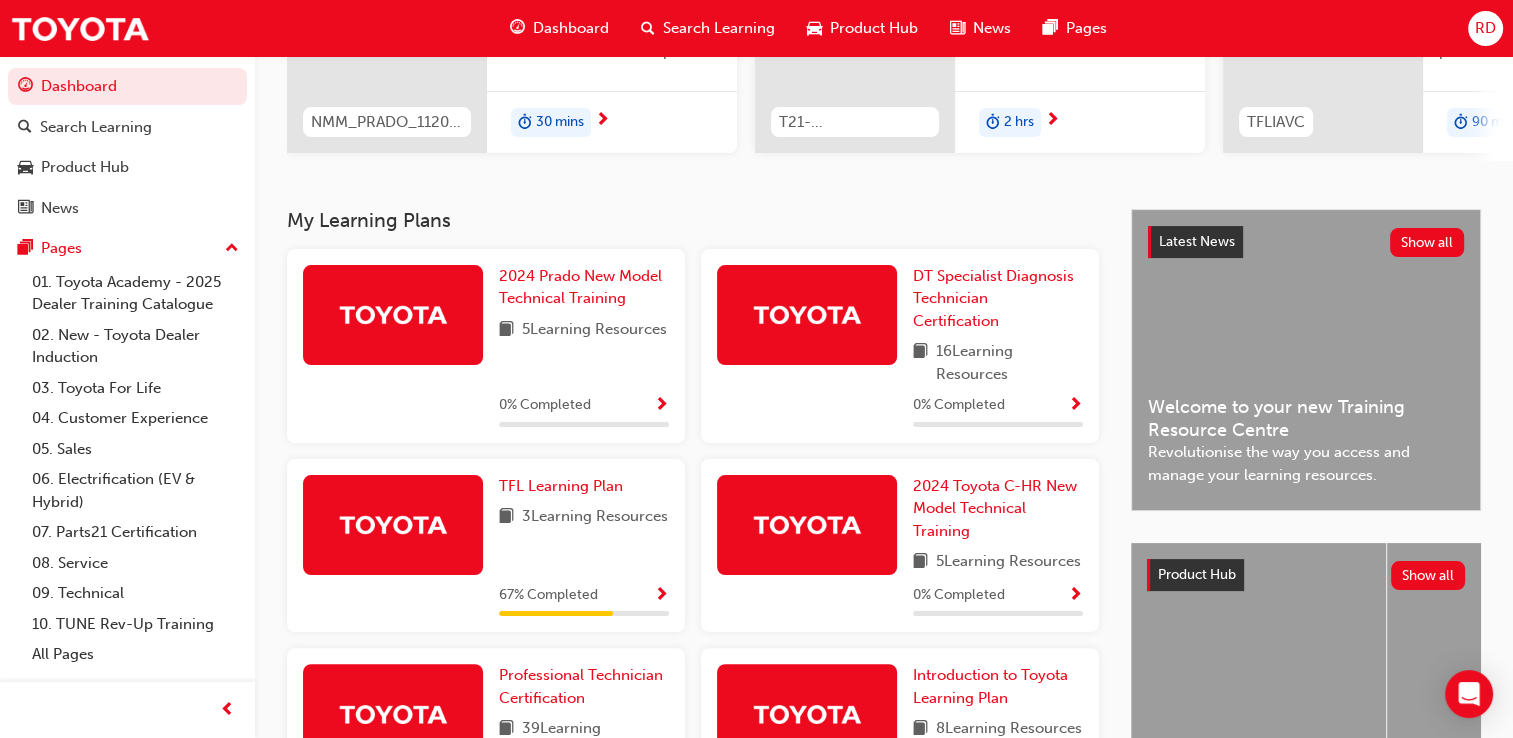 scroll, scrollTop: 695, scrollLeft: 0, axis: vertical 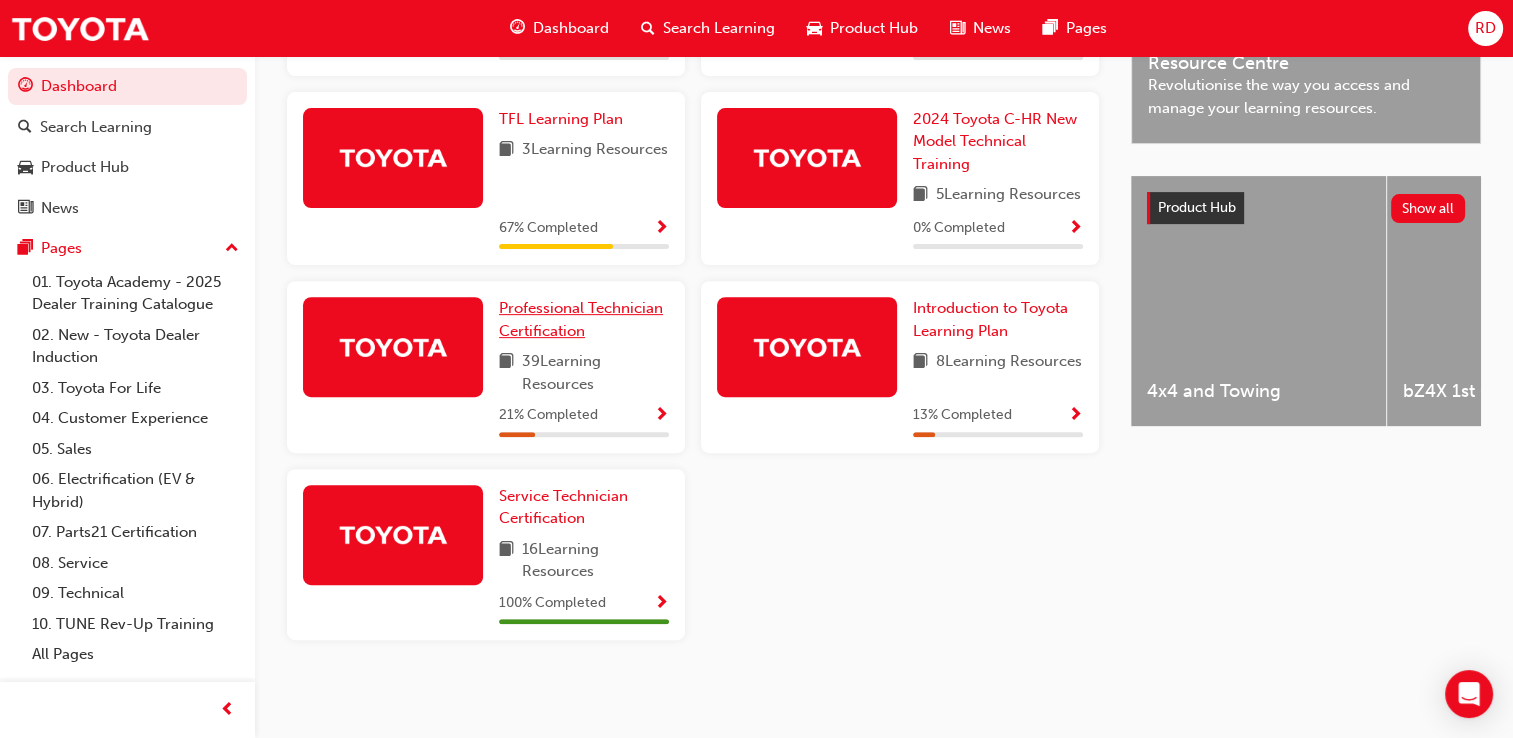 click on "Professional Technician Certification" at bounding box center [581, 319] 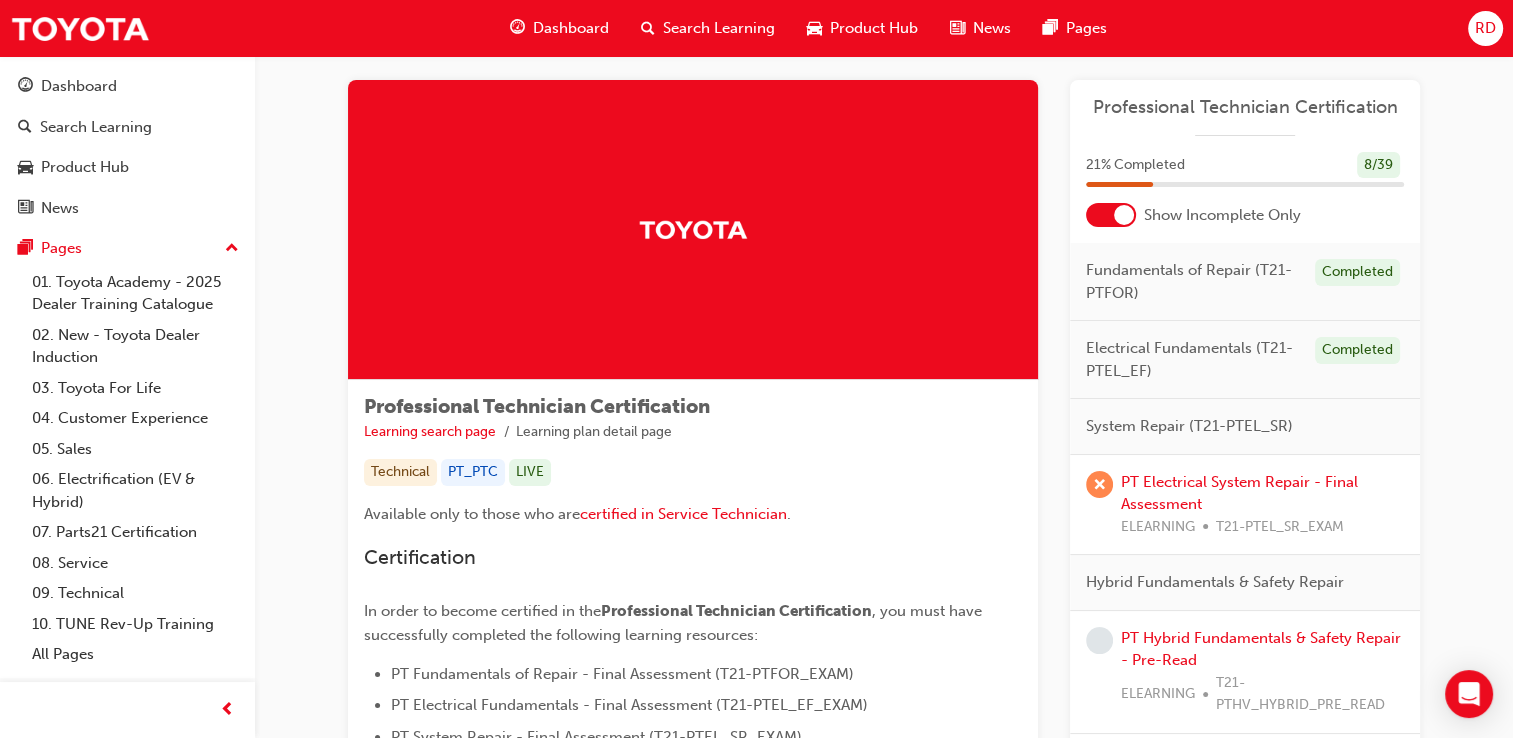 scroll, scrollTop: 0, scrollLeft: 0, axis: both 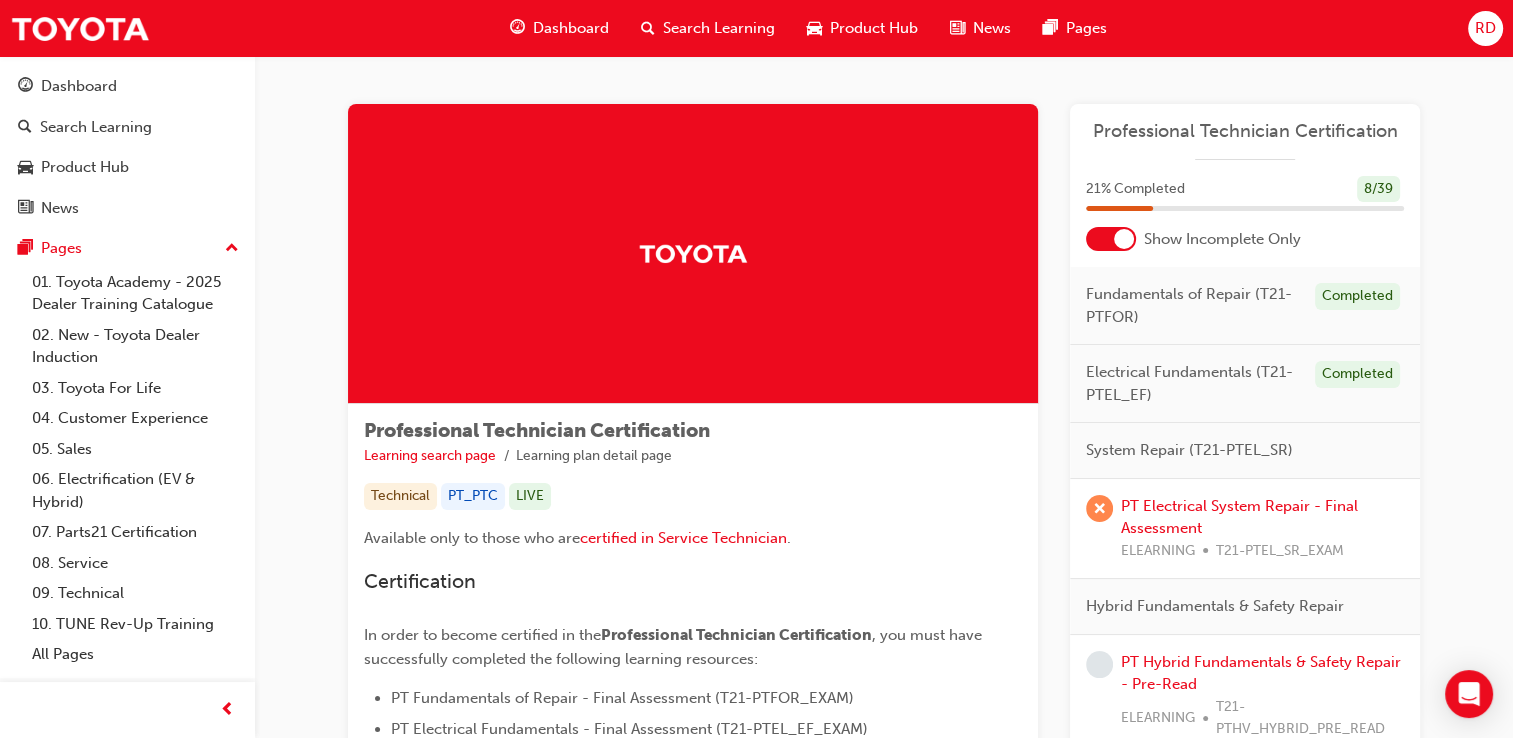 click on "System Repair (T21-PTEL_SR)" at bounding box center [1189, 450] 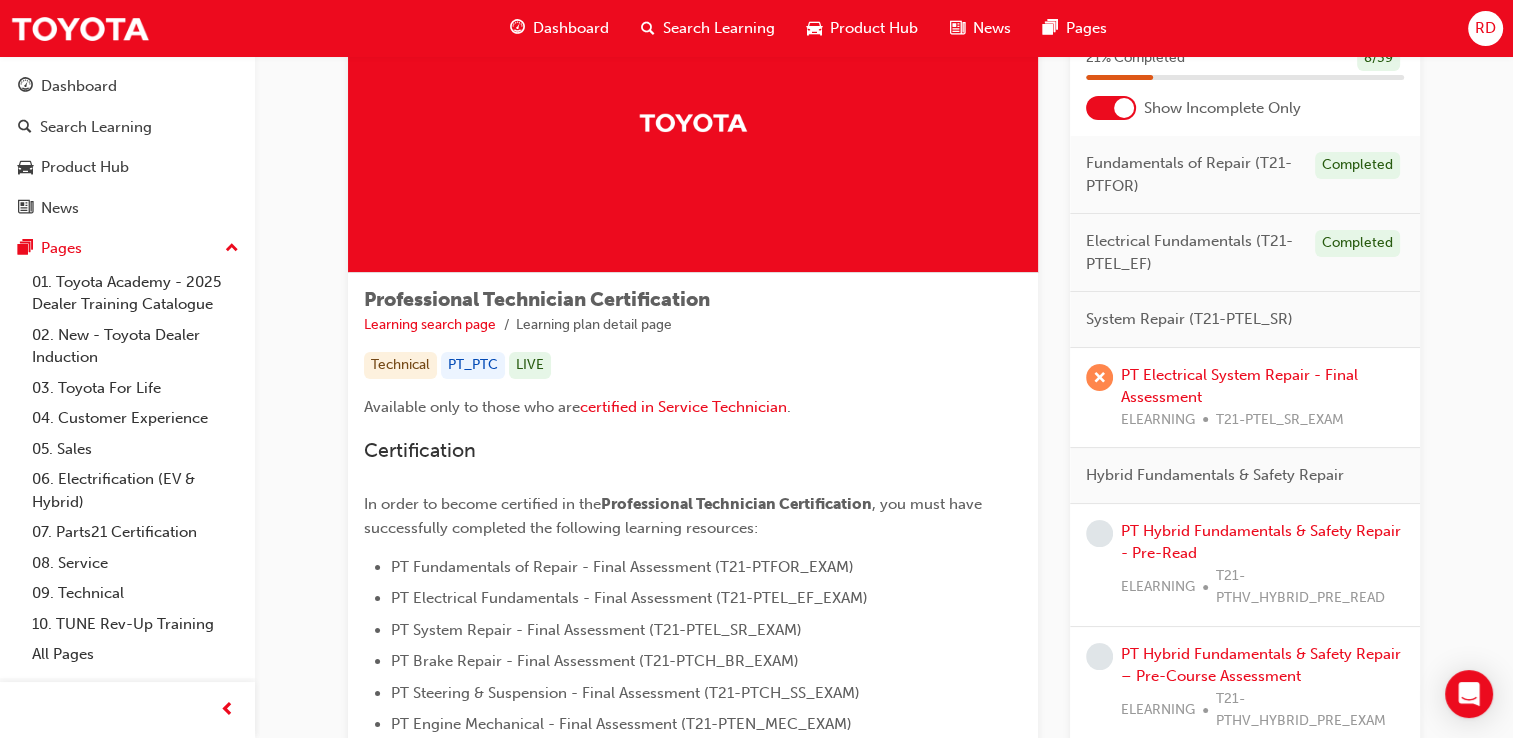 scroll, scrollTop: 100, scrollLeft: 0, axis: vertical 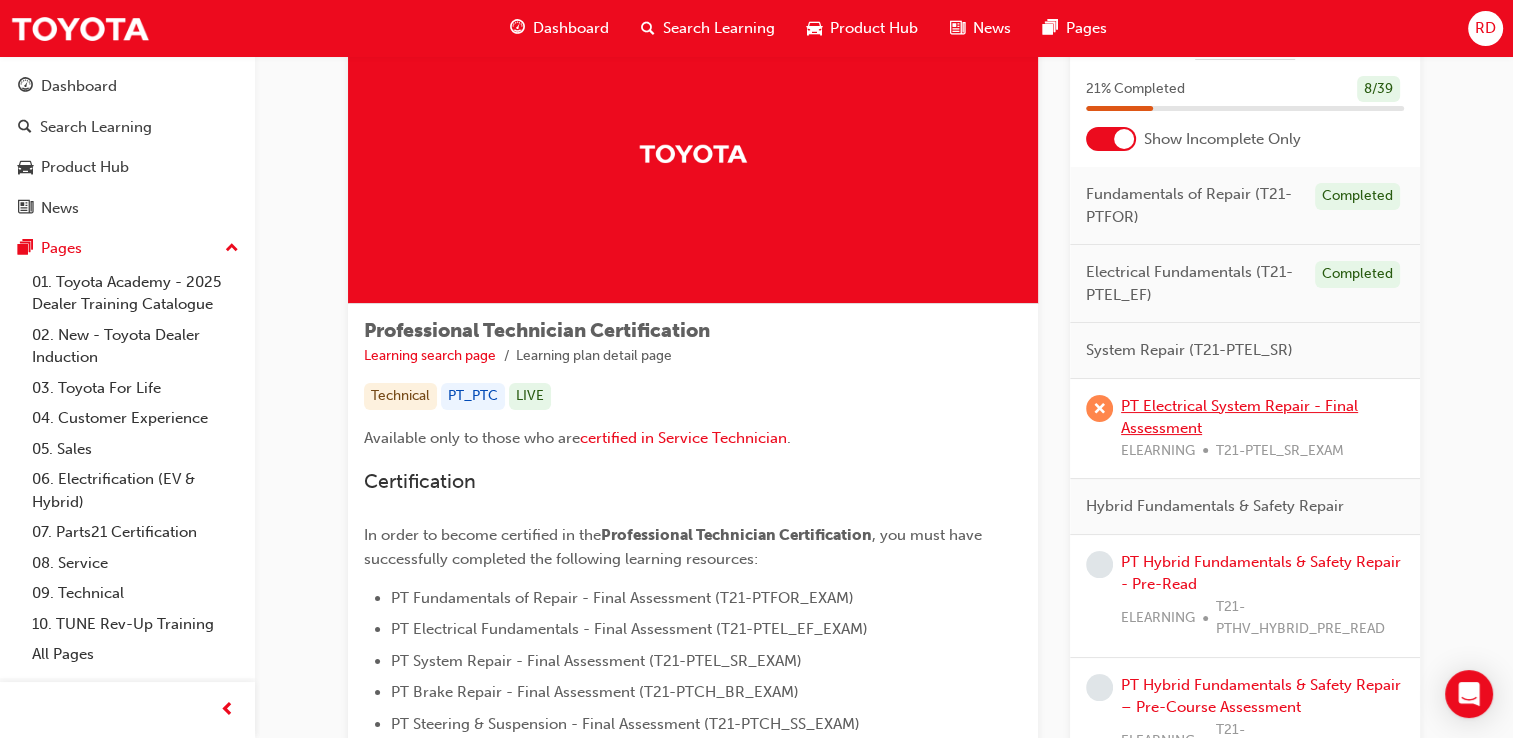click on "PT Electrical System Repair - Final Assessment" at bounding box center (1239, 417) 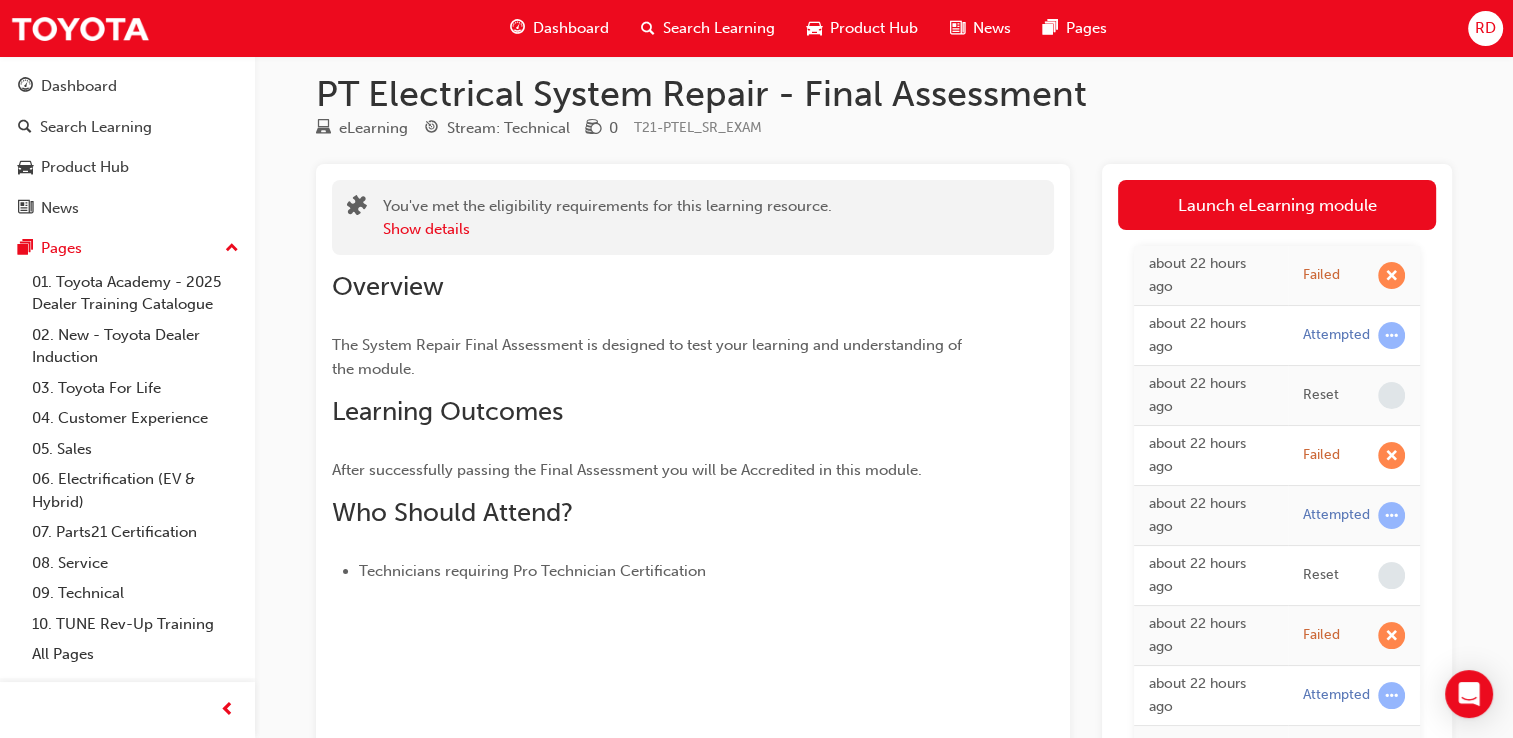 scroll, scrollTop: 0, scrollLeft: 0, axis: both 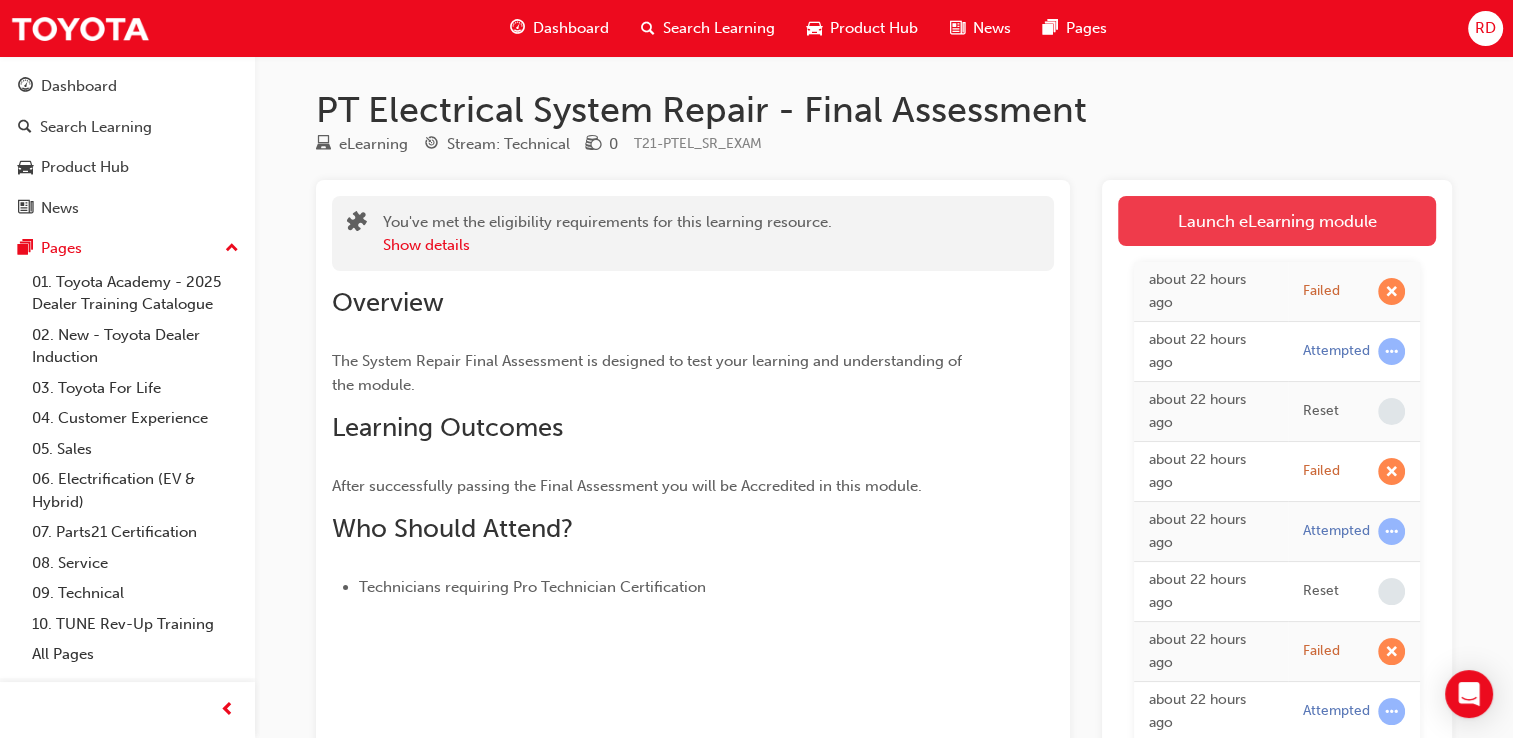 click on "Launch eLearning module" at bounding box center [1277, 221] 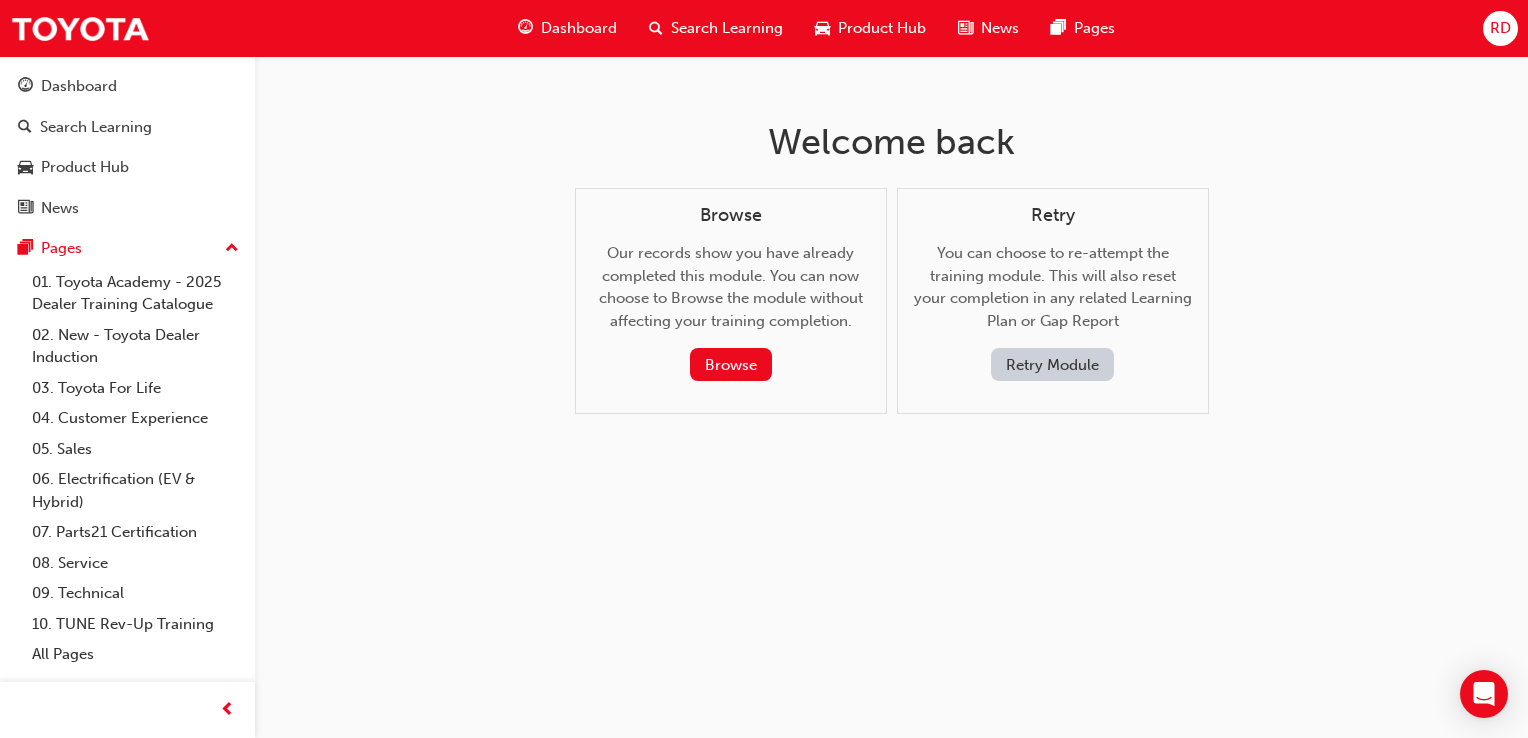 click on "Retry Module" at bounding box center [1052, 364] 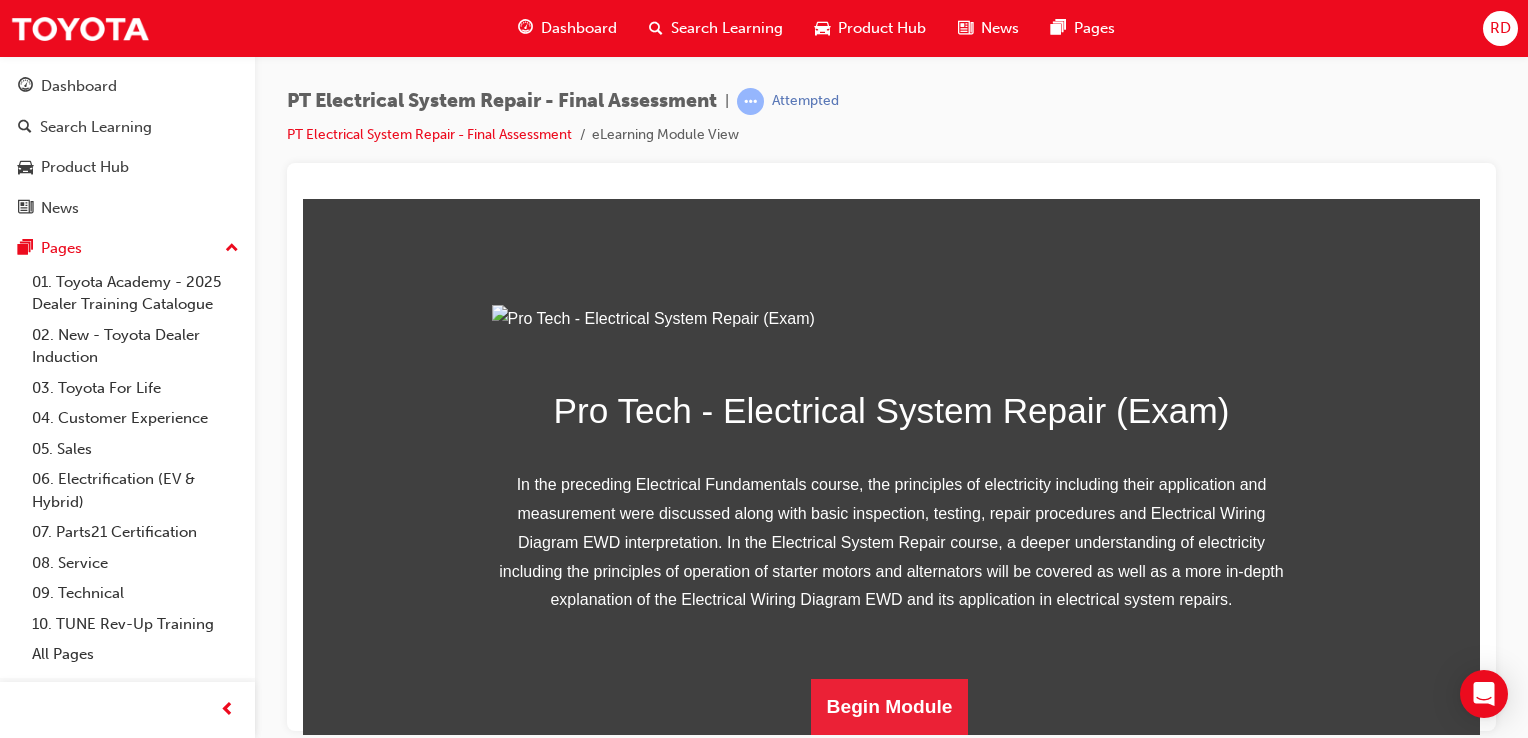 scroll, scrollTop: 300, scrollLeft: 0, axis: vertical 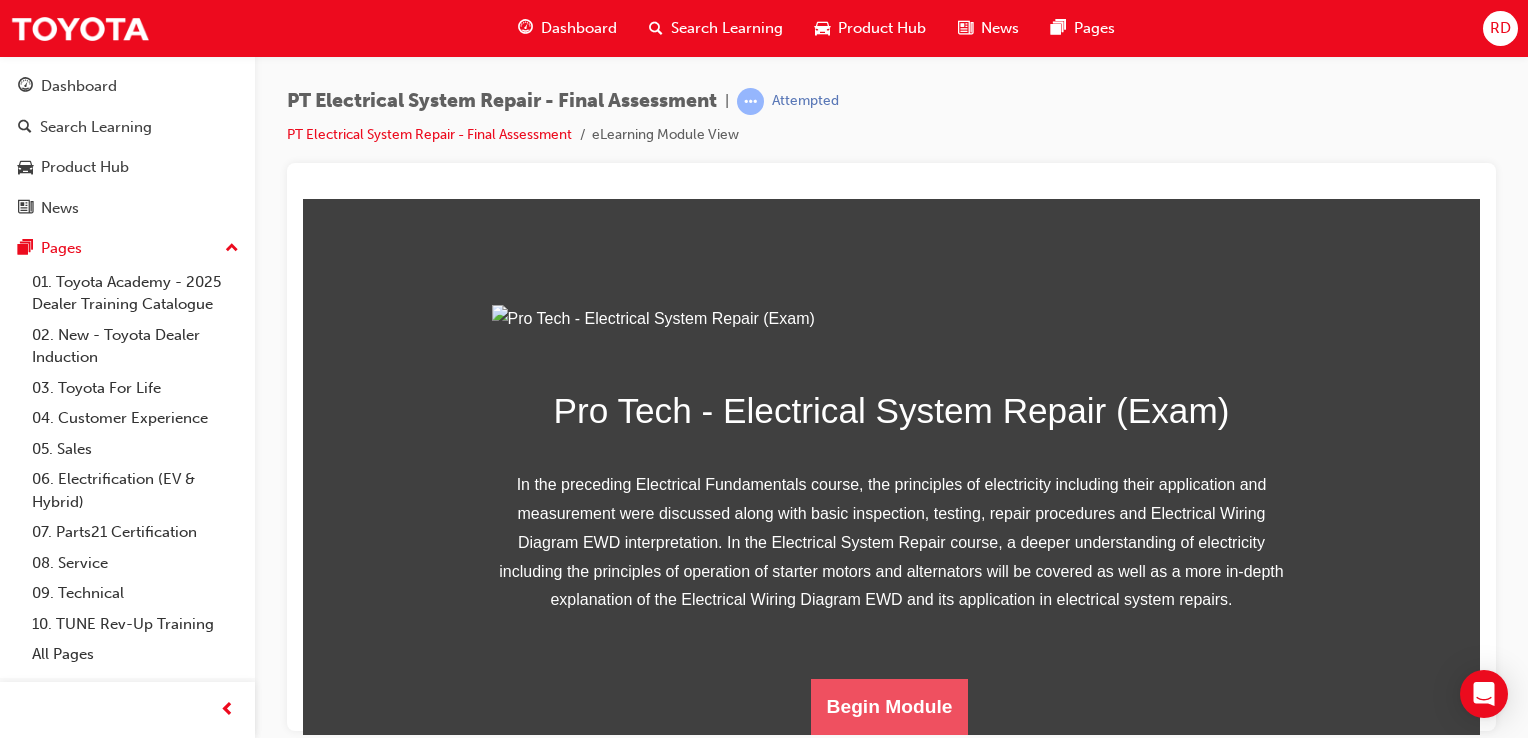 click on "Begin Module" at bounding box center (890, 706) 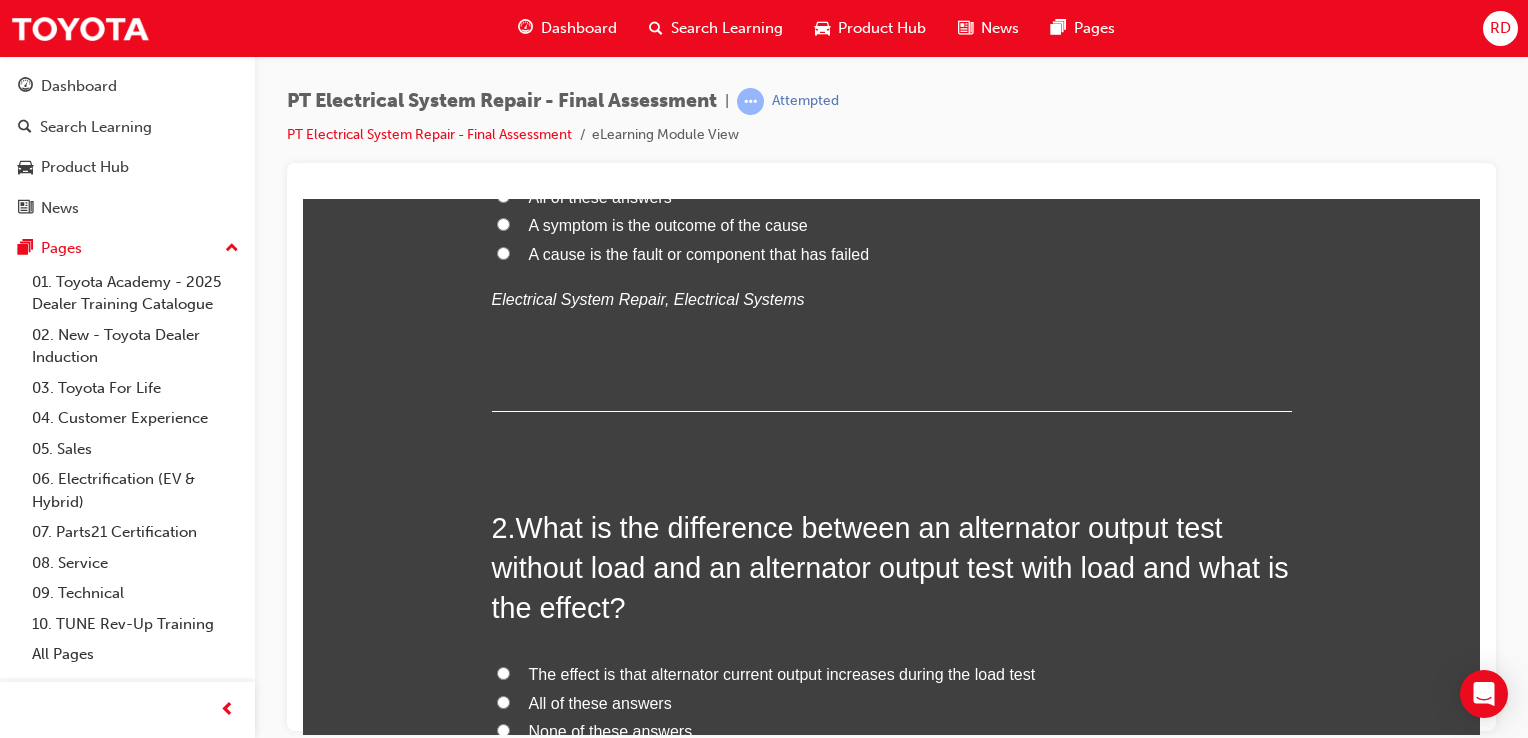 scroll, scrollTop: 0, scrollLeft: 0, axis: both 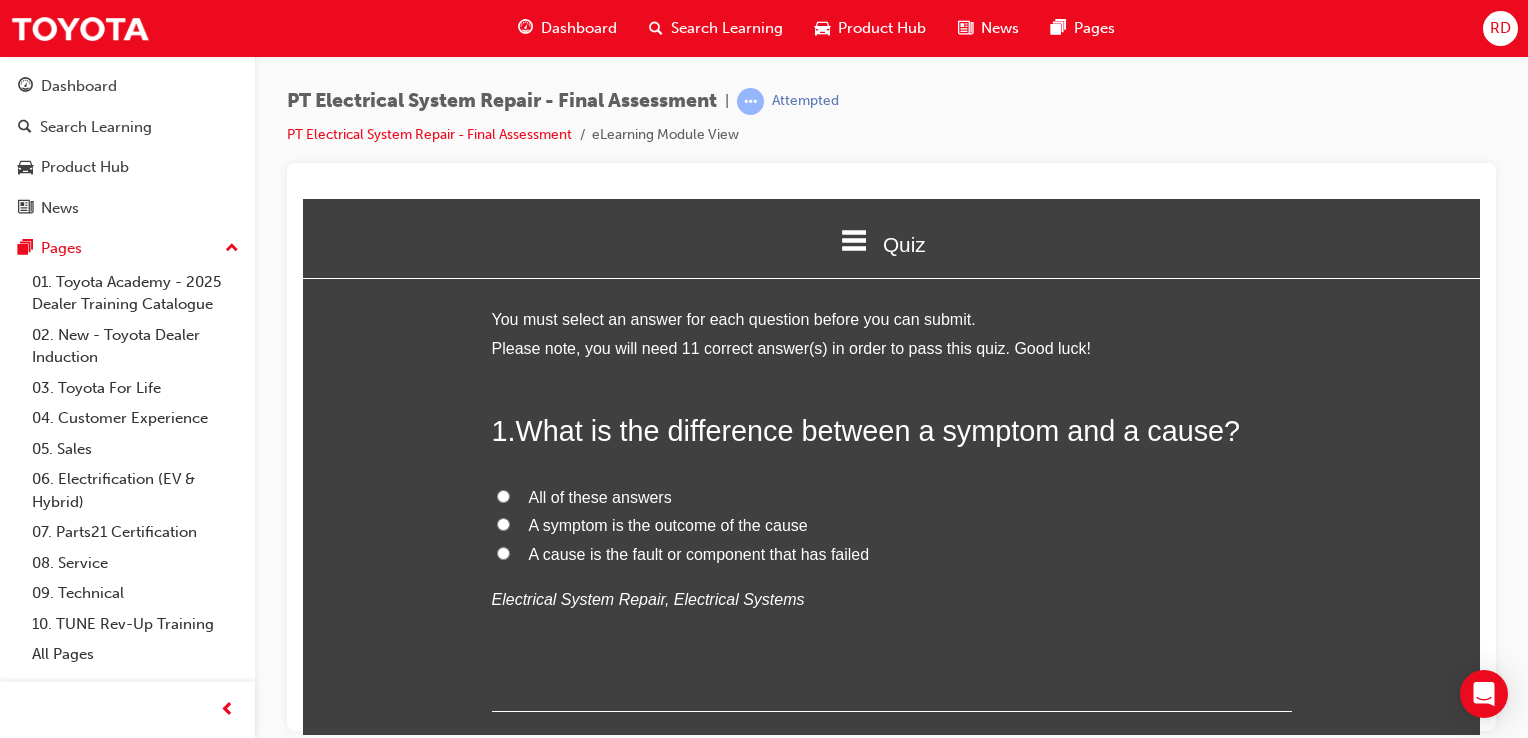 click on "All of these answers" at bounding box center (503, 495) 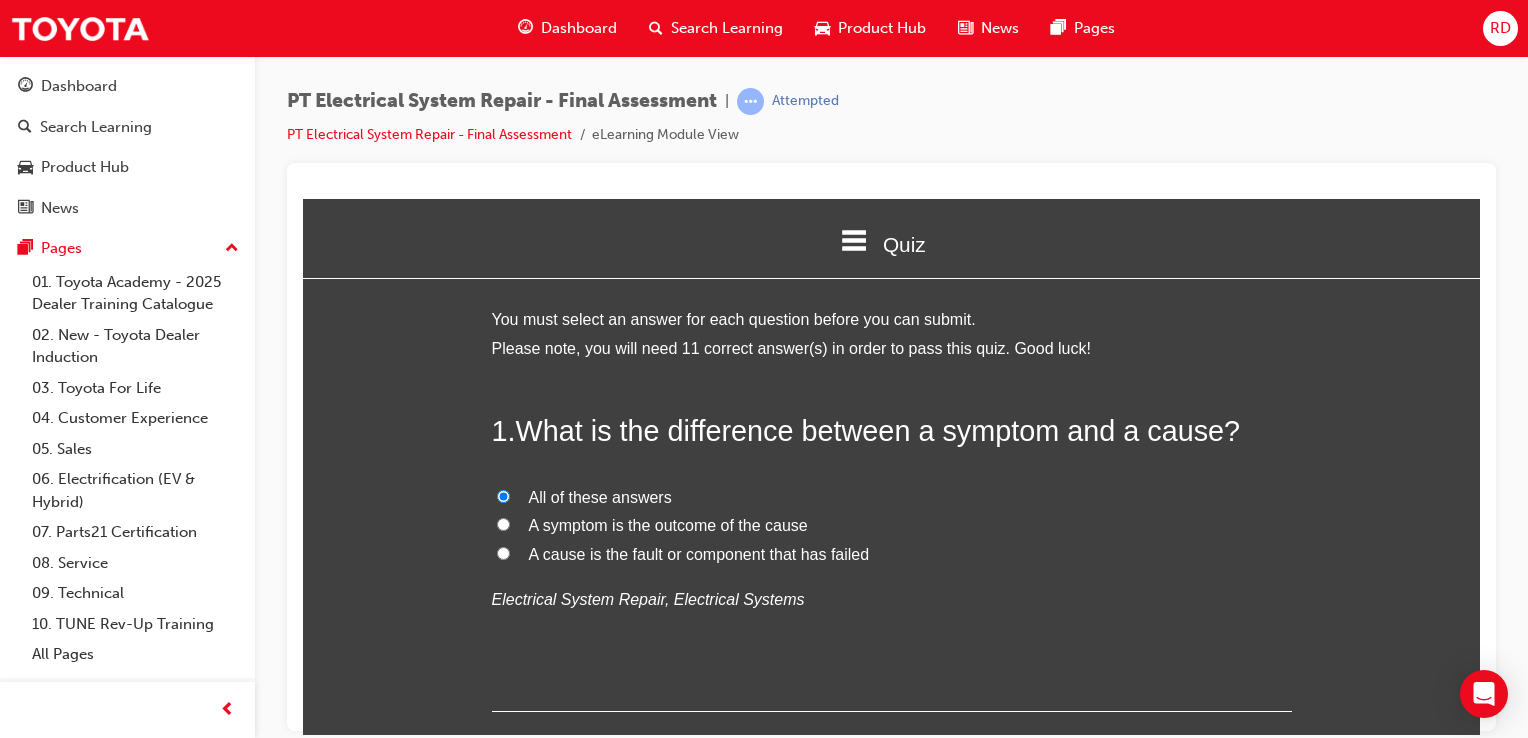 radio on "true" 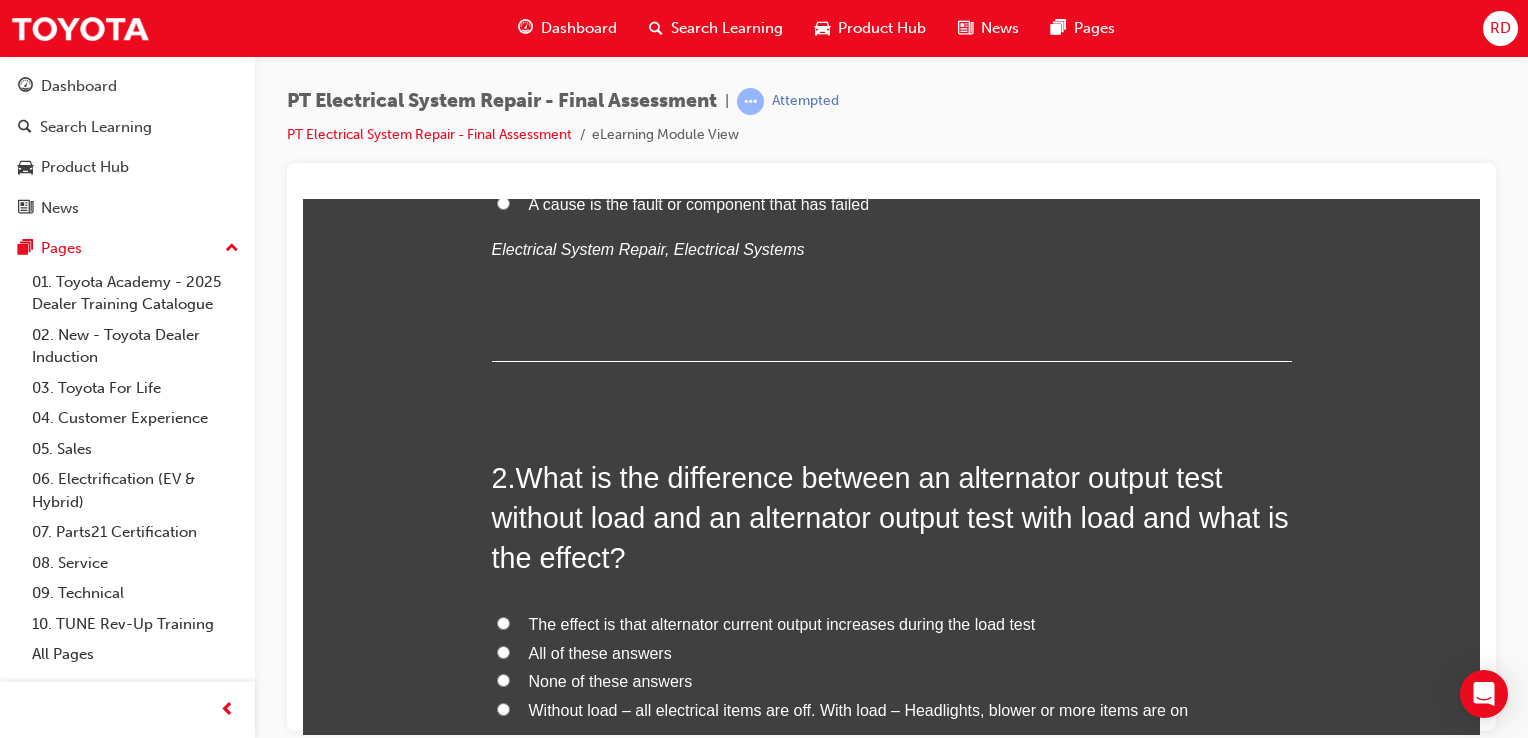 scroll, scrollTop: 500, scrollLeft: 0, axis: vertical 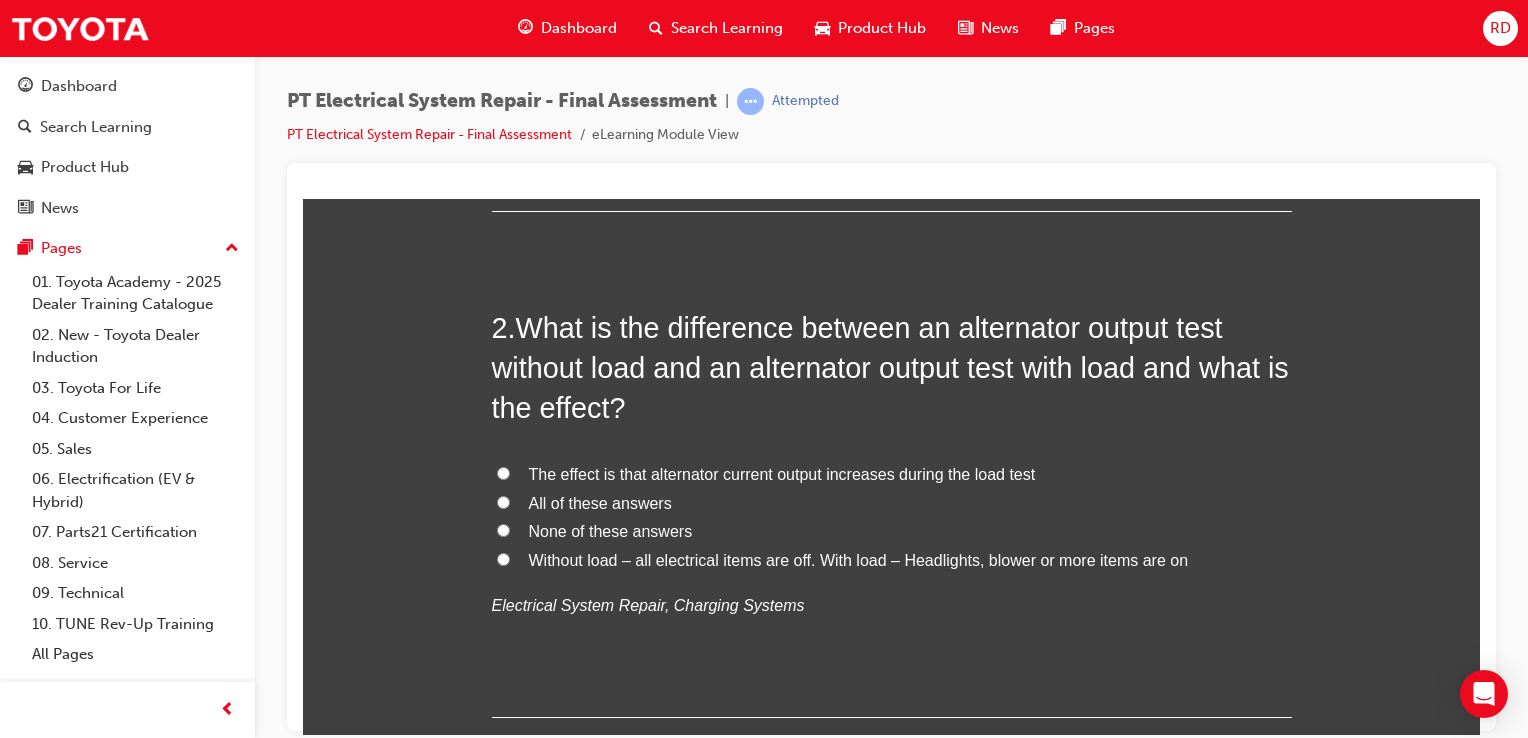 click on "All of these answers" at bounding box center [503, 501] 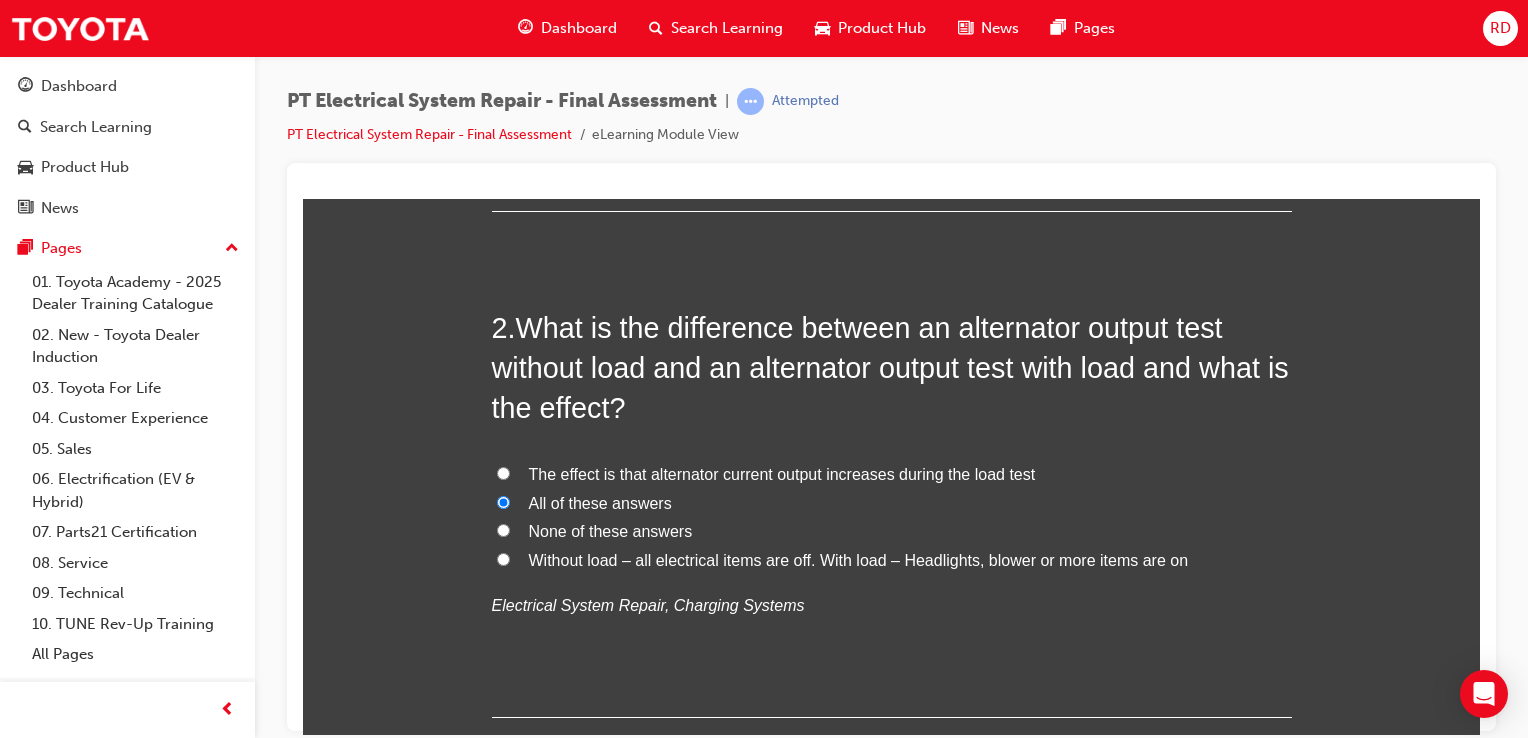 radio on "true" 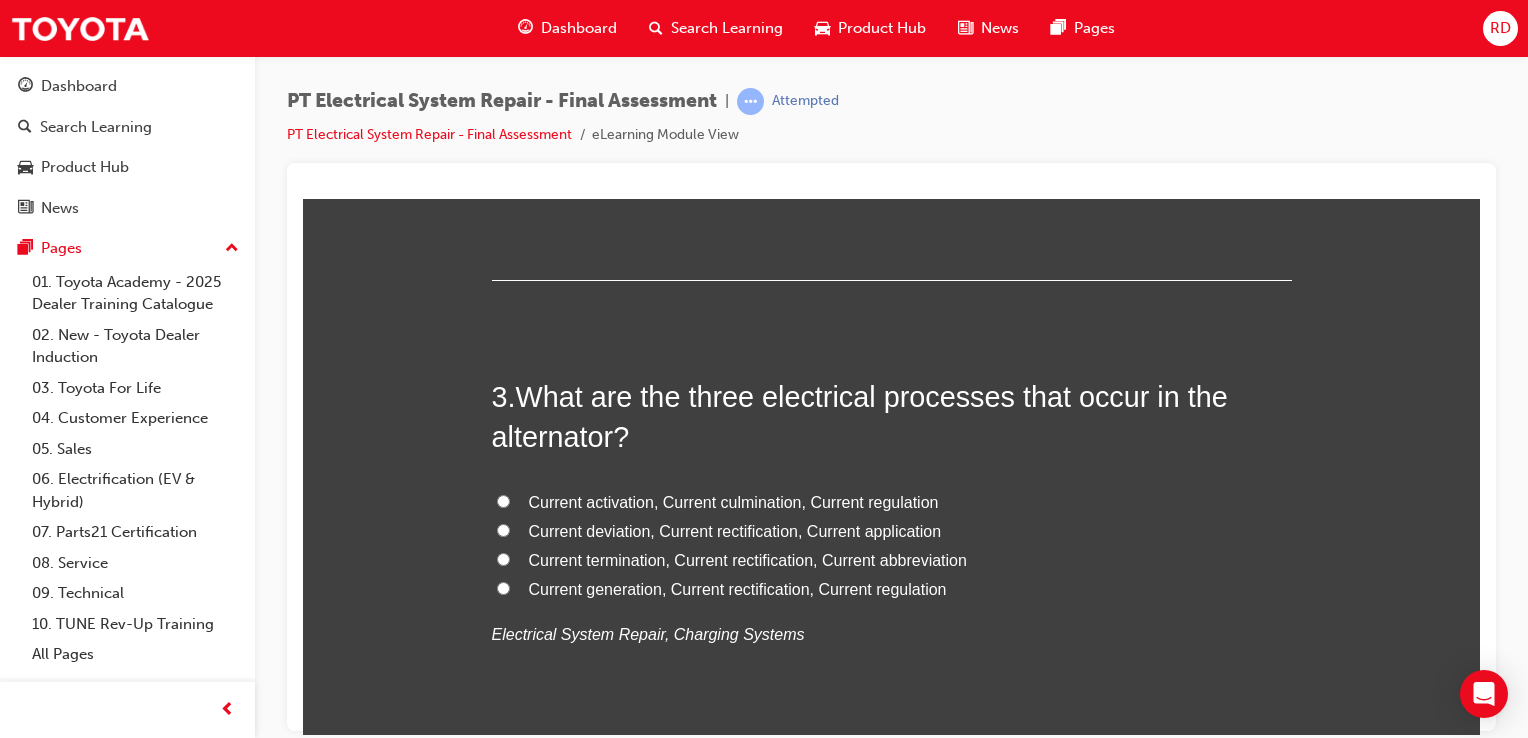 scroll, scrollTop: 1000, scrollLeft: 0, axis: vertical 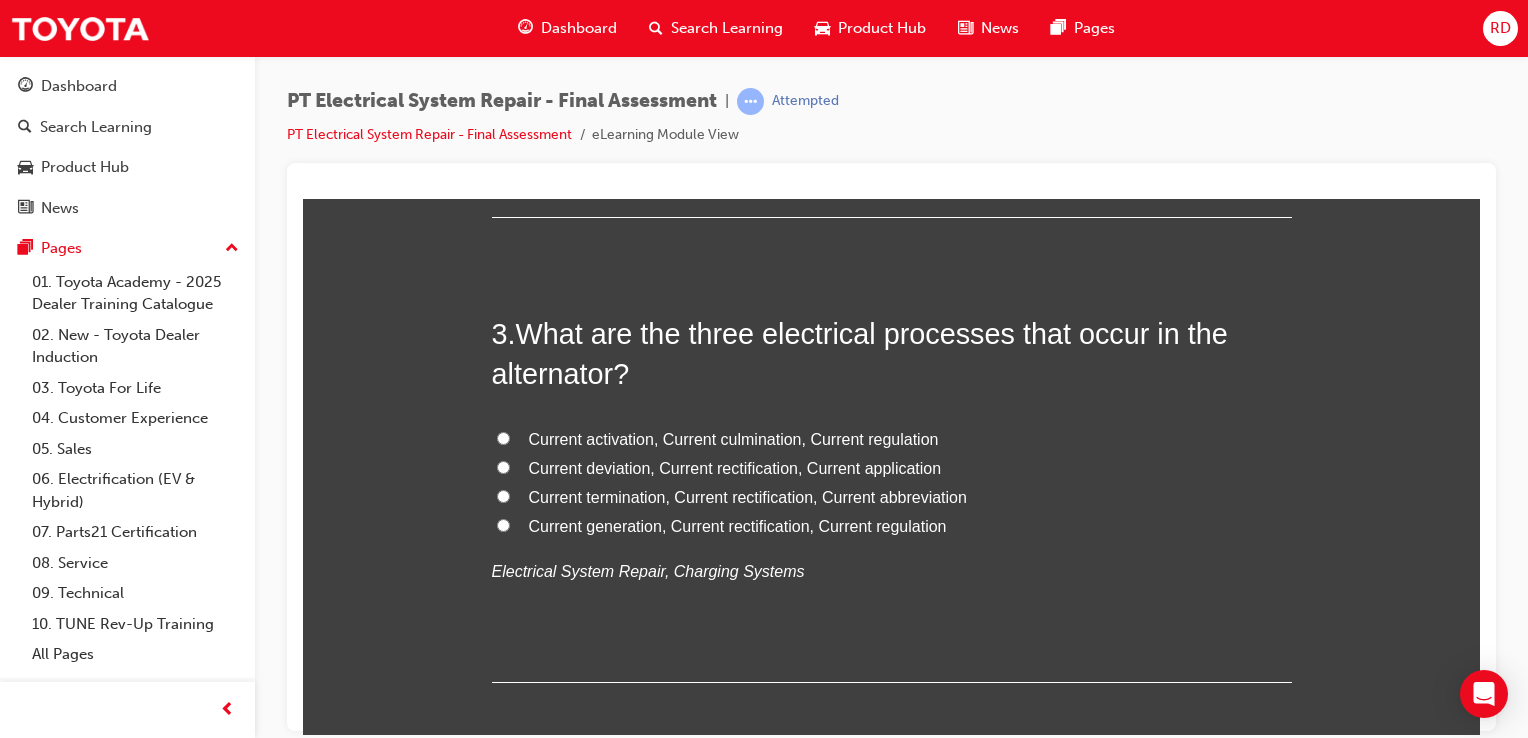 click on "Current generation, Current rectification, Current regulation" at bounding box center (892, 526) 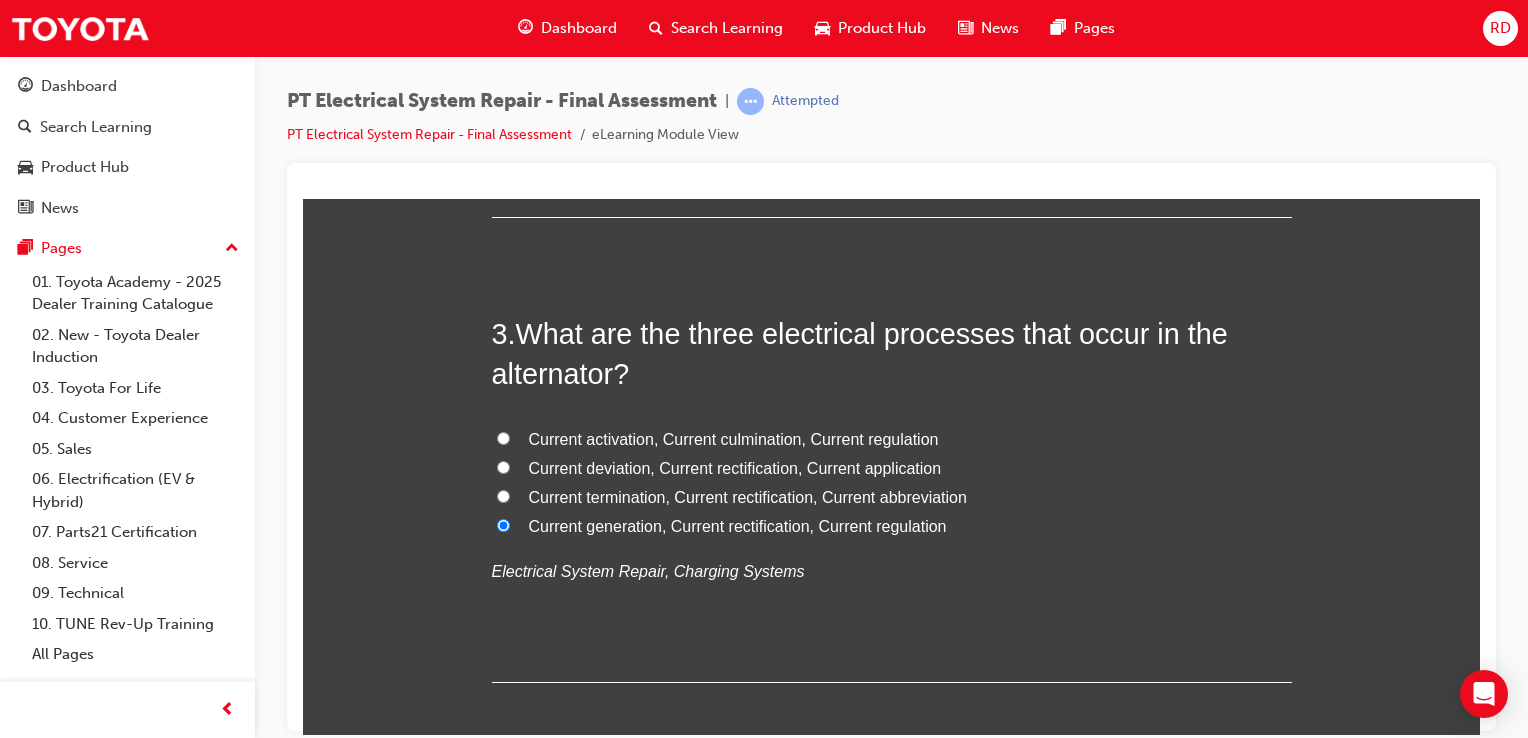 radio on "true" 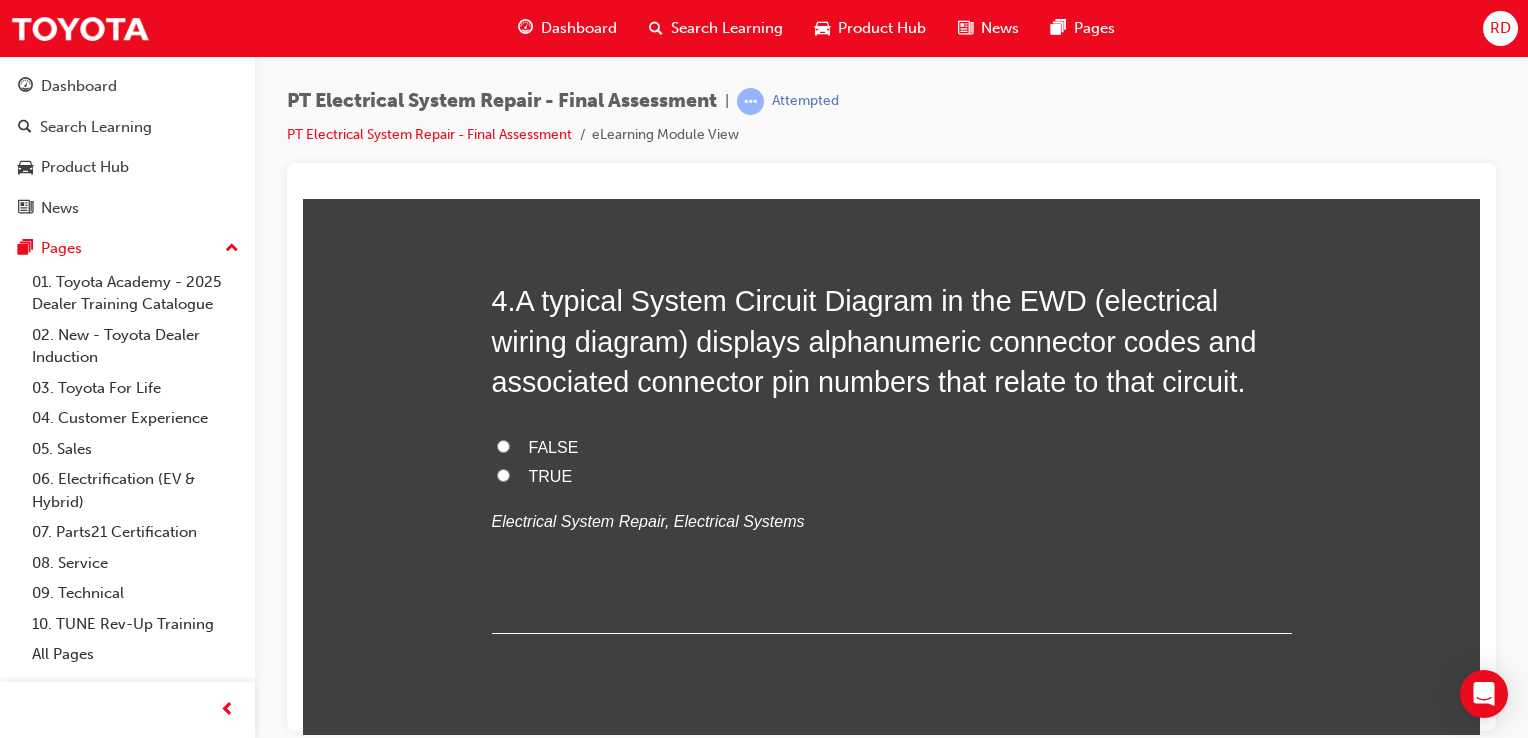 scroll, scrollTop: 1500, scrollLeft: 0, axis: vertical 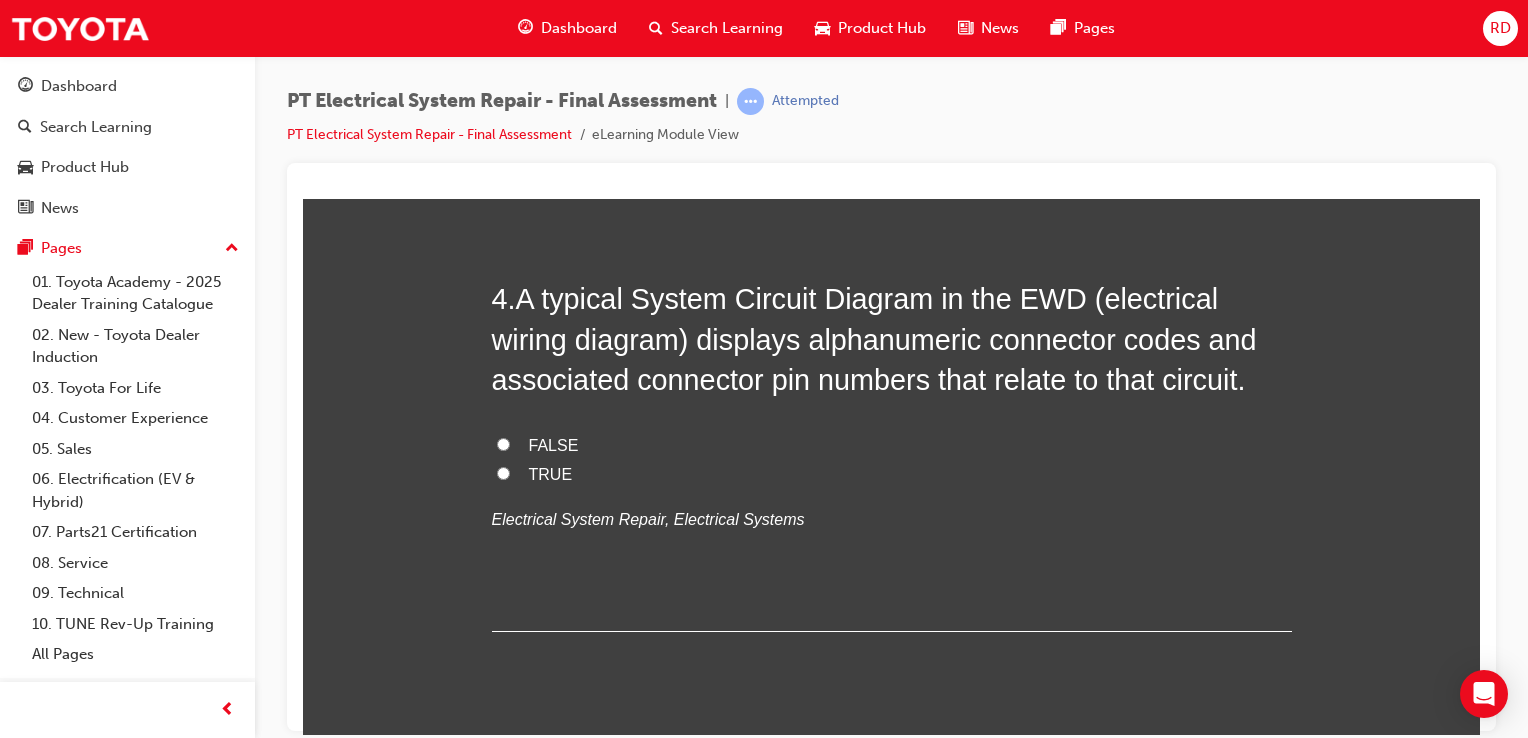 click on "TRUE" at bounding box center [503, 472] 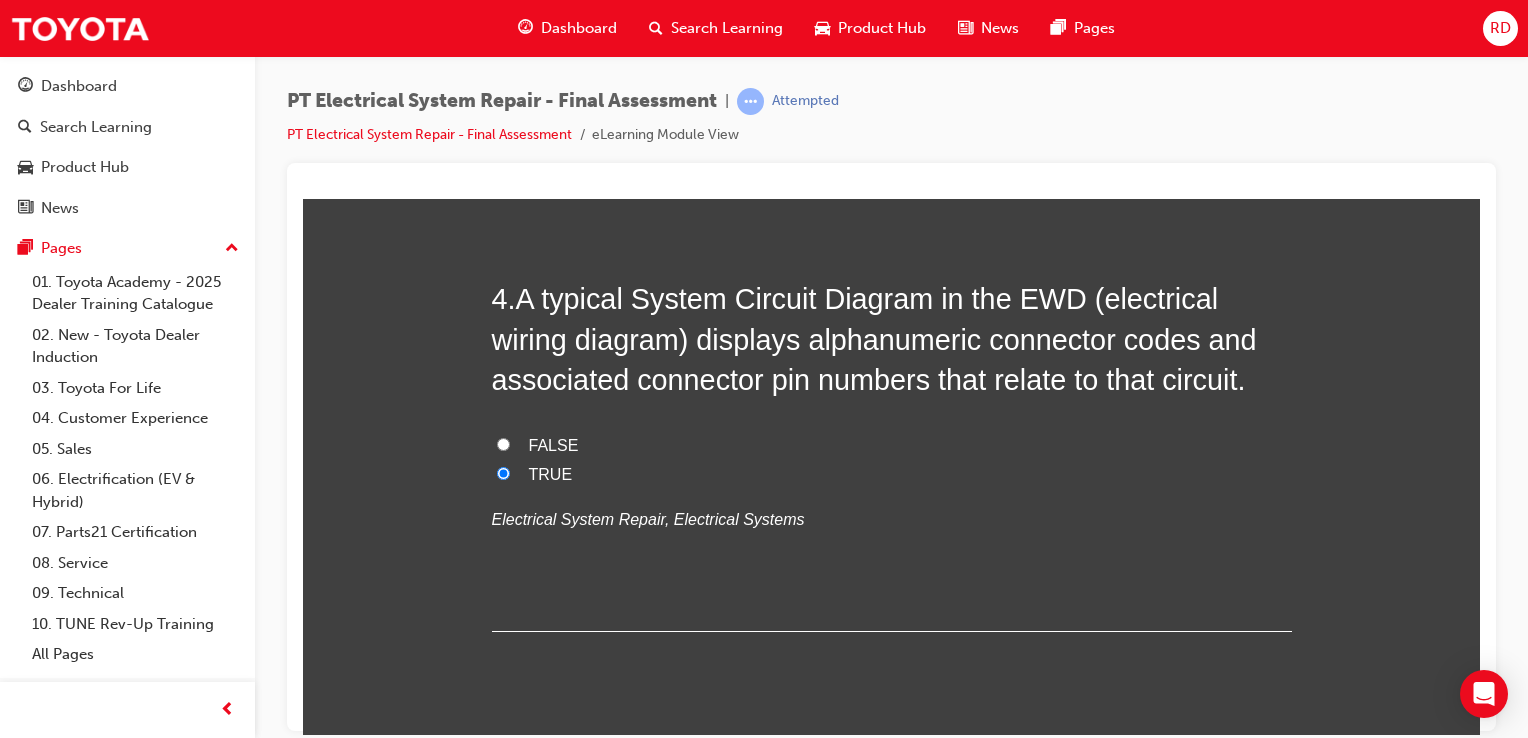 radio on "true" 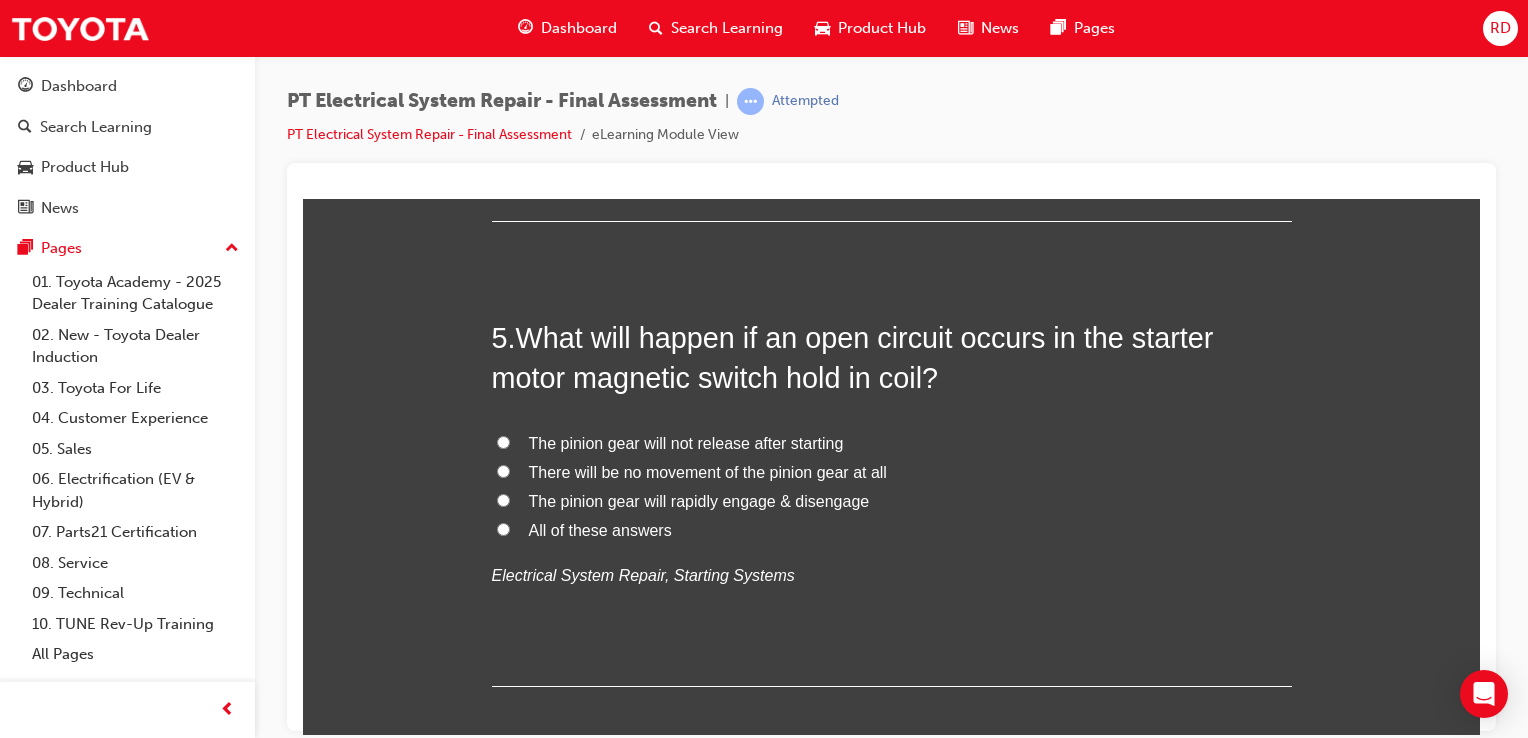 scroll, scrollTop: 1900, scrollLeft: 0, axis: vertical 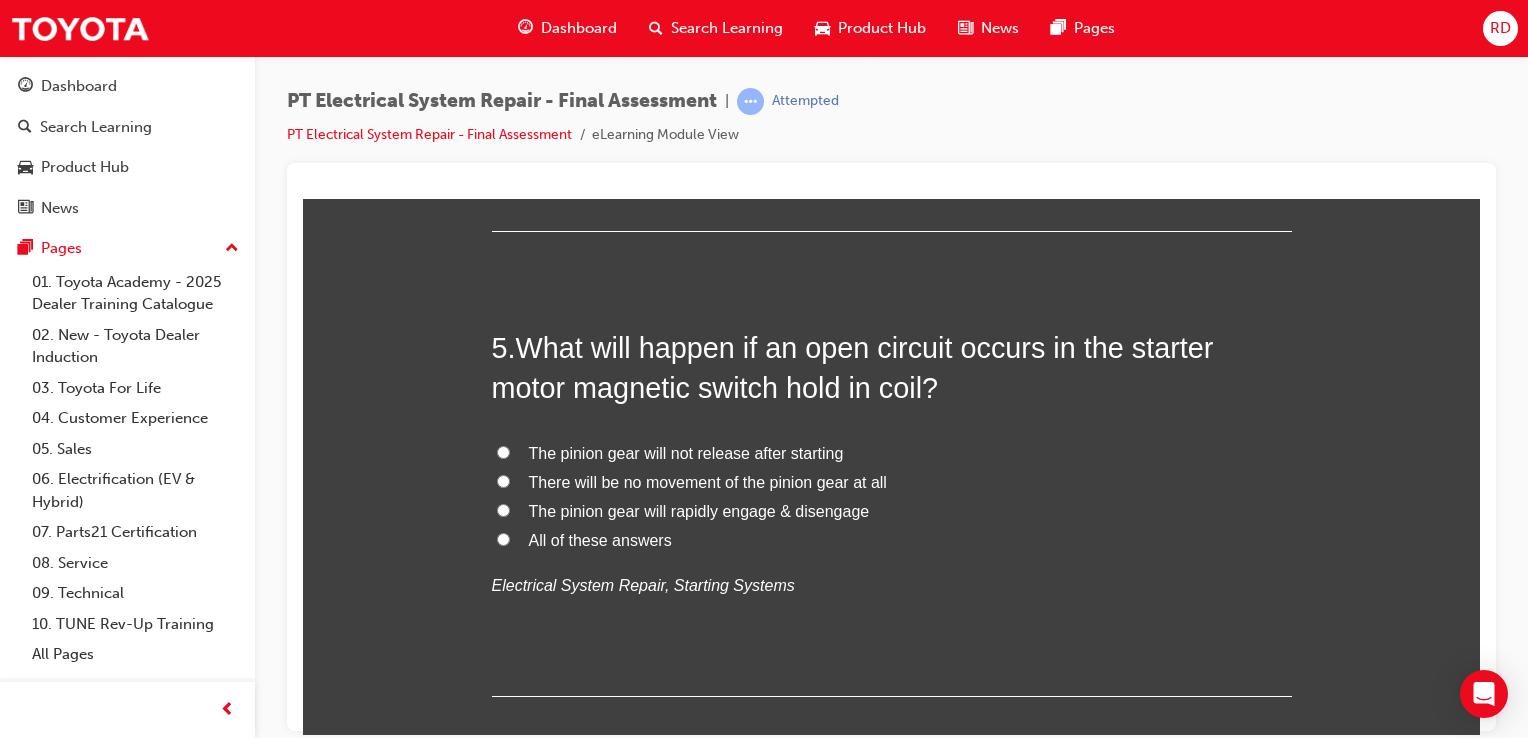 click on "All of these answers" at bounding box center [503, 538] 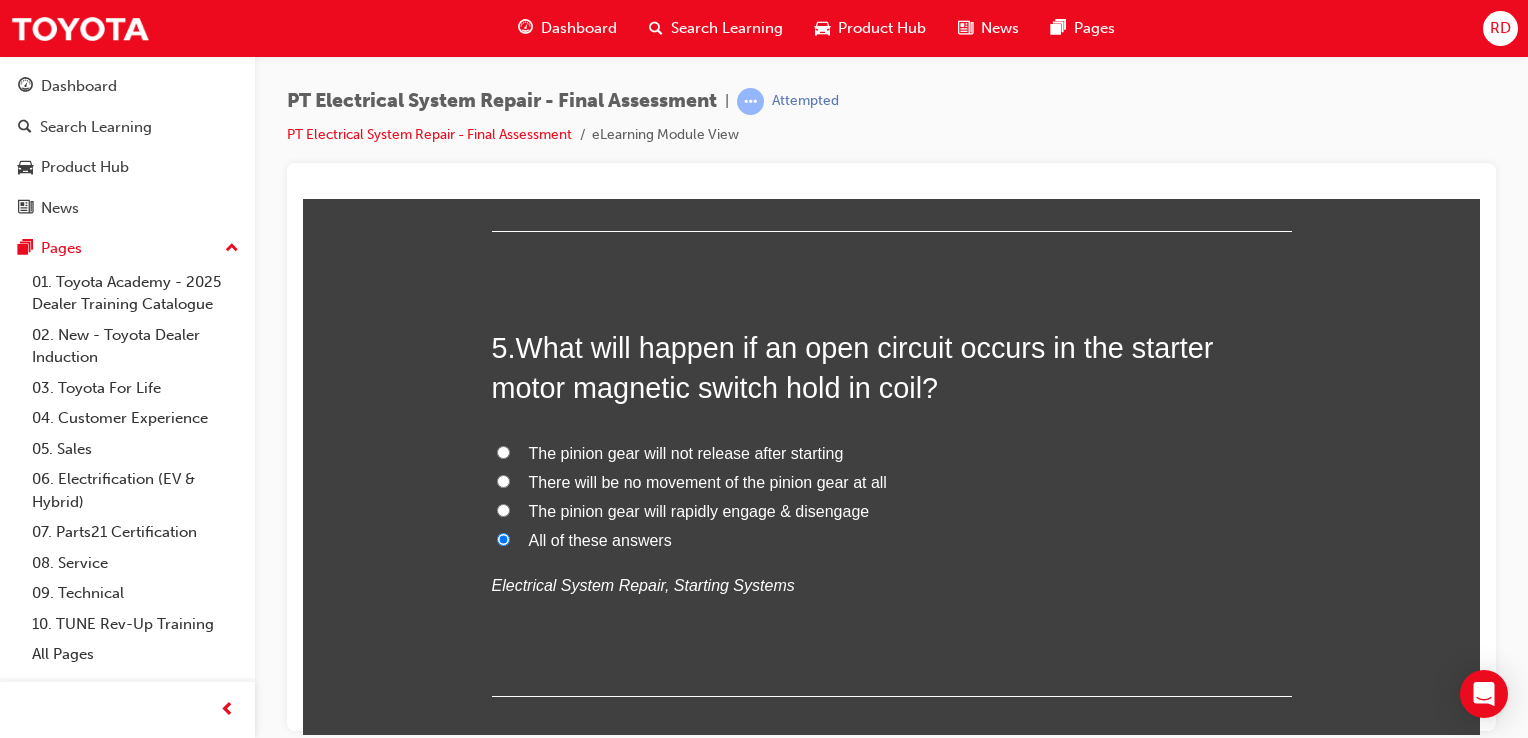 radio on "true" 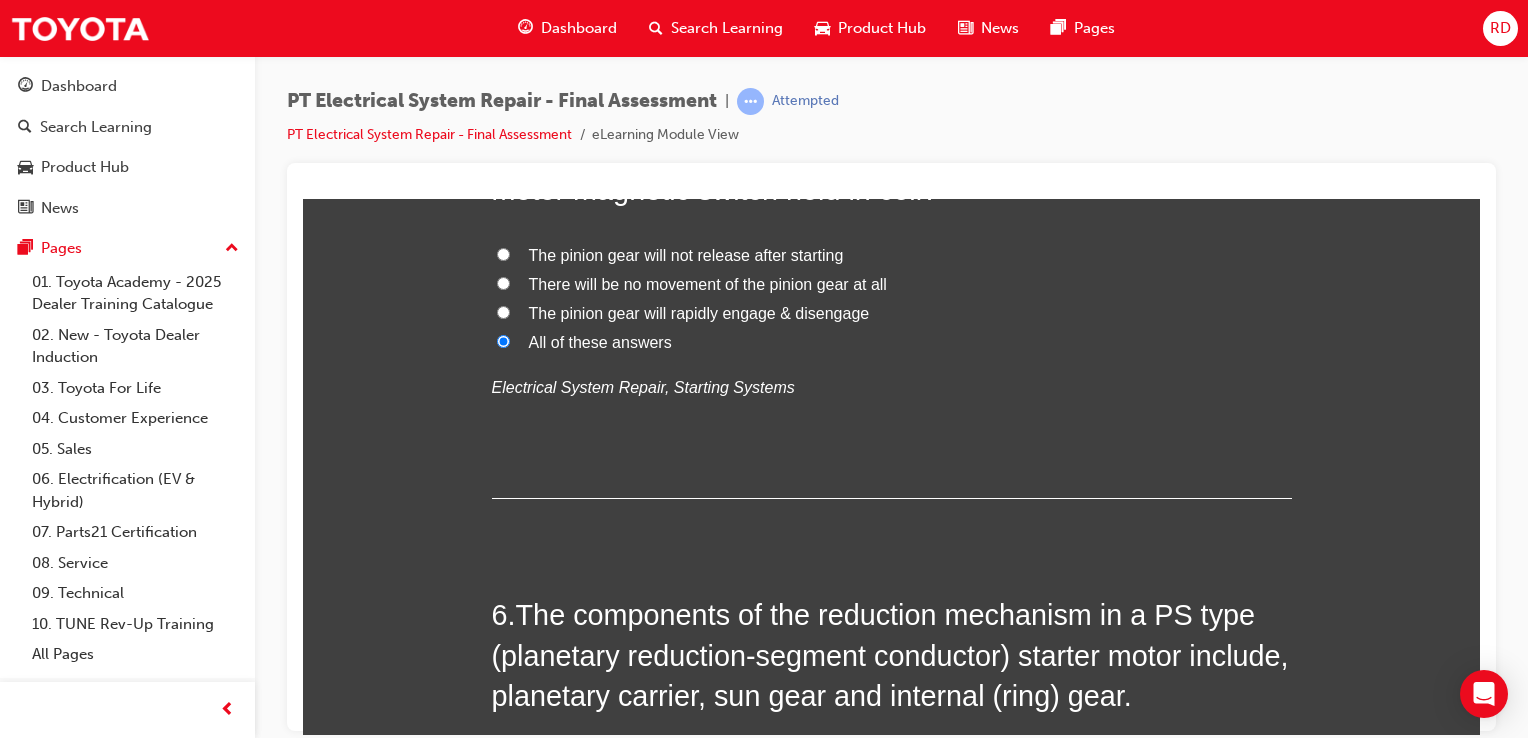 scroll, scrollTop: 2300, scrollLeft: 0, axis: vertical 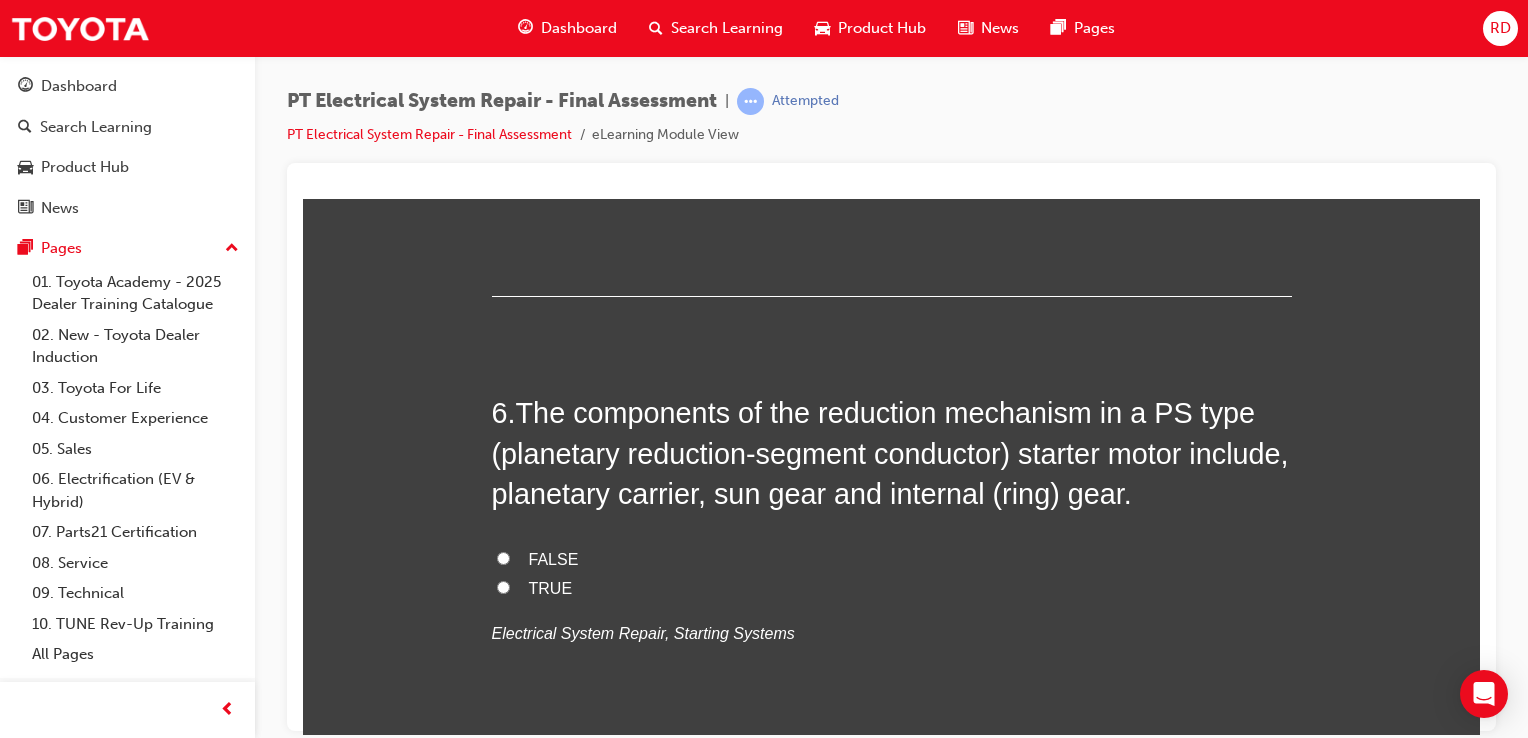 click on "TRUE" at bounding box center (503, 586) 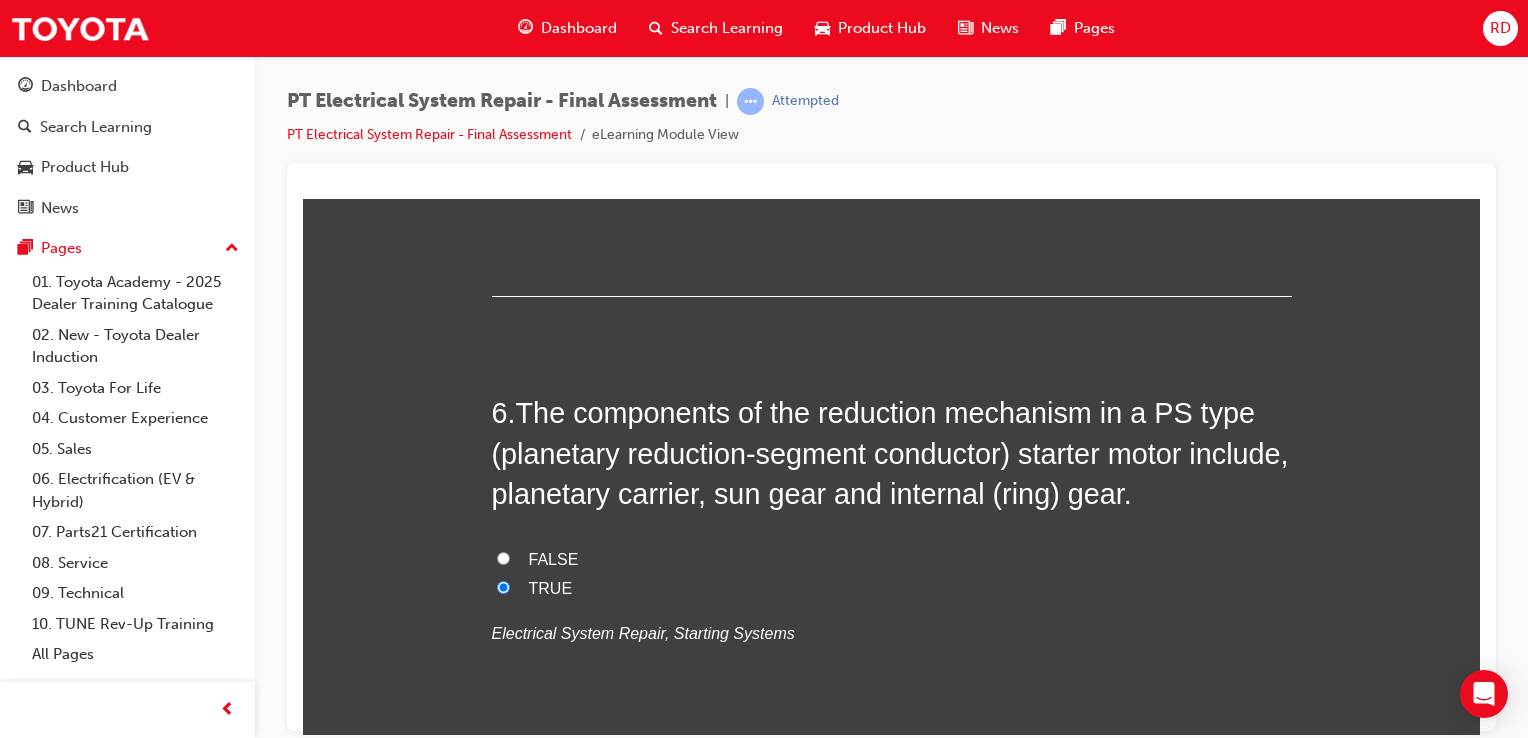 radio on "true" 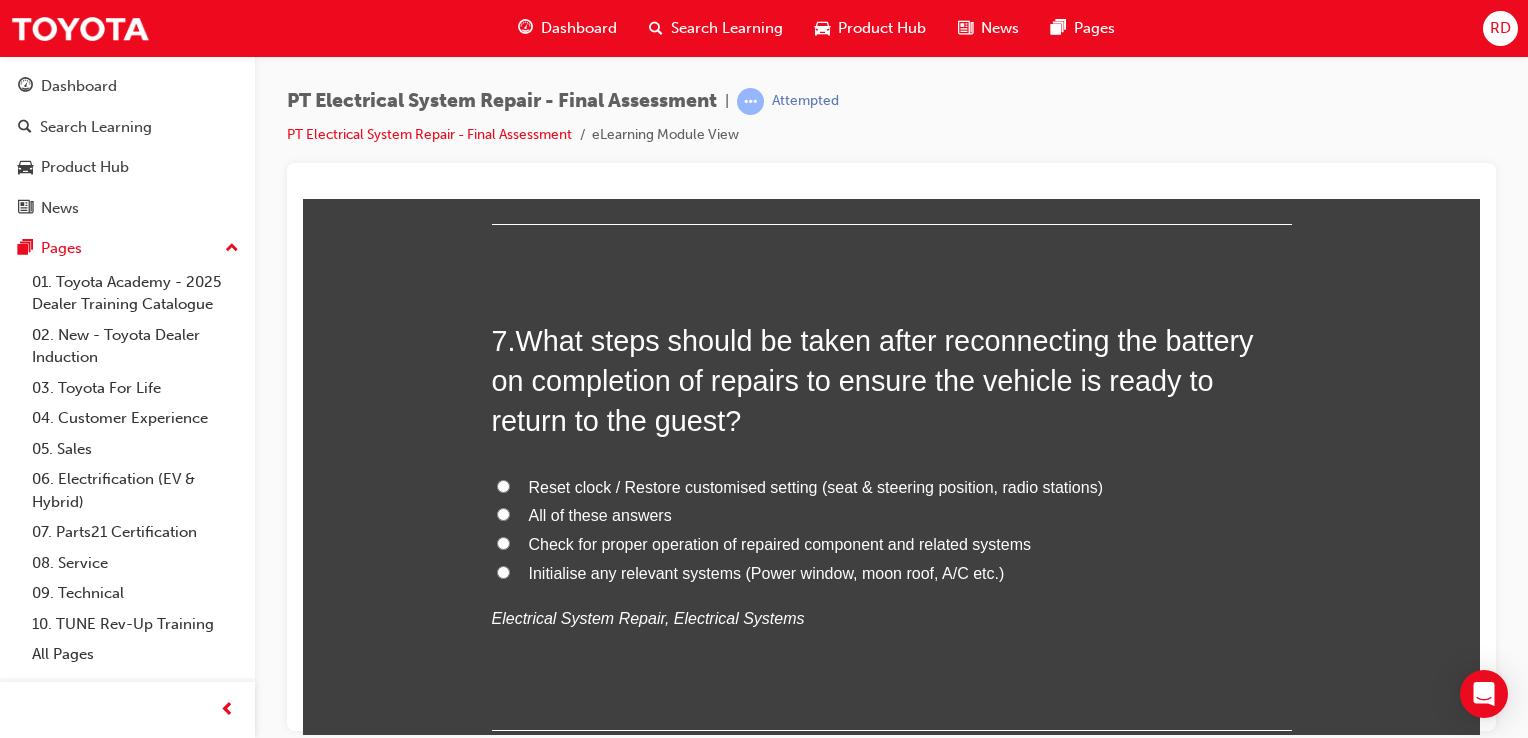 scroll, scrollTop: 2900, scrollLeft: 0, axis: vertical 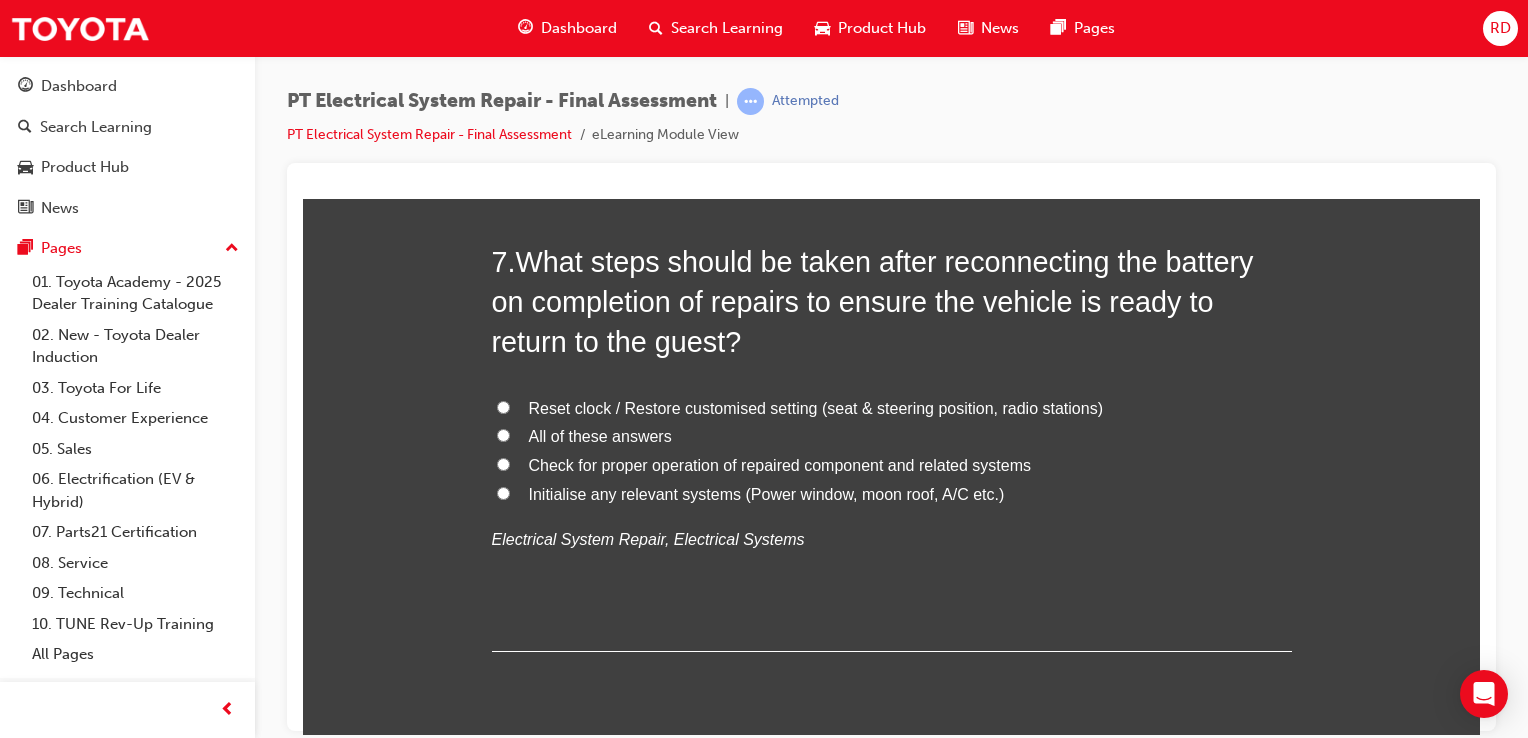 click on "All of these answers" at bounding box center [503, 434] 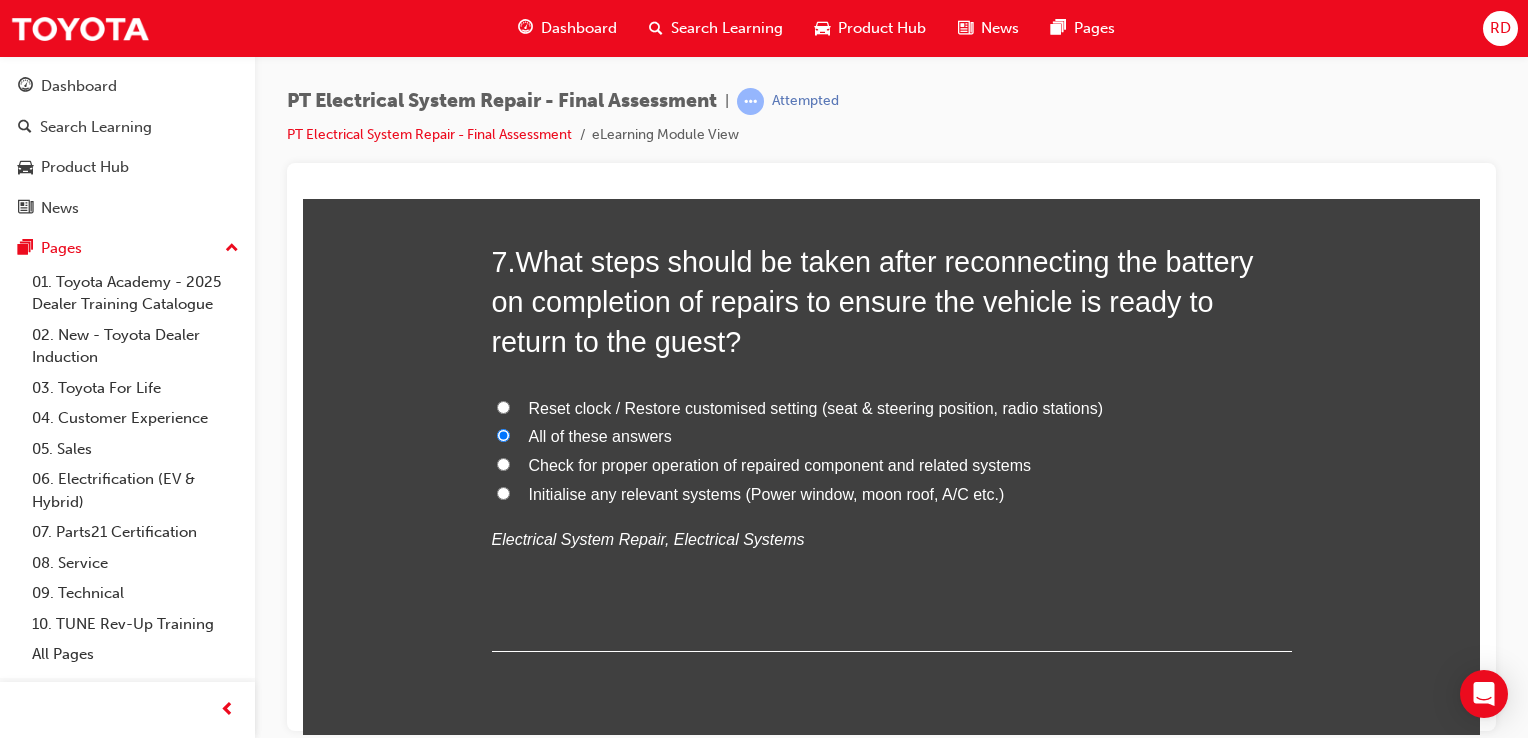 radio on "true" 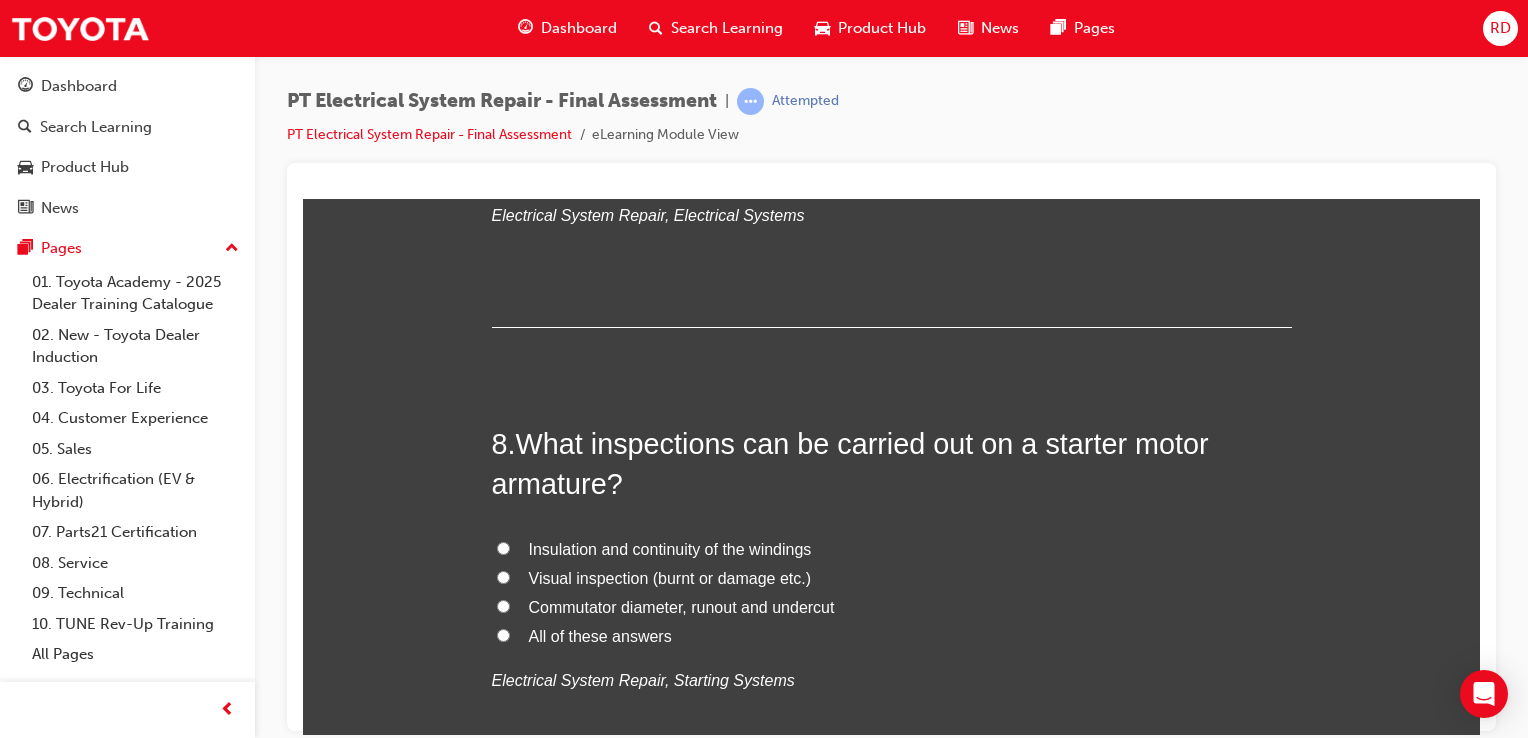 scroll, scrollTop: 3300, scrollLeft: 0, axis: vertical 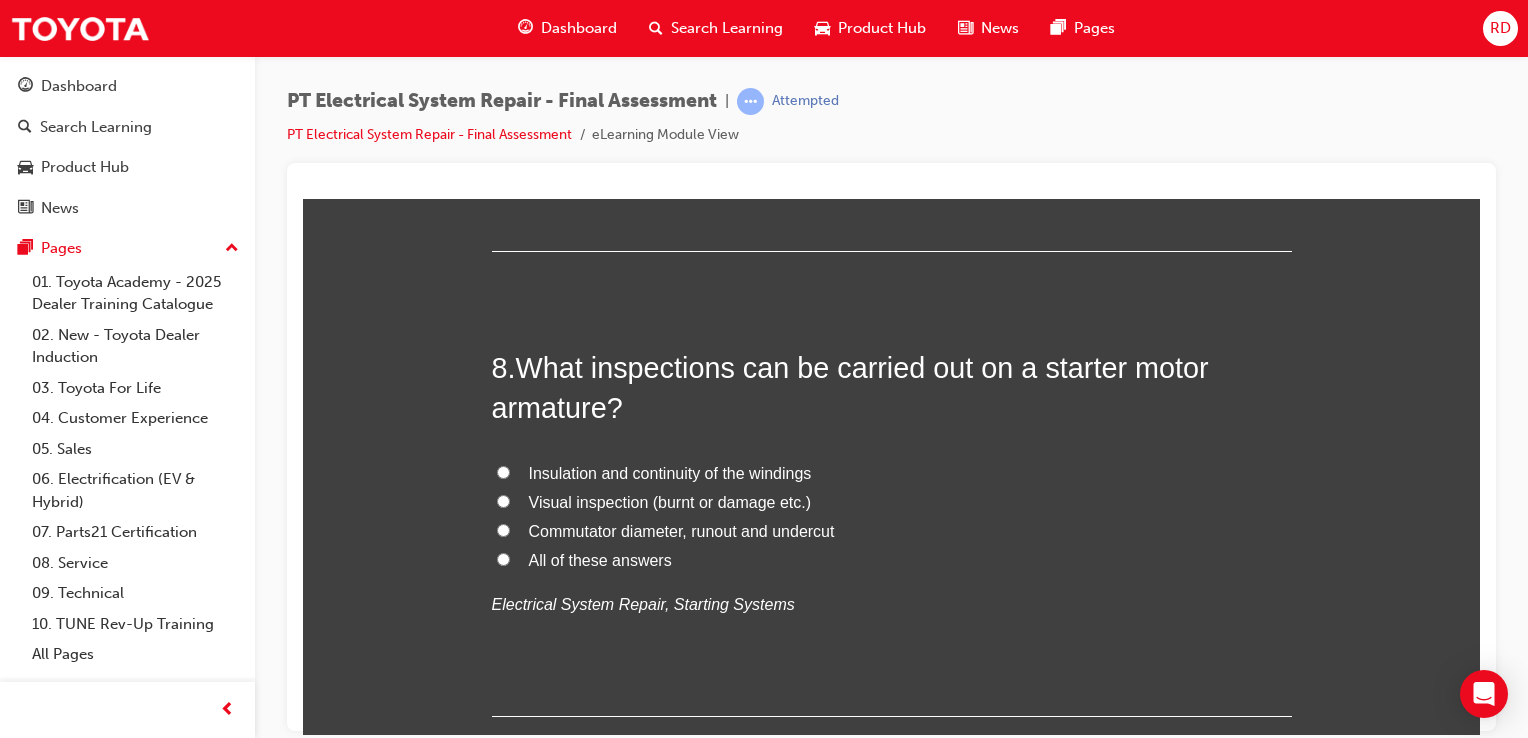 click on "All of these answers" at bounding box center [892, 560] 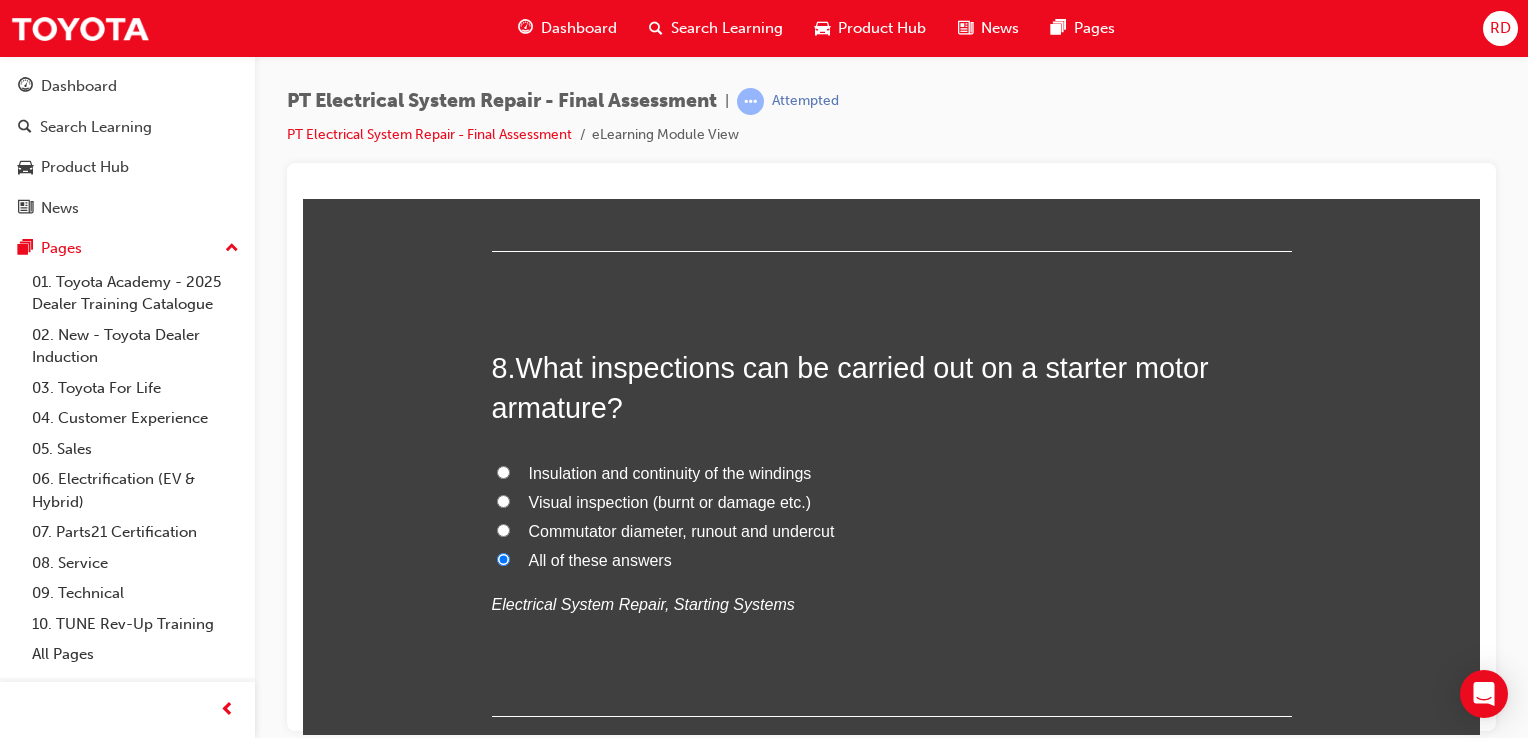 radio on "true" 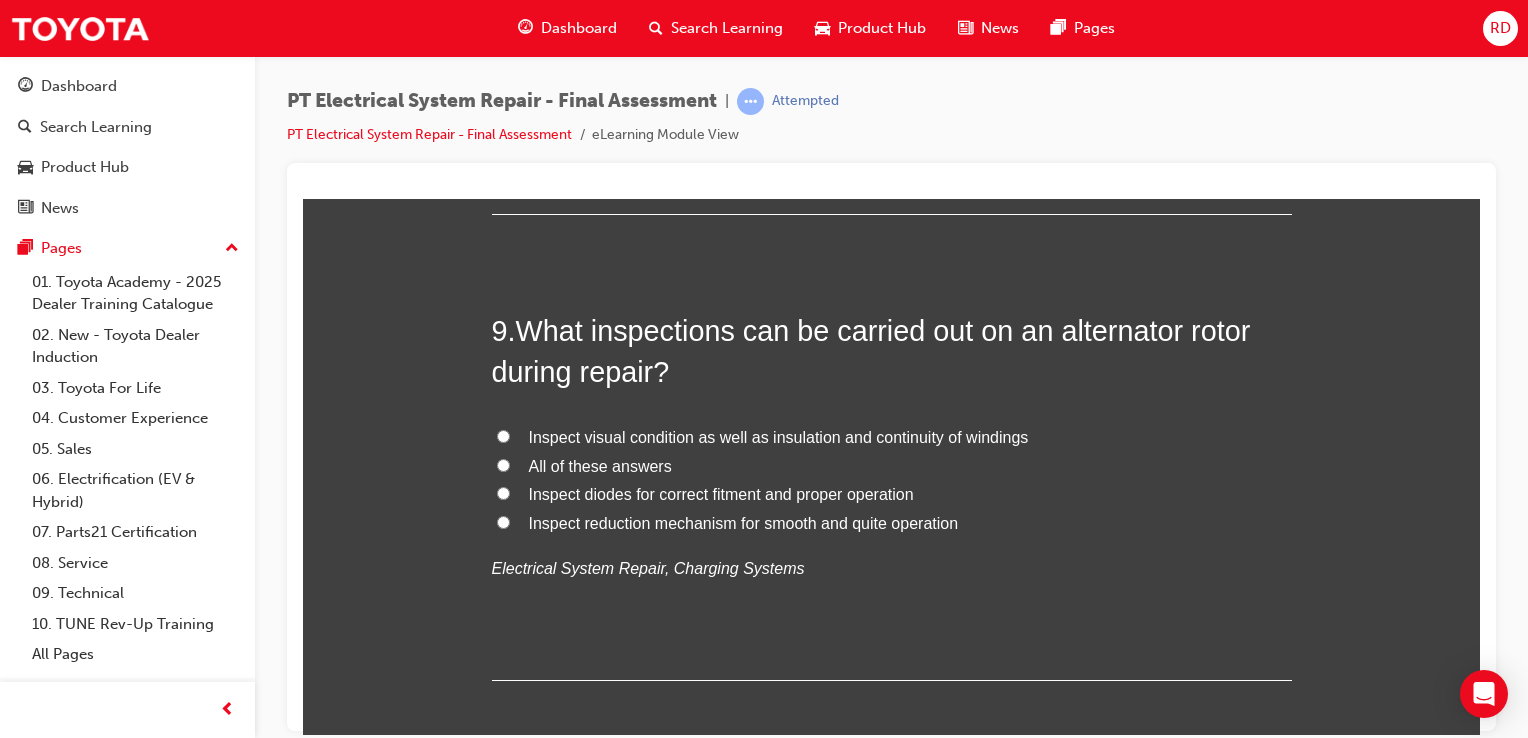 scroll, scrollTop: 3800, scrollLeft: 0, axis: vertical 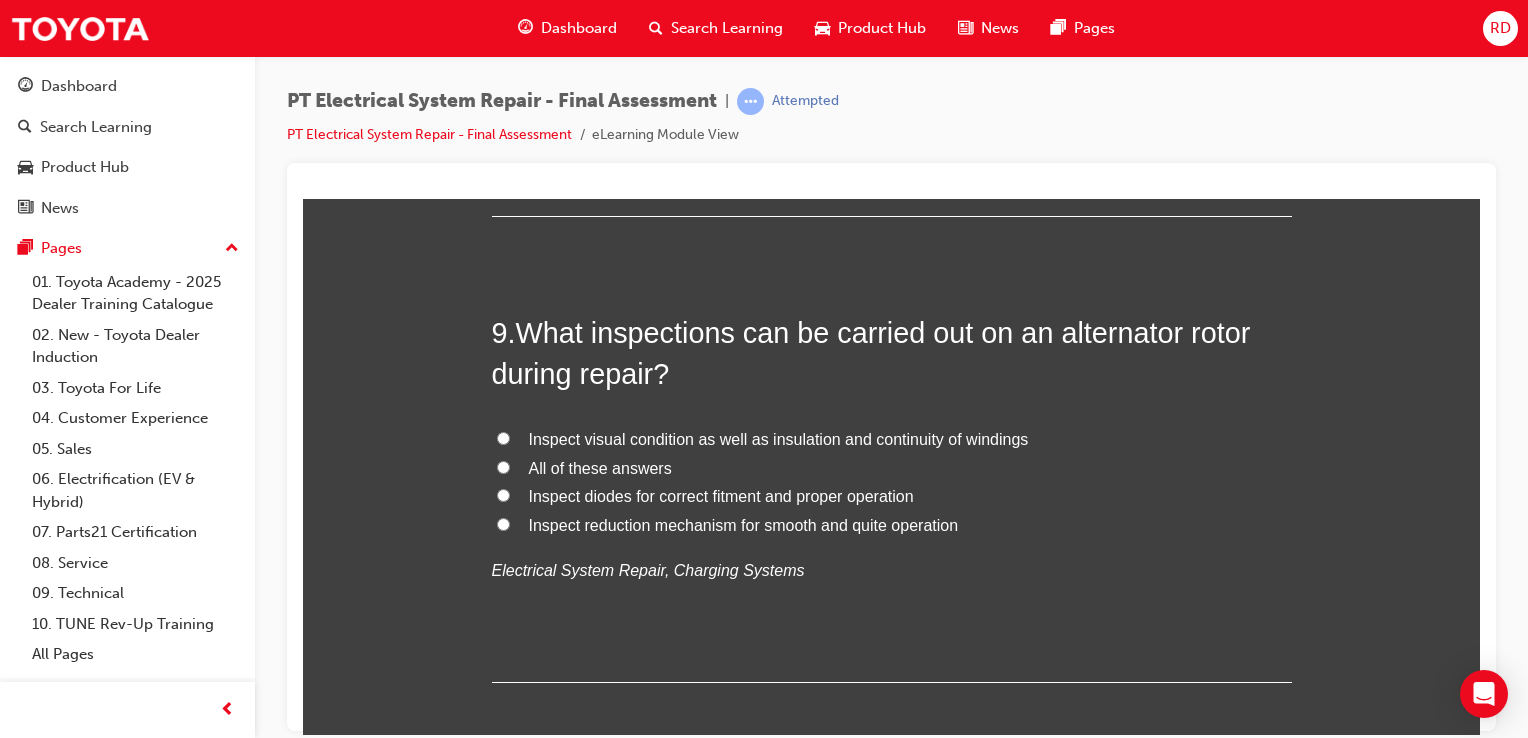 drag, startPoint x: 482, startPoint y: 471, endPoint x: 492, endPoint y: 472, distance: 10.049875 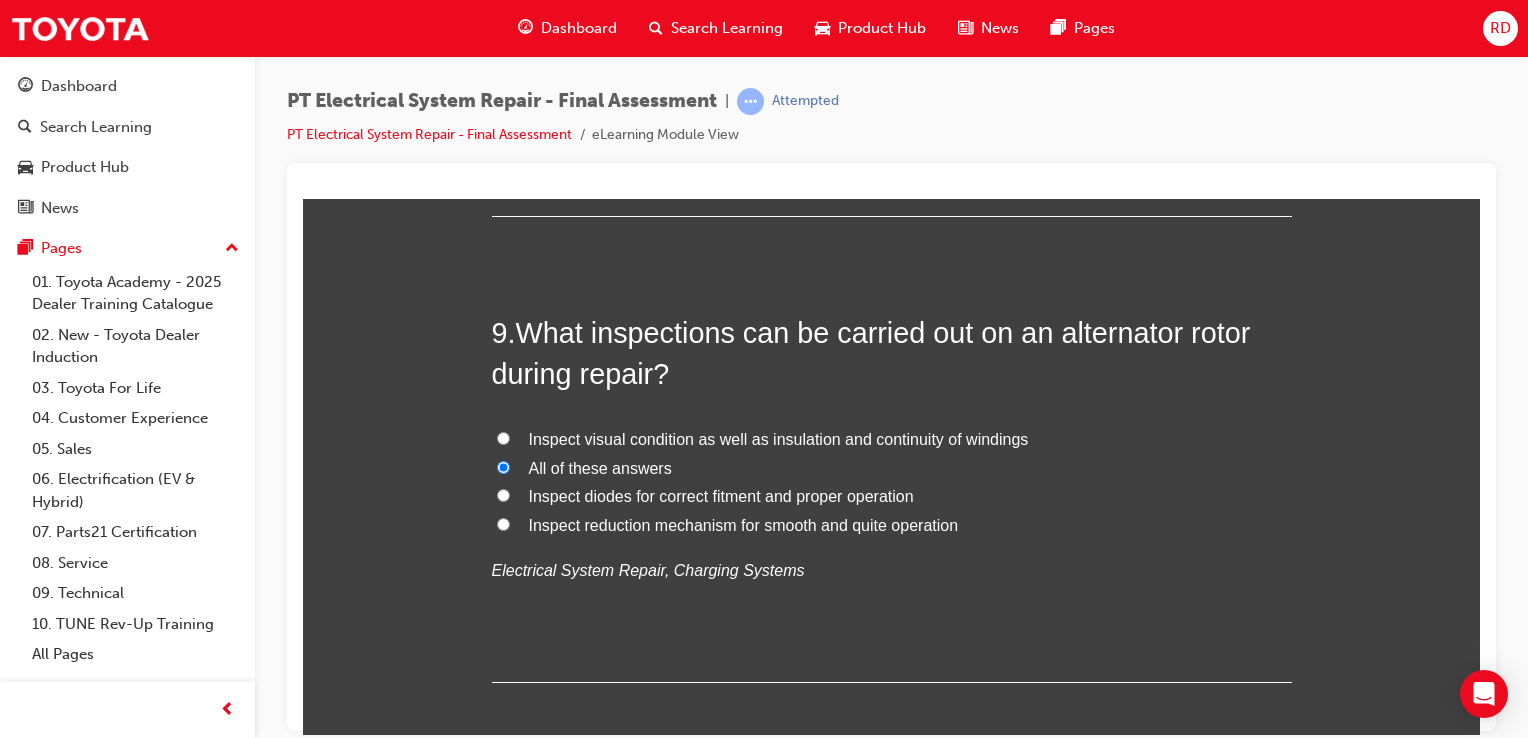 radio on "true" 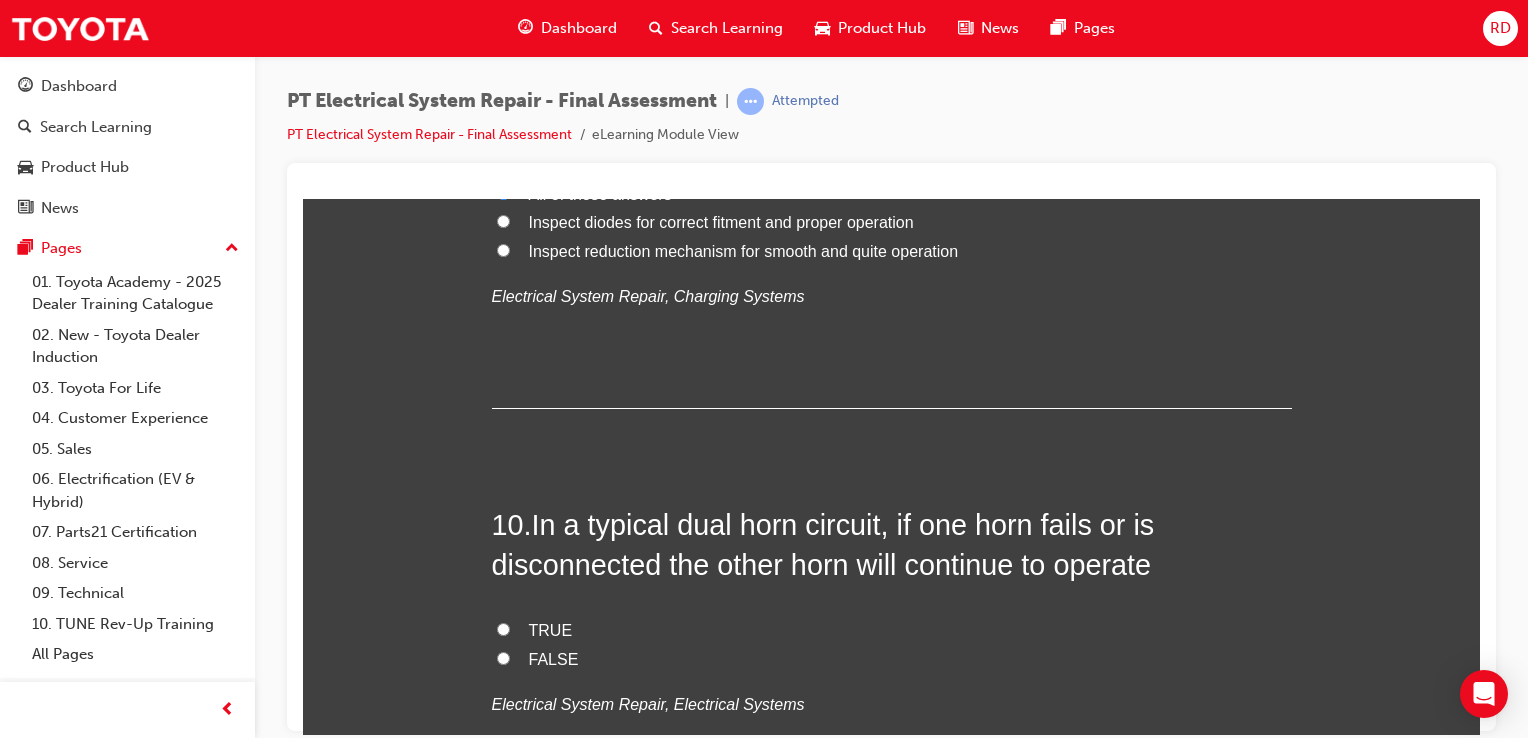 scroll, scrollTop: 4200, scrollLeft: 0, axis: vertical 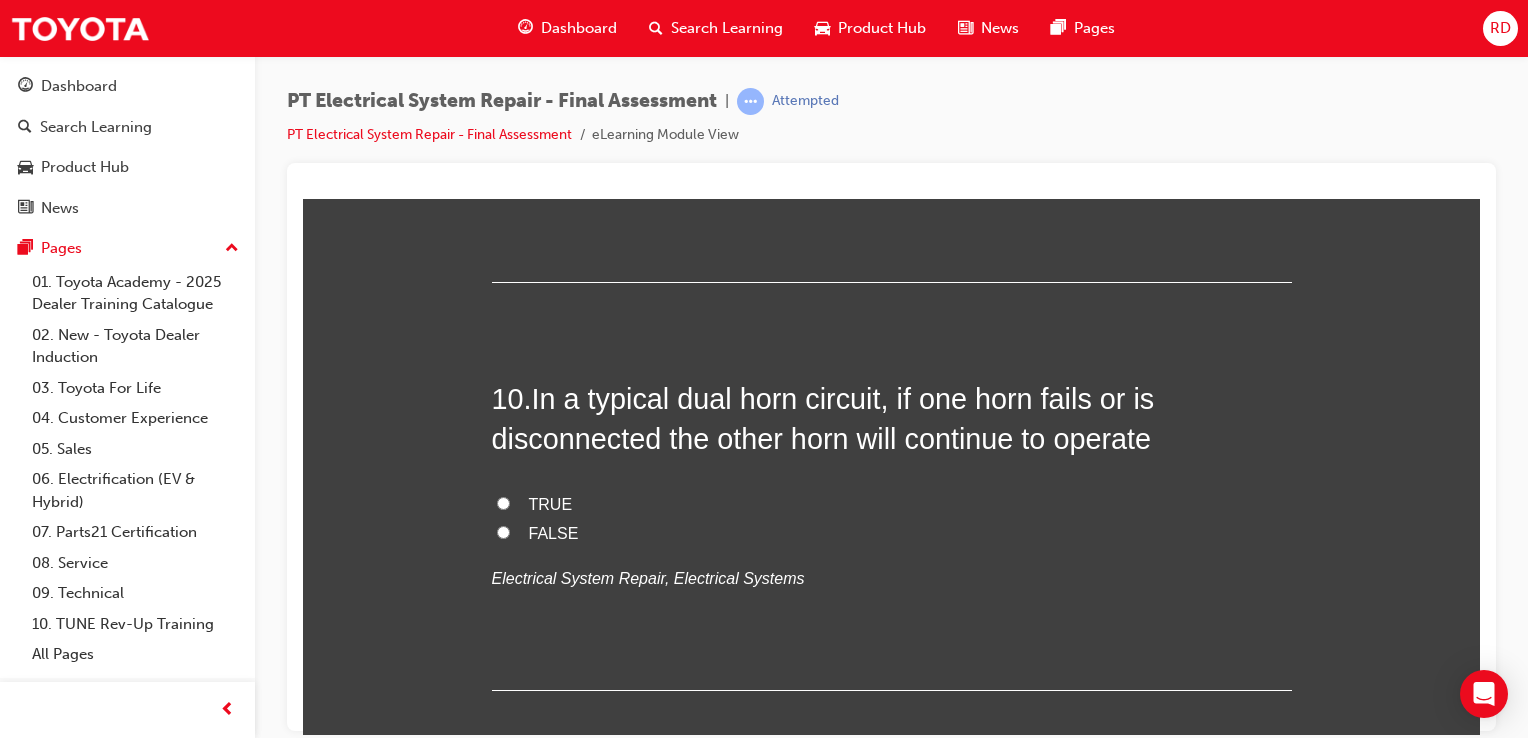 drag, startPoint x: 492, startPoint y: 495, endPoint x: 504, endPoint y: 489, distance: 13.416408 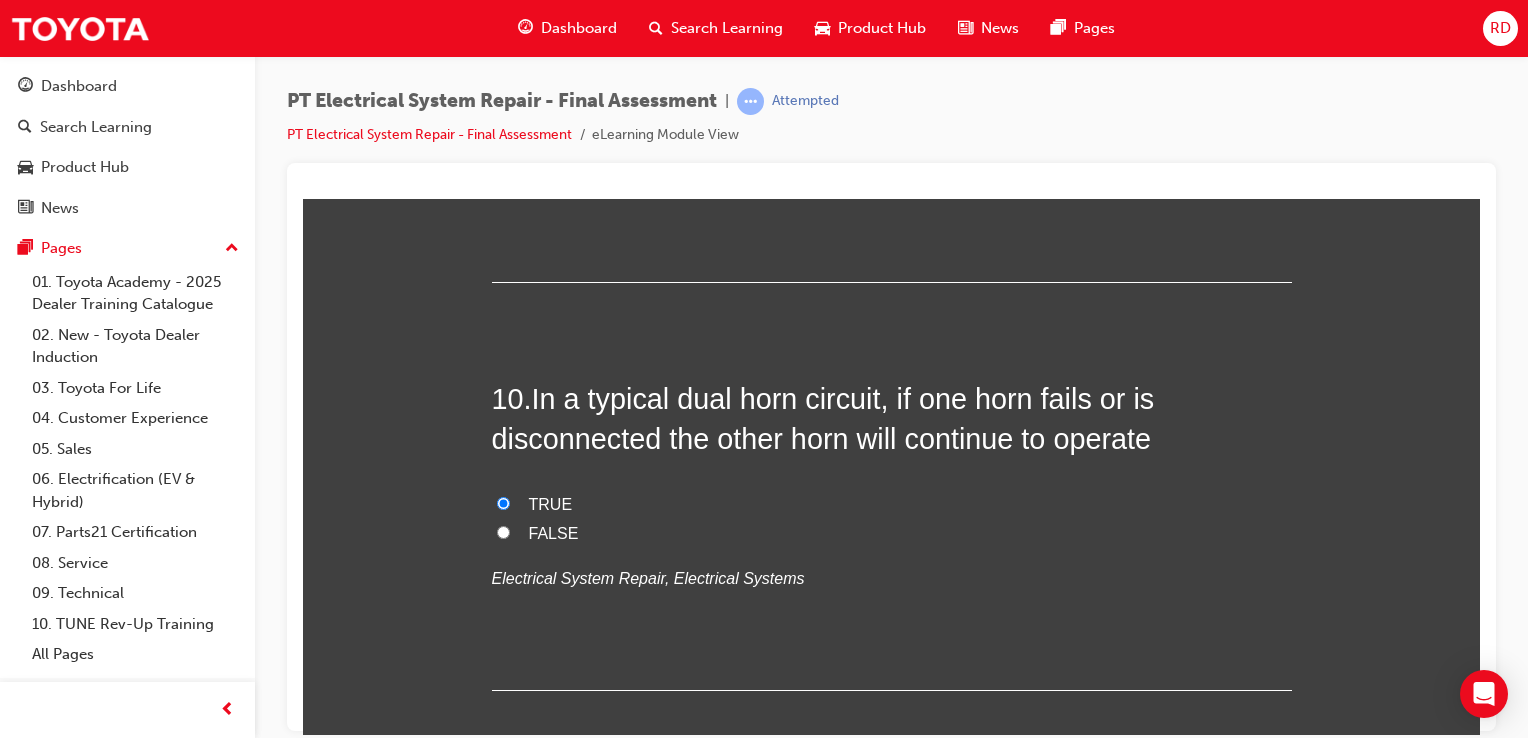 radio on "true" 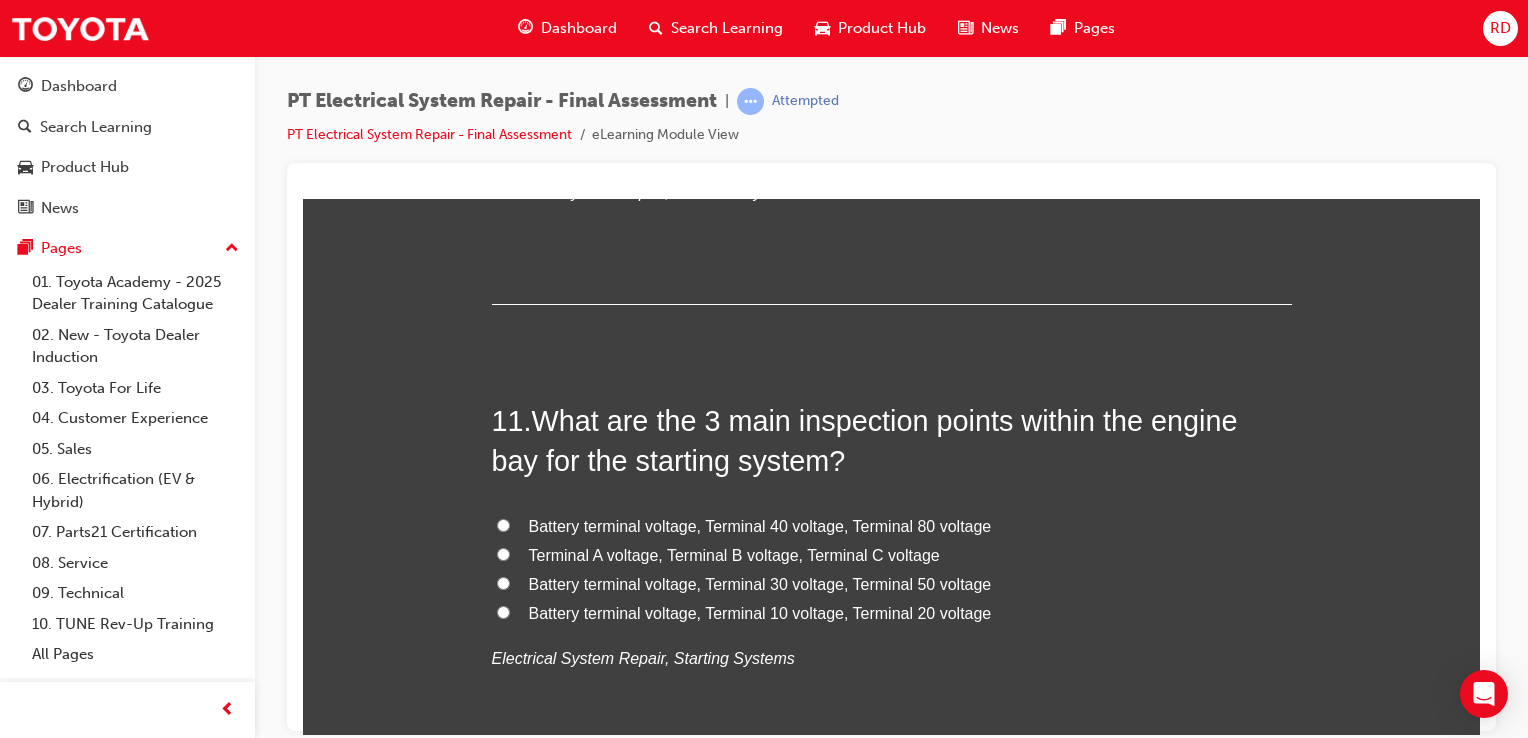scroll, scrollTop: 4700, scrollLeft: 0, axis: vertical 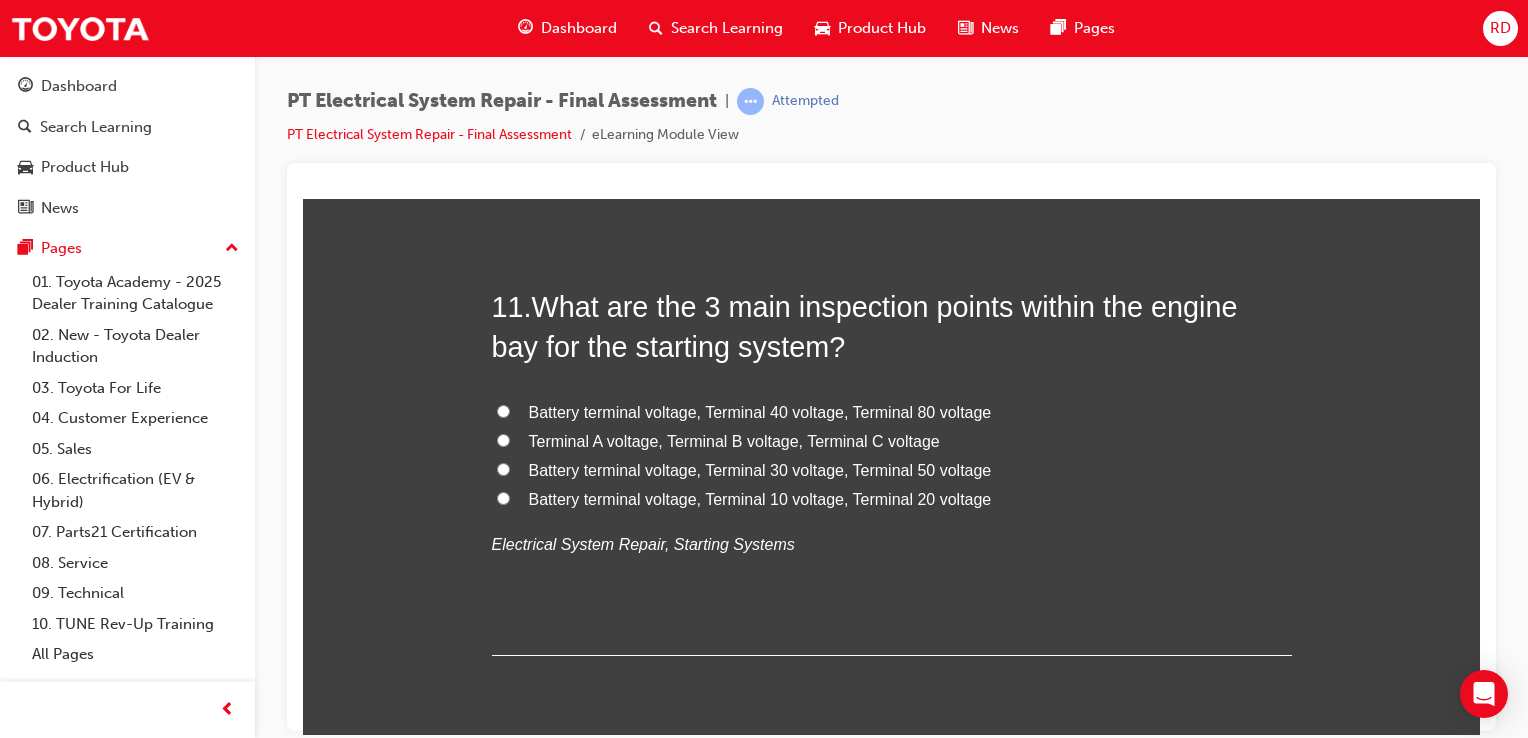 click on "Battery terminal voltage, Terminal 30 voltage, Terminal 50 voltage" at bounding box center [503, 468] 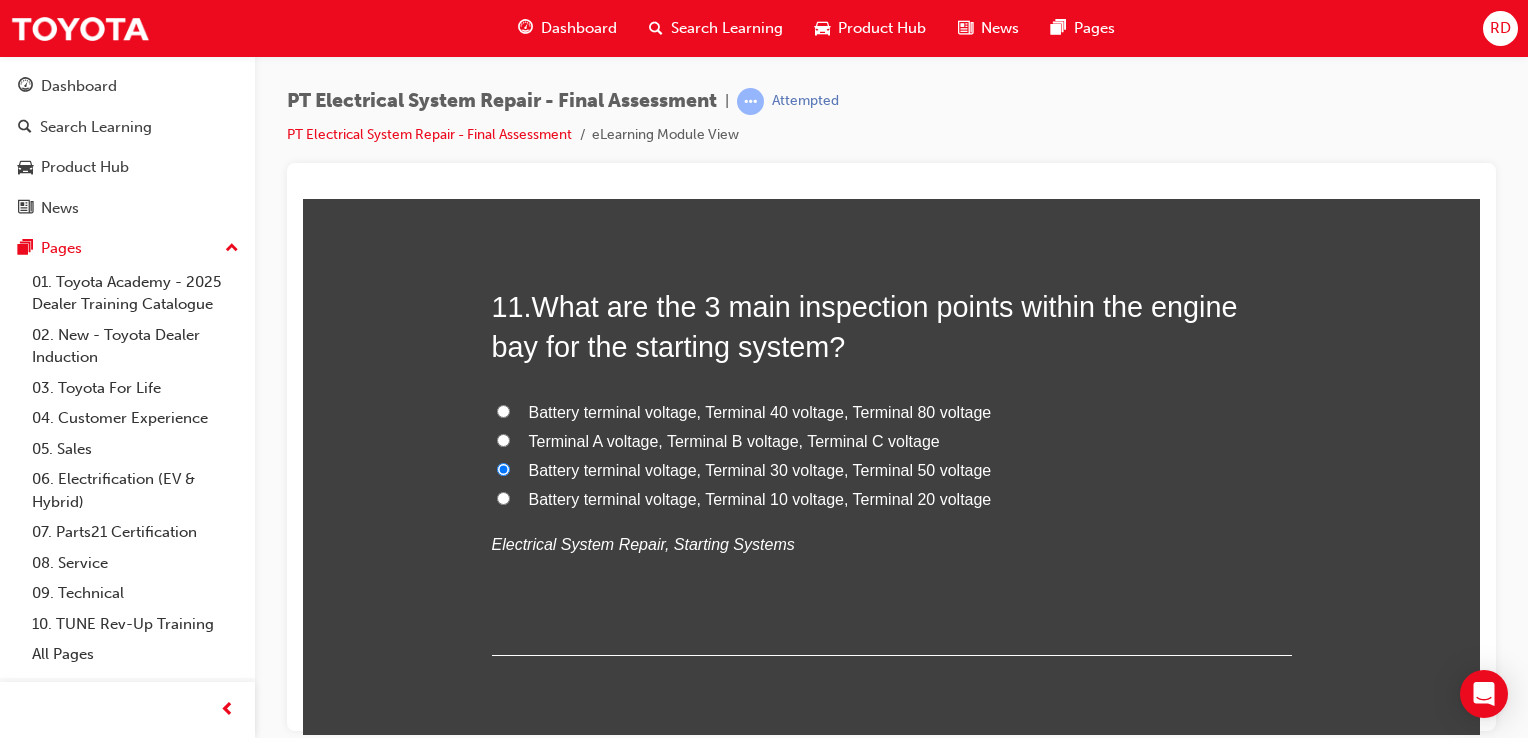 radio on "true" 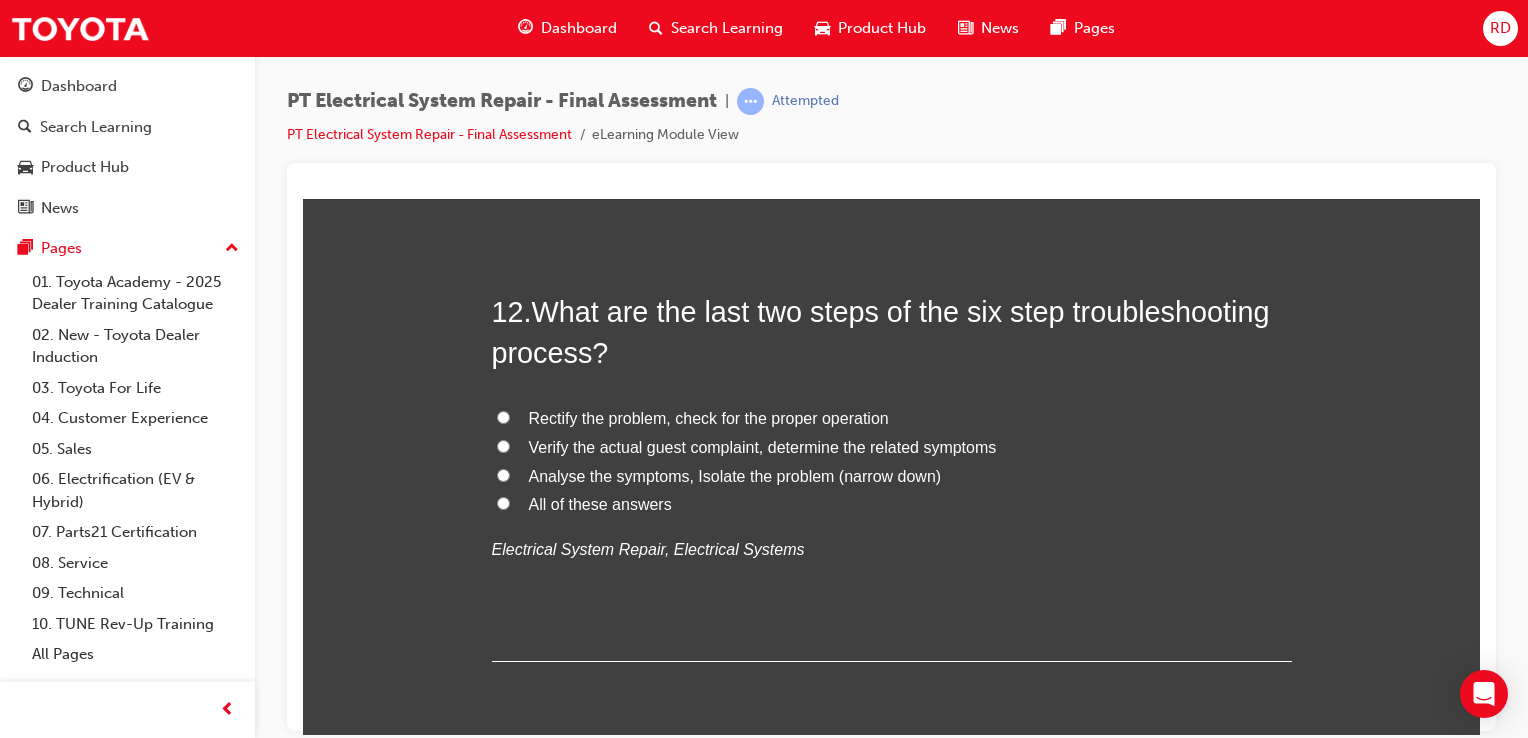 scroll, scrollTop: 5200, scrollLeft: 0, axis: vertical 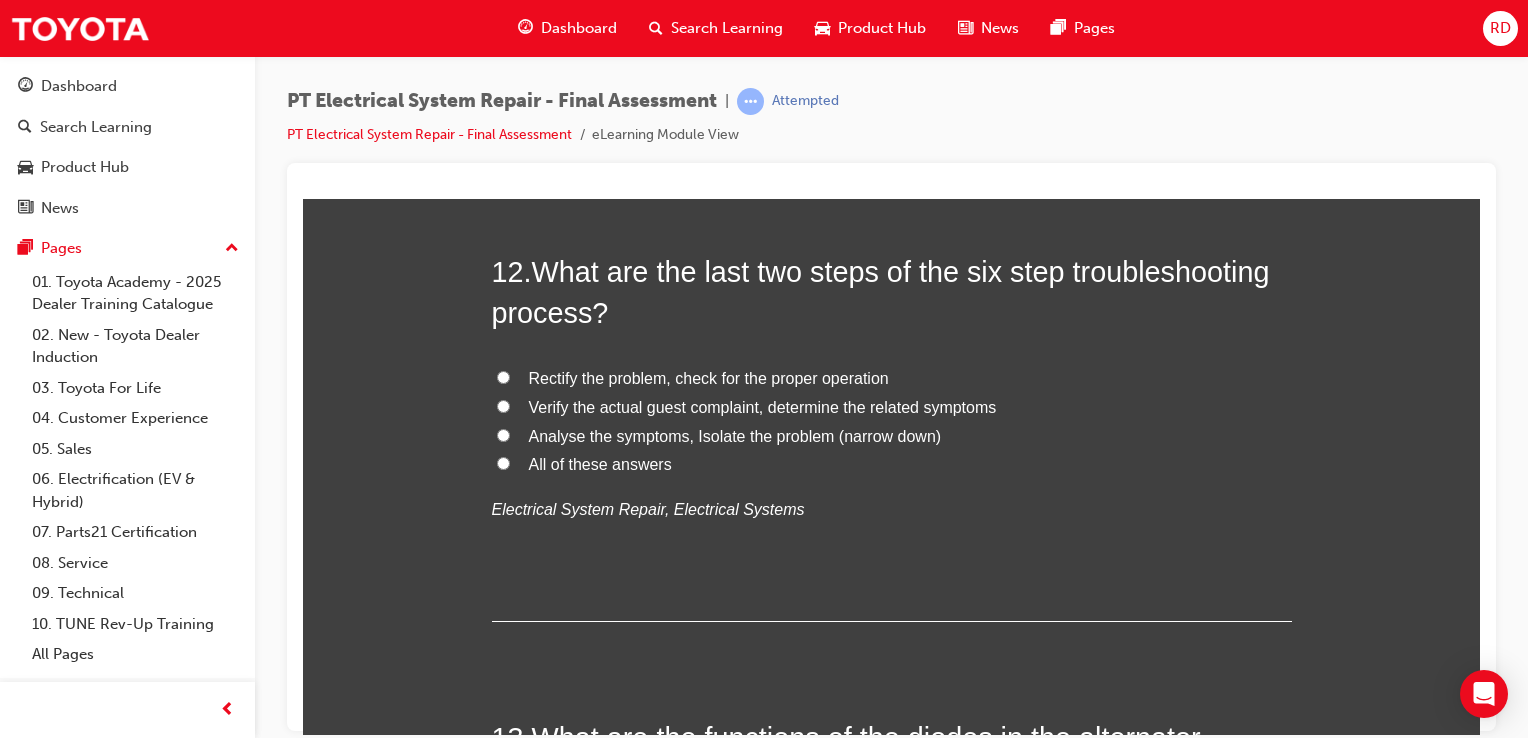 click on "Rectify the problem, check for the proper operation" at bounding box center (892, 378) 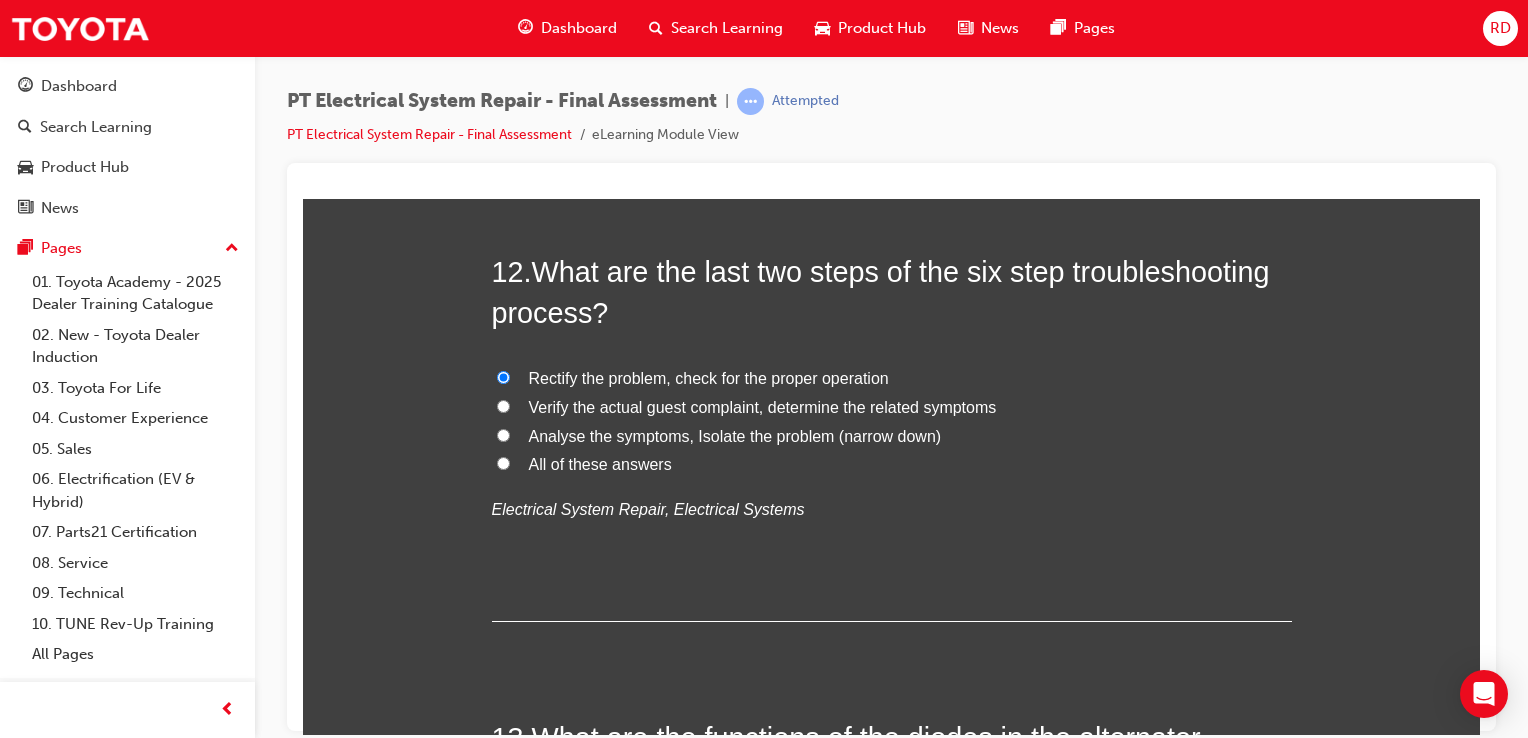 radio on "true" 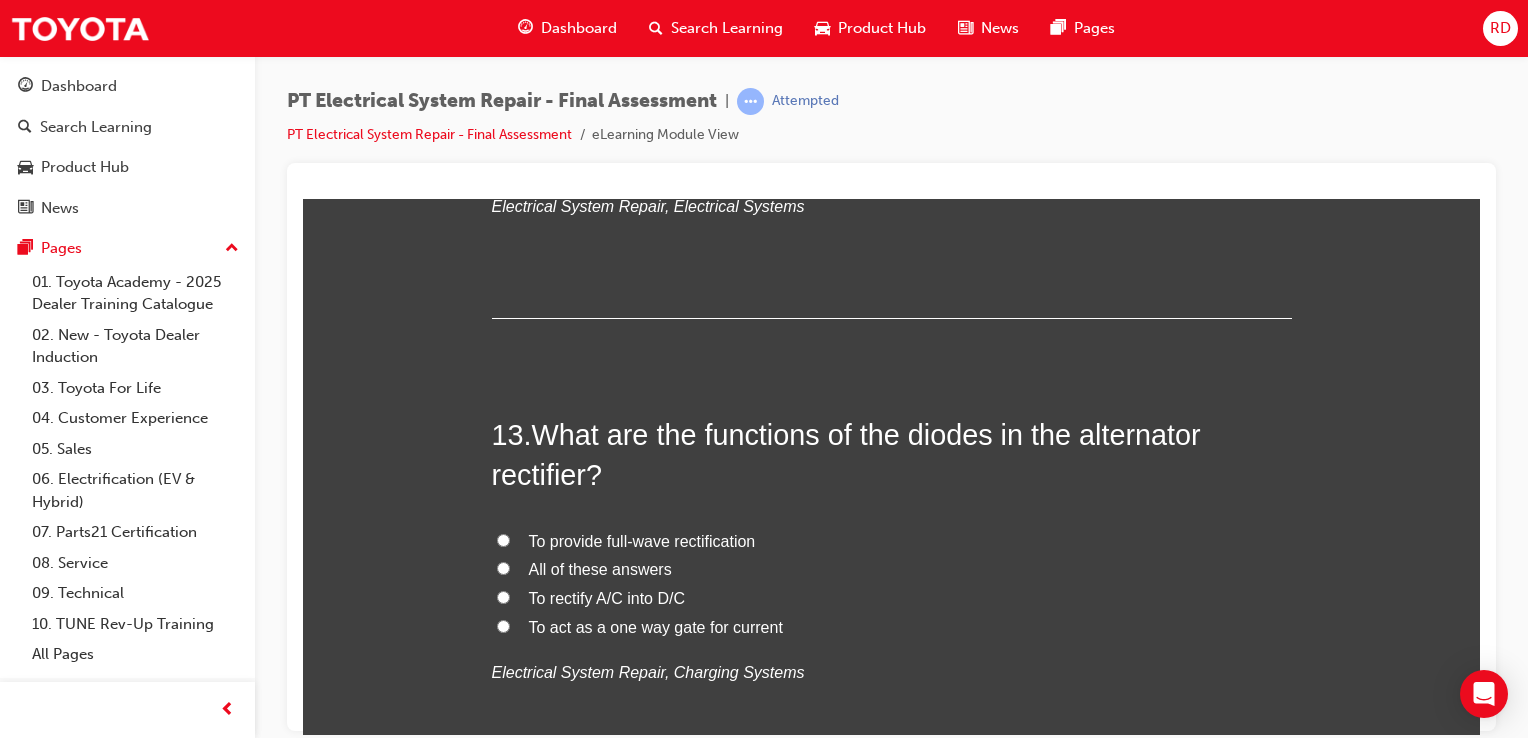 scroll, scrollTop: 5600, scrollLeft: 0, axis: vertical 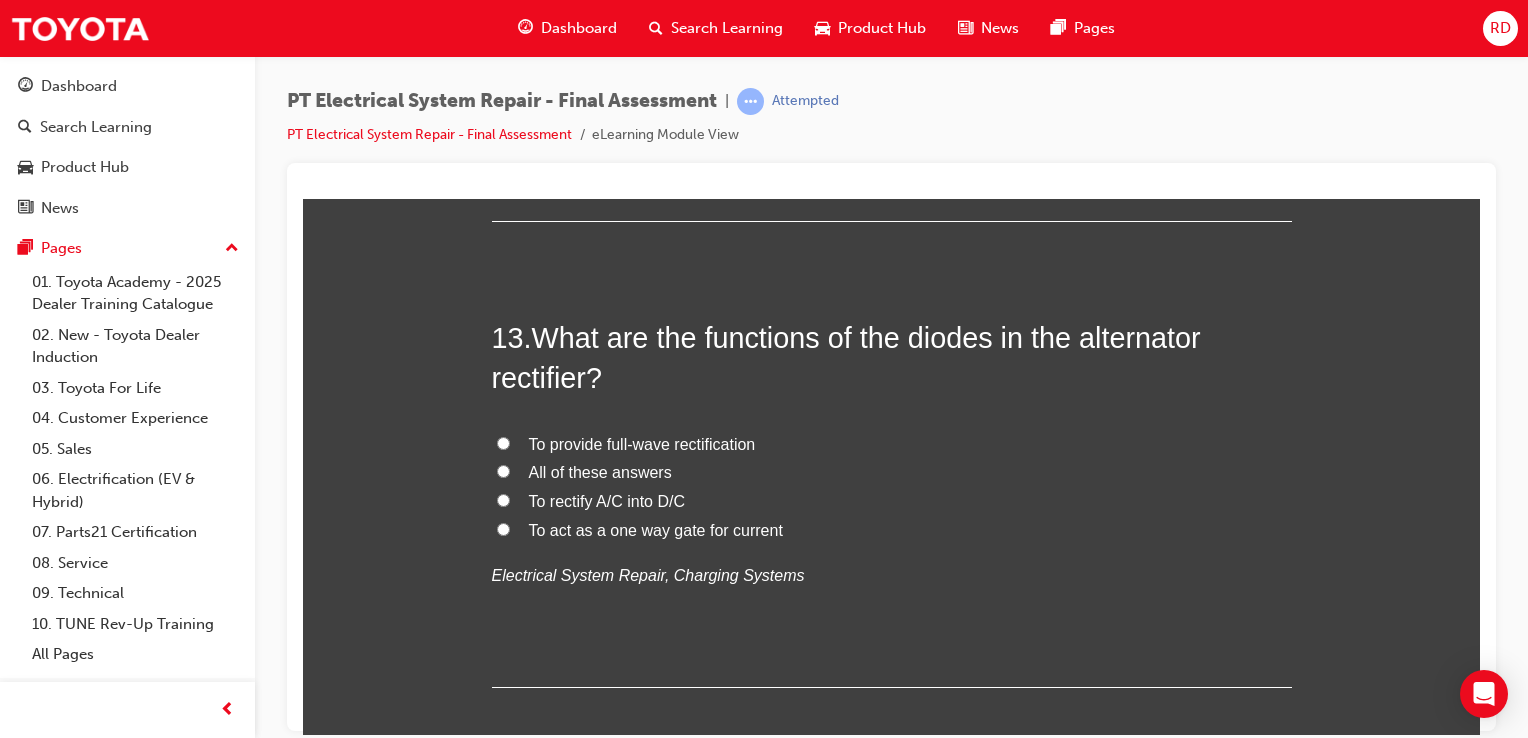 click on "All of these answers" at bounding box center [892, 472] 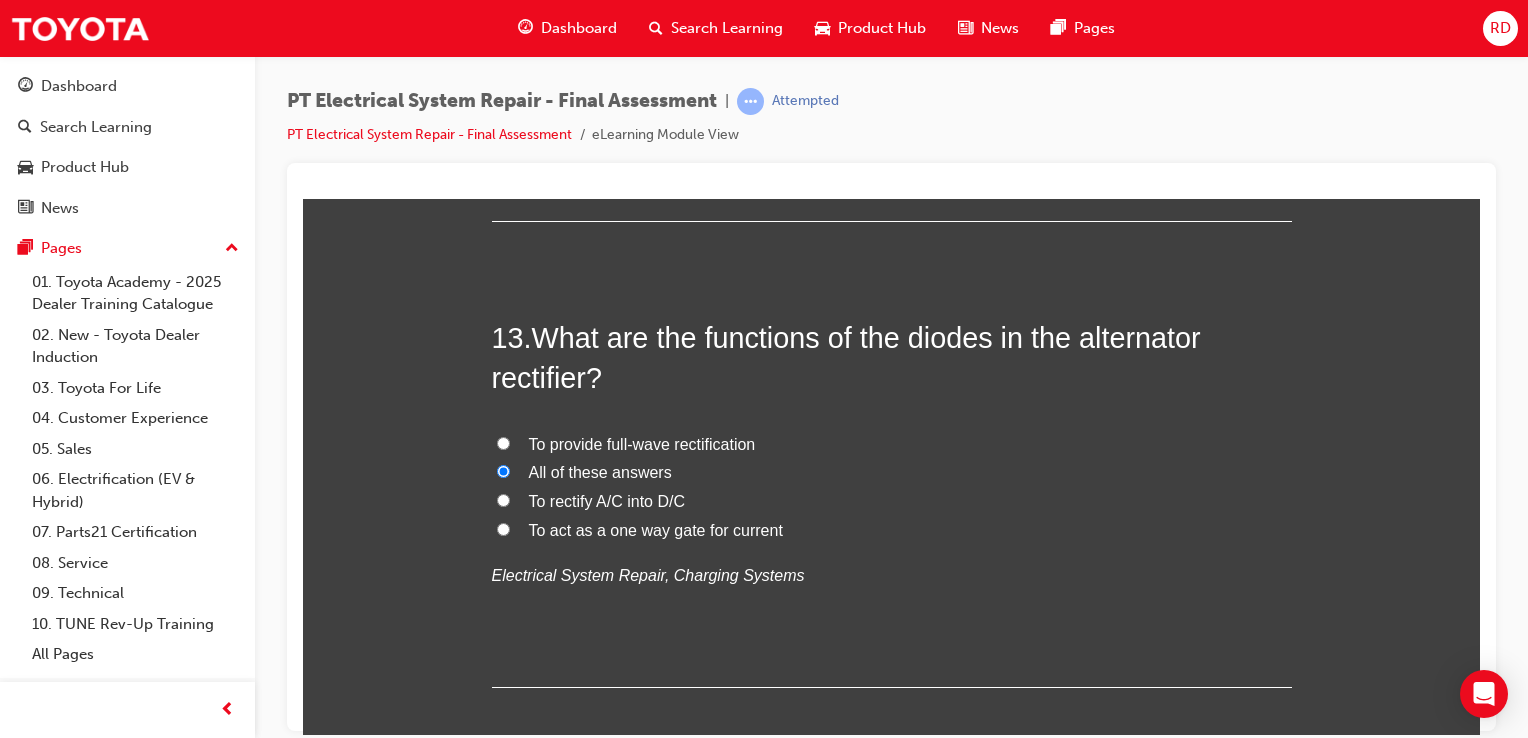 radio on "true" 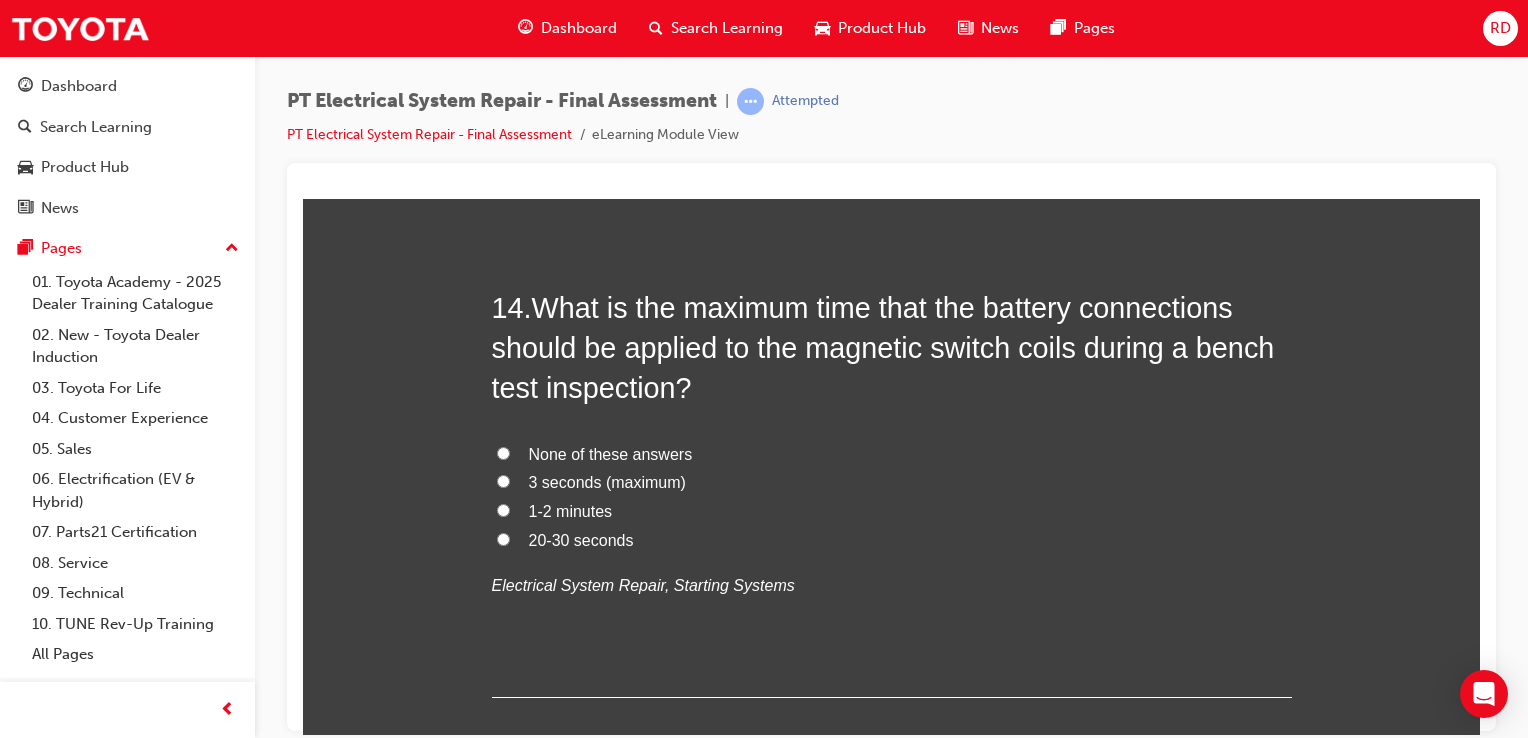 scroll, scrollTop: 6100, scrollLeft: 0, axis: vertical 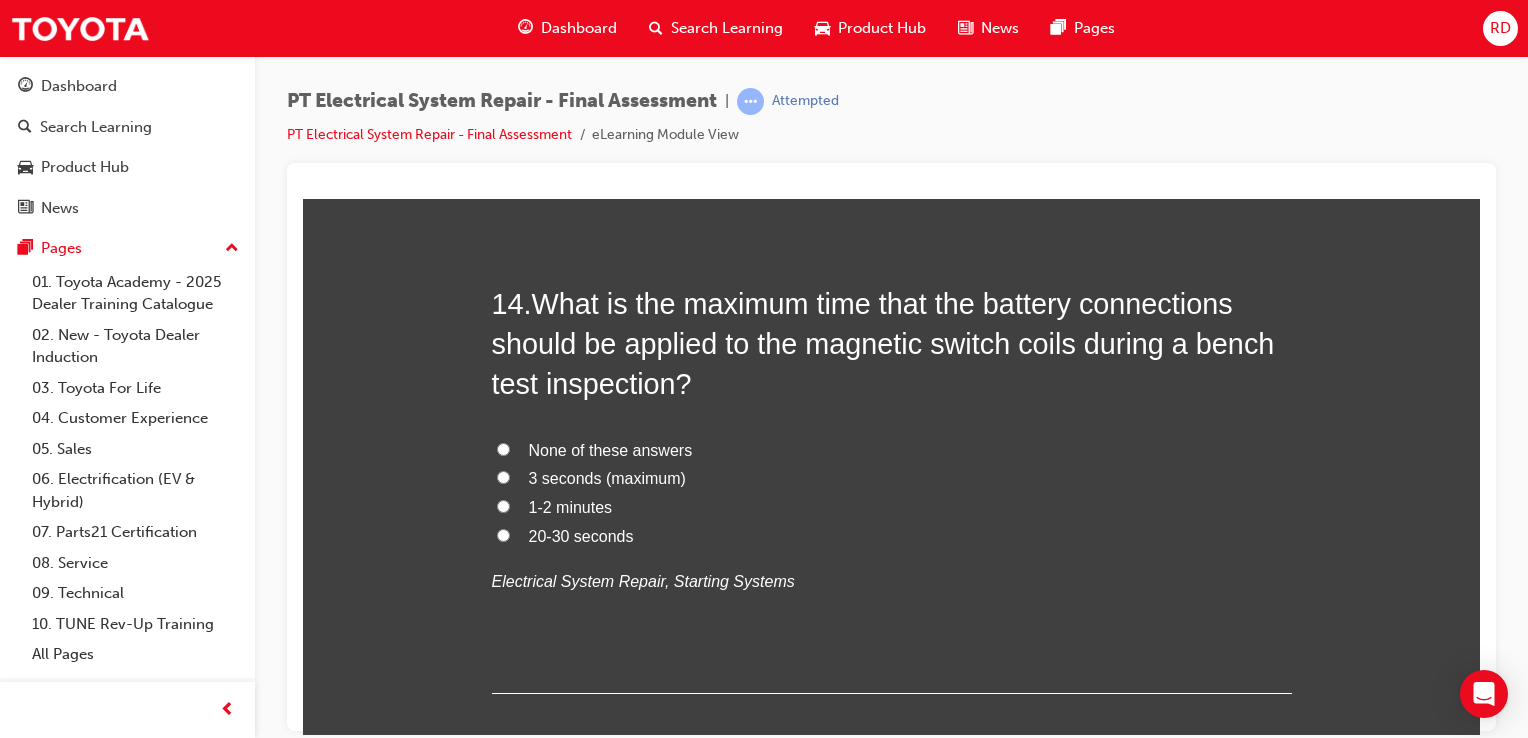 click on "3 seconds (maximum)" at bounding box center (892, 478) 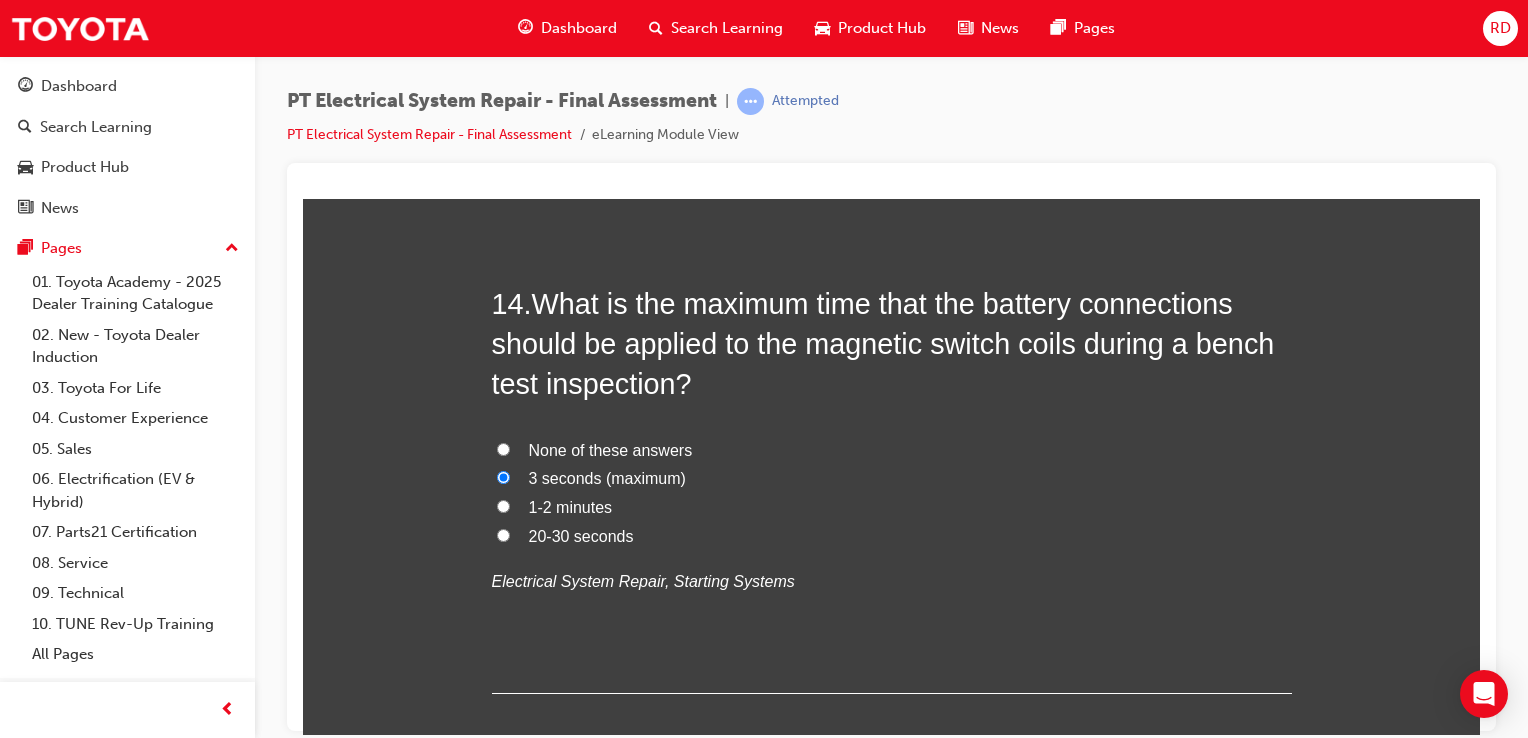 radio on "true" 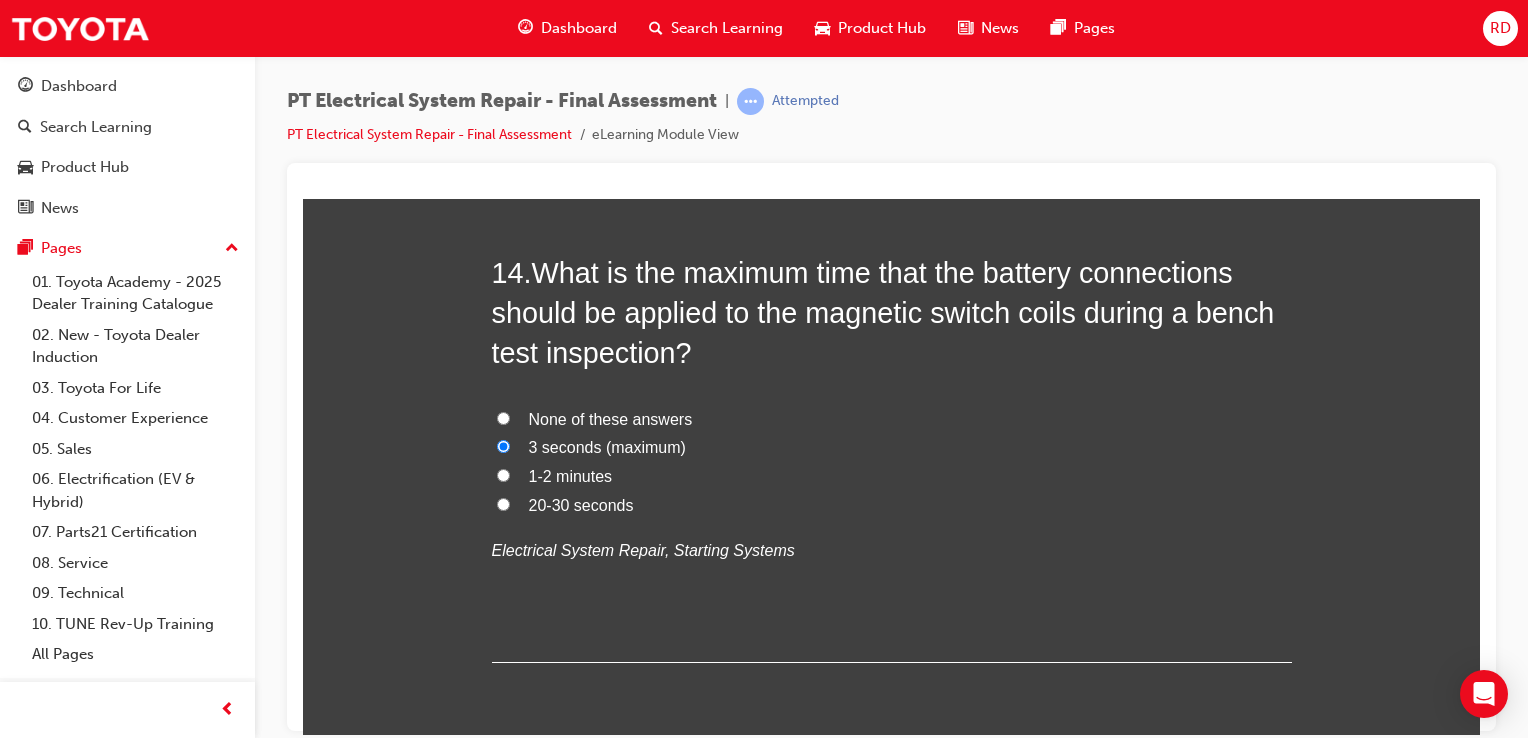 scroll, scrollTop: 6206, scrollLeft: 0, axis: vertical 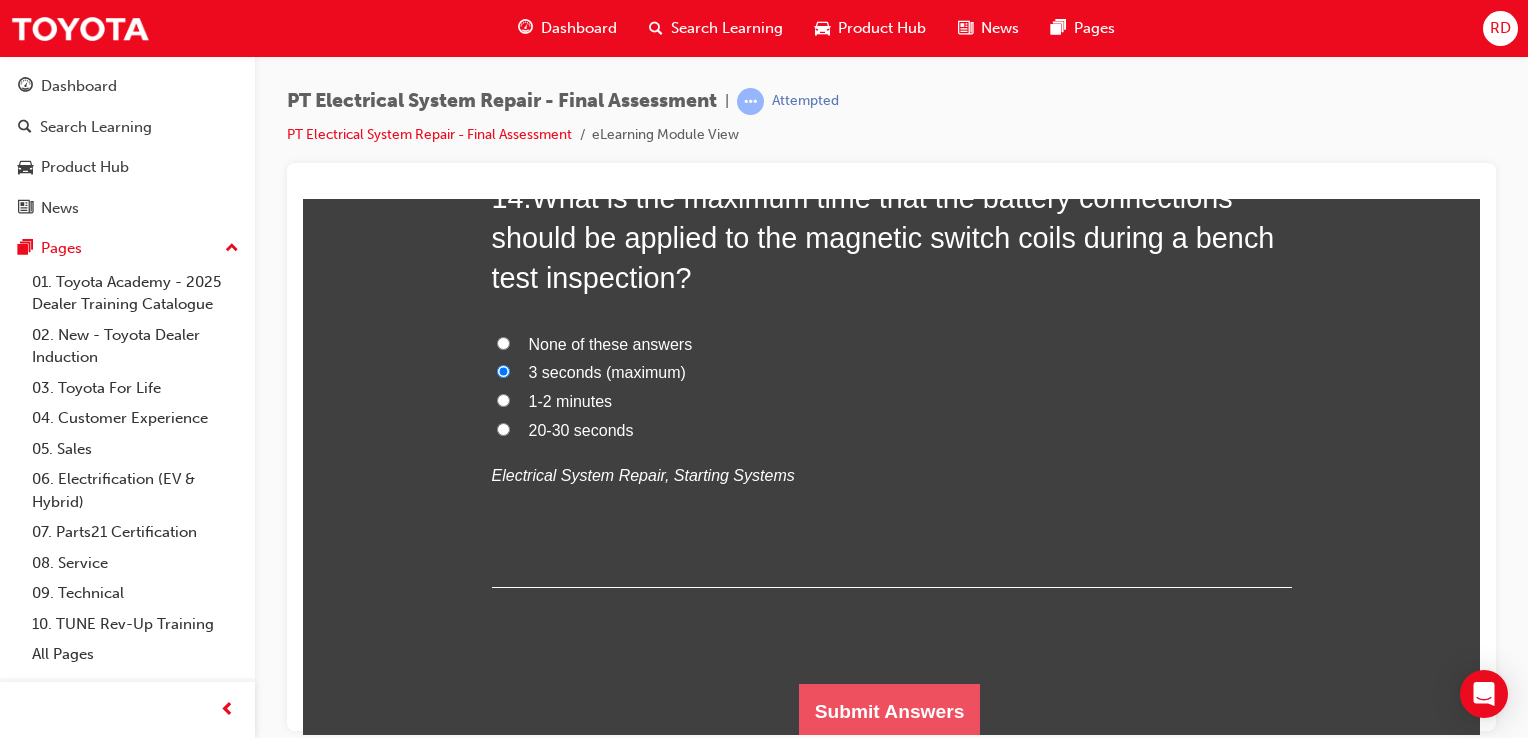 click on "Submit Answers" at bounding box center (890, 711) 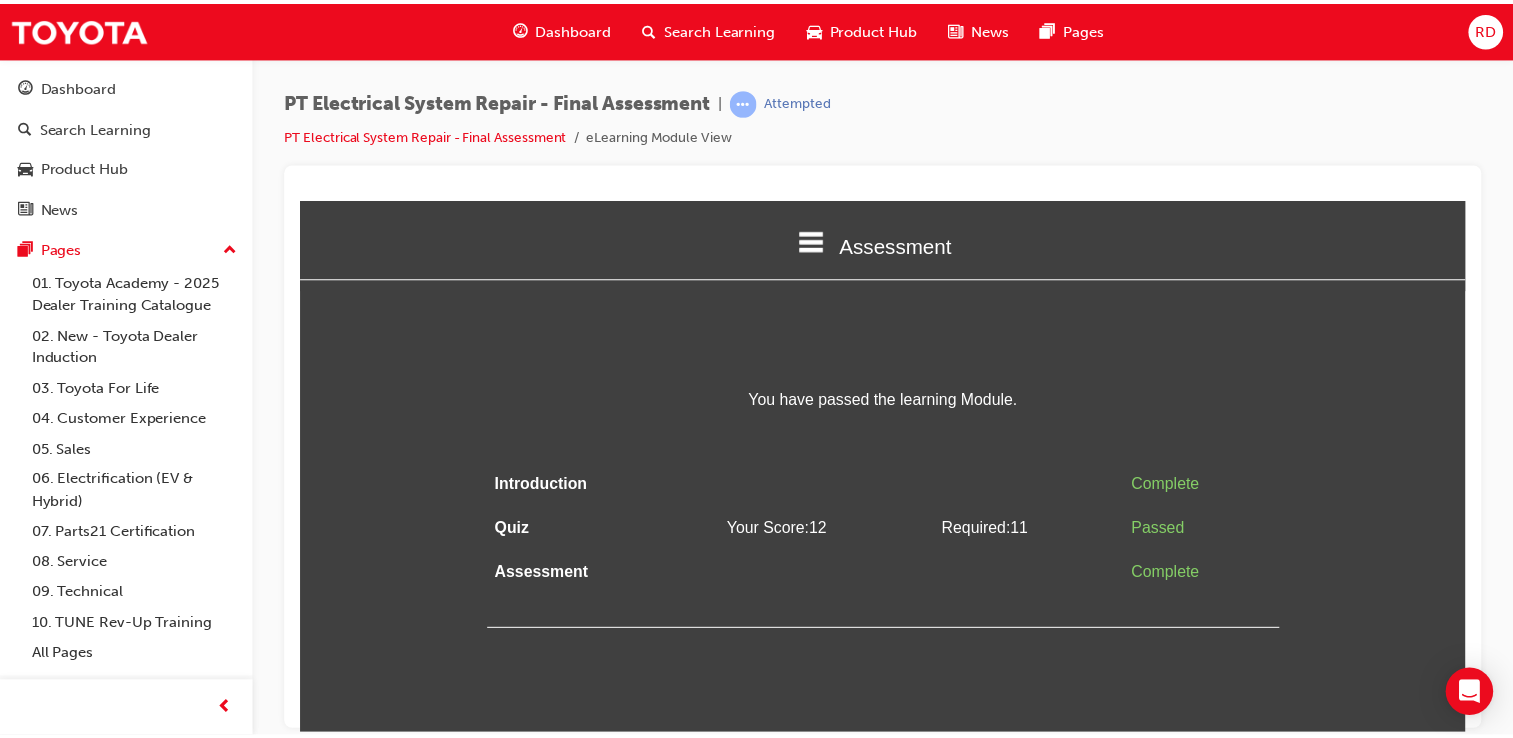 scroll, scrollTop: 0, scrollLeft: 0, axis: both 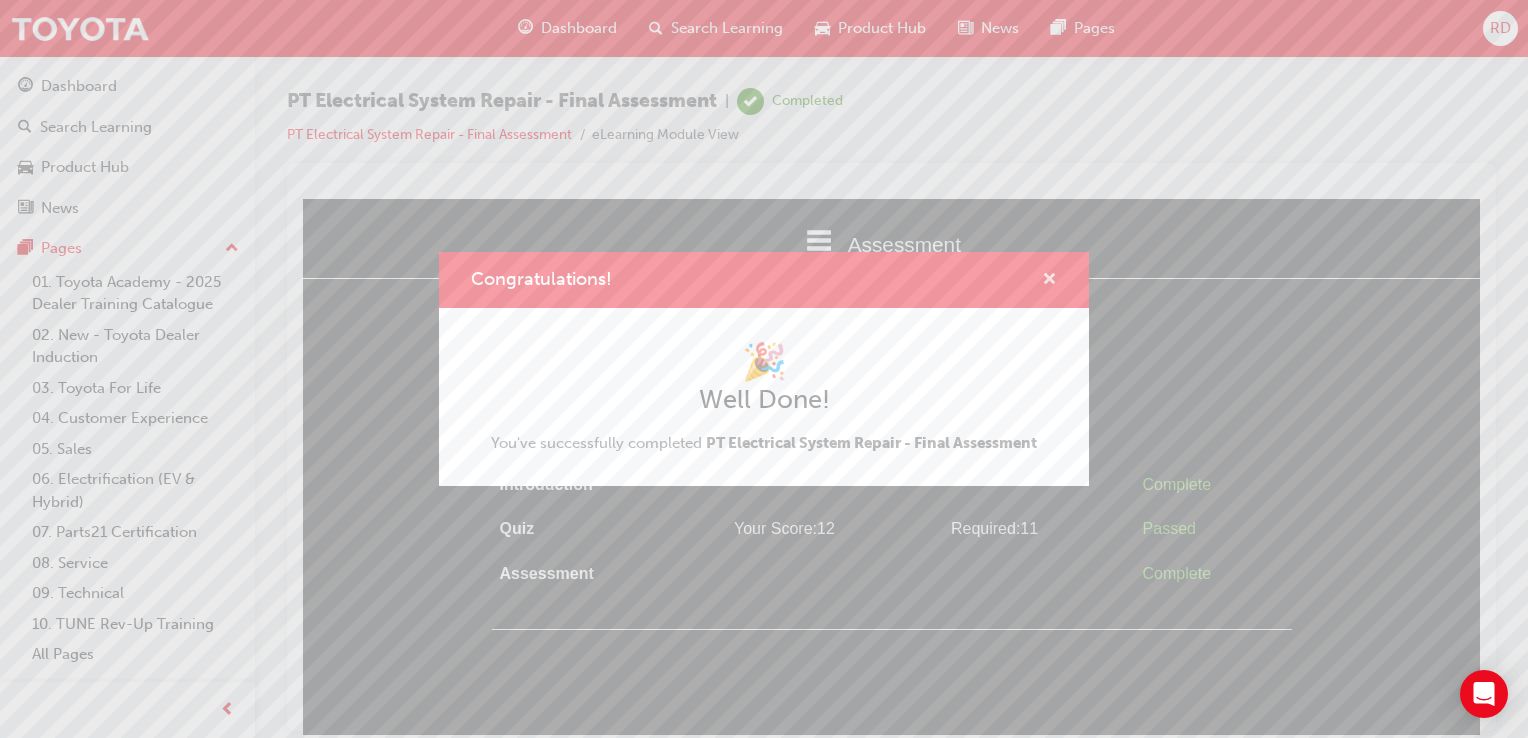 click at bounding box center (1049, 281) 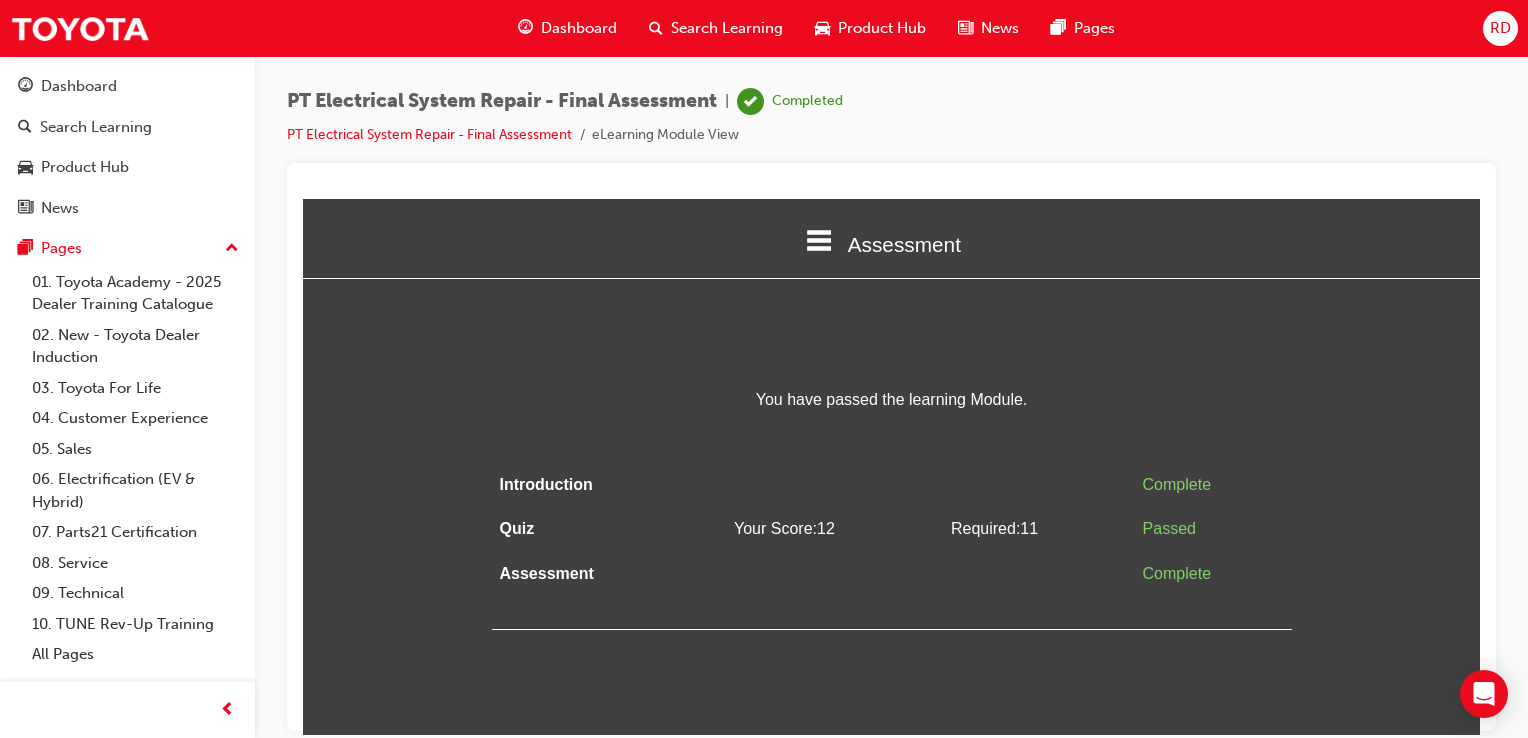 click on "Dashboard" at bounding box center [579, 28] 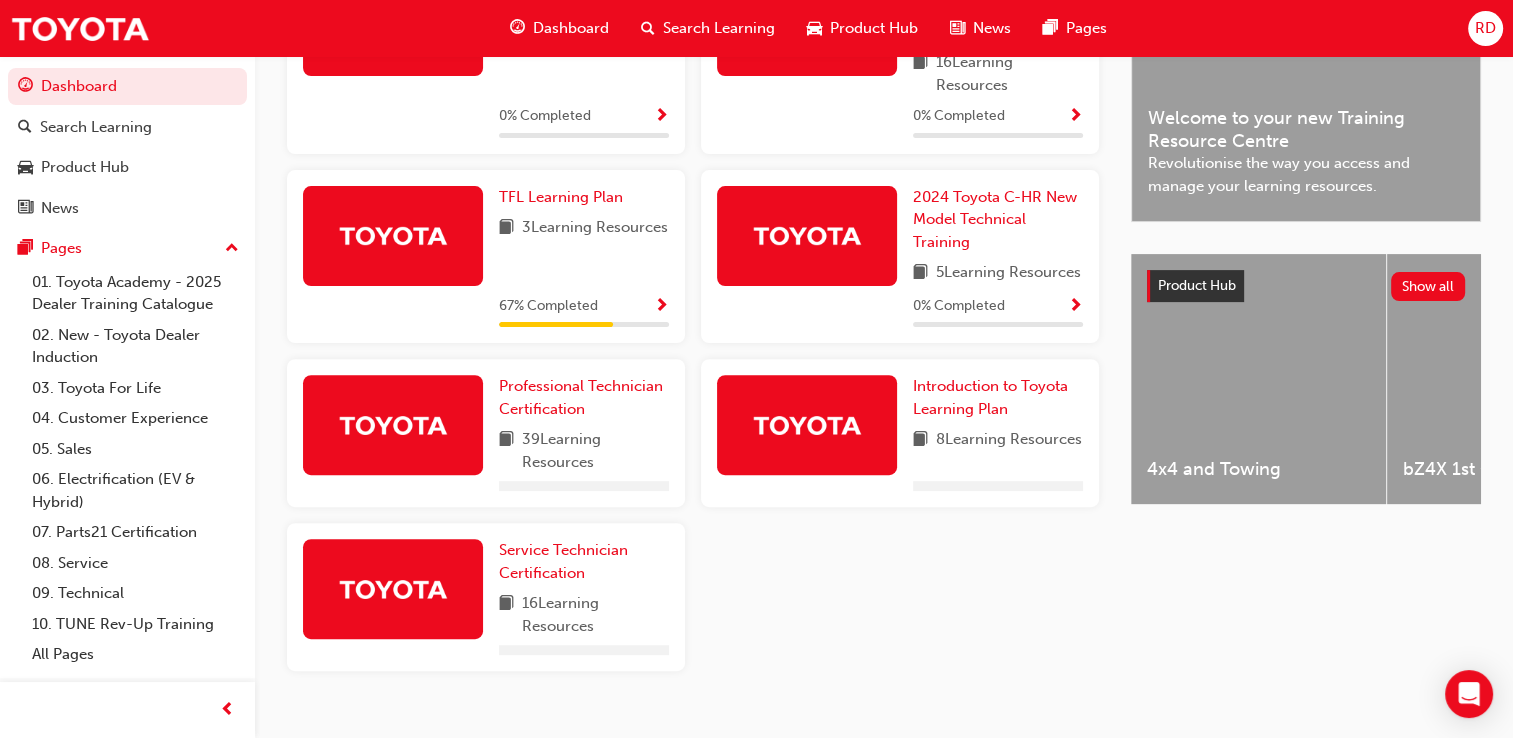 scroll, scrollTop: 648, scrollLeft: 0, axis: vertical 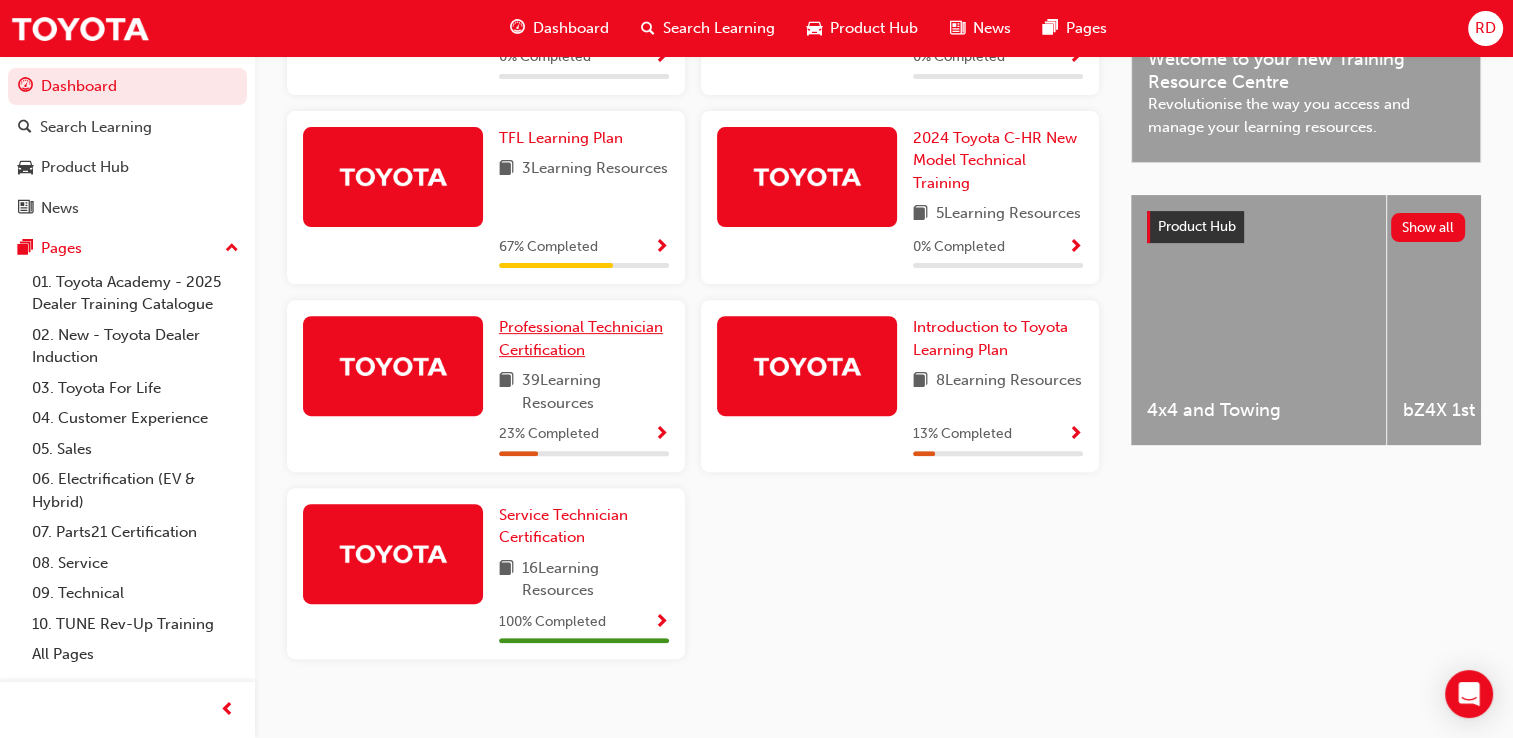 click on "Professional Technician Certification" at bounding box center (584, 338) 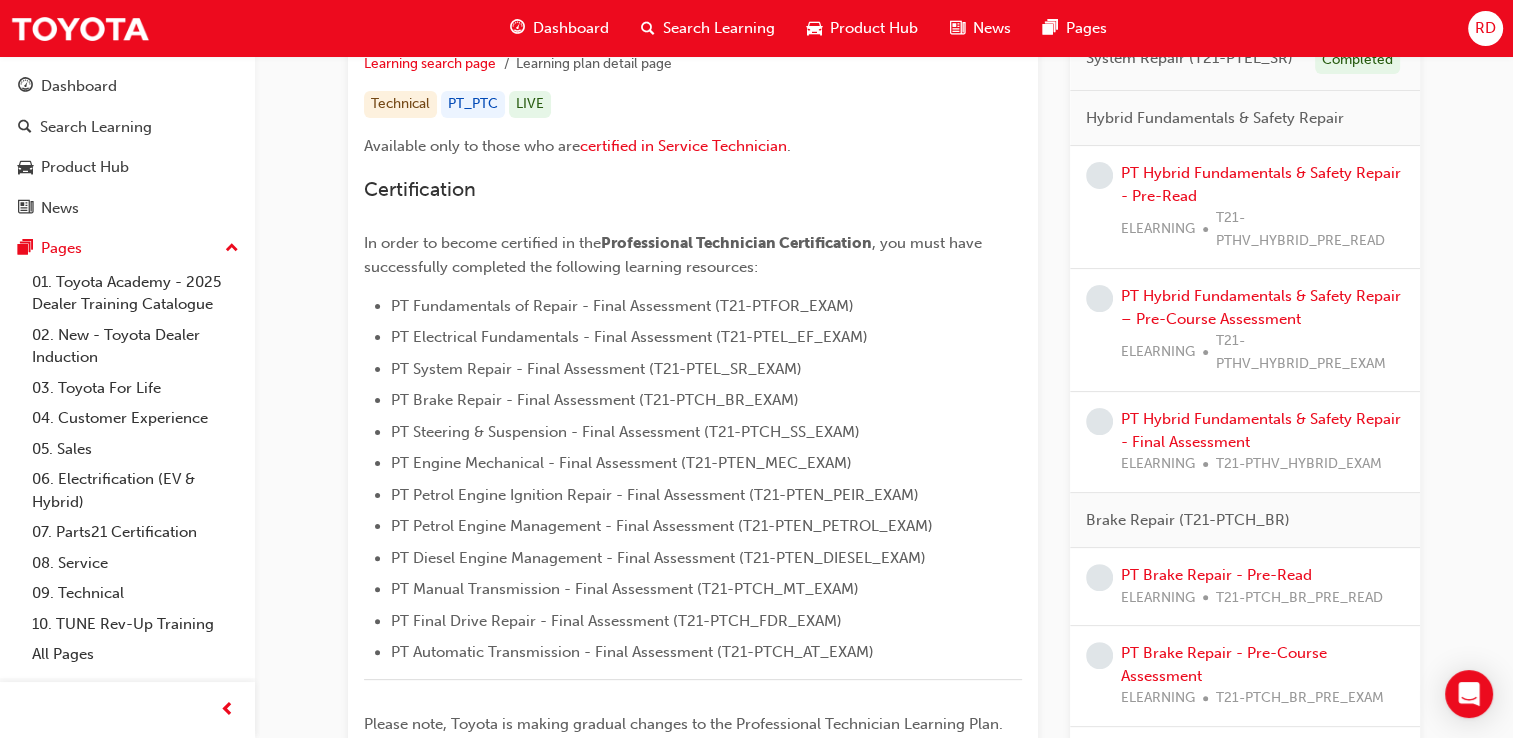 scroll, scrollTop: 400, scrollLeft: 0, axis: vertical 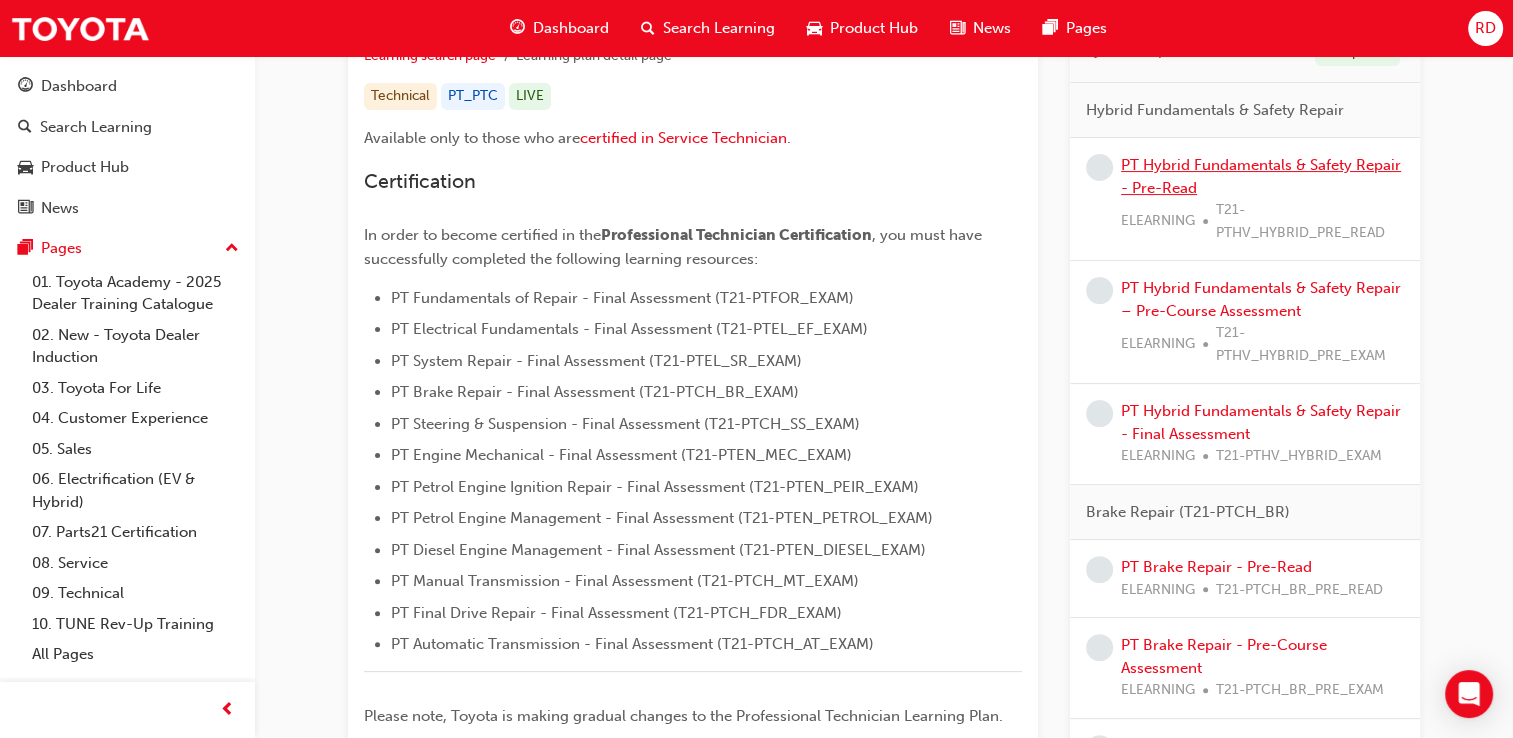 click on "PT Hybrid Fundamentals & Safety Repair - Pre-Read" at bounding box center (1261, 176) 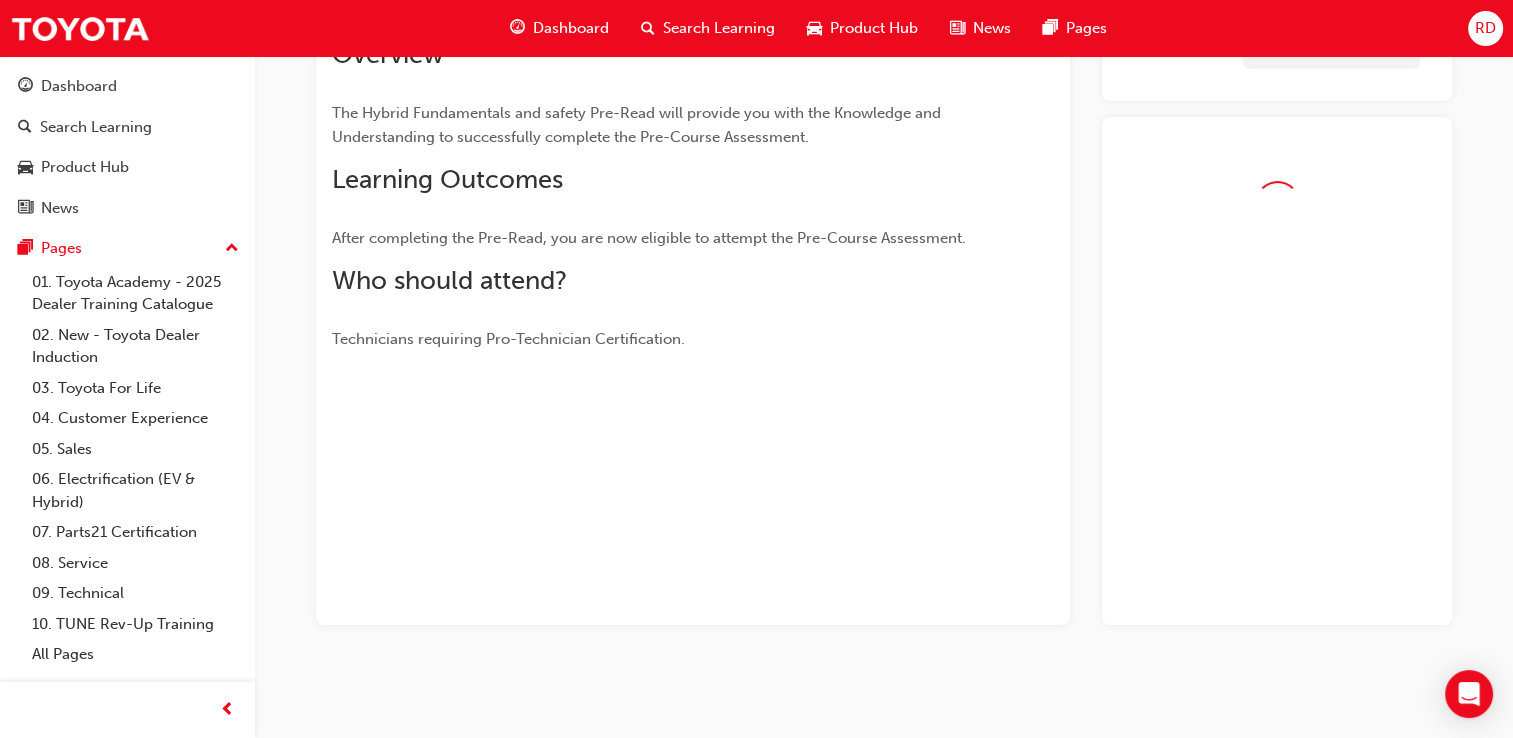 scroll, scrollTop: 273, scrollLeft: 0, axis: vertical 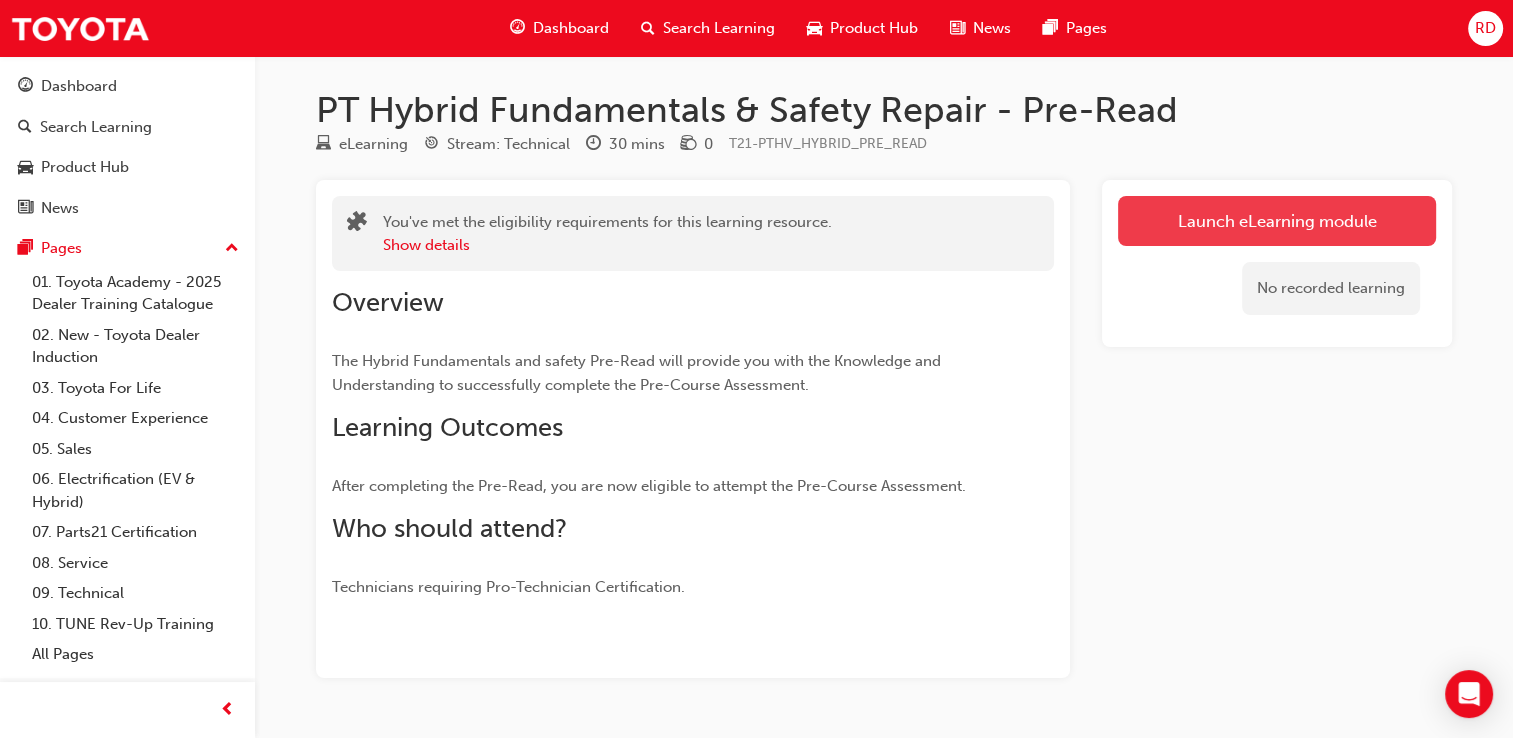 click on "Launch eLearning module" at bounding box center [1277, 221] 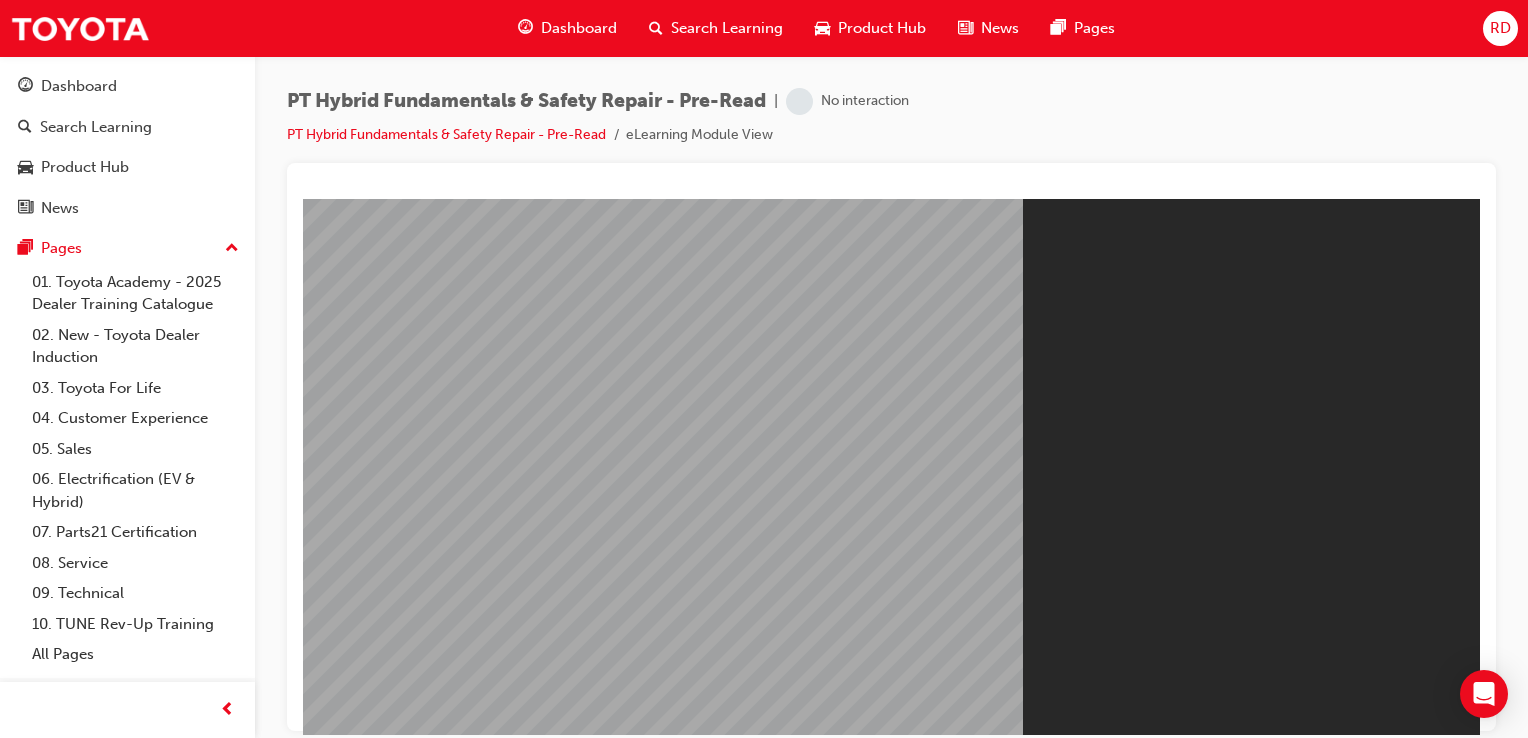 scroll, scrollTop: 0, scrollLeft: 0, axis: both 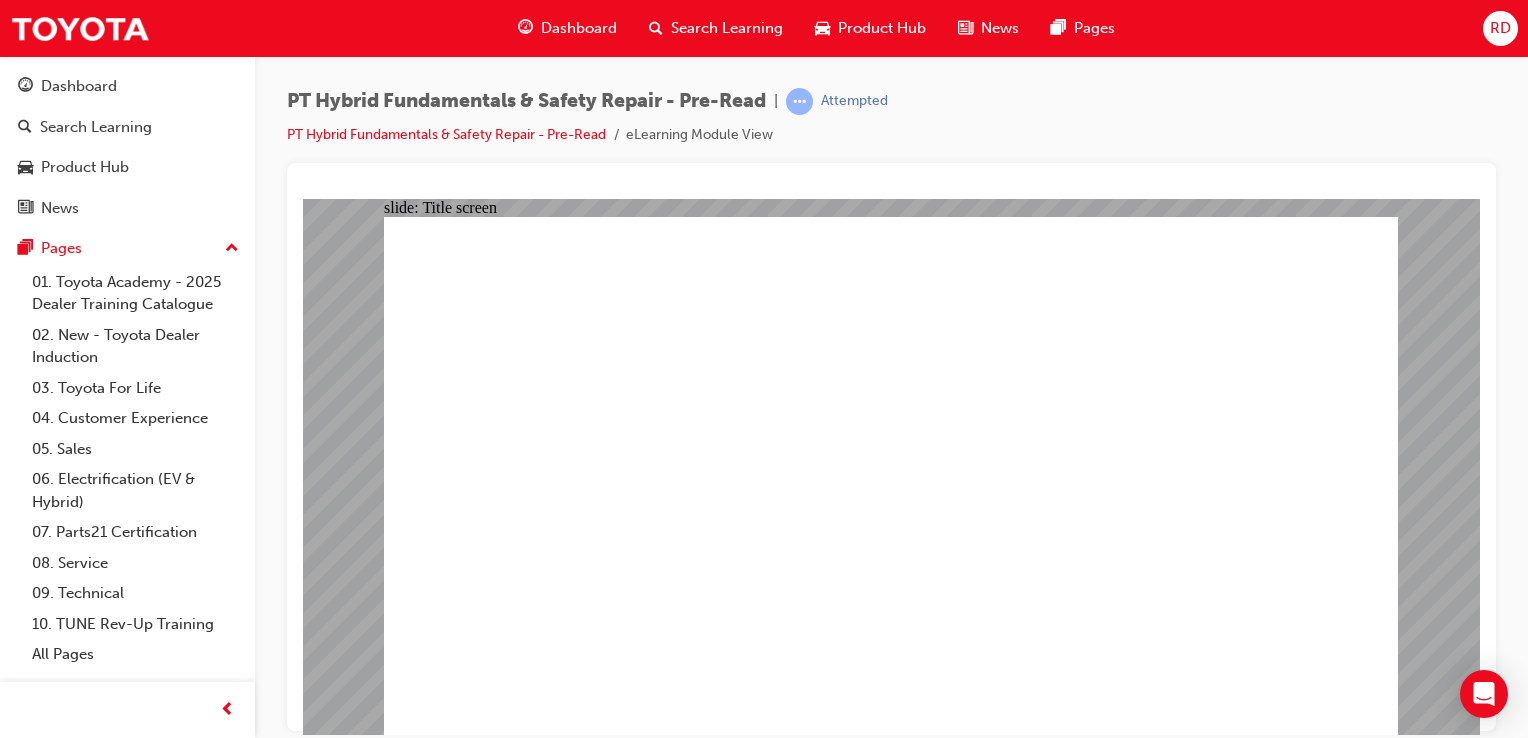 click 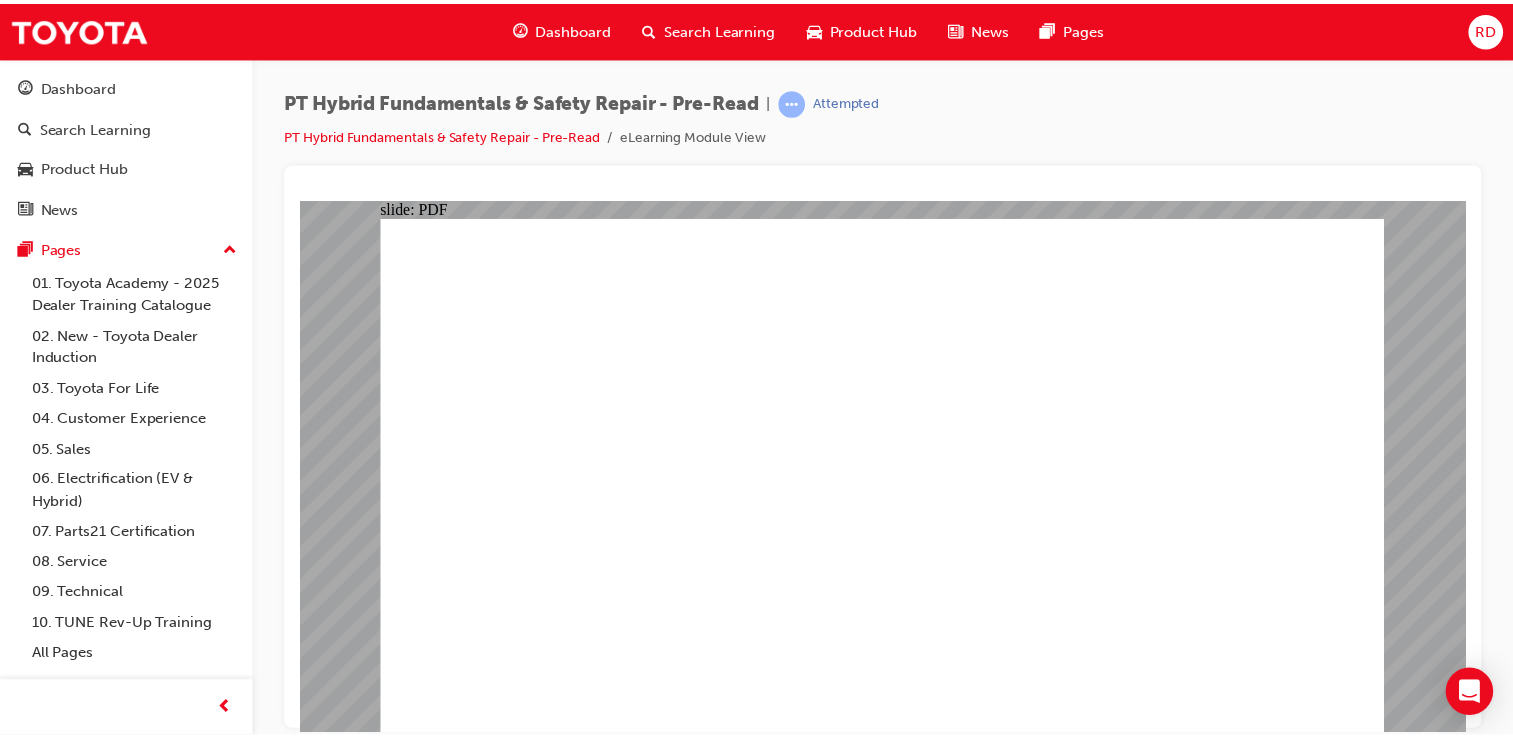 scroll, scrollTop: 0, scrollLeft: 0, axis: both 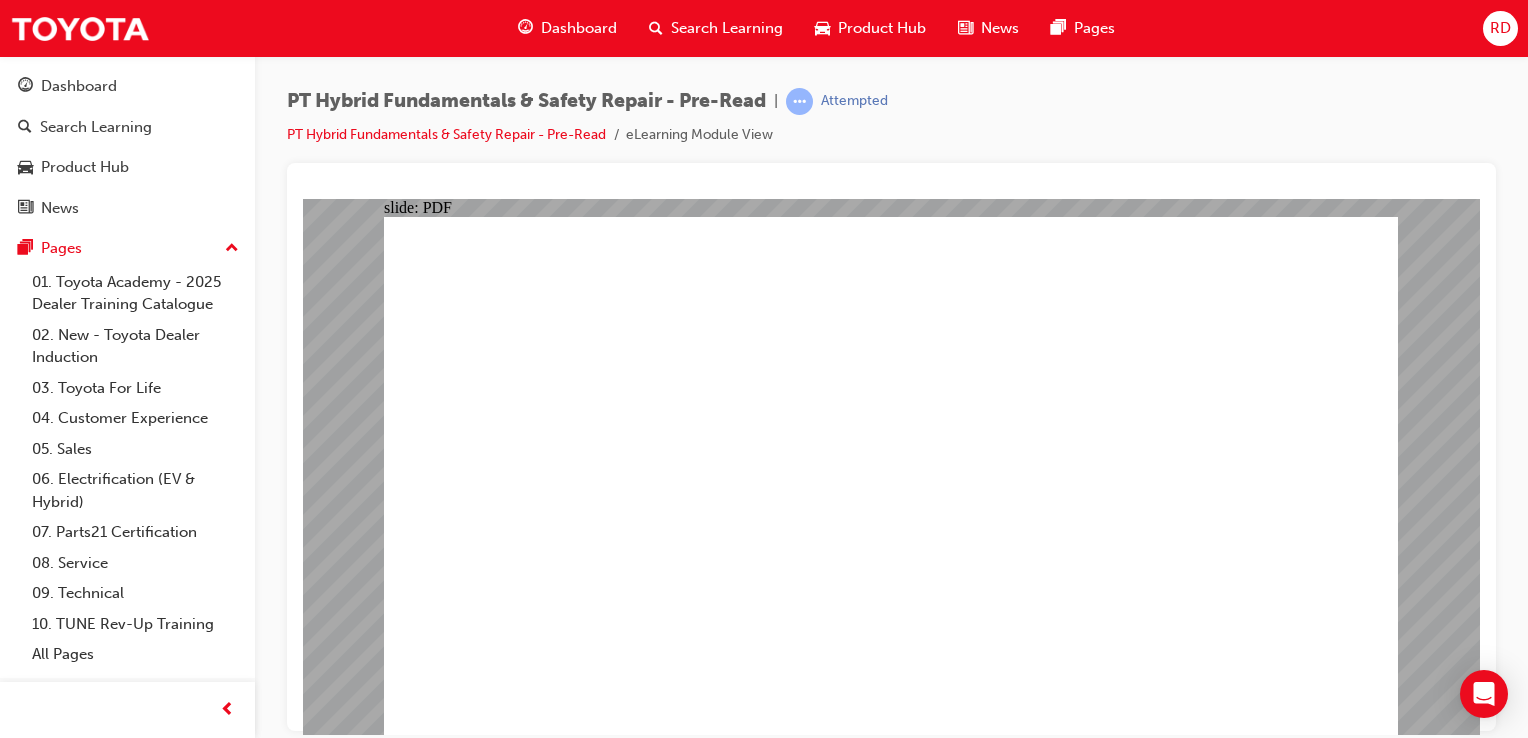 click on "Dashboard" at bounding box center (579, 28) 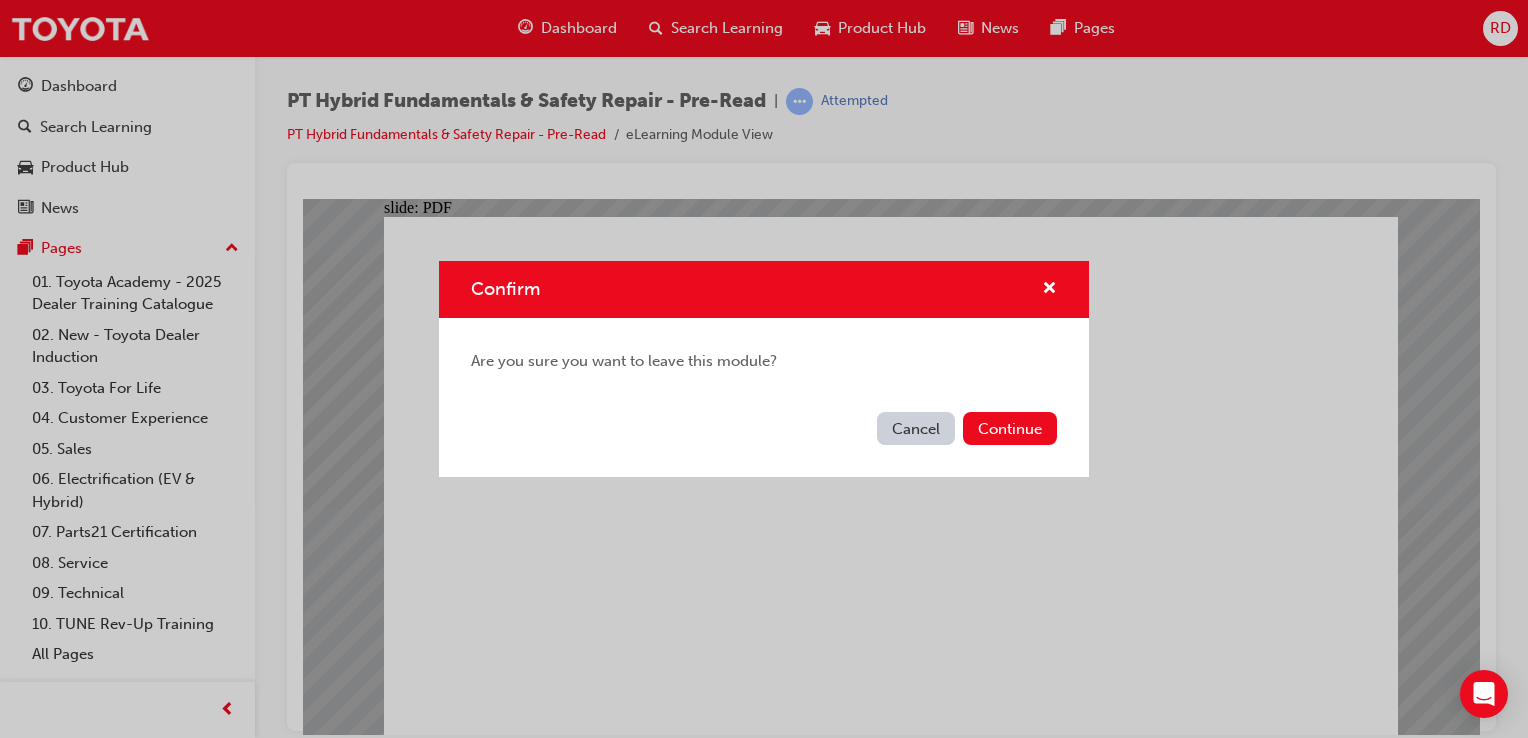 click on "Cancel" at bounding box center (916, 428) 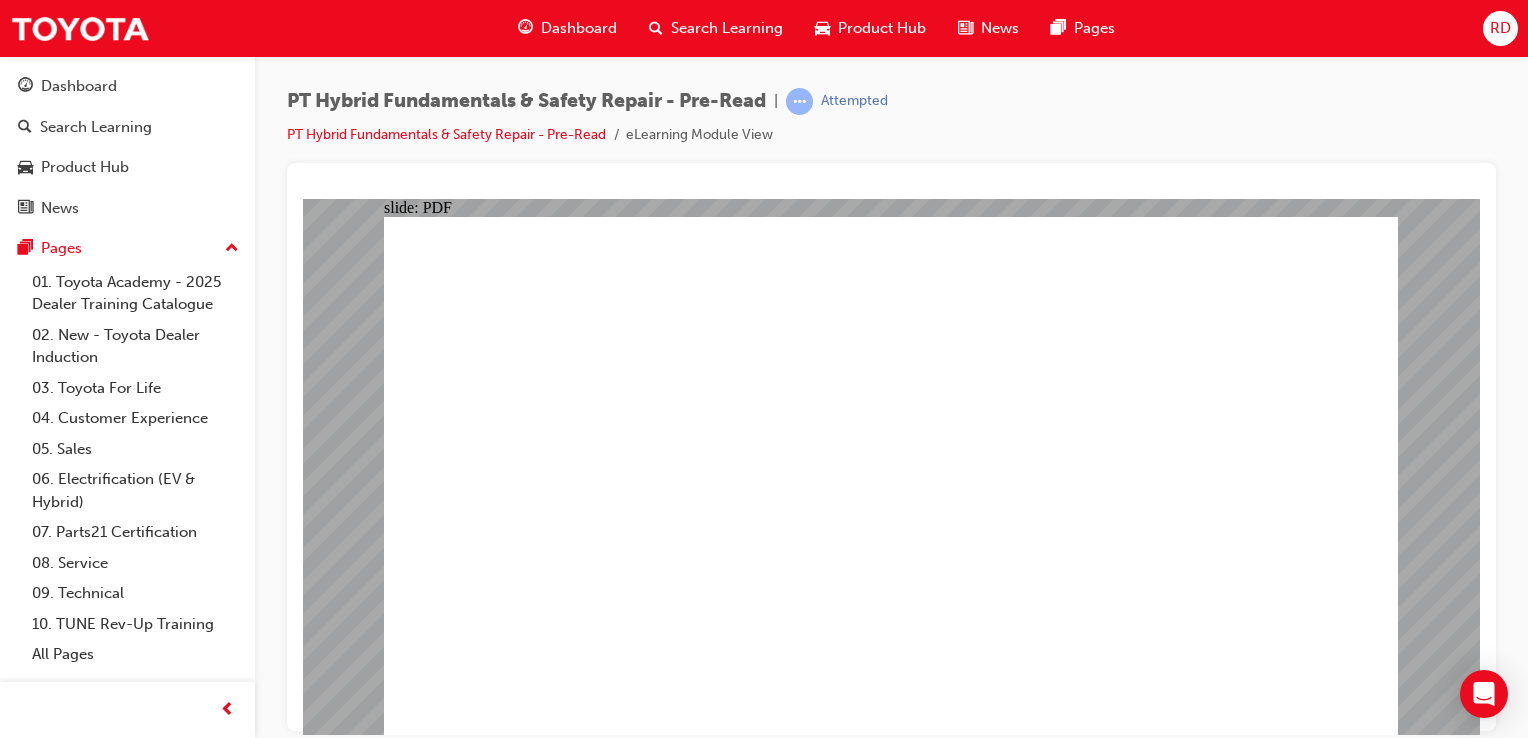click on "Dashboard" at bounding box center (567, 28) 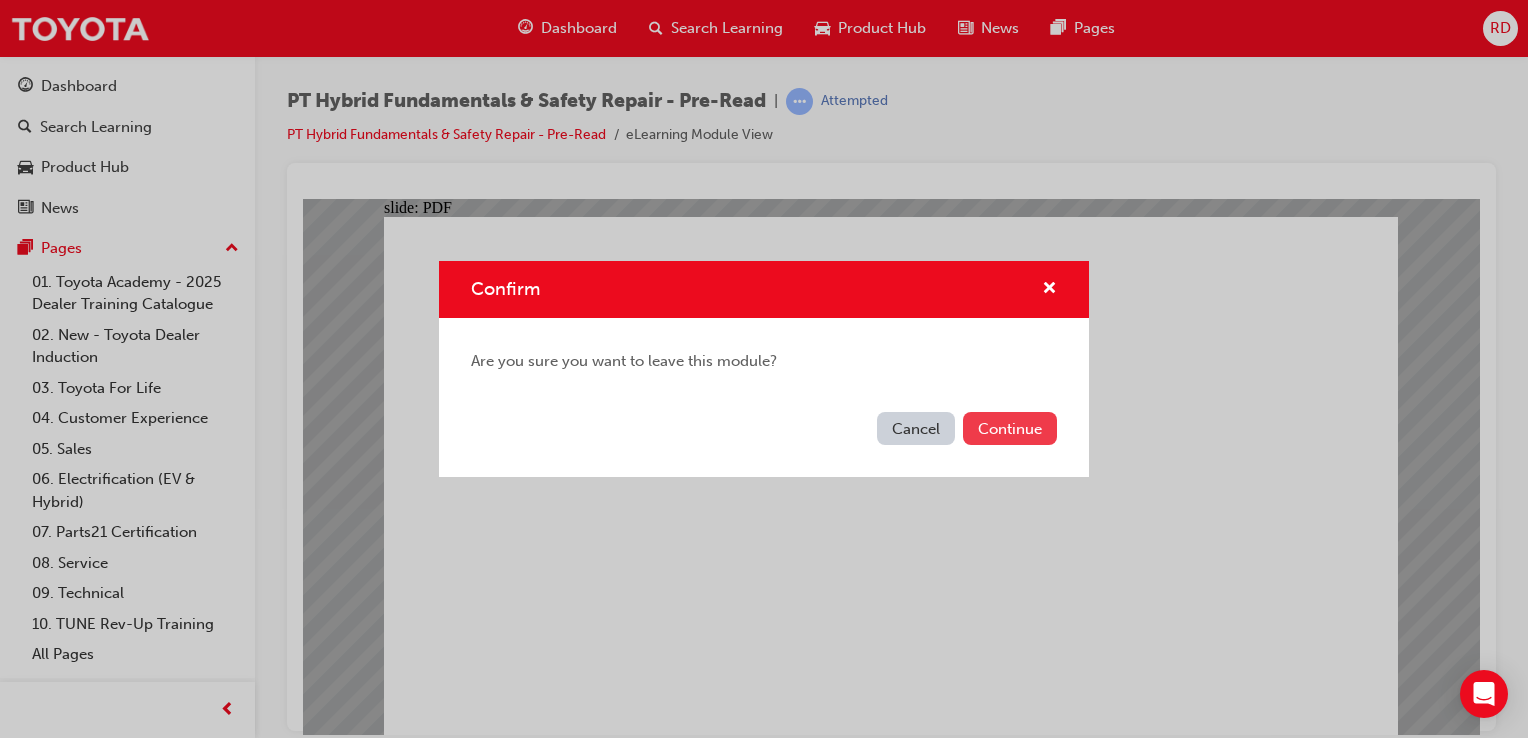 click on "Continue" at bounding box center [1010, 428] 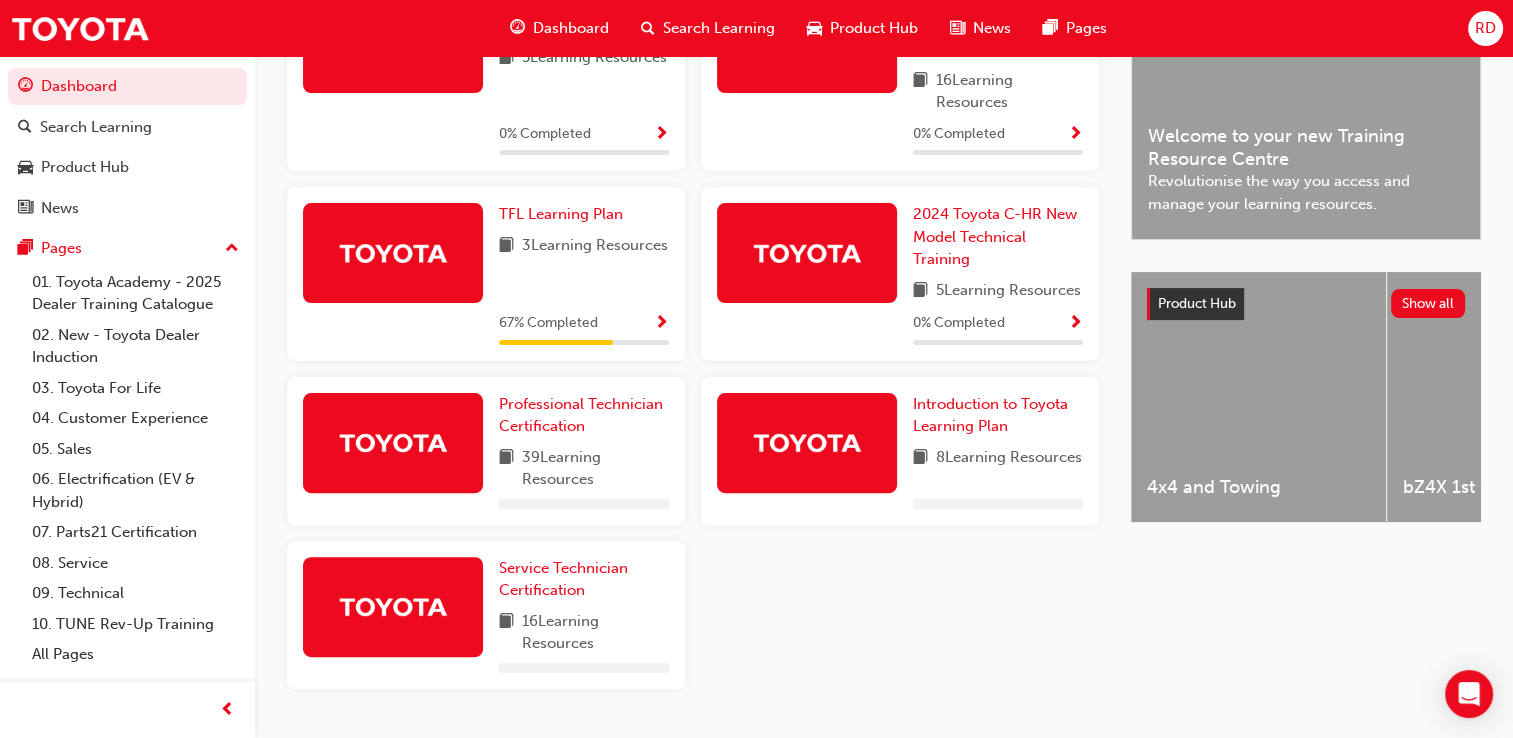 scroll, scrollTop: 577, scrollLeft: 0, axis: vertical 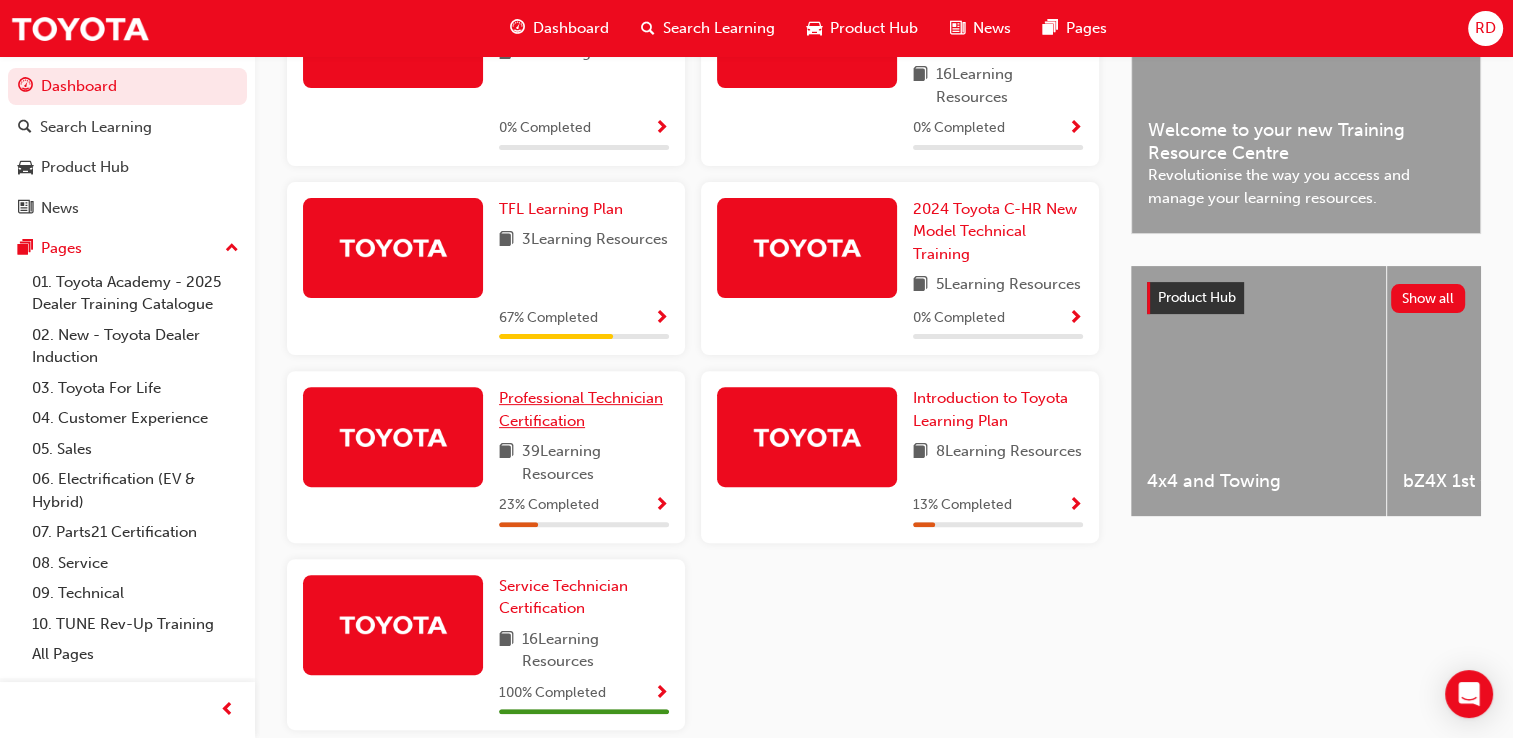 click on "Professional Technician Certification" at bounding box center (581, 409) 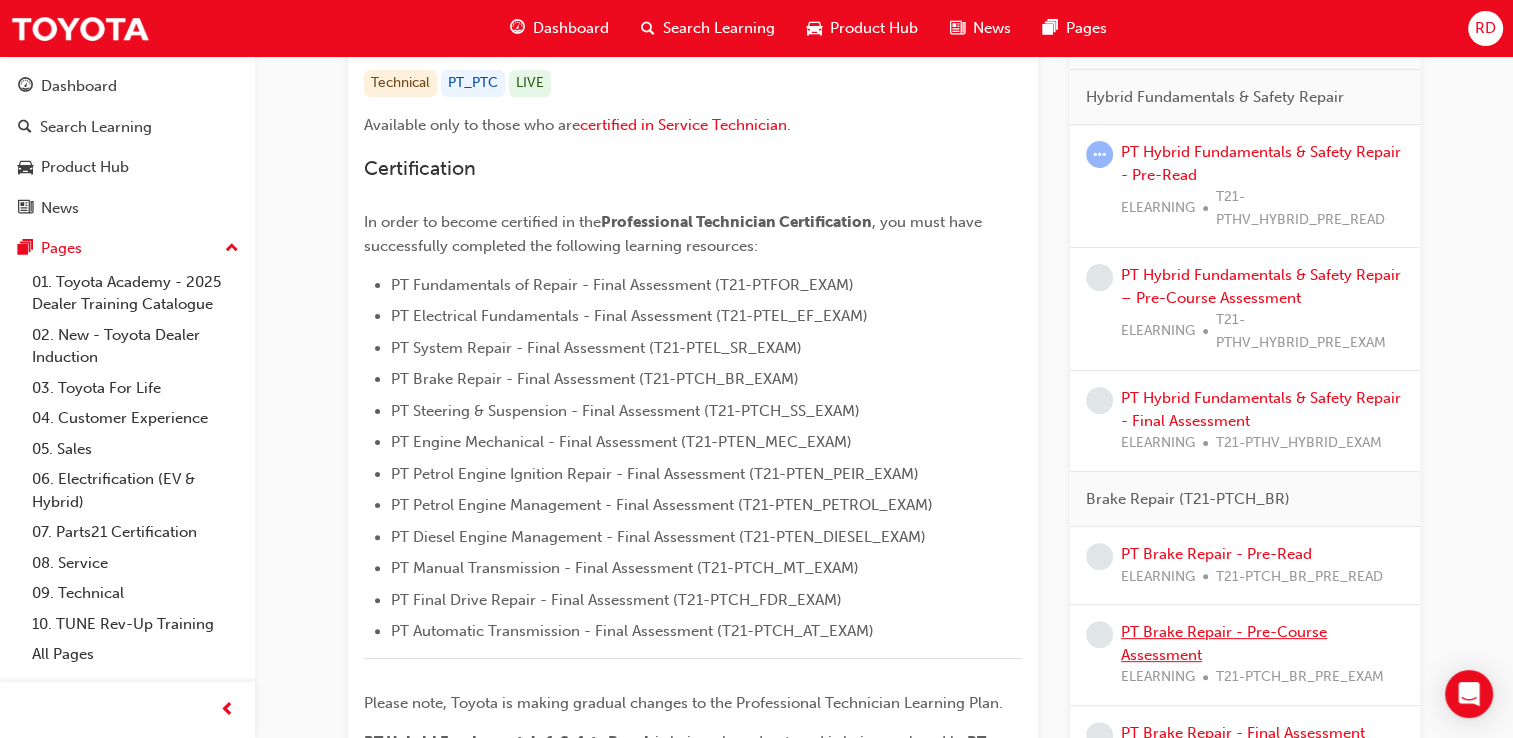 scroll, scrollTop: 500, scrollLeft: 0, axis: vertical 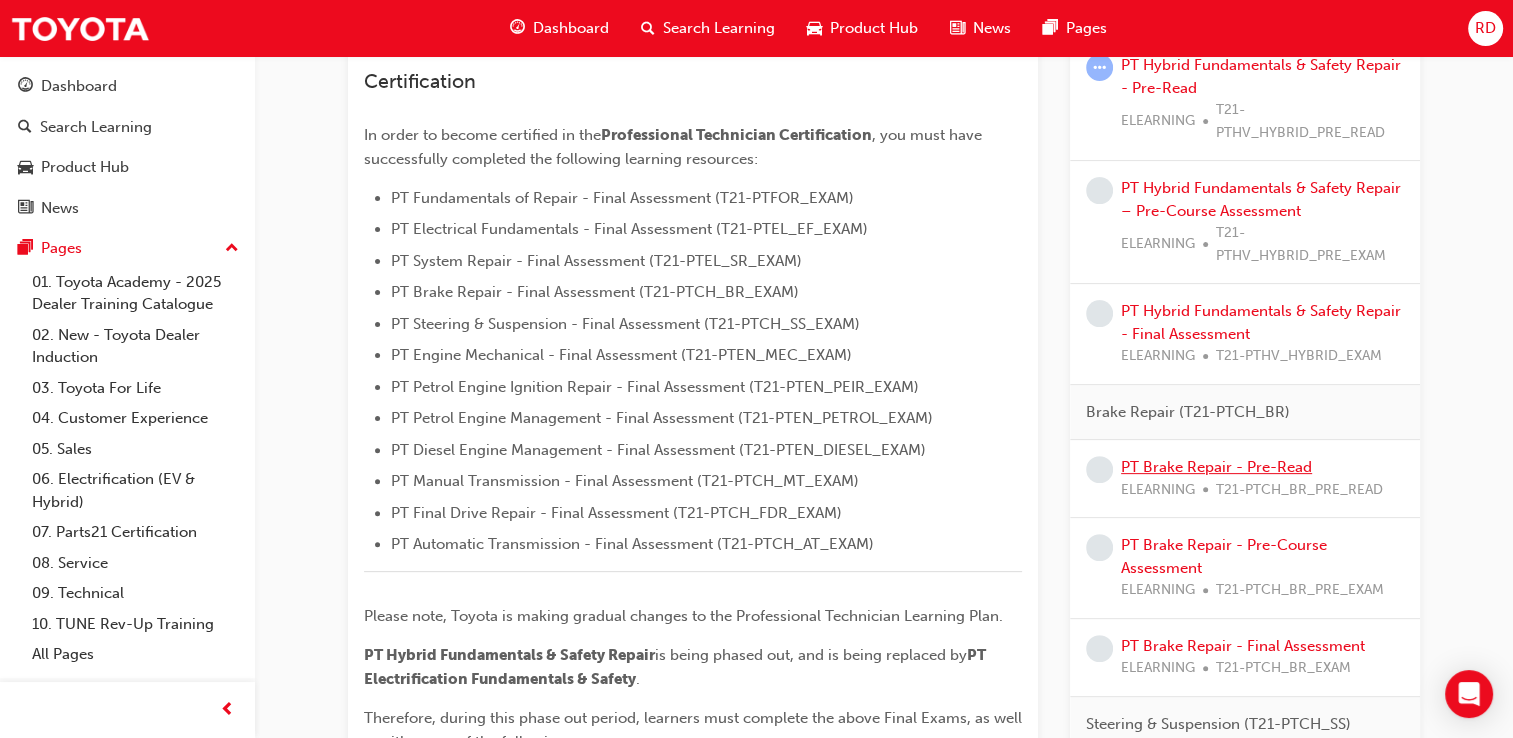click on "PT Brake Repair - Pre-Read" at bounding box center [1216, 467] 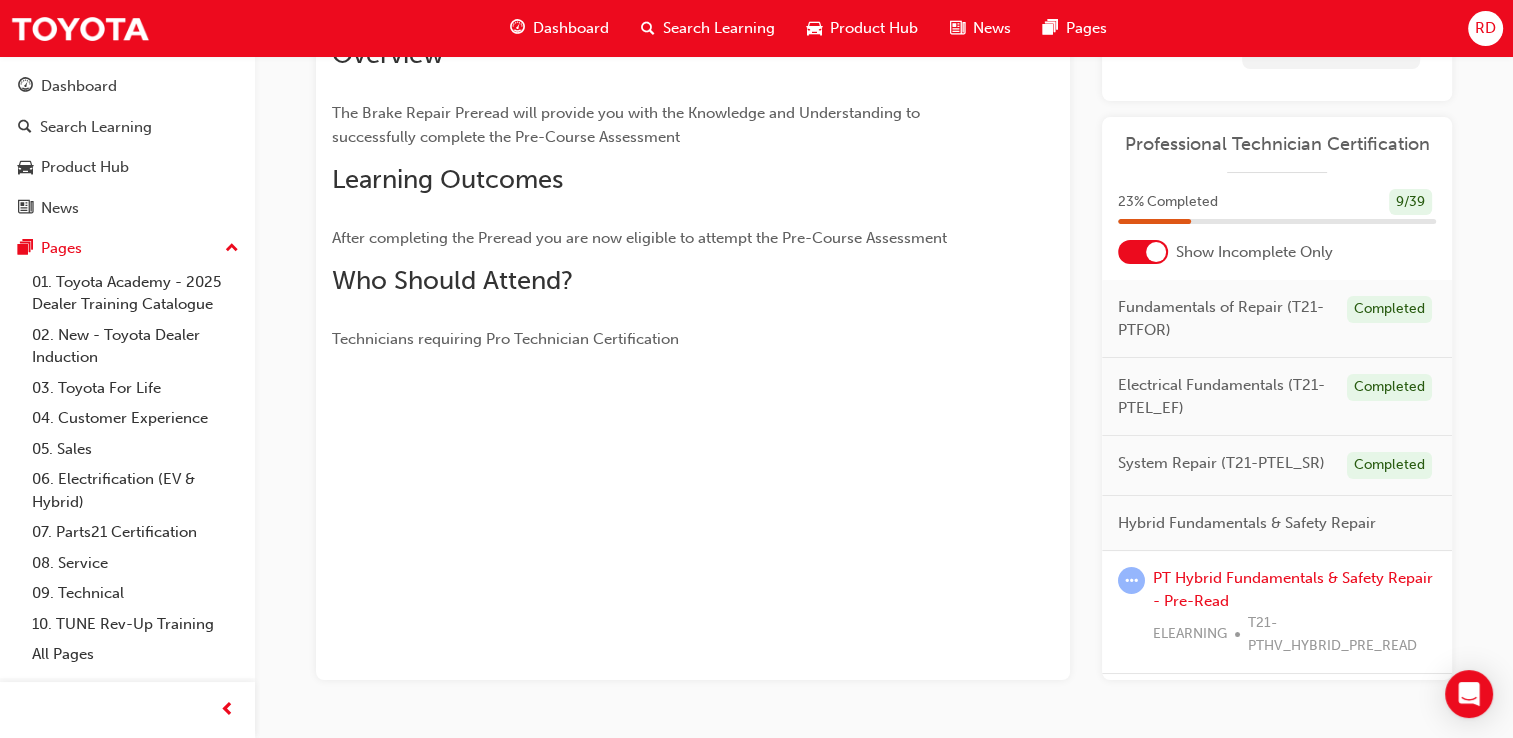 scroll, scrollTop: 273, scrollLeft: 0, axis: vertical 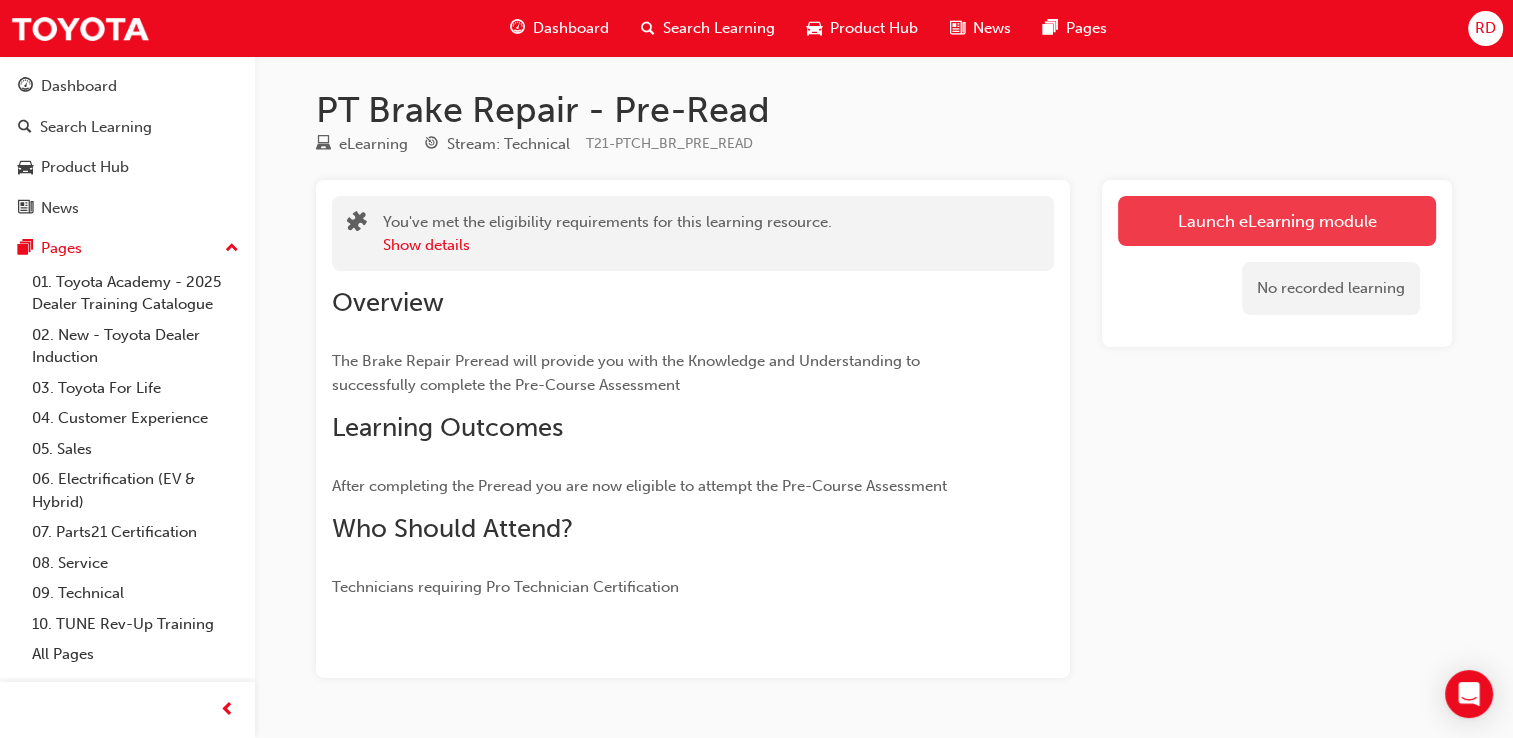 click on "Launch eLearning module" at bounding box center [1277, 221] 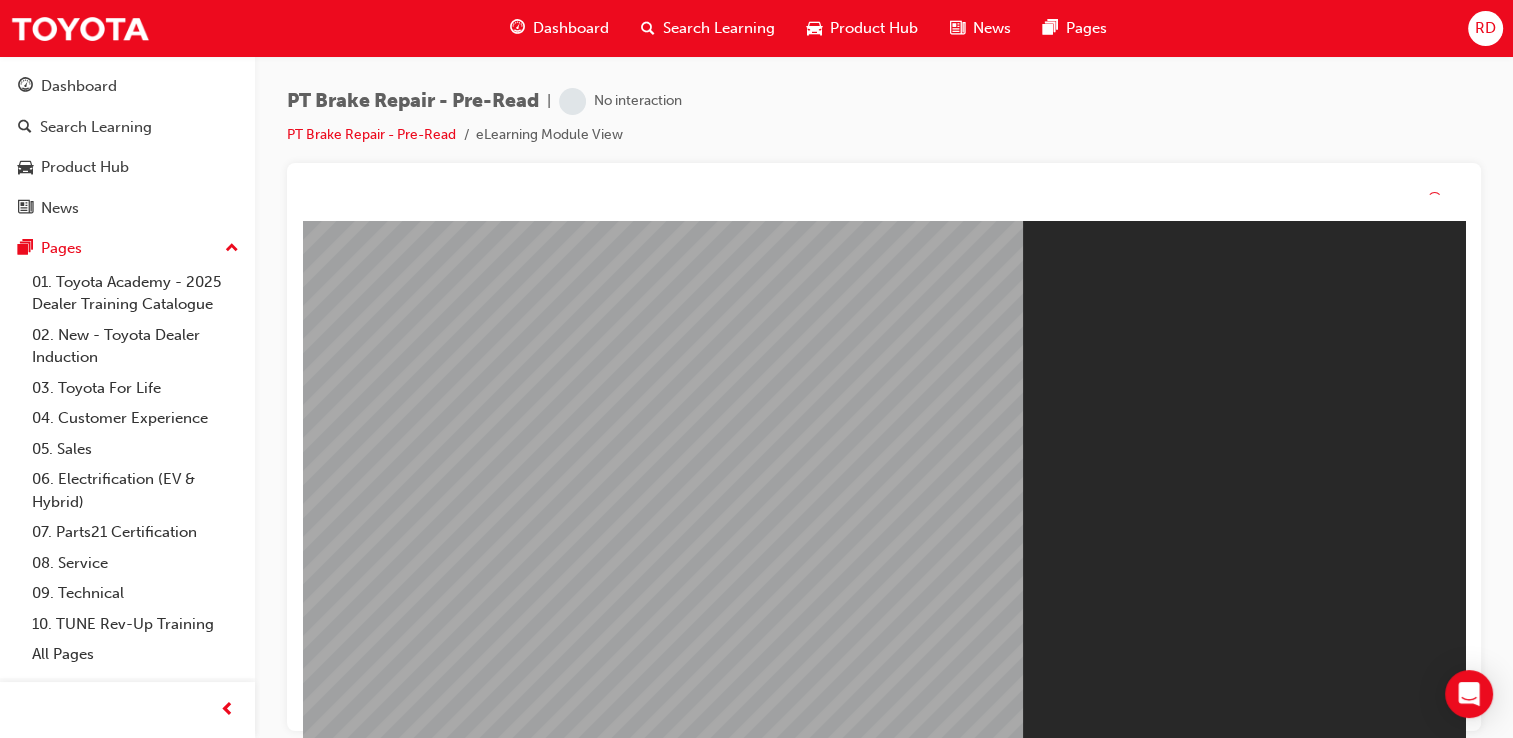 scroll, scrollTop: 0, scrollLeft: 0, axis: both 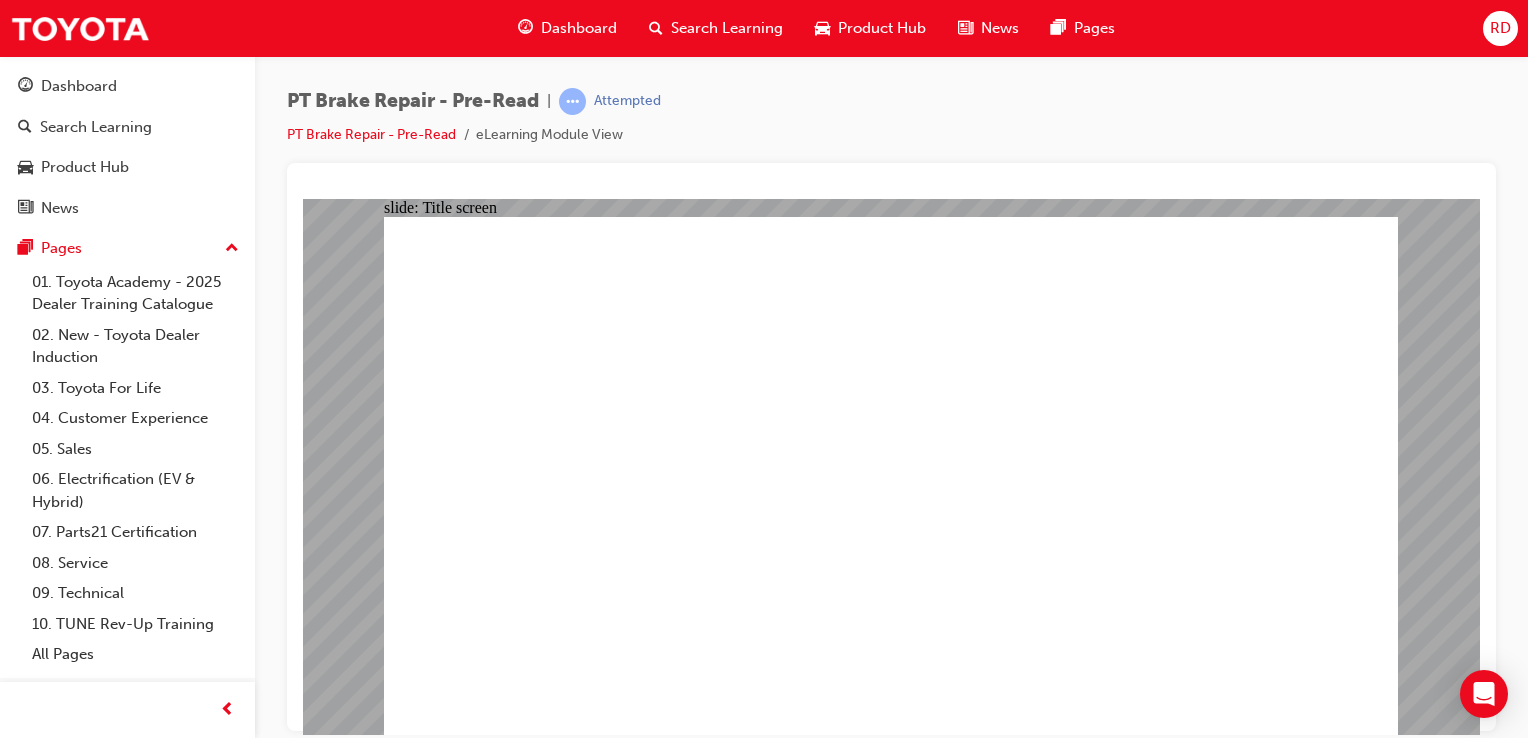click 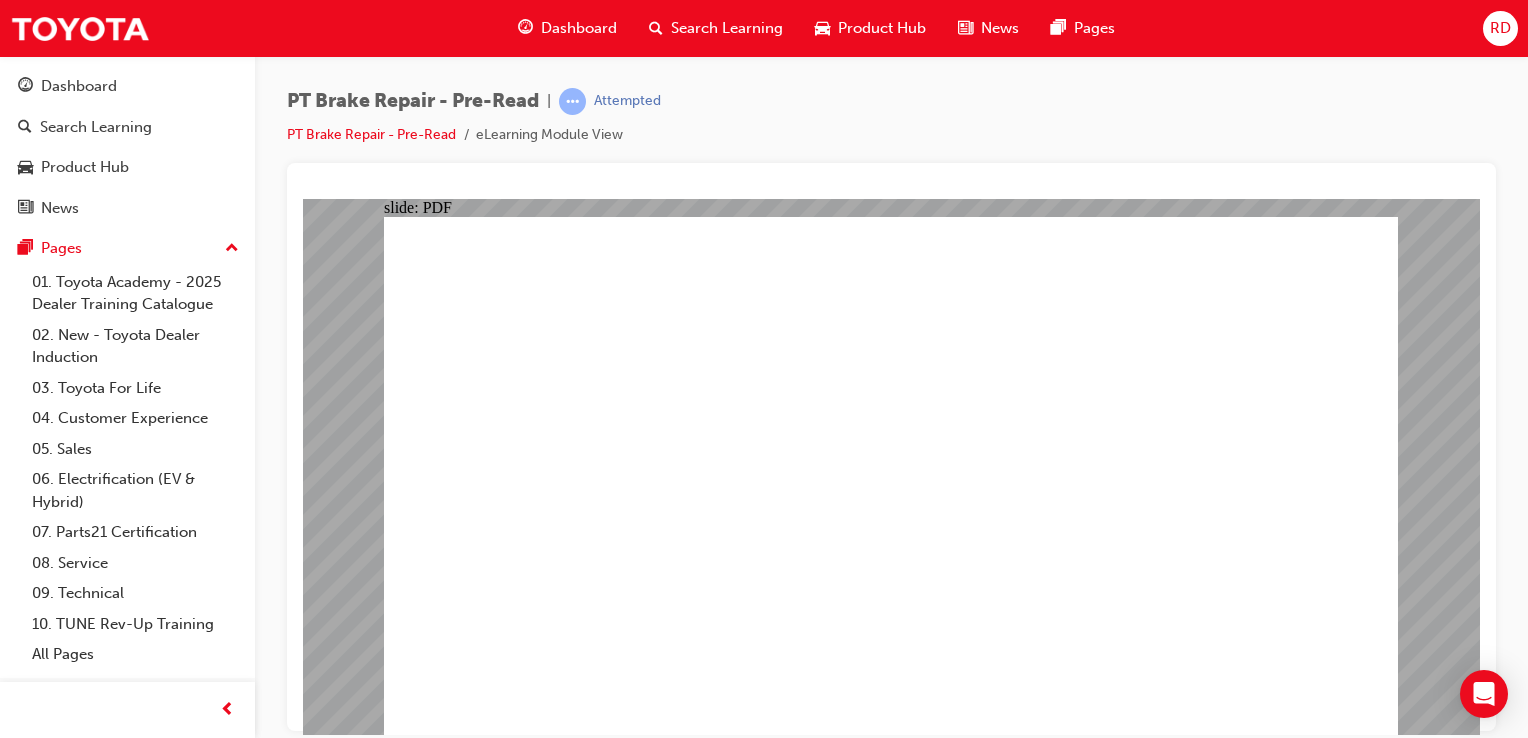 click on "Dashboard" at bounding box center [579, 28] 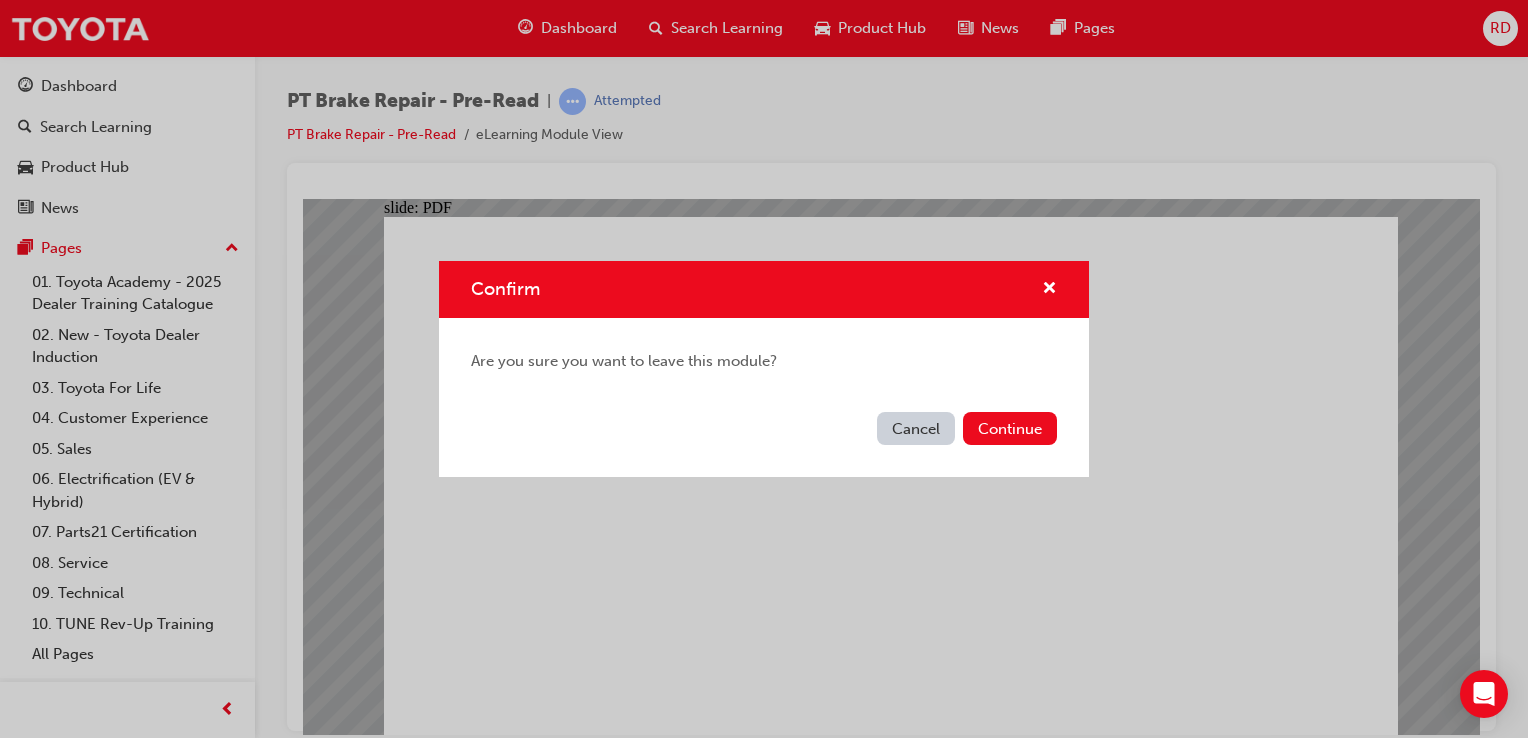 click on "Continue" at bounding box center (1010, 428) 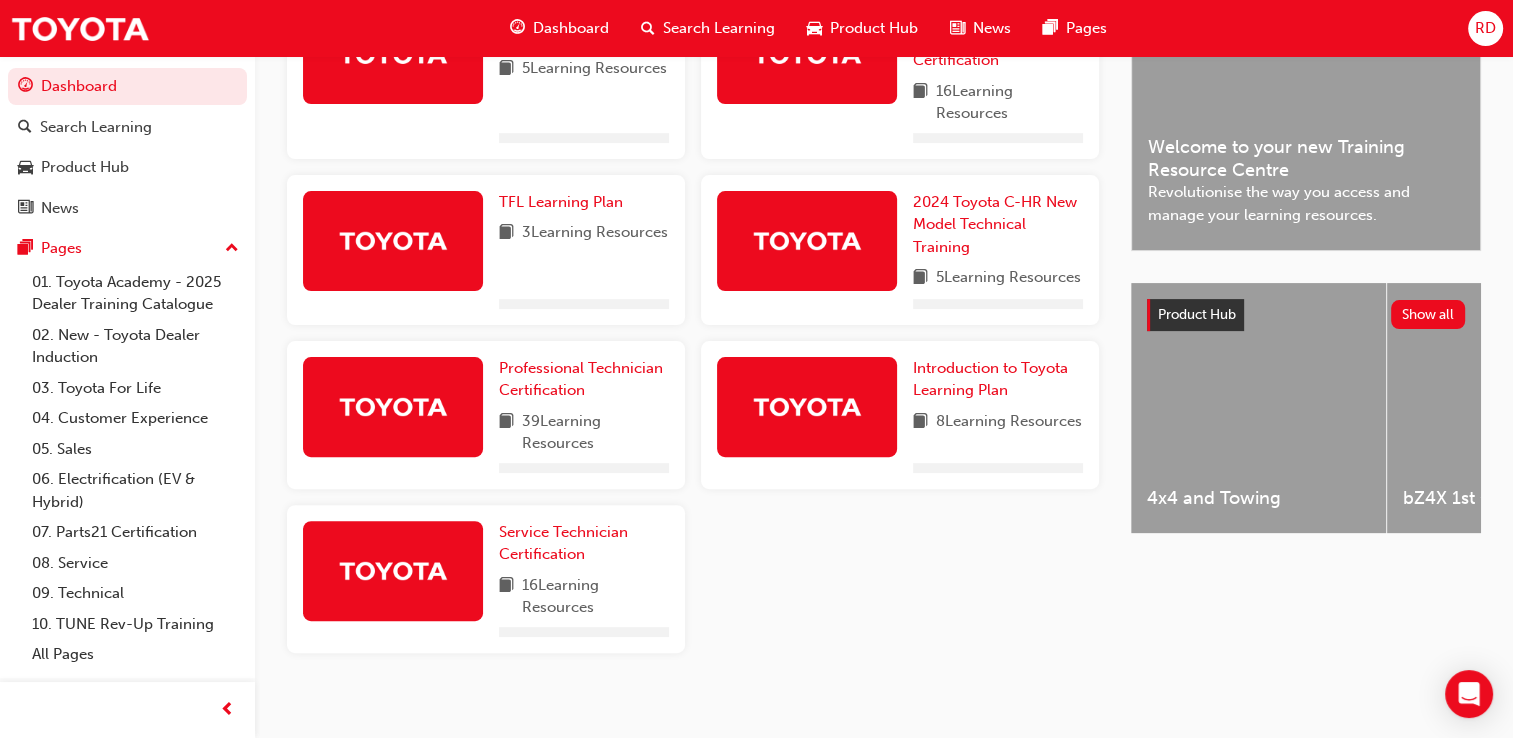 scroll, scrollTop: 522, scrollLeft: 0, axis: vertical 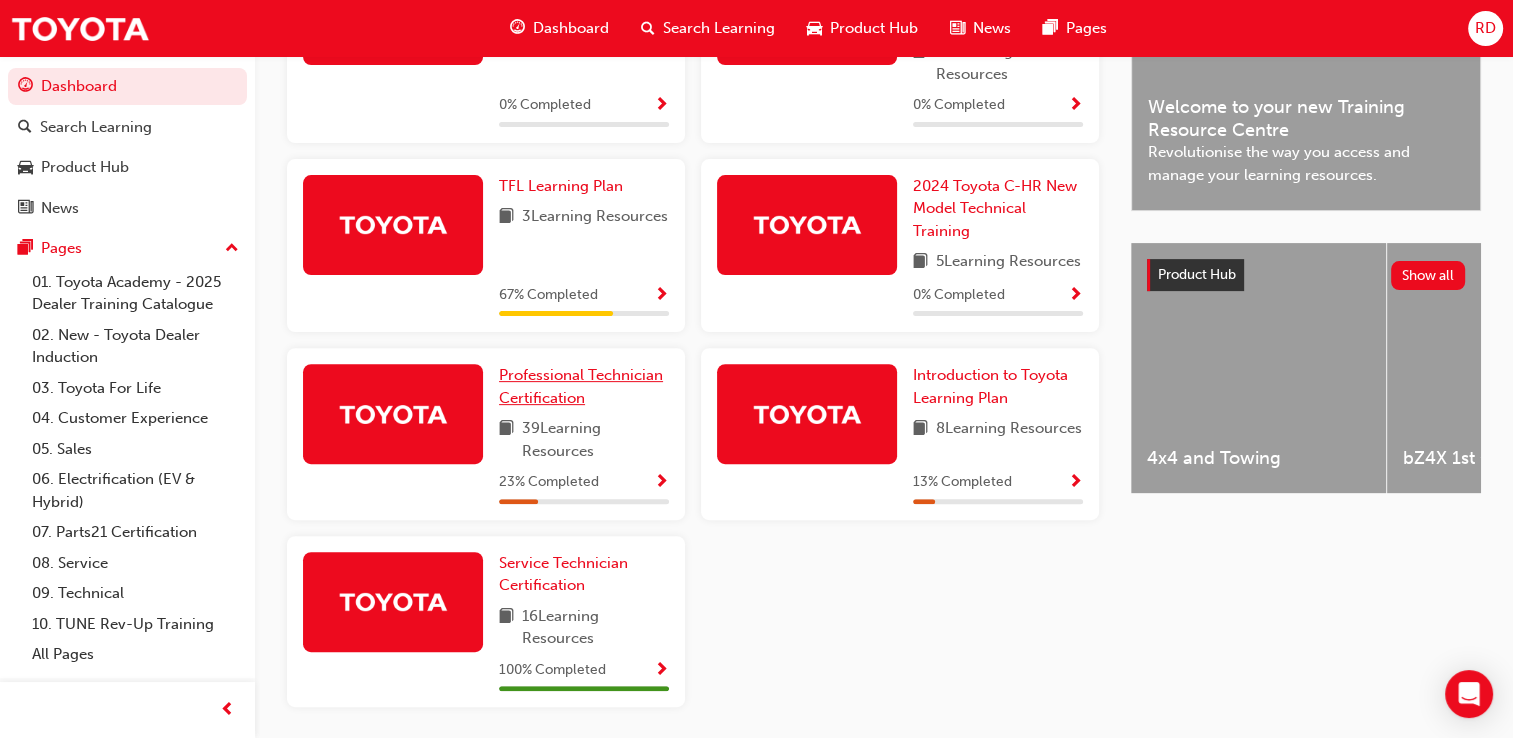click on "Professional Technician Certification" at bounding box center [584, 386] 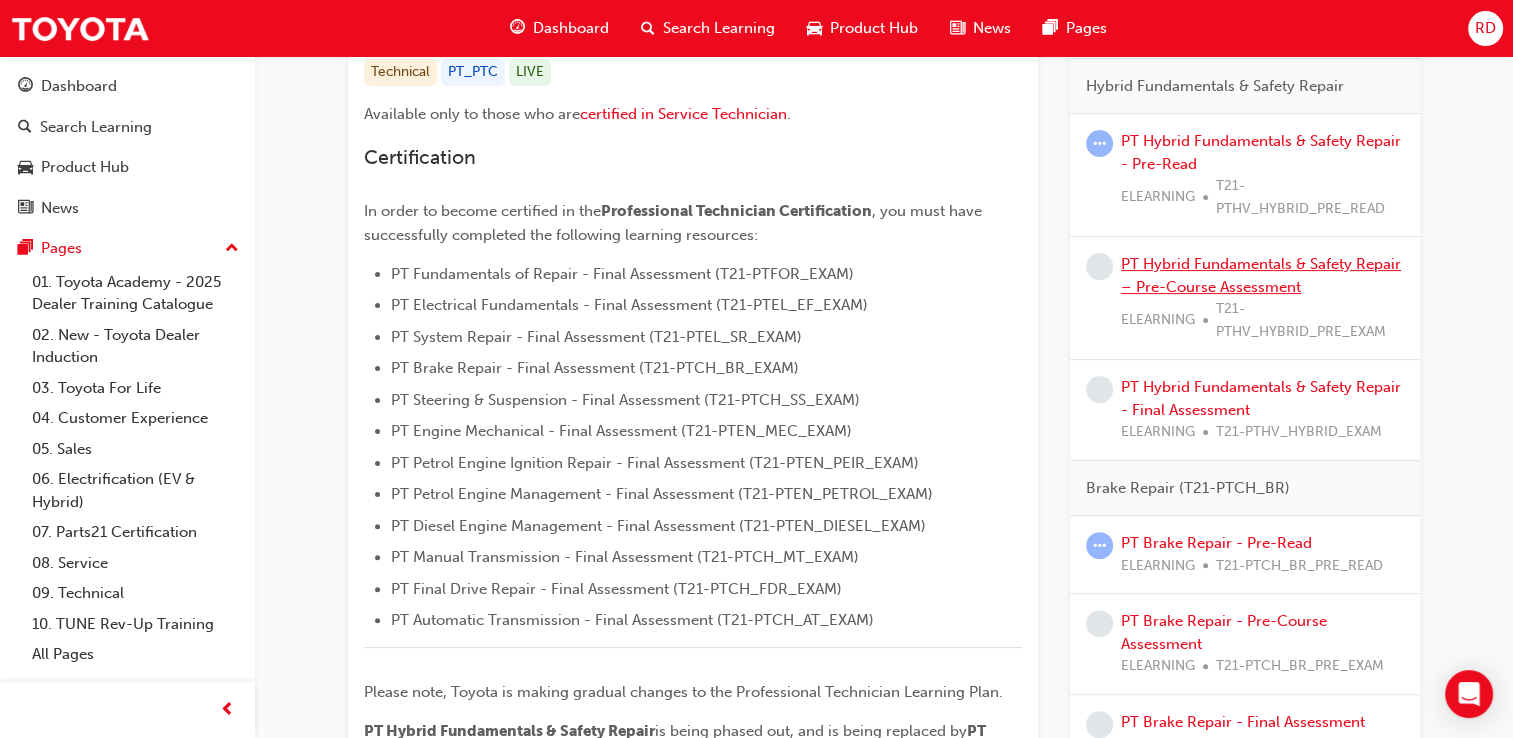 scroll, scrollTop: 400, scrollLeft: 0, axis: vertical 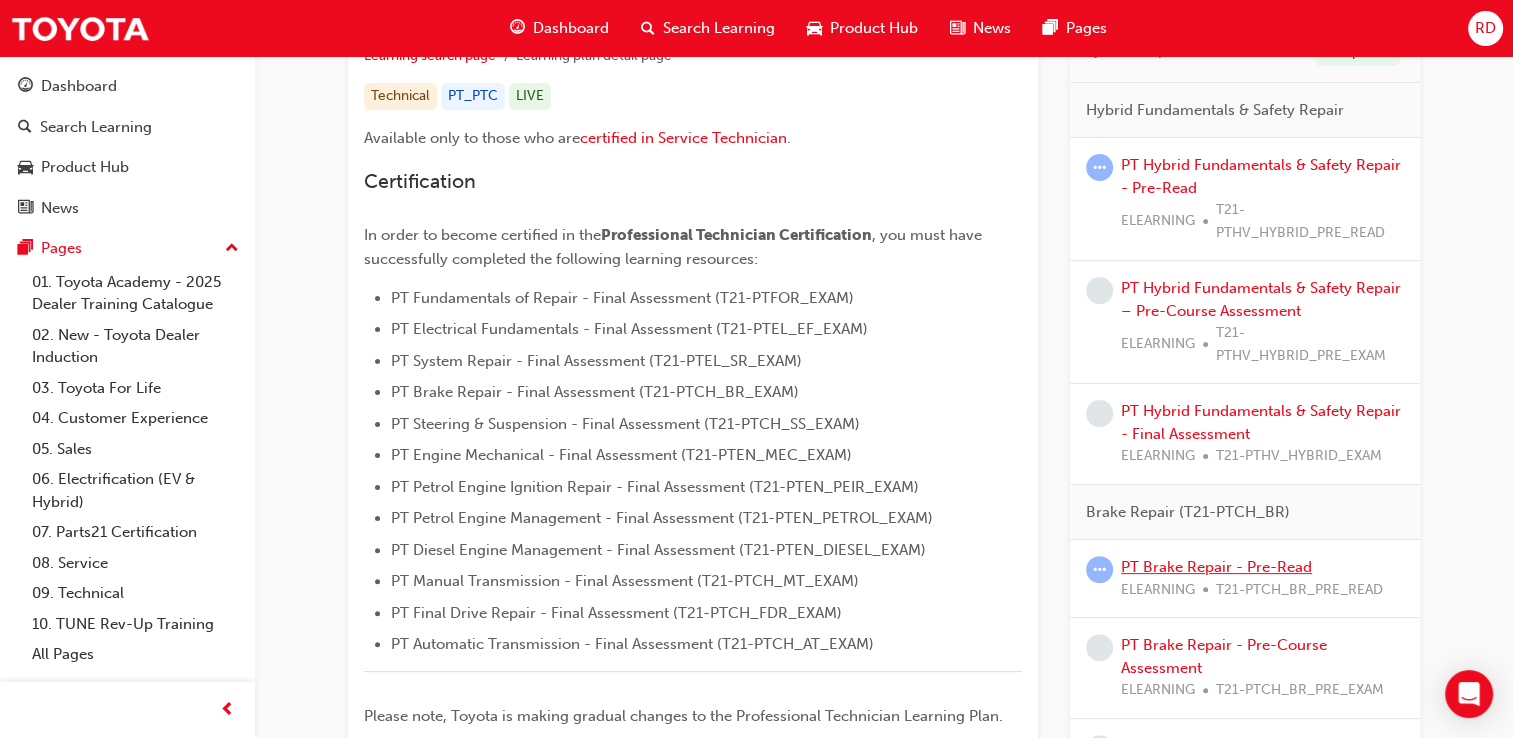 click on "PT Brake Repair - Pre-Read" at bounding box center [1216, 567] 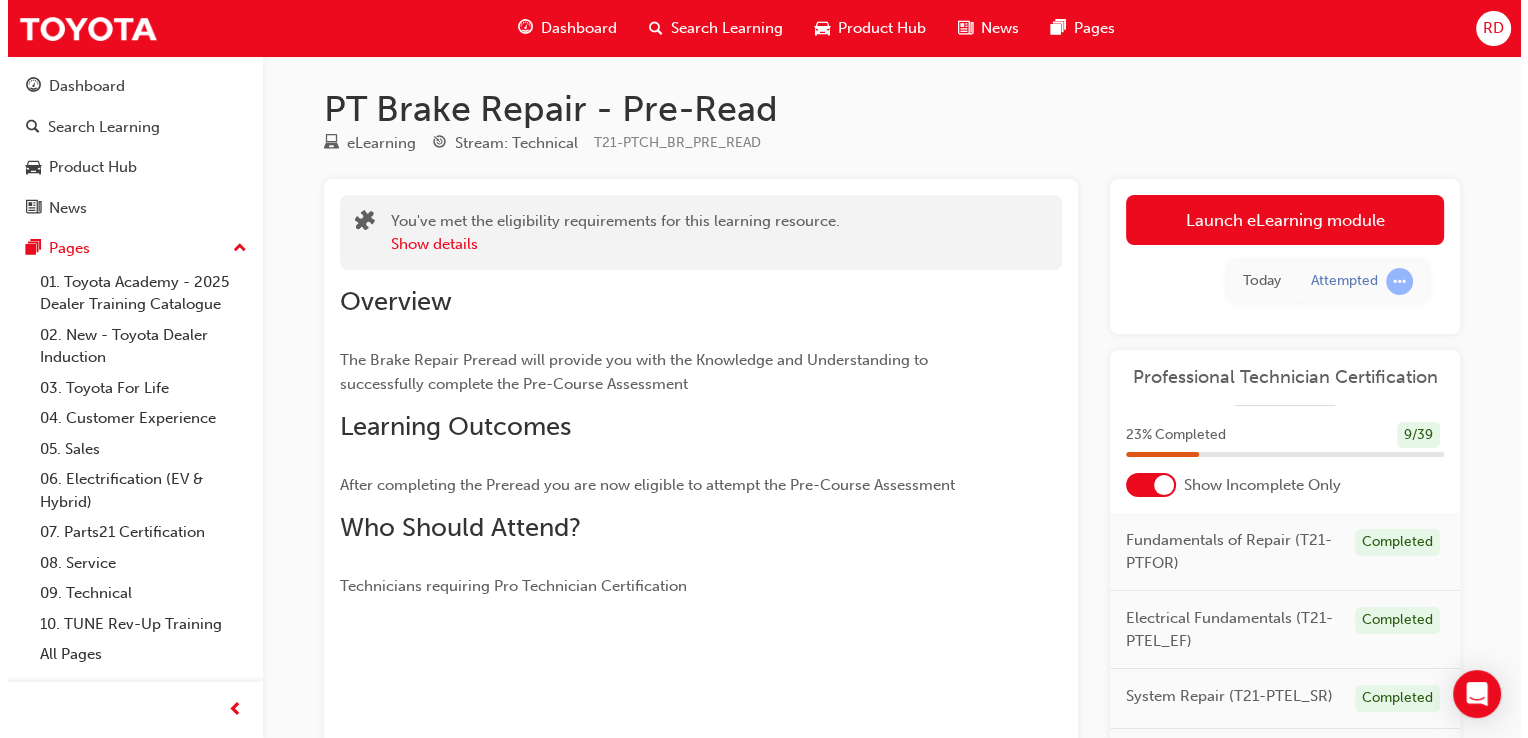 scroll, scrollTop: 0, scrollLeft: 0, axis: both 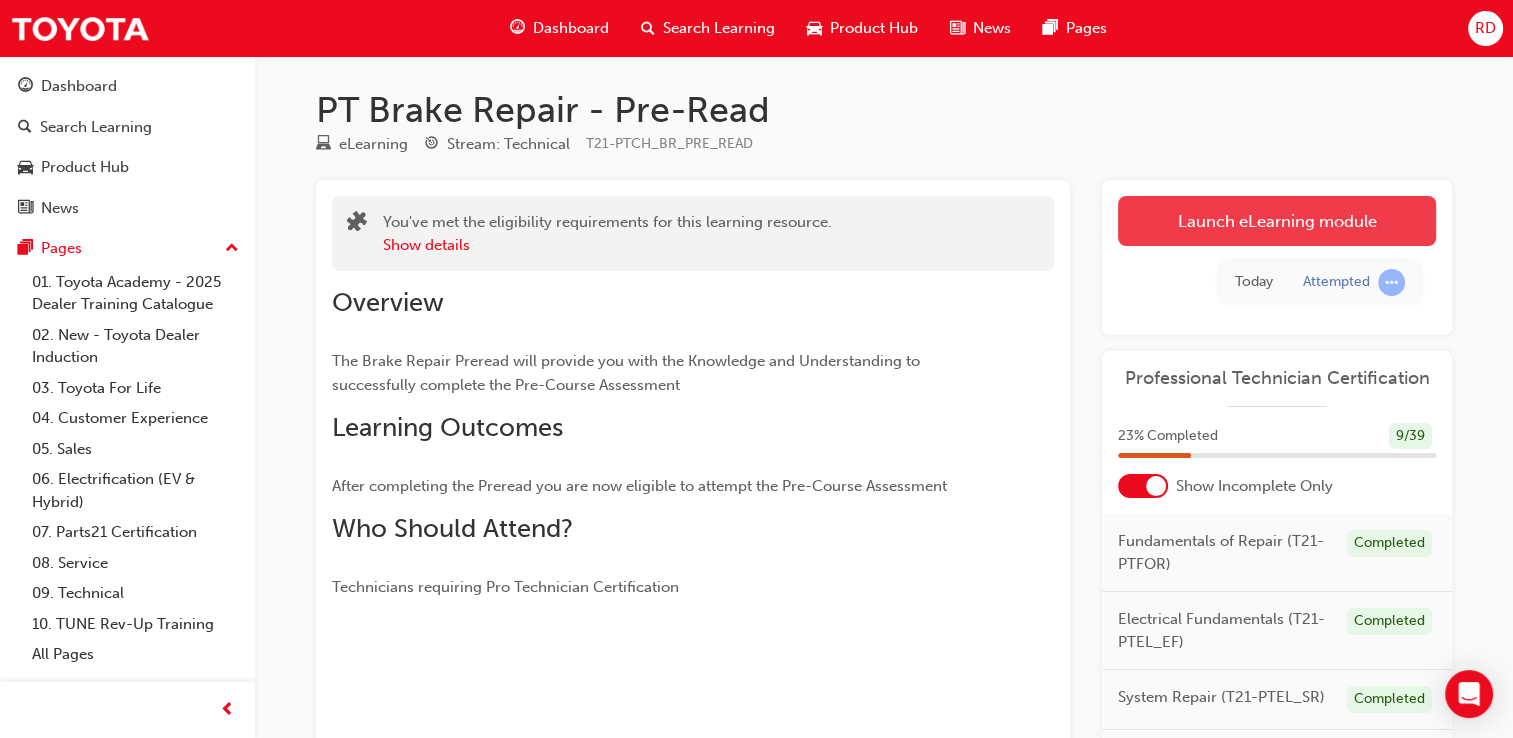 click on "Launch eLearning module" at bounding box center [1277, 221] 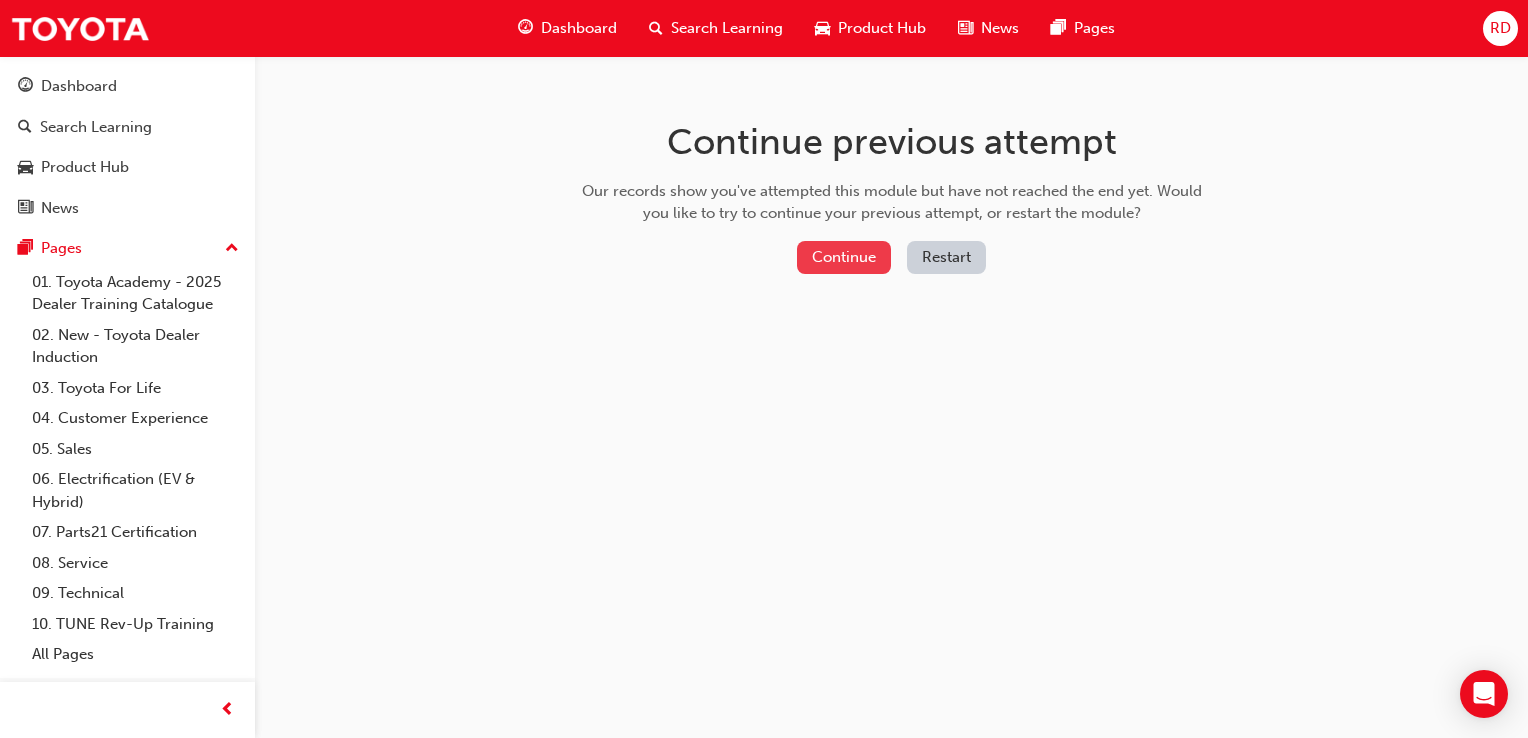 click on "Continue" at bounding box center [844, 257] 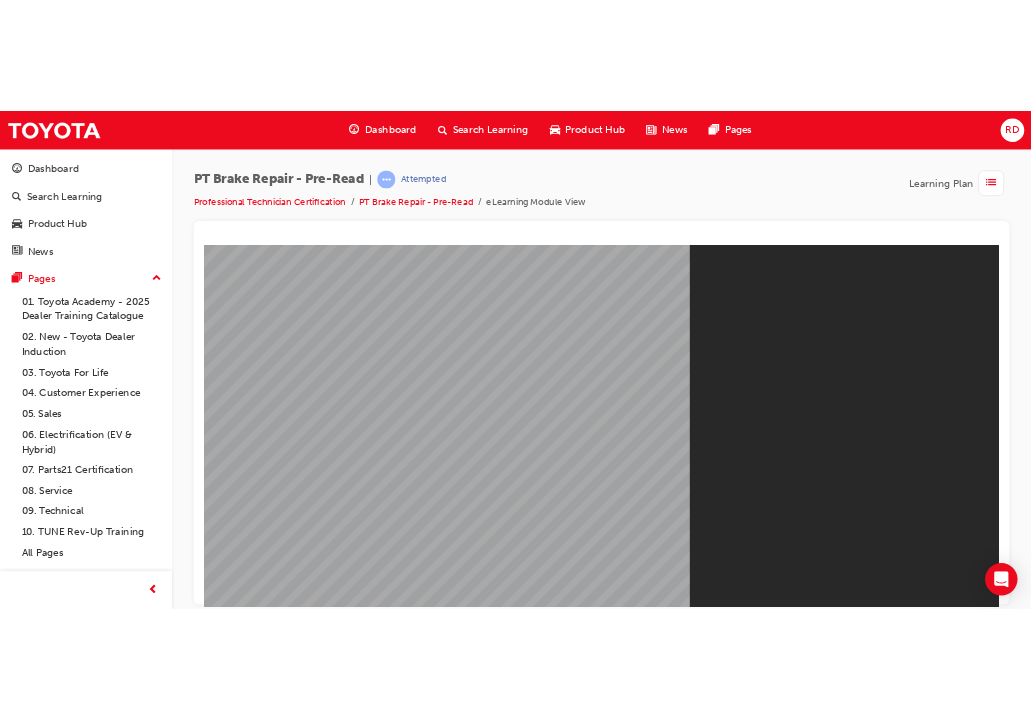scroll, scrollTop: 0, scrollLeft: 0, axis: both 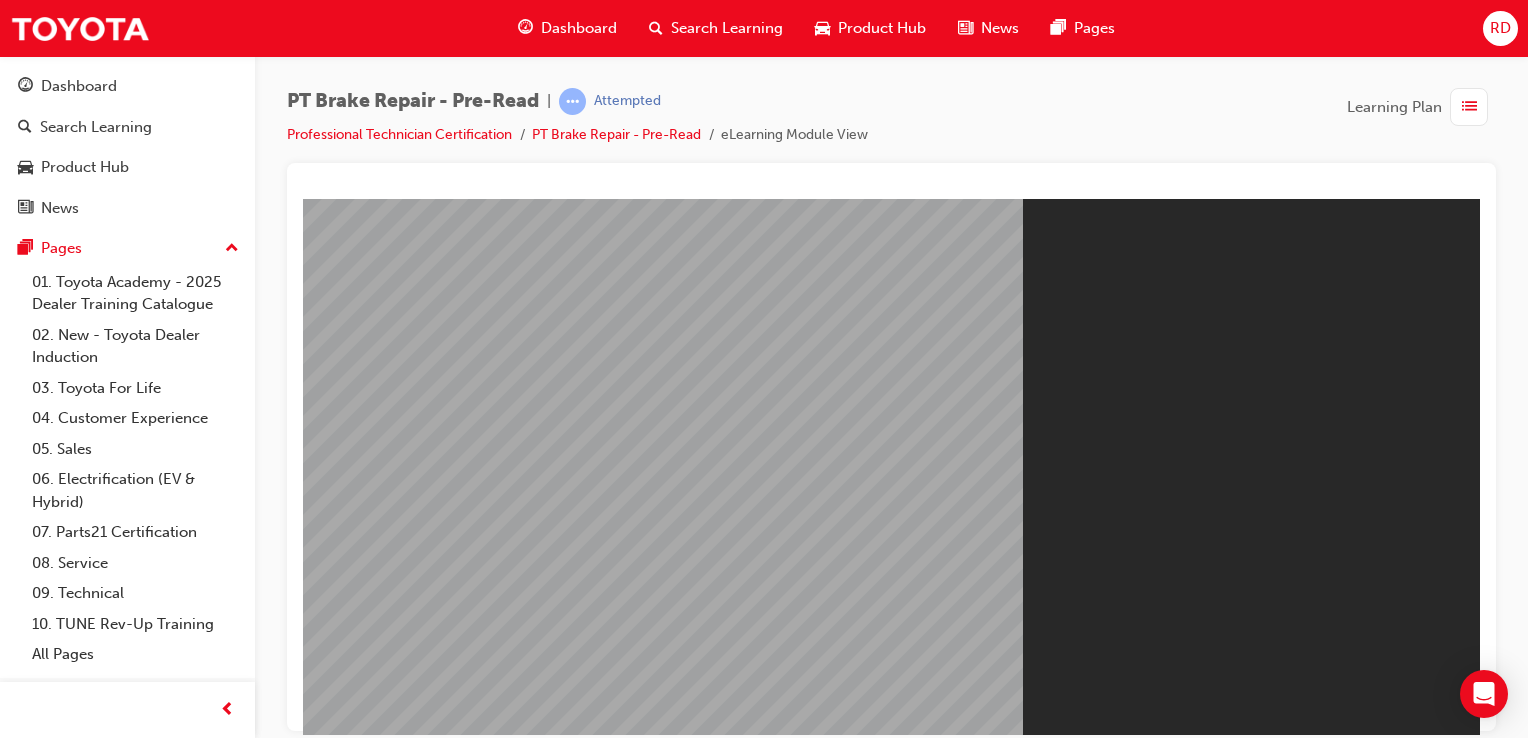 click on "Resume" at bounding box center [341, 790] 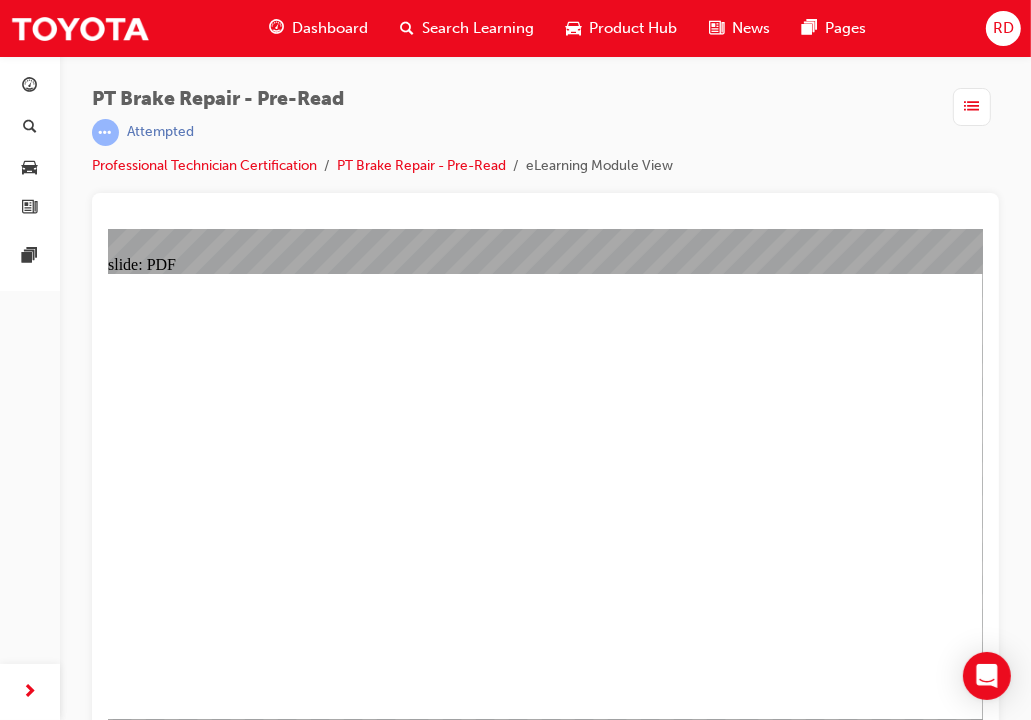 click 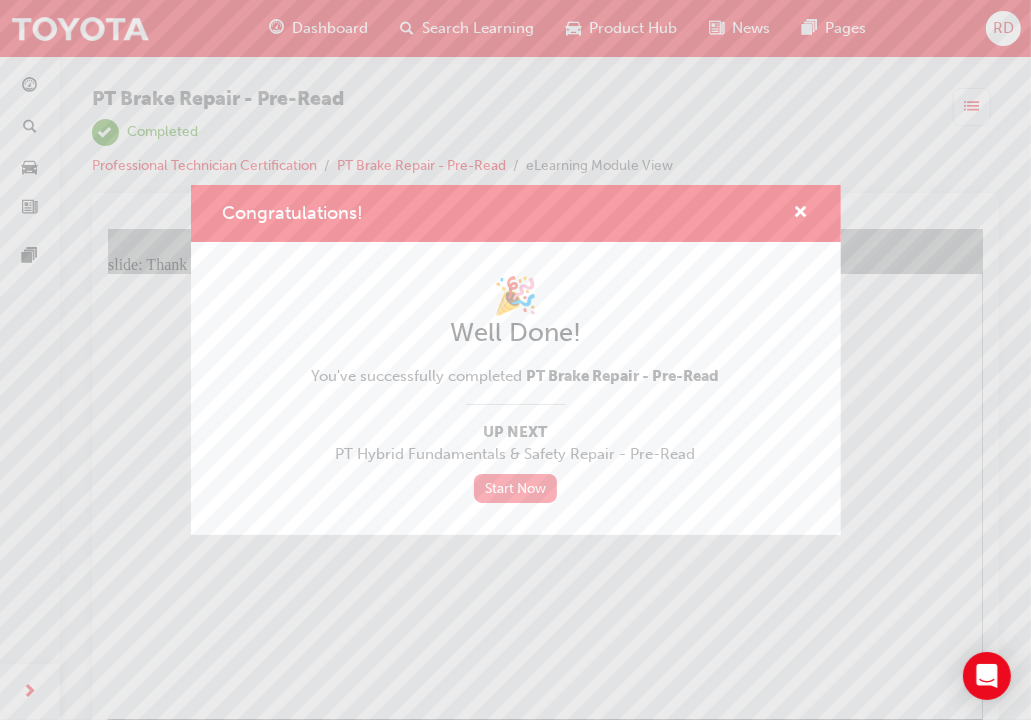 click on "Start Now" at bounding box center [516, 488] 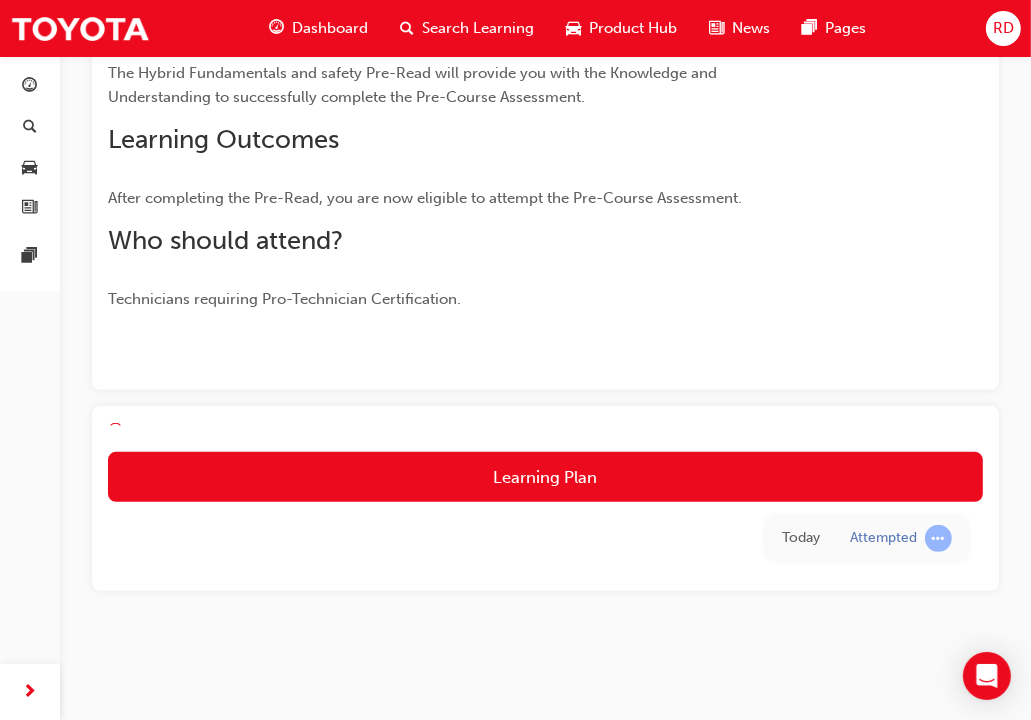 scroll, scrollTop: 0, scrollLeft: 0, axis: both 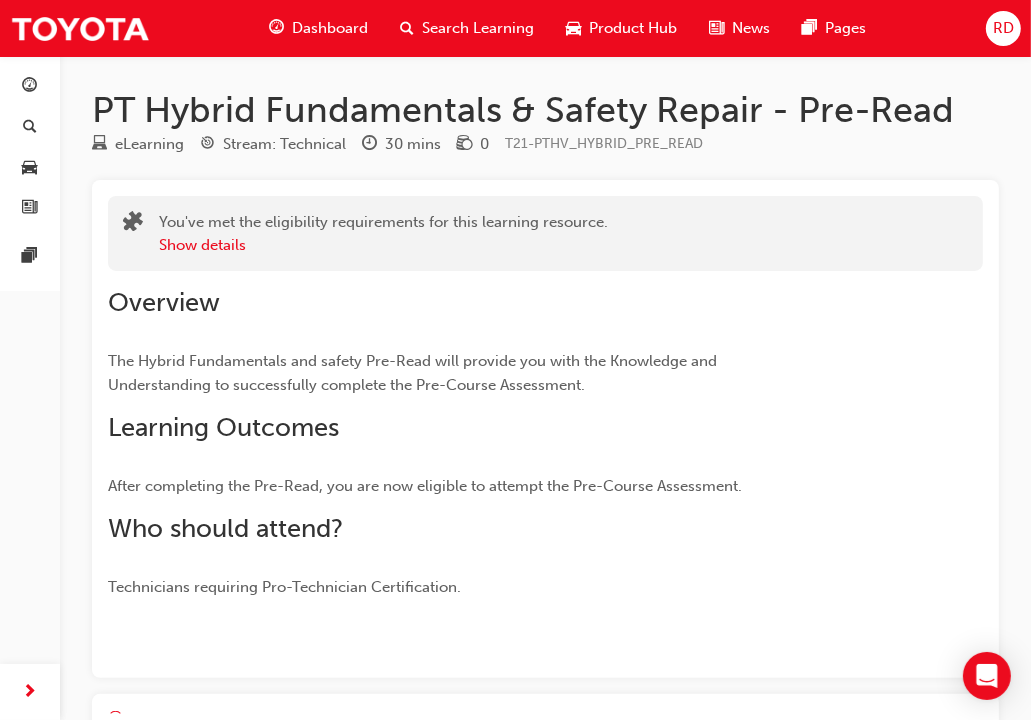 click on "Dashboard" at bounding box center (330, 28) 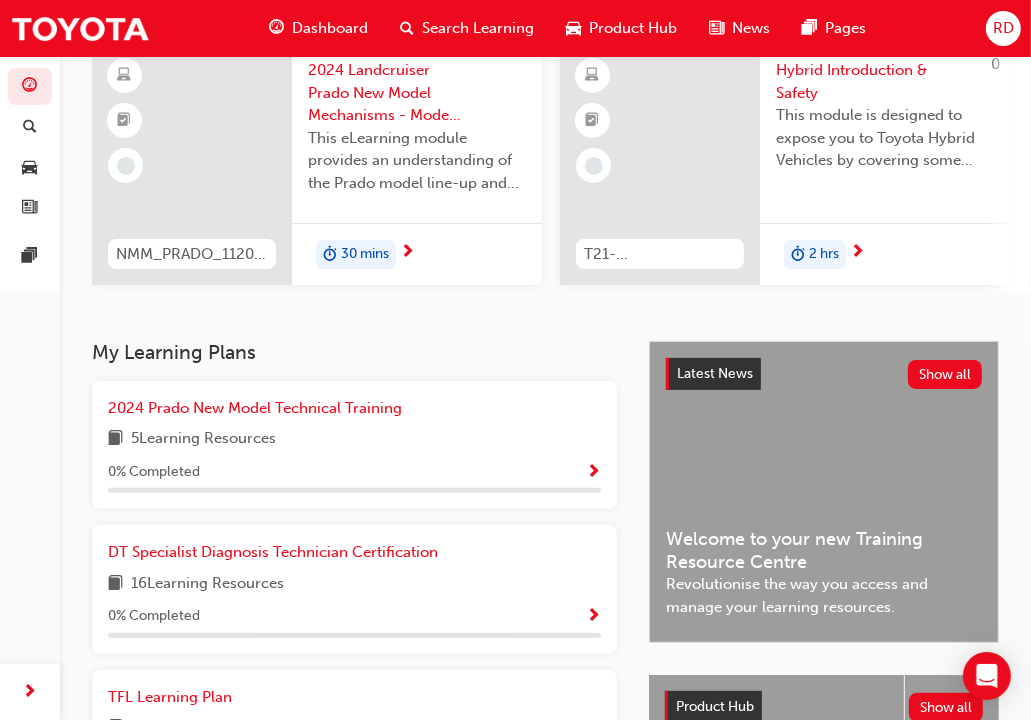scroll, scrollTop: 0, scrollLeft: 0, axis: both 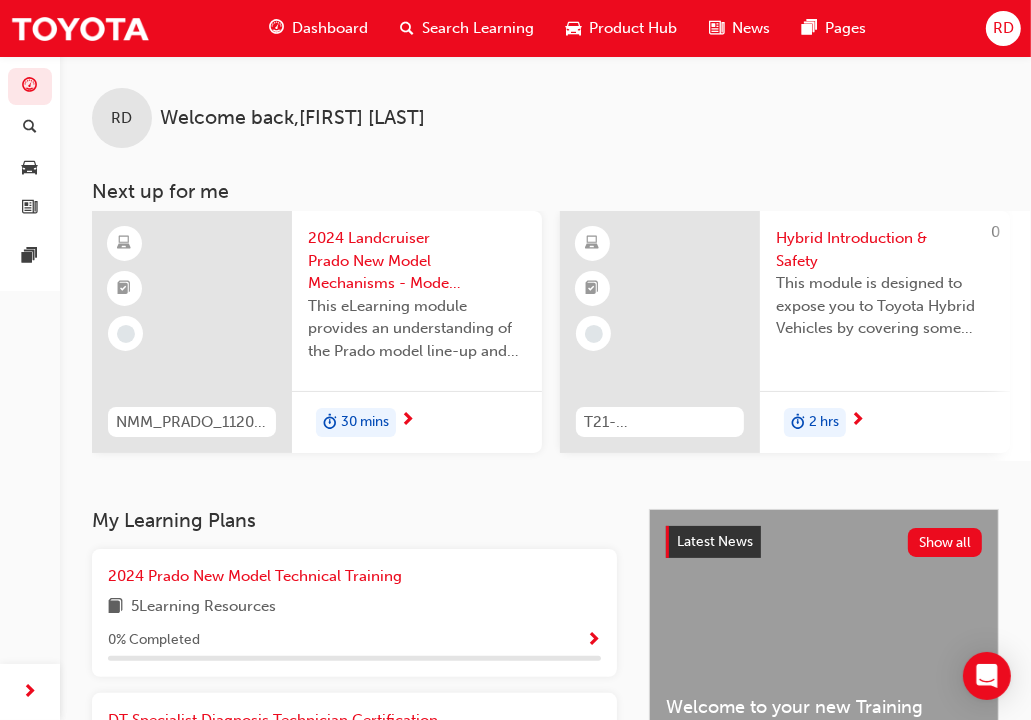 click on "Dashboard" at bounding box center (330, 28) 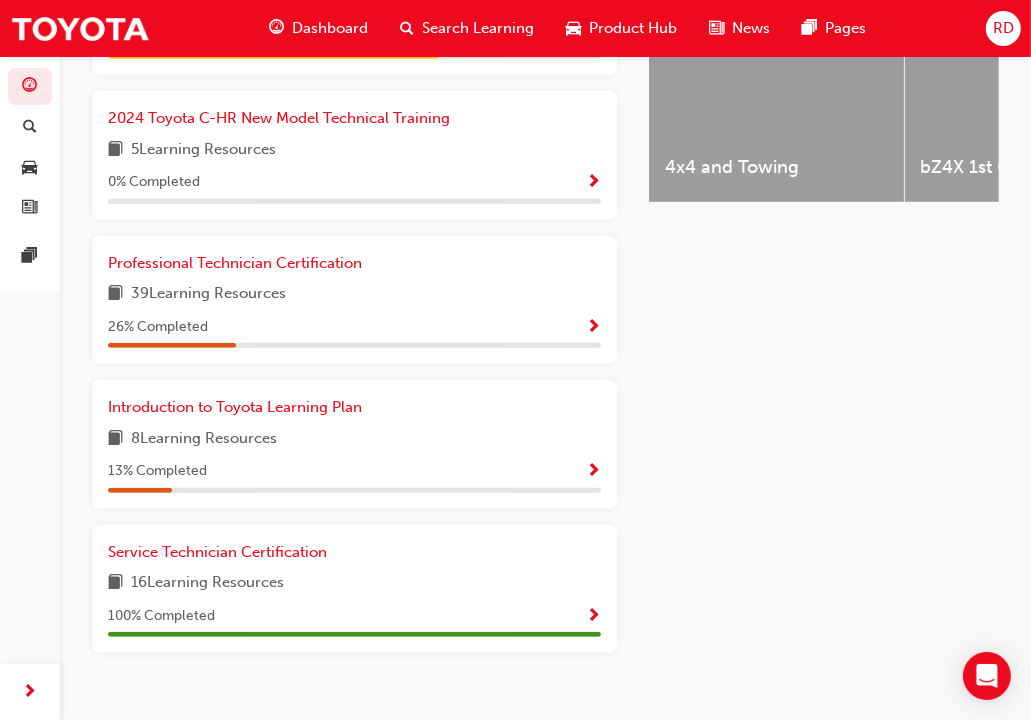 scroll, scrollTop: 934, scrollLeft: 0, axis: vertical 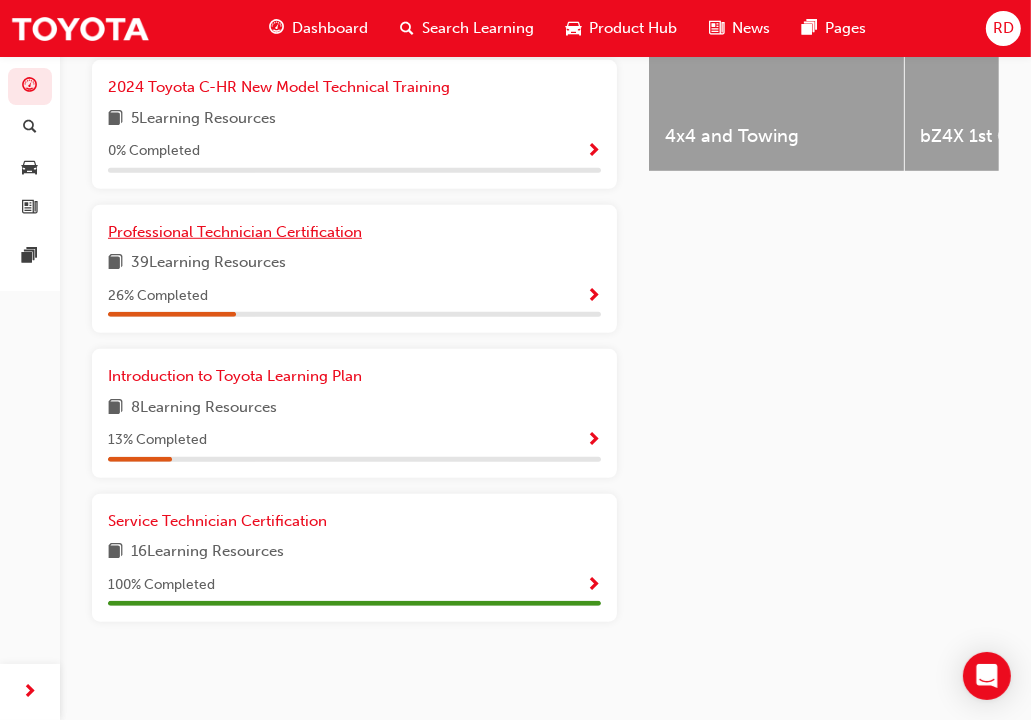 click on "Professional Technician Certification" at bounding box center (235, 232) 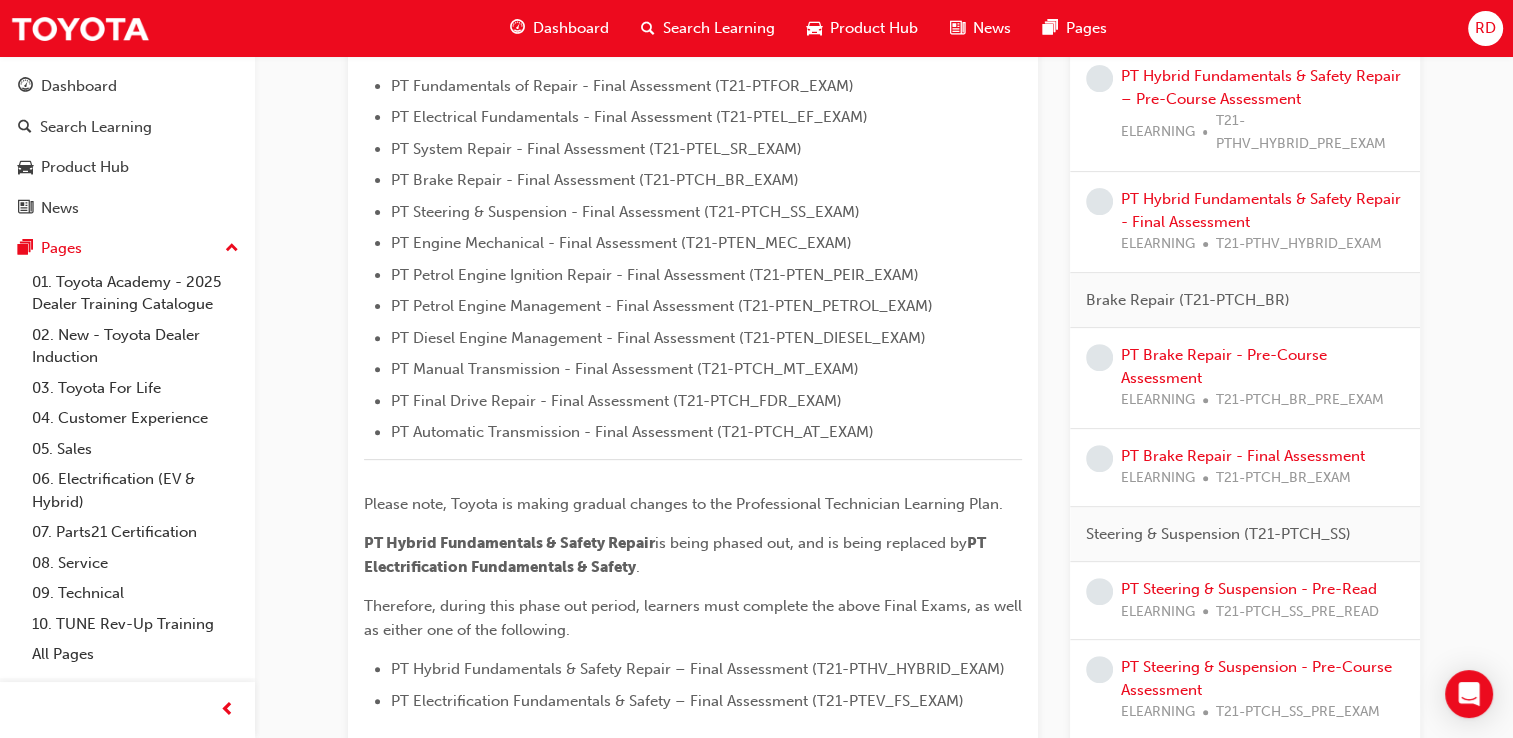 scroll, scrollTop: 614, scrollLeft: 0, axis: vertical 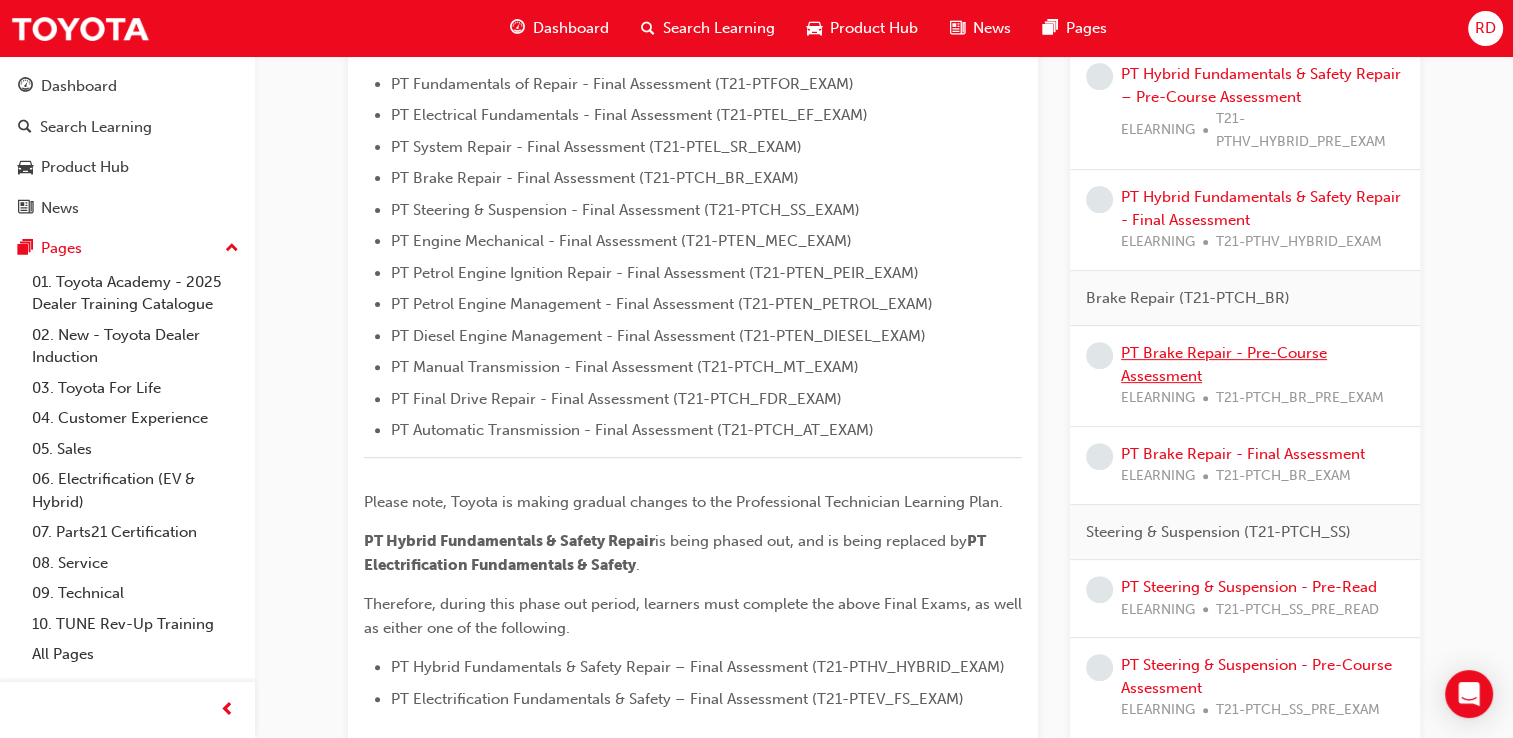 click on "PT Brake Repair - Pre-Course Assessment" at bounding box center [1224, 364] 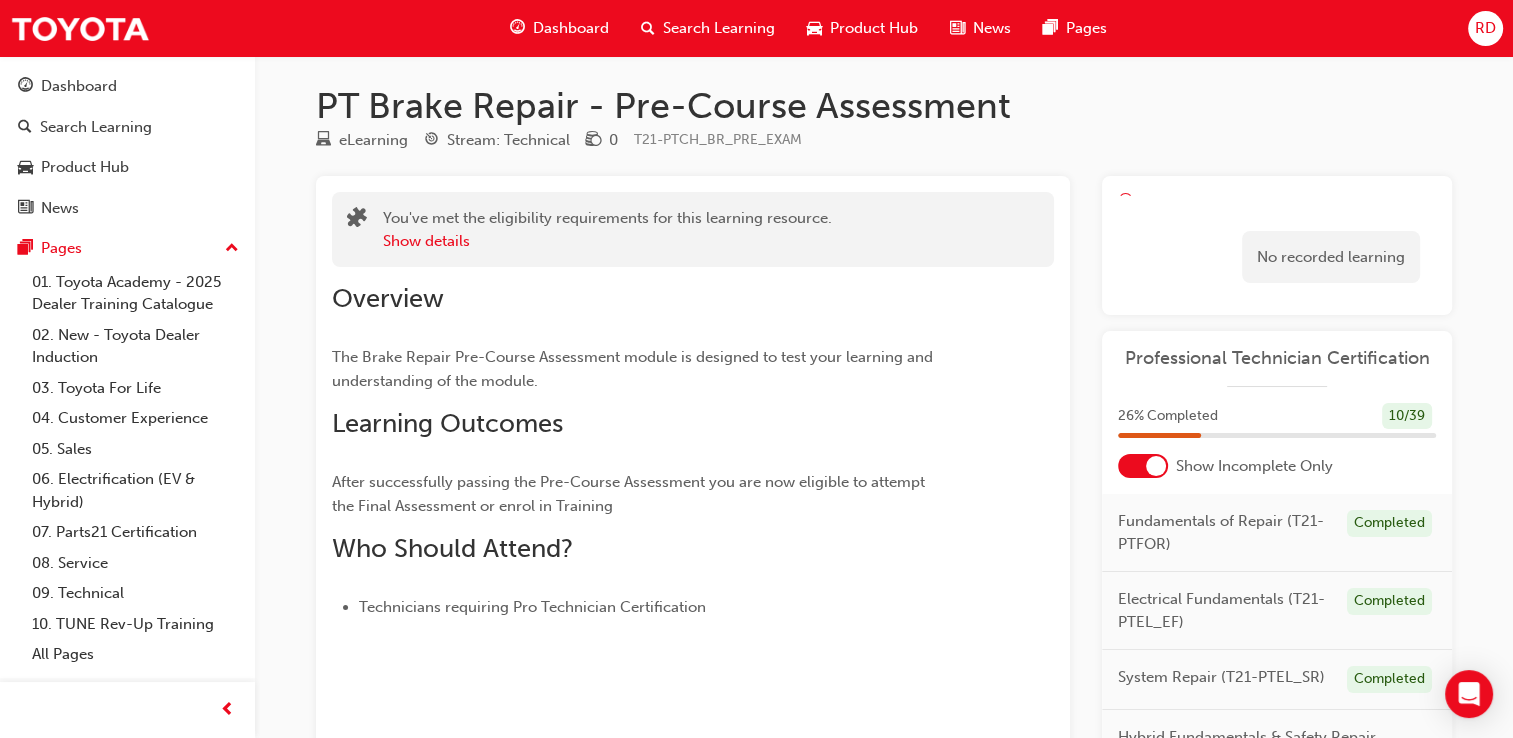 scroll, scrollTop: 0, scrollLeft: 0, axis: both 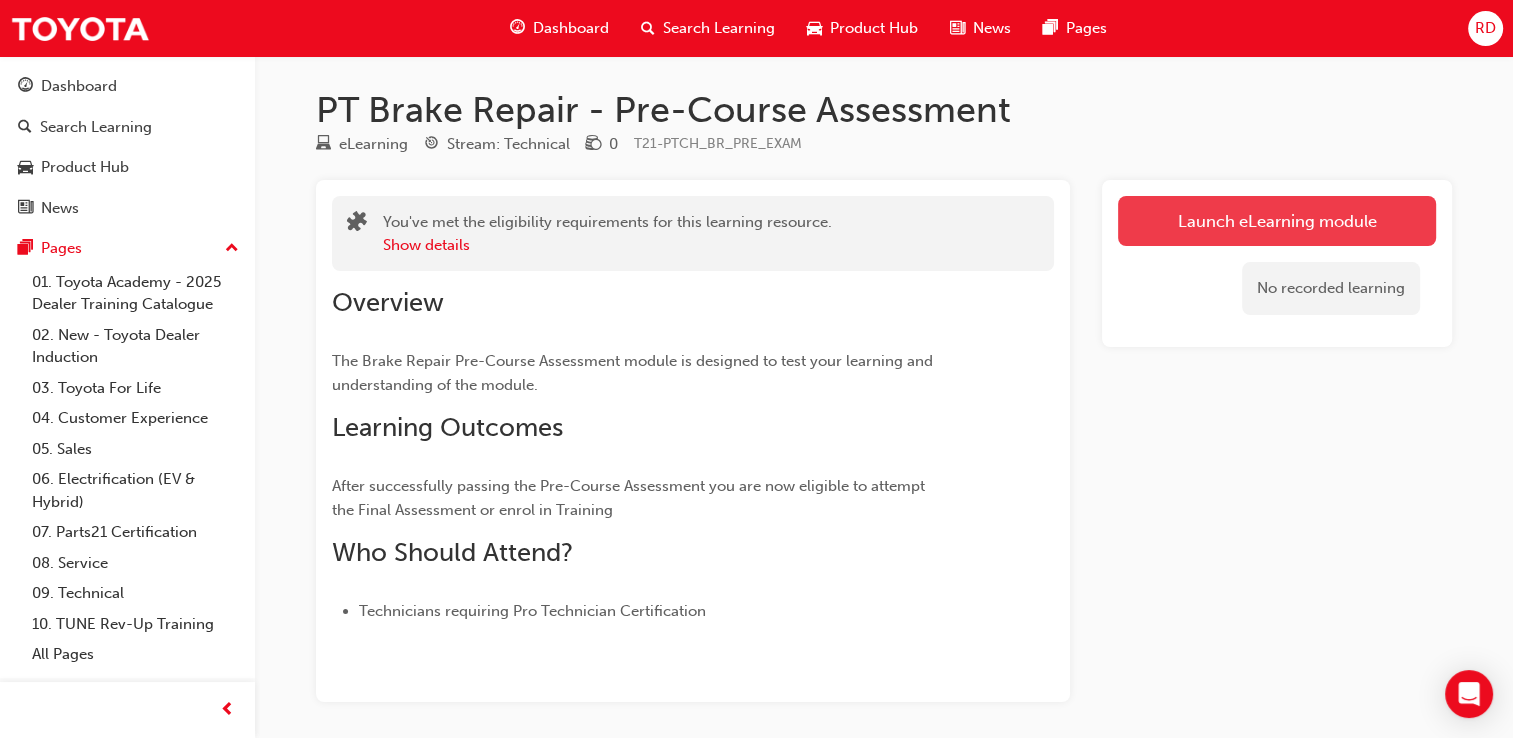 click on "Launch eLearning module" at bounding box center (1277, 221) 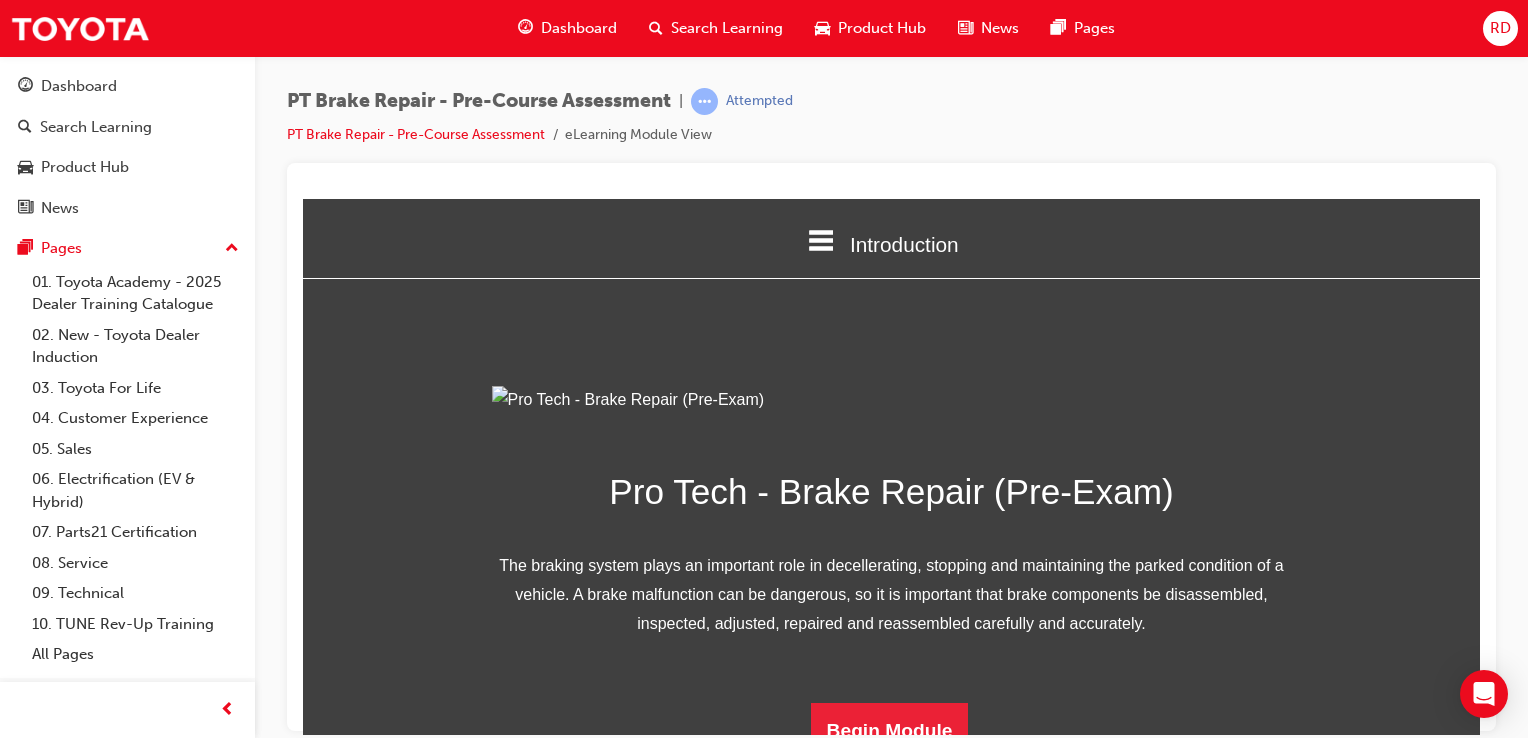 scroll, scrollTop: 243, scrollLeft: 0, axis: vertical 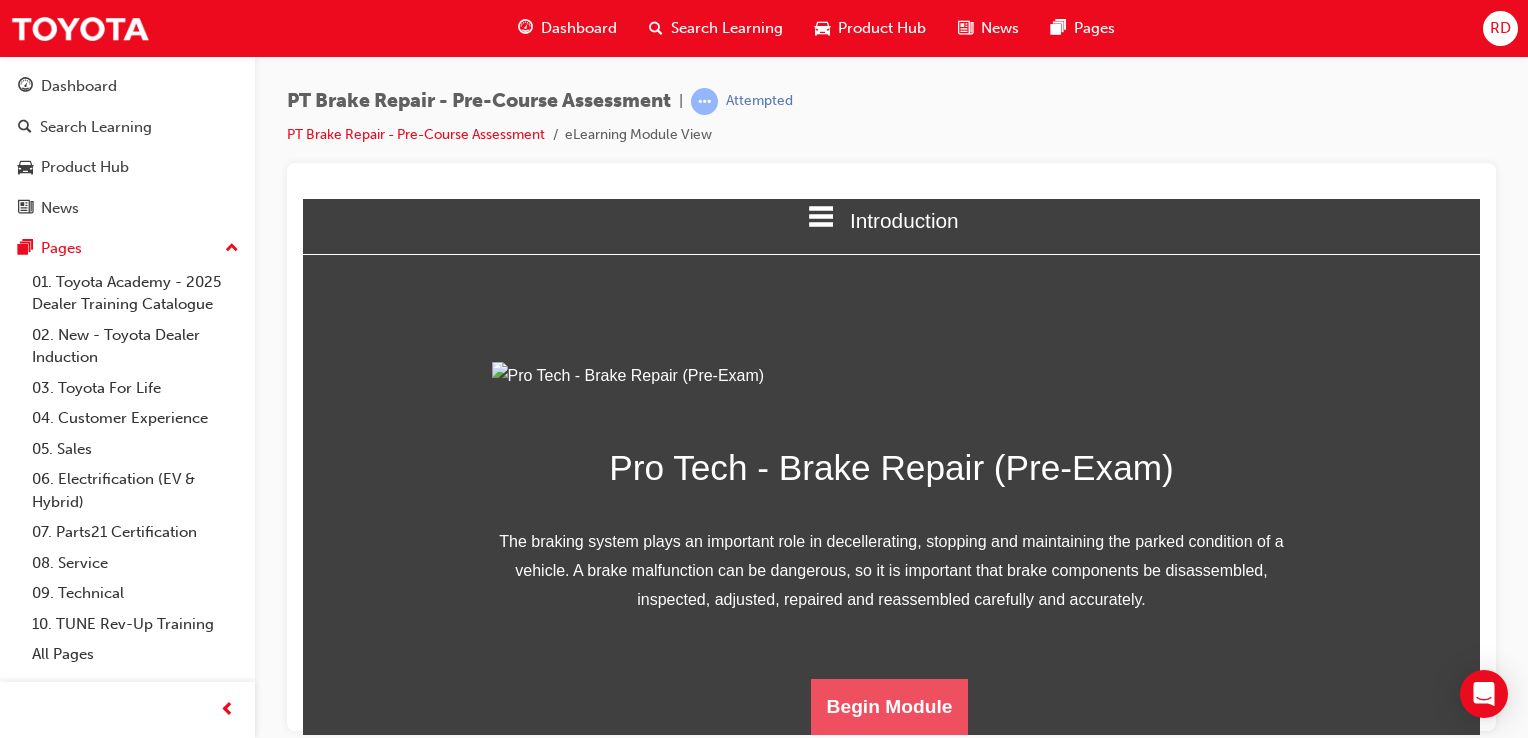 click on "Begin Module" at bounding box center (890, 706) 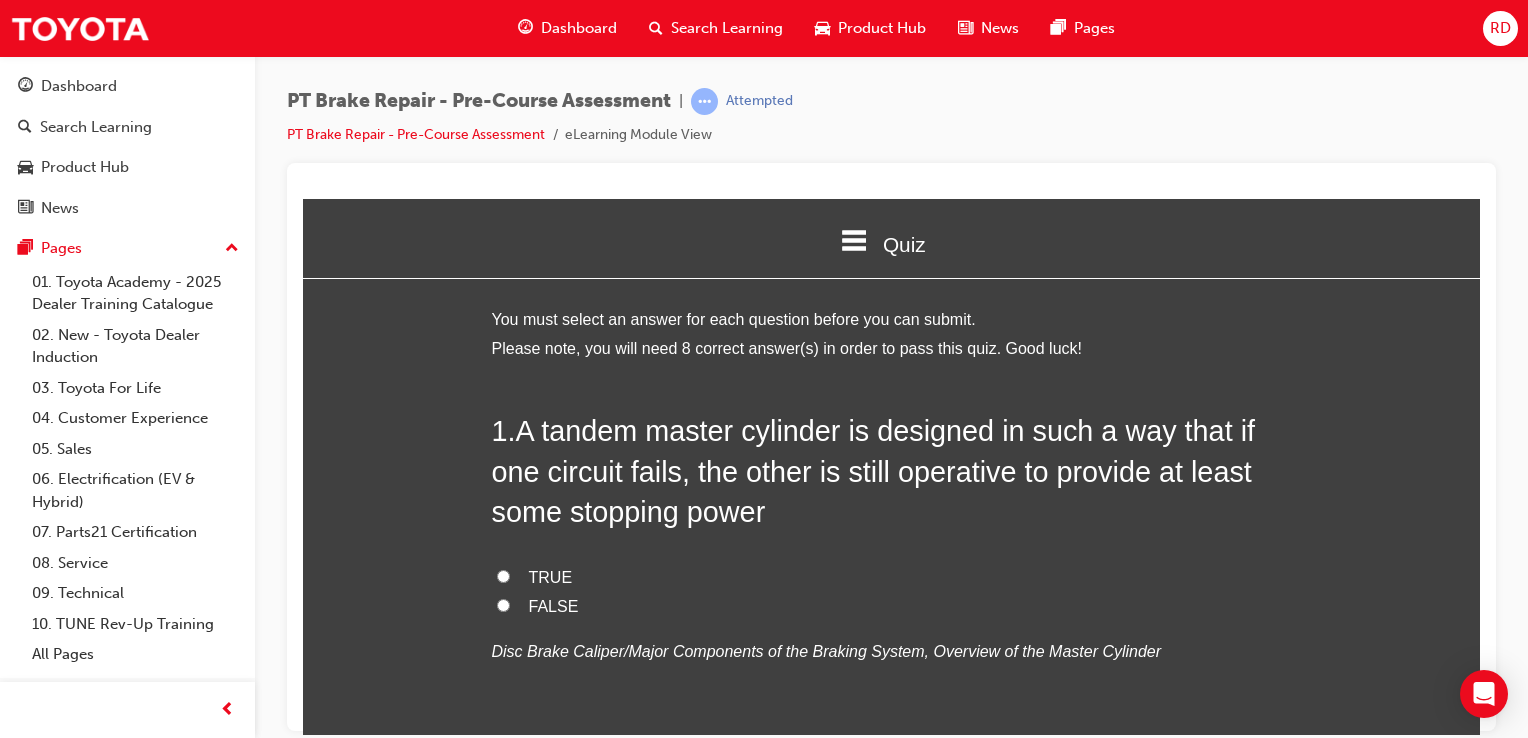 click on "1 .  A tandem master cylinder is designed in such a way that if one circuit fails, the other is still operative to provide at least some stopping power TRUE FALSE
Disc Brake Caliper/Major Components of the Braking System, Overview of the Master Cylinder" at bounding box center (892, 586) 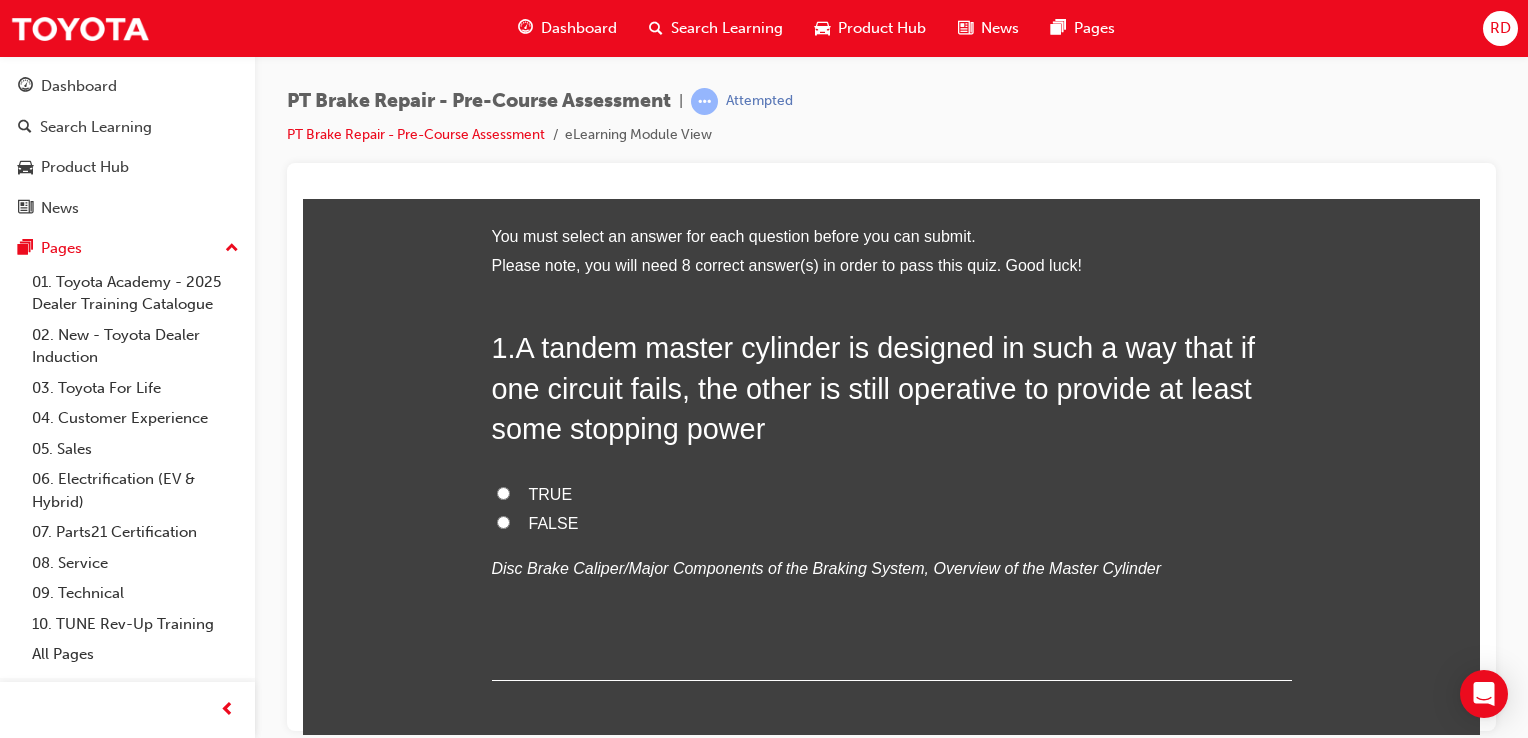 scroll, scrollTop: 84, scrollLeft: 0, axis: vertical 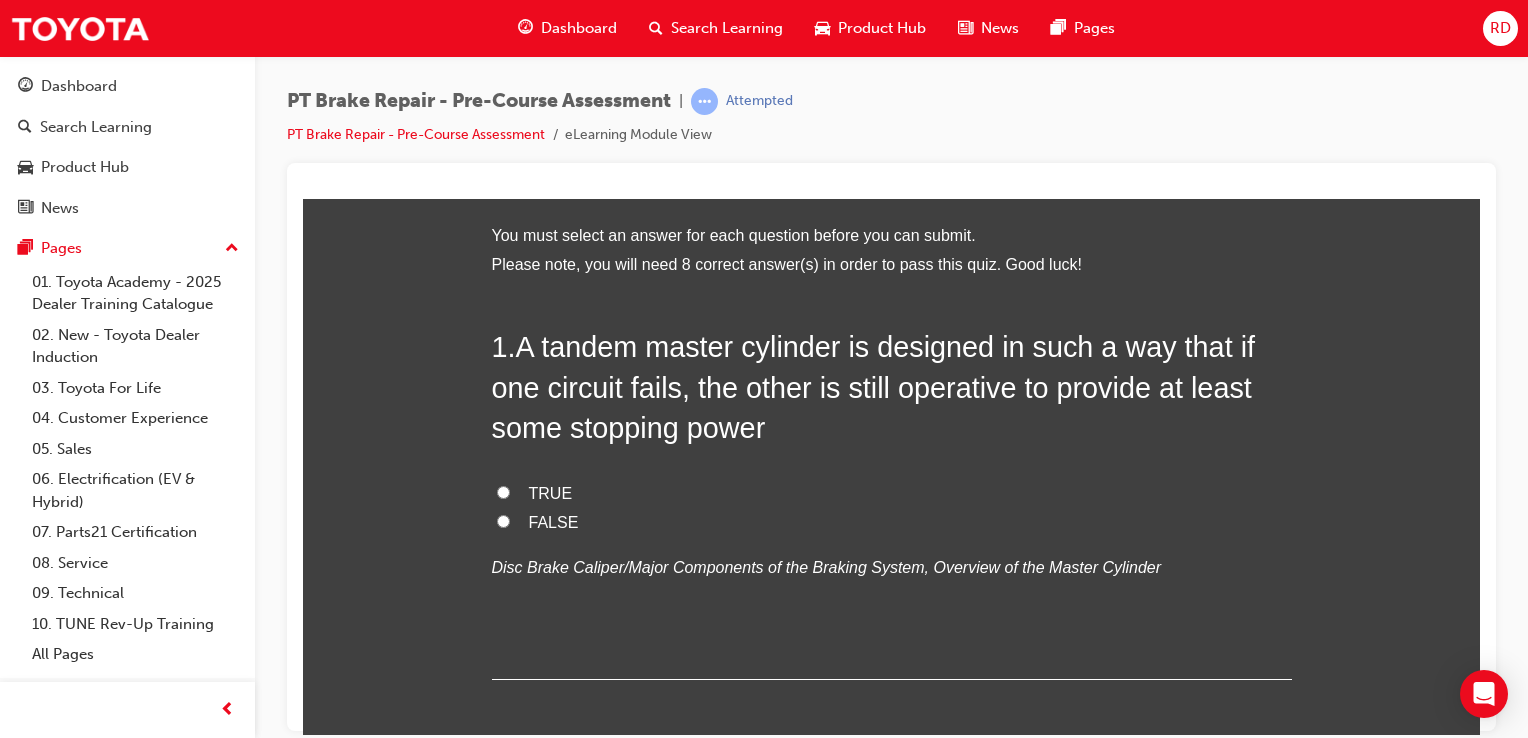 click on "TRUE" at bounding box center [503, 491] 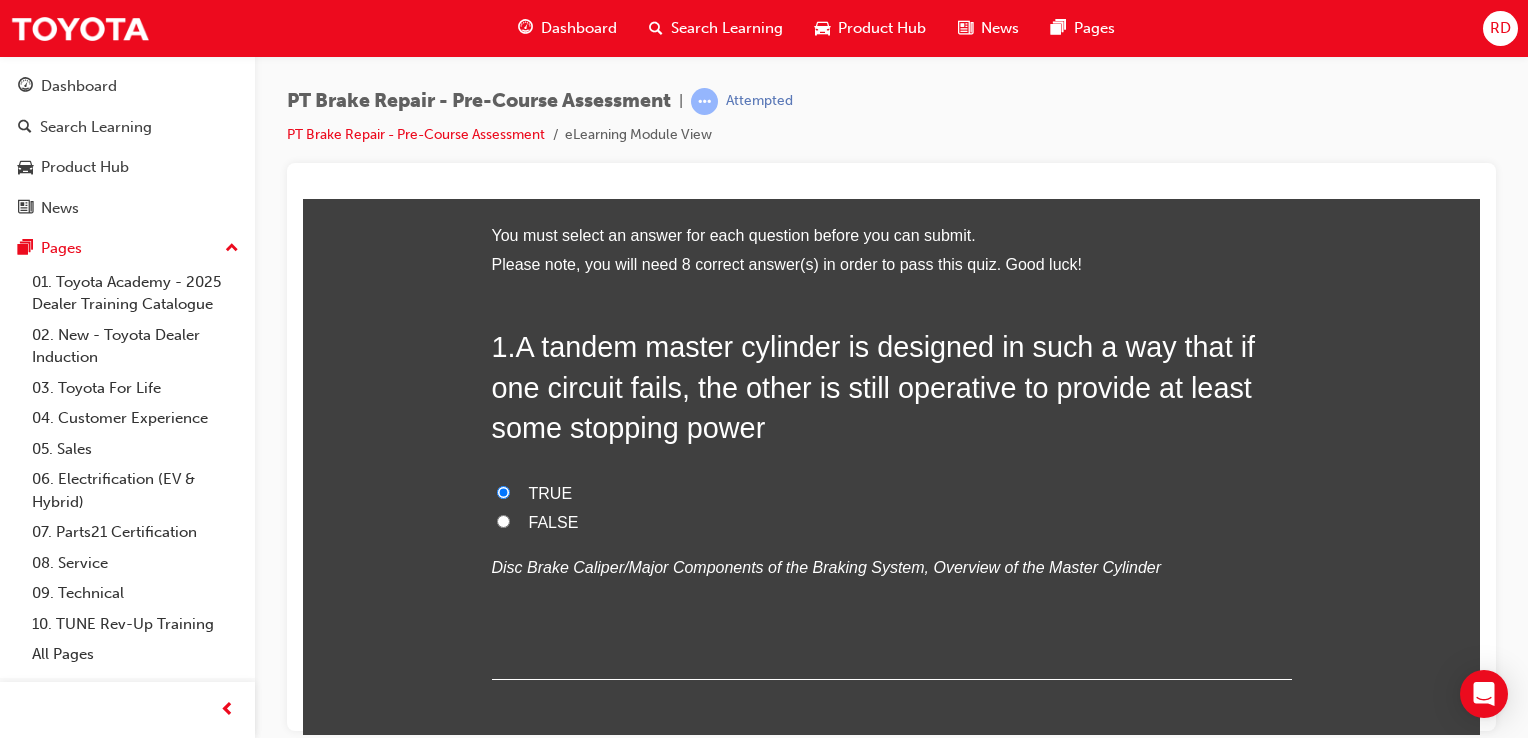 radio on "true" 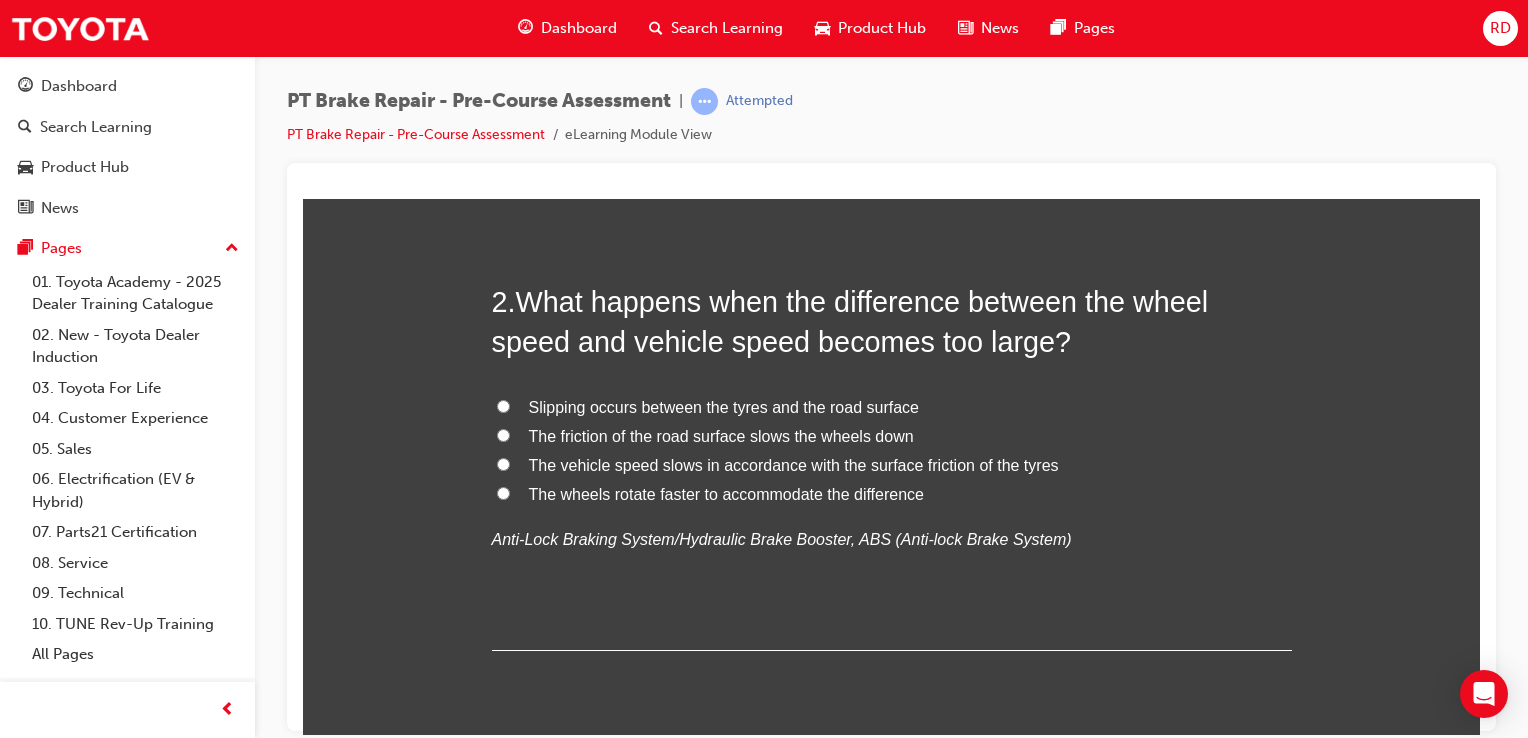 scroll, scrollTop: 579, scrollLeft: 0, axis: vertical 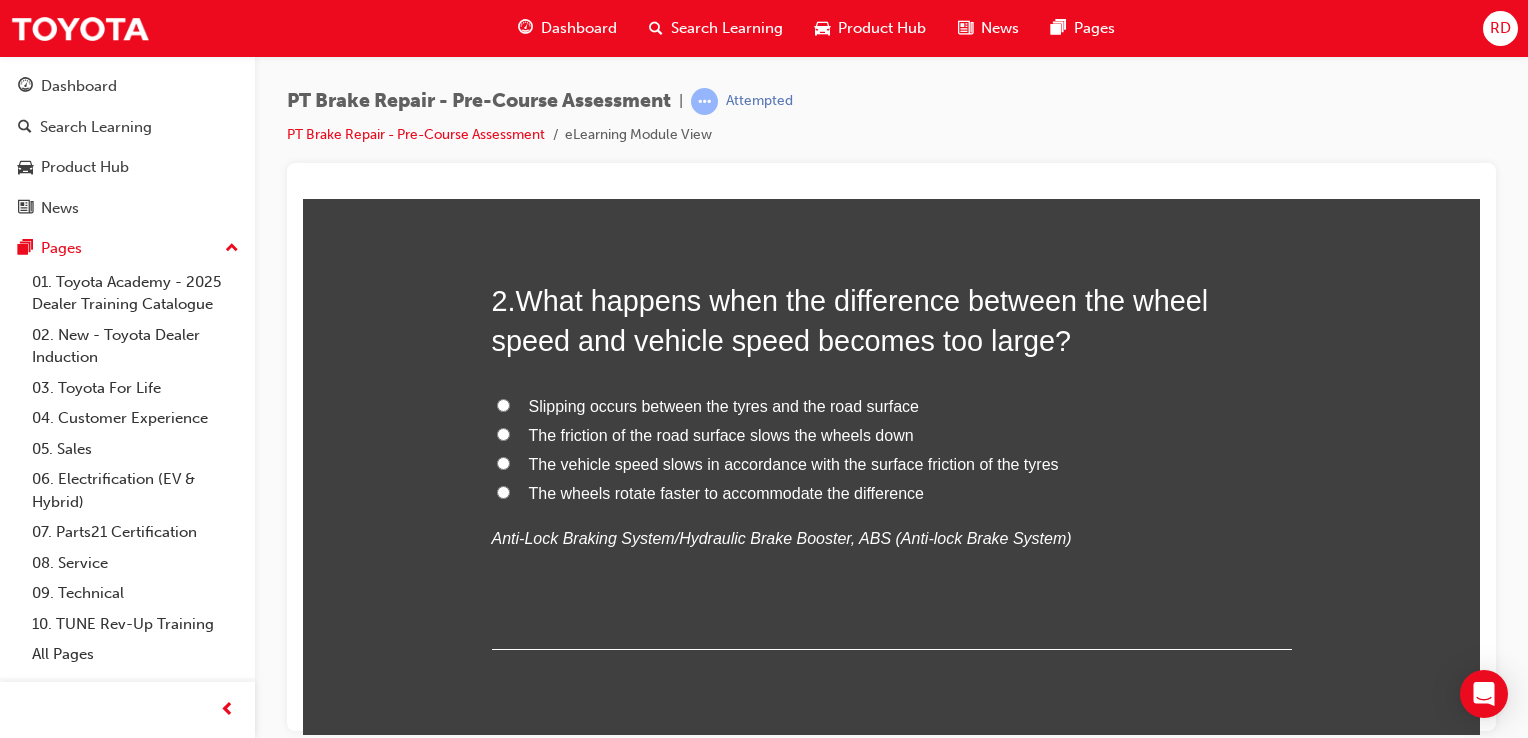 click on "The wheels rotate faster to accommodate the difference" at bounding box center [892, 493] 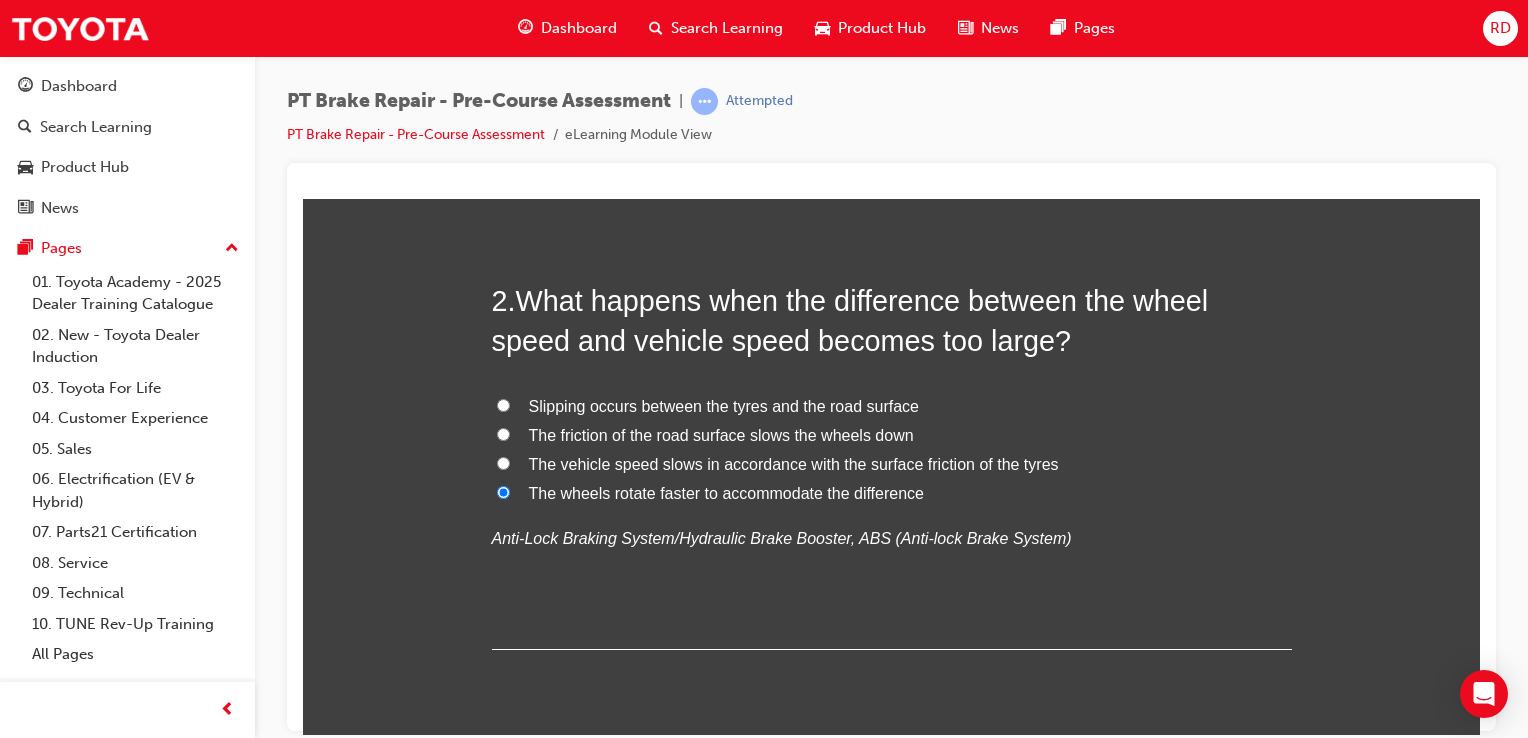 radio on "true" 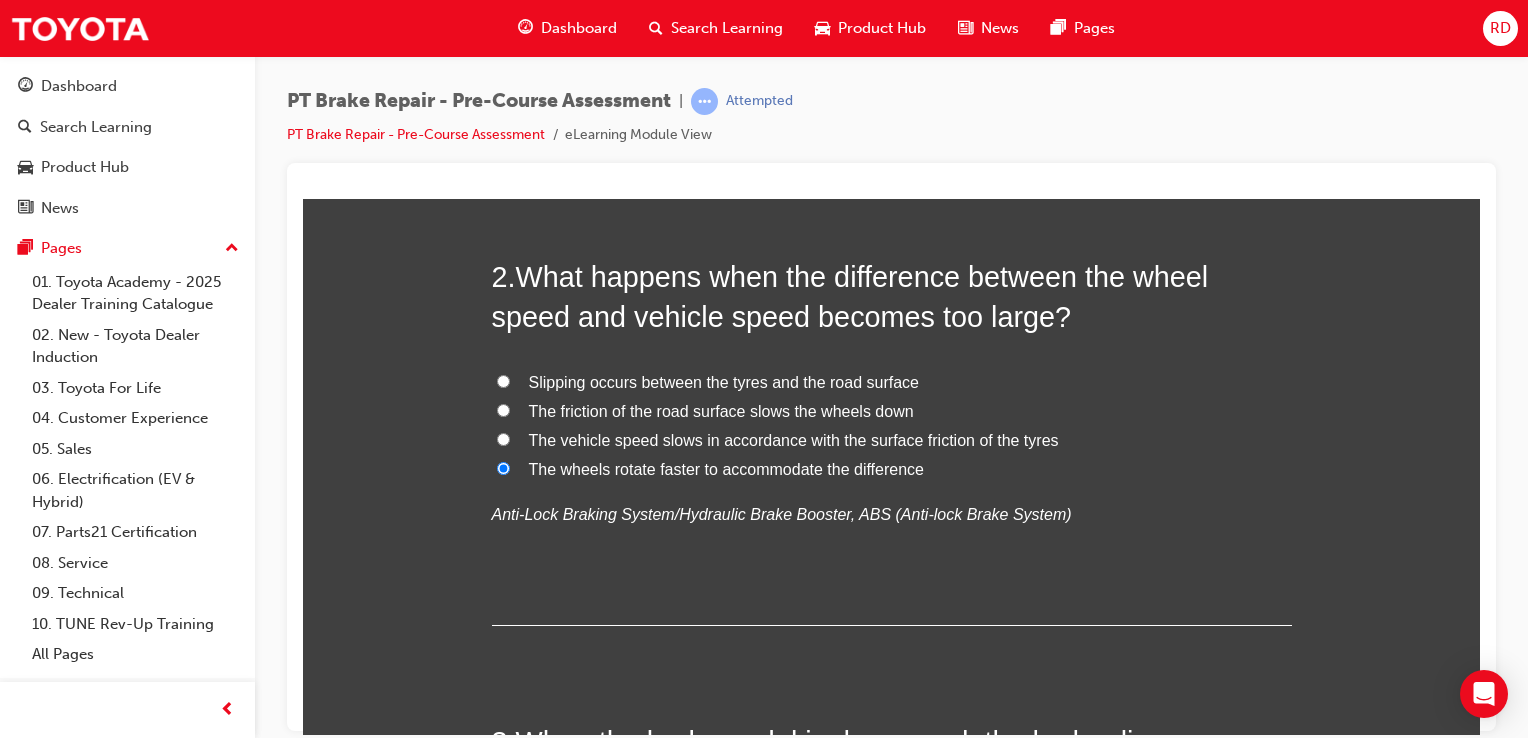 scroll, scrollTop: 604, scrollLeft: 0, axis: vertical 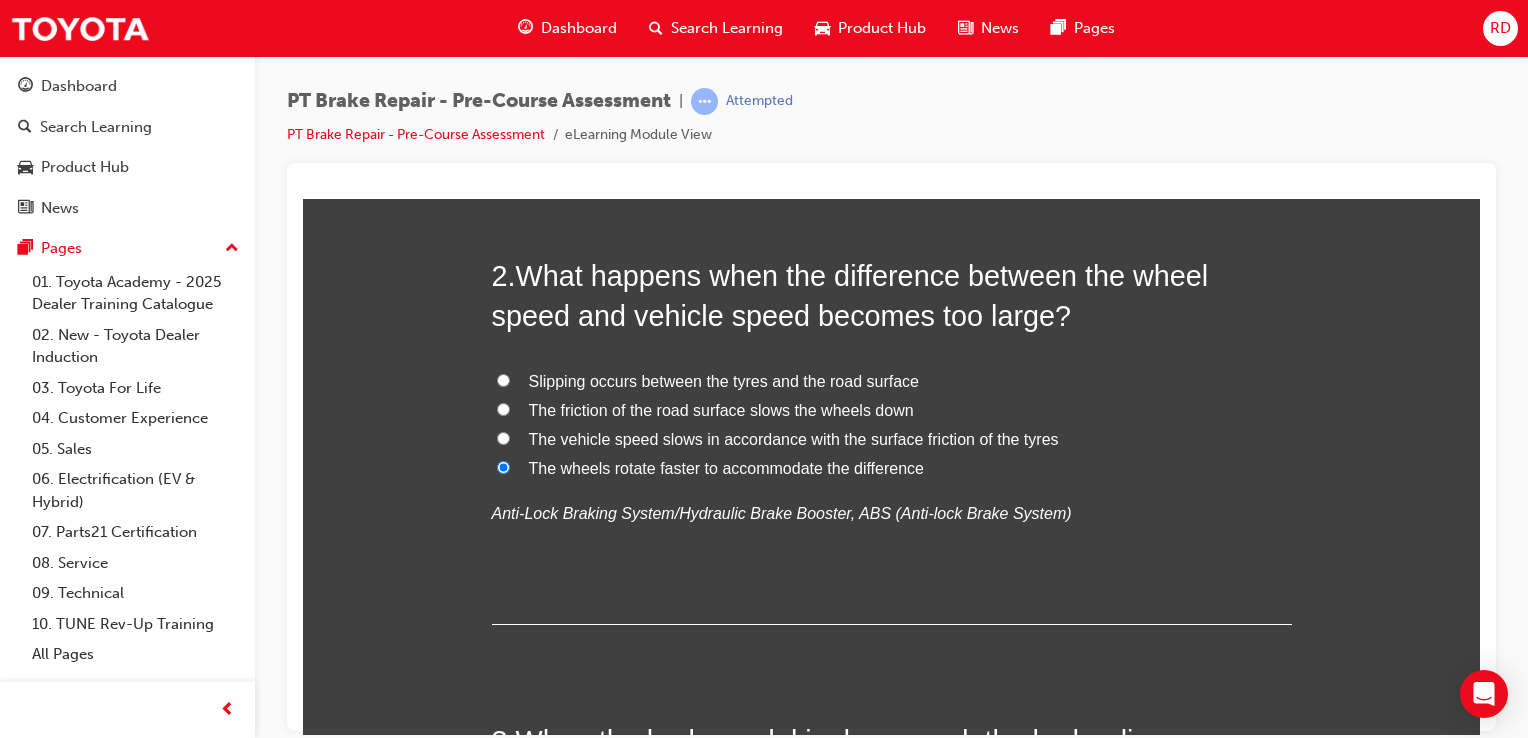 click on "Anti-Lock Braking System/Hydraulic Brake Booster, ABS (Anti-lock Brake System)" at bounding box center (782, 512) 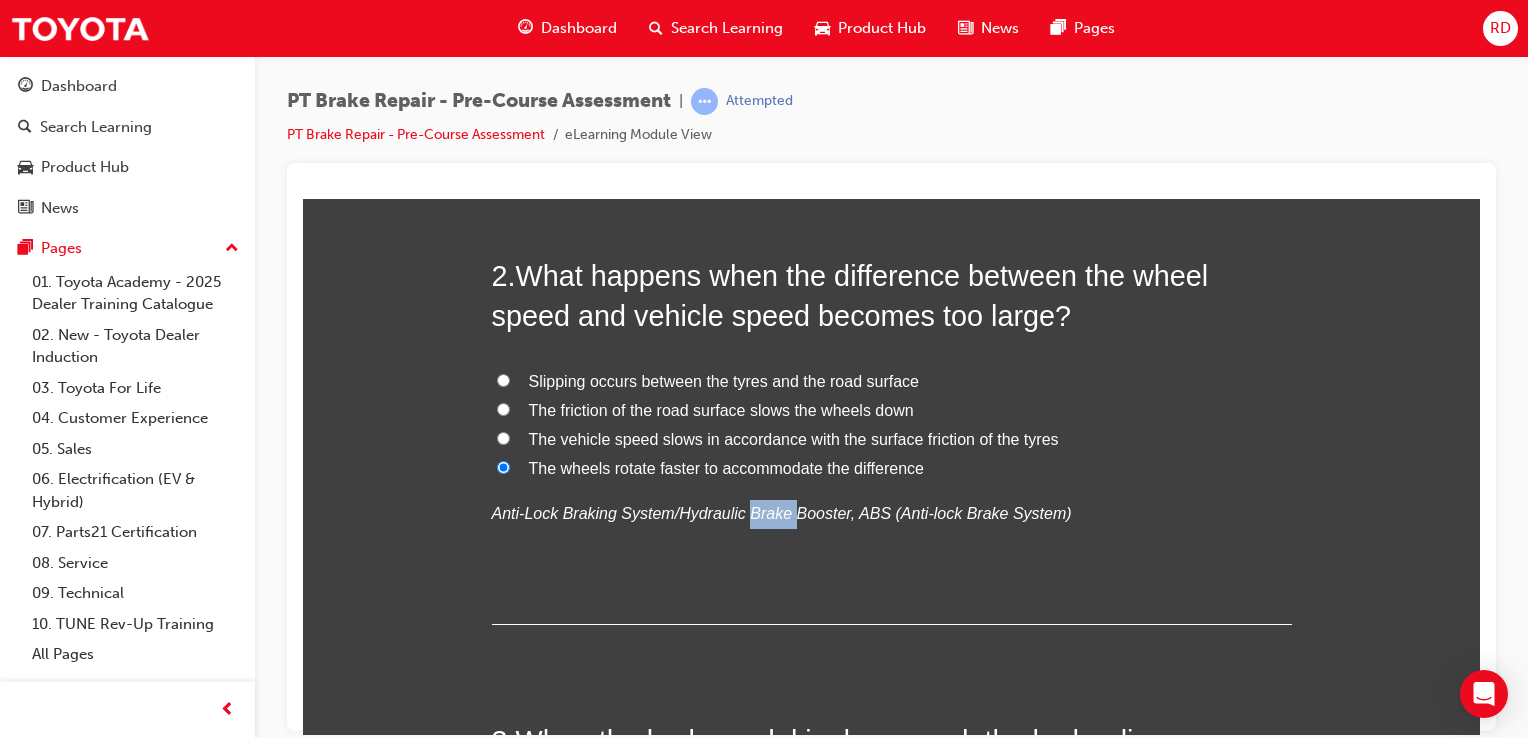 click on "Anti-Lock Braking System/Hydraulic Brake Booster, ABS (Anti-lock Brake System)" at bounding box center (782, 512) 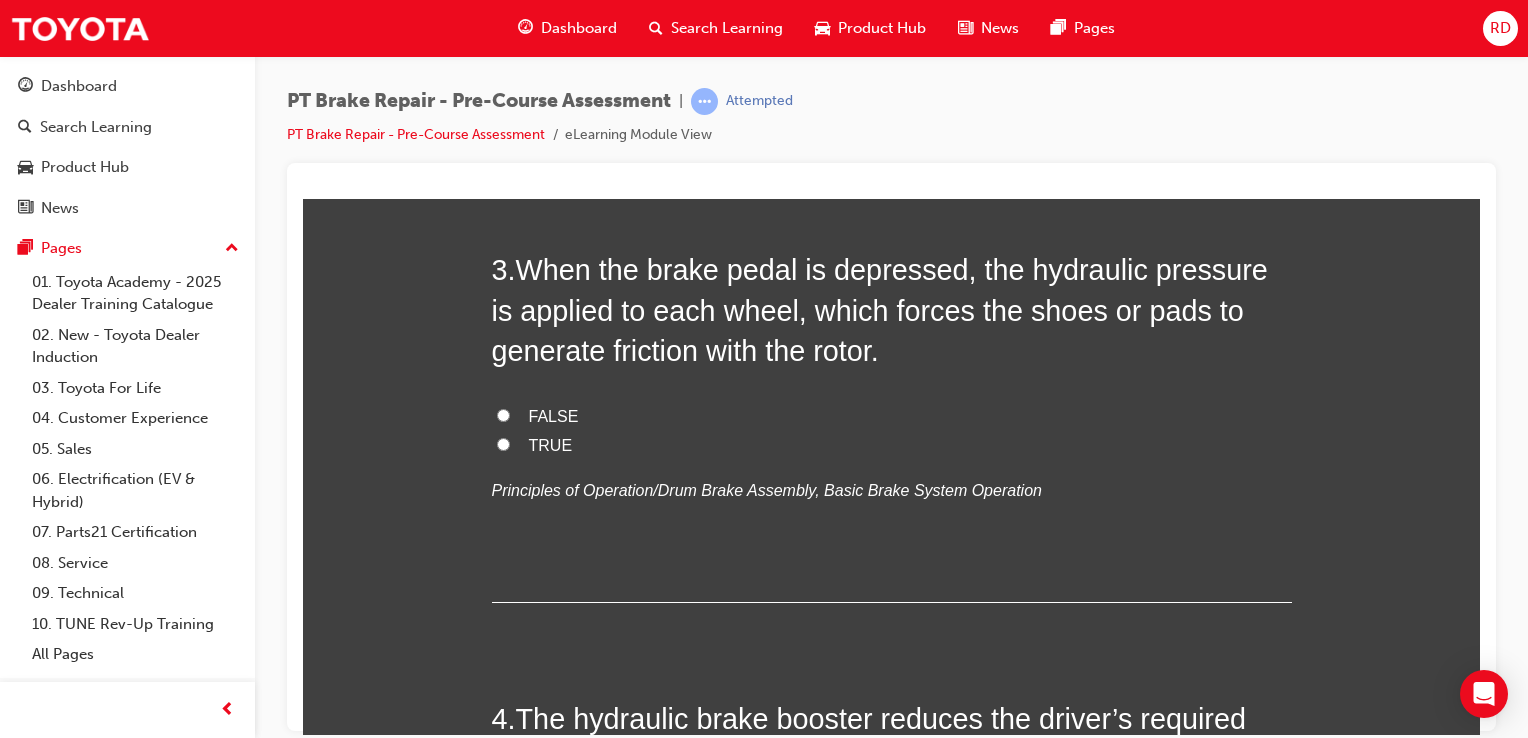scroll, scrollTop: 1076, scrollLeft: 0, axis: vertical 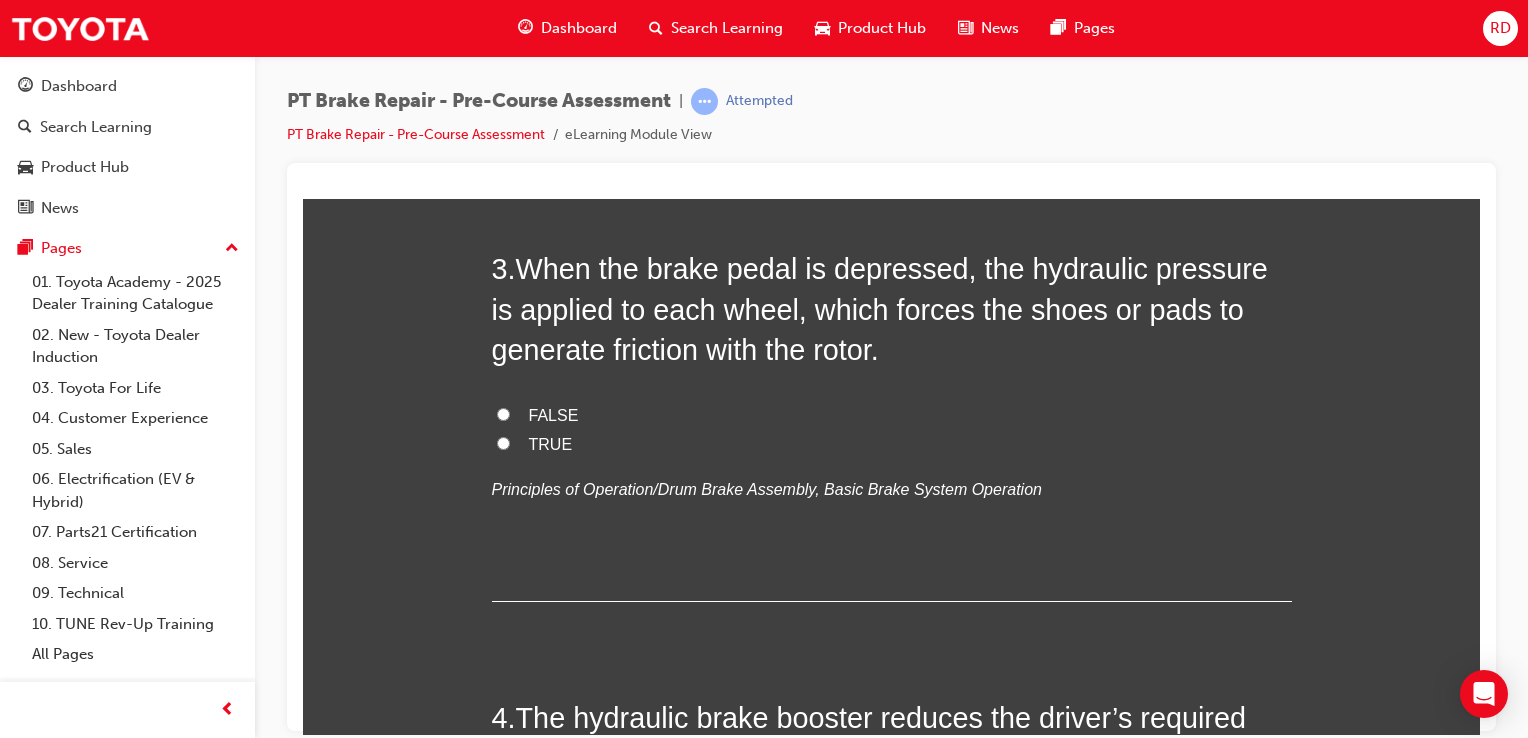 click on "TRUE" at bounding box center (503, 442) 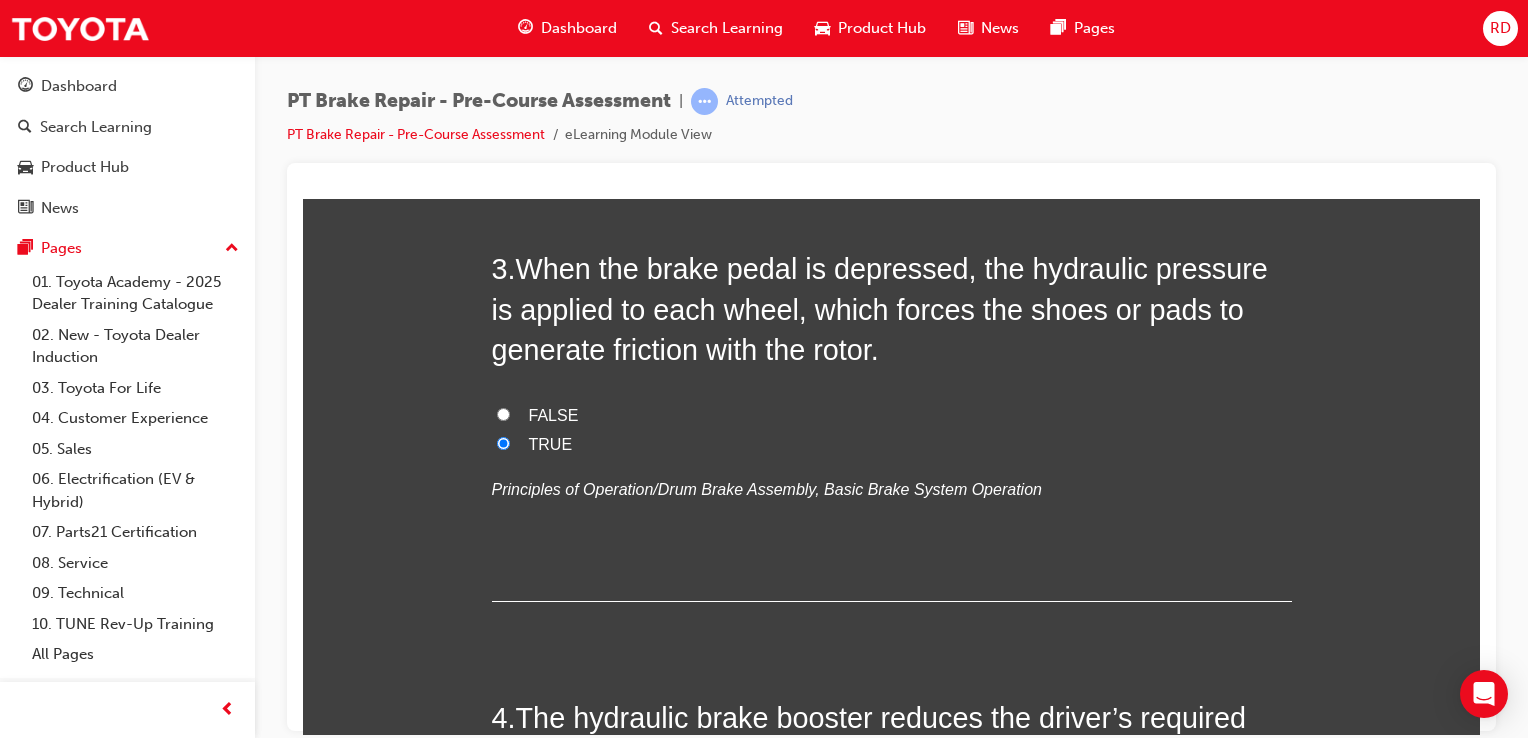 radio on "true" 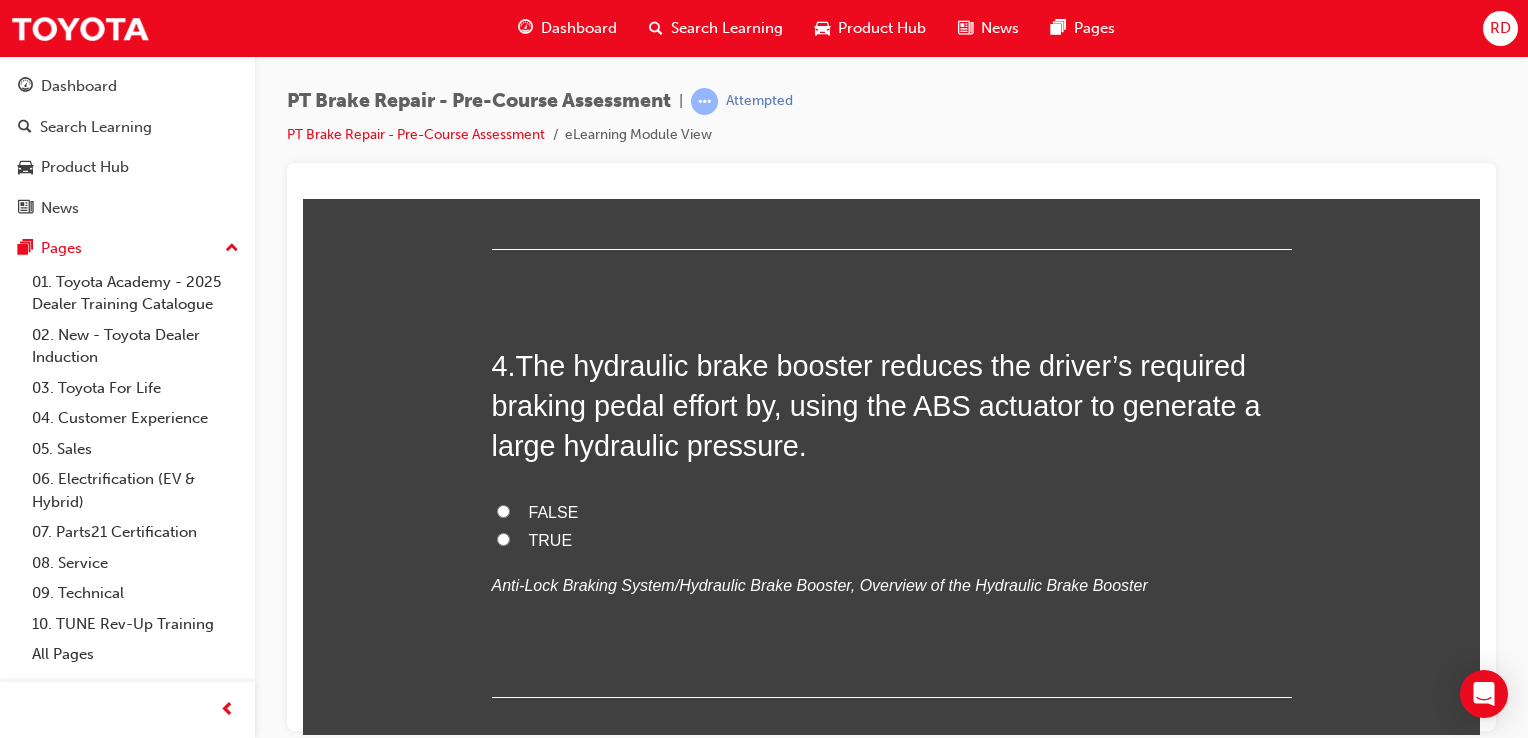 scroll, scrollTop: 1432, scrollLeft: 0, axis: vertical 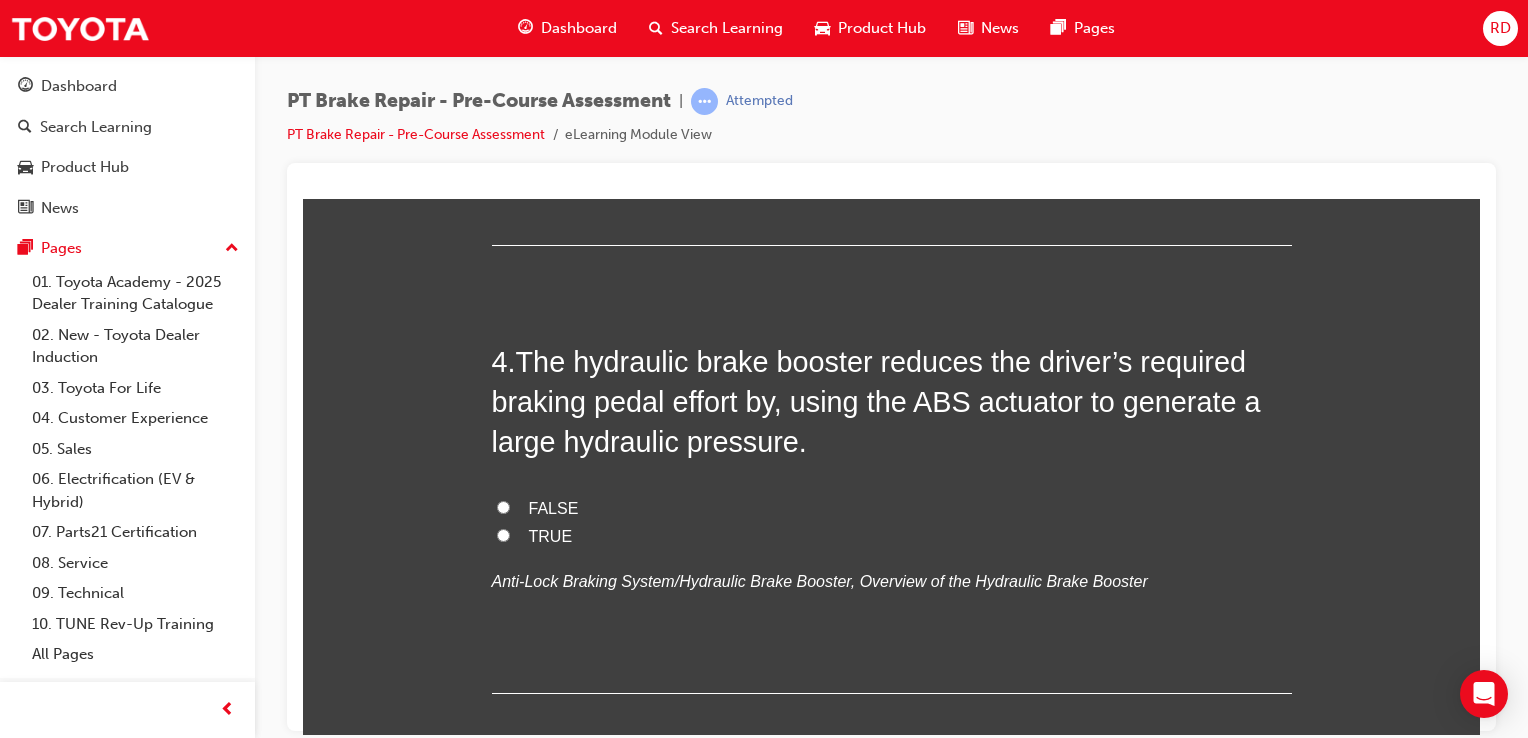 click on "TRUE" at bounding box center [503, 534] 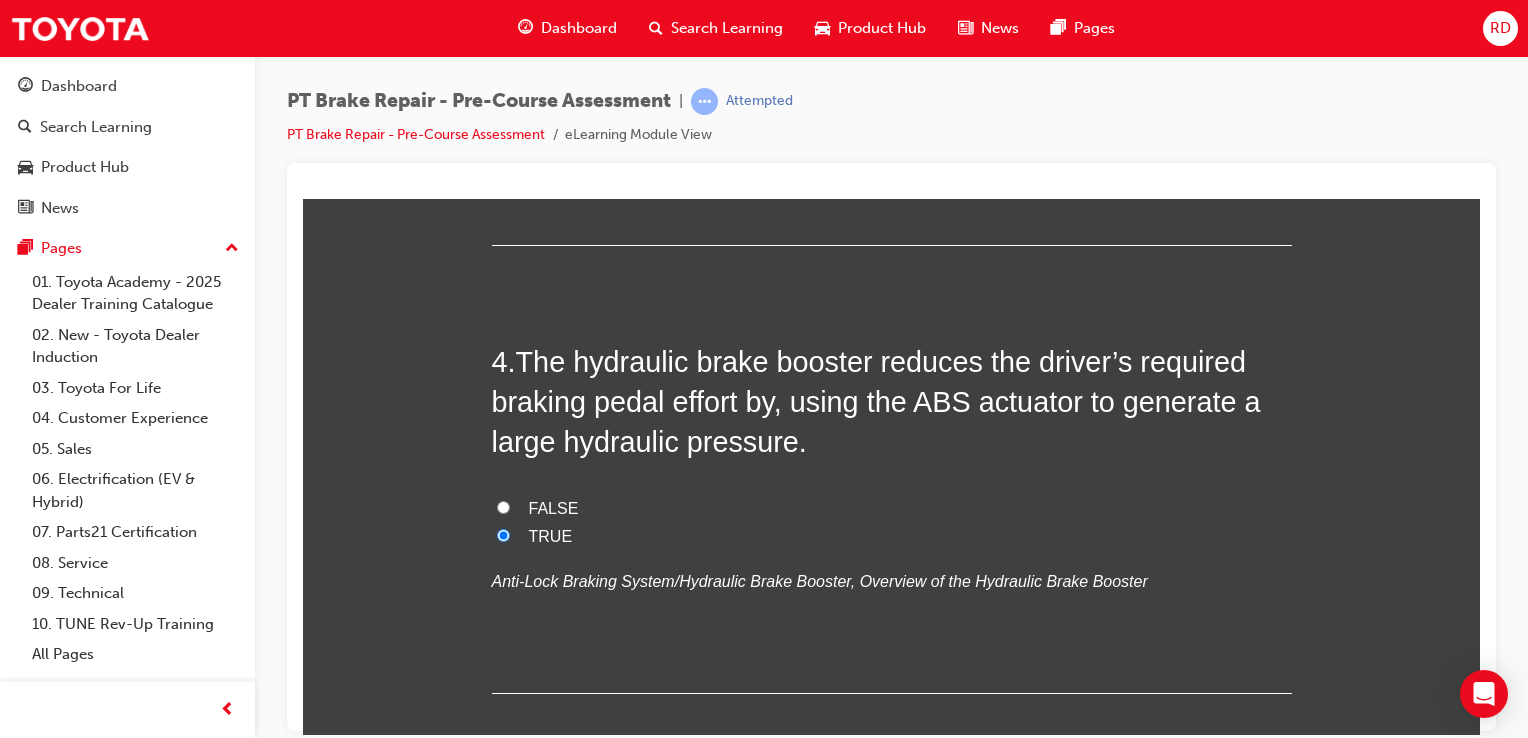 radio on "true" 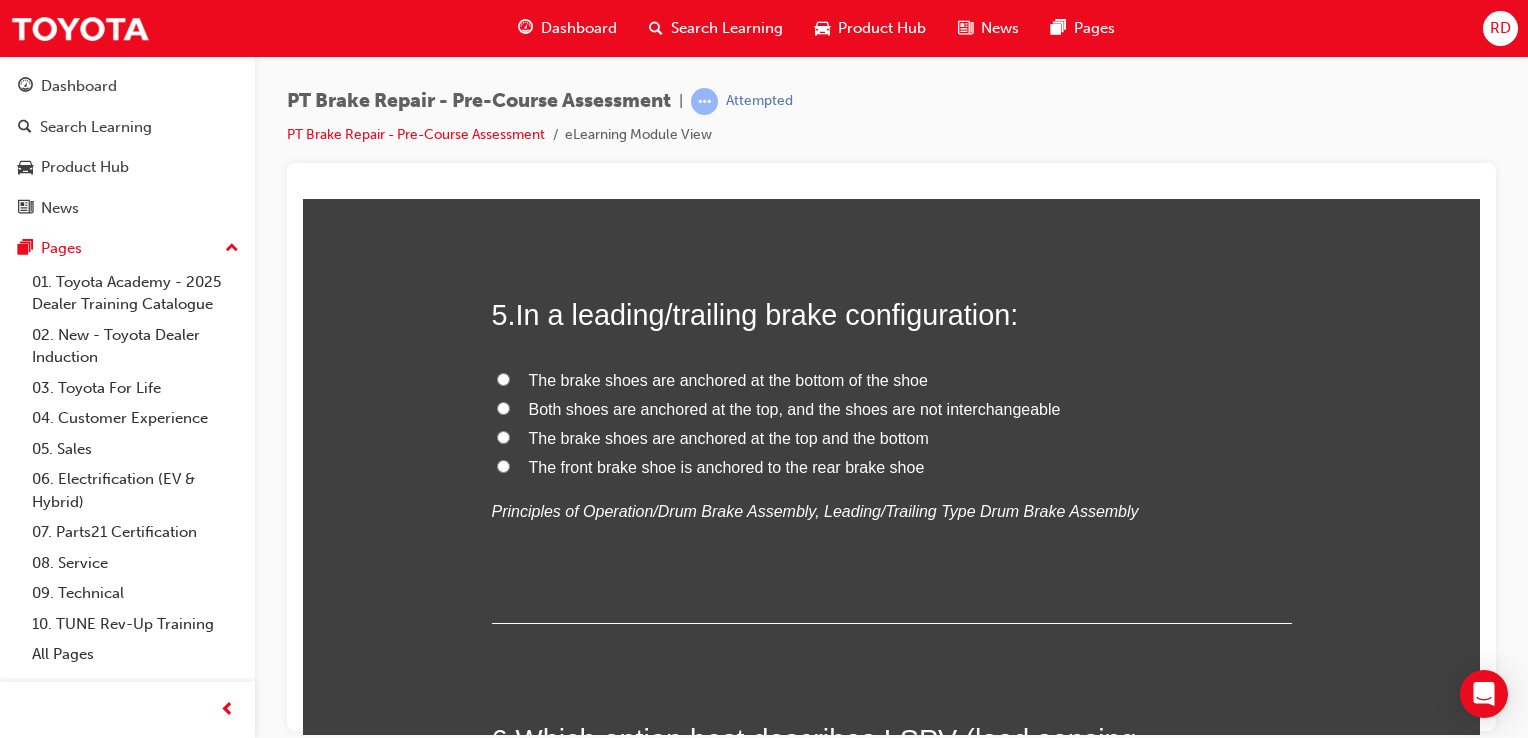 scroll, scrollTop: 1928, scrollLeft: 0, axis: vertical 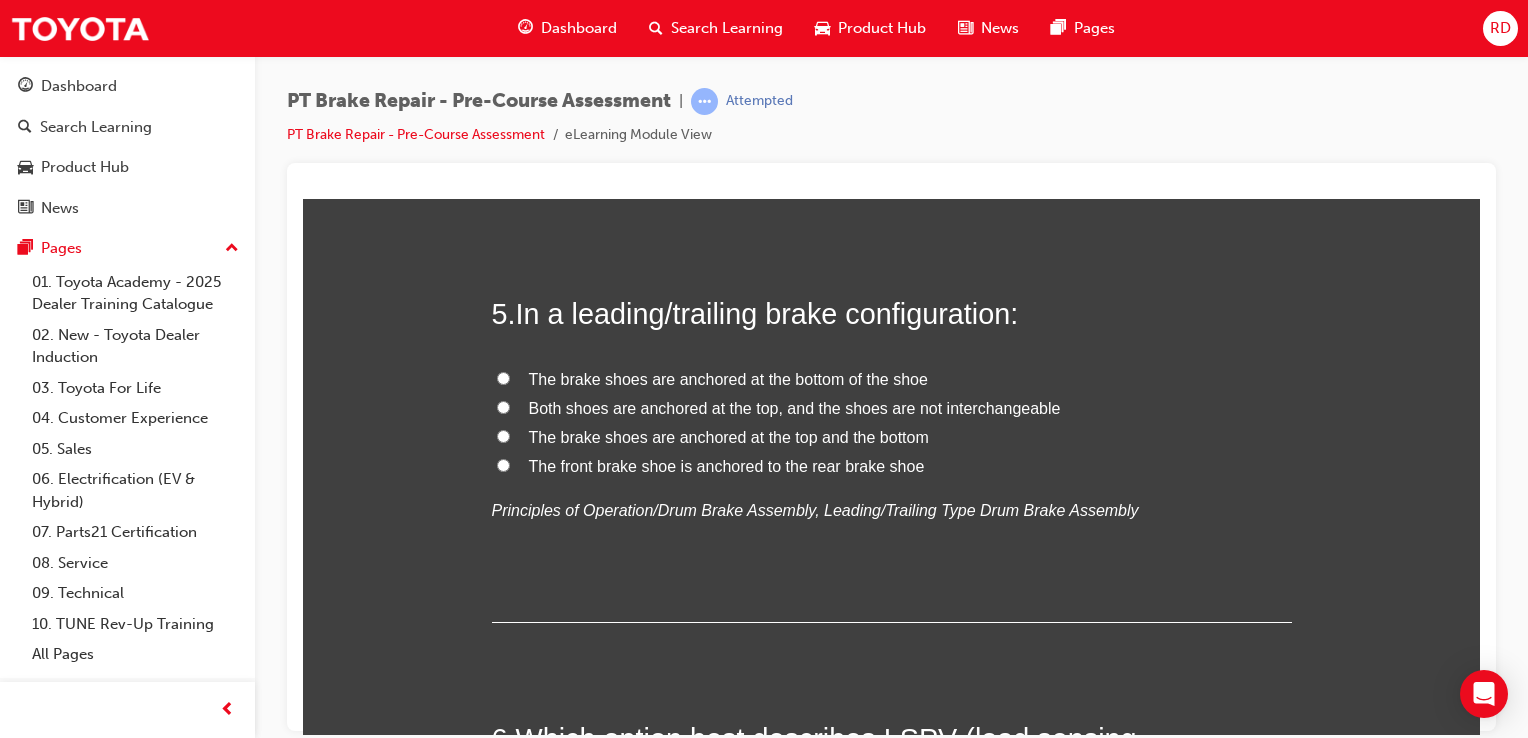 click on "The front brake shoe is anchored to the rear brake shoe" at bounding box center [892, 466] 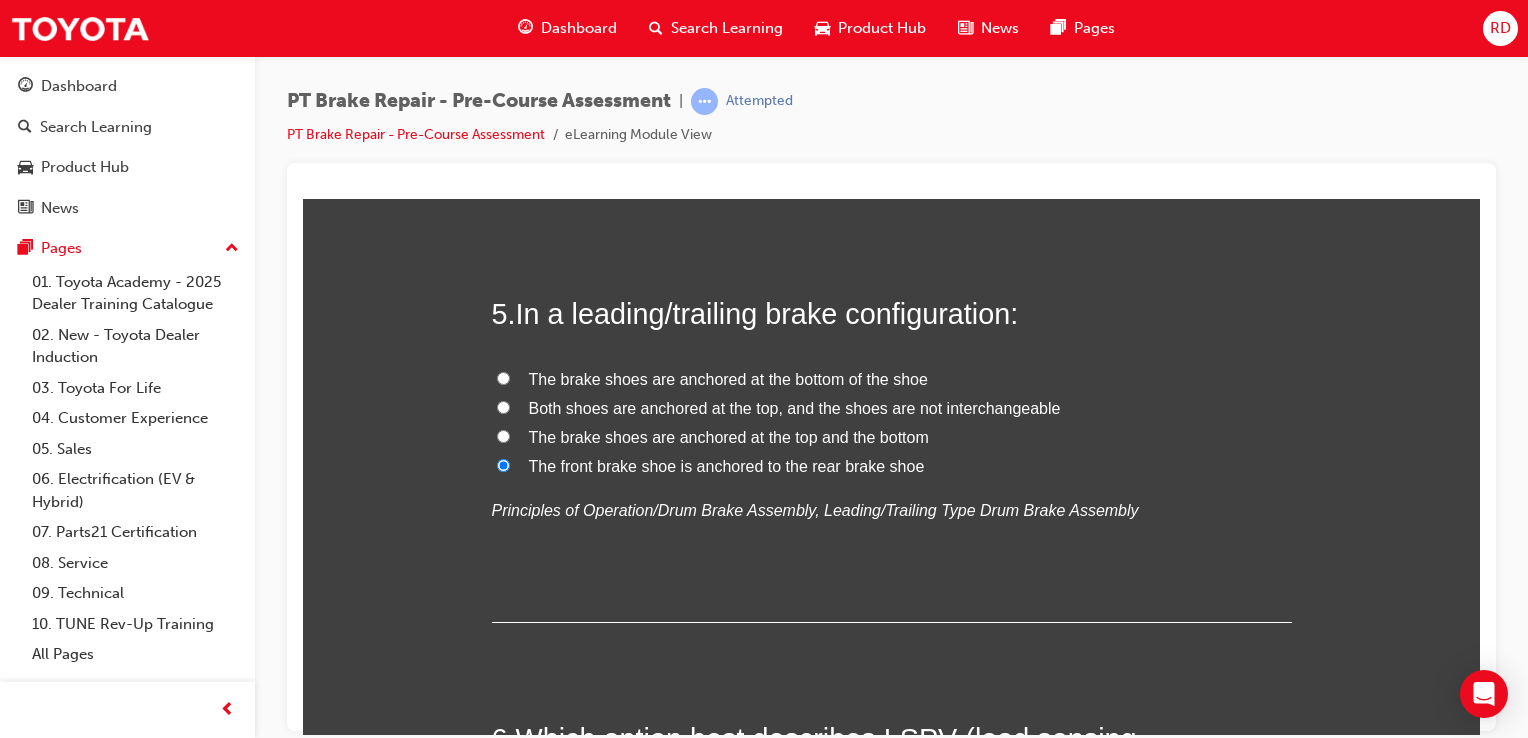radio on "true" 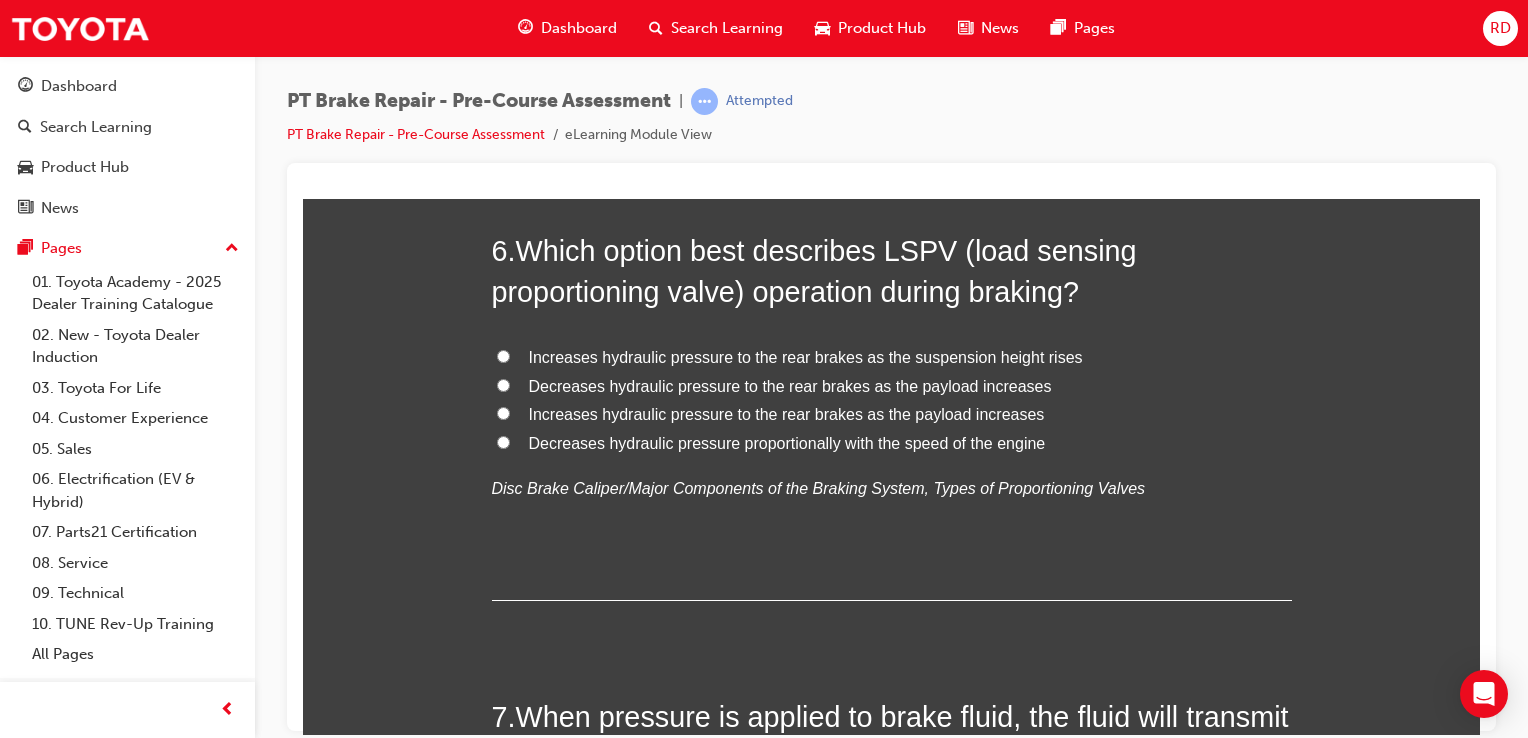 scroll, scrollTop: 2418, scrollLeft: 0, axis: vertical 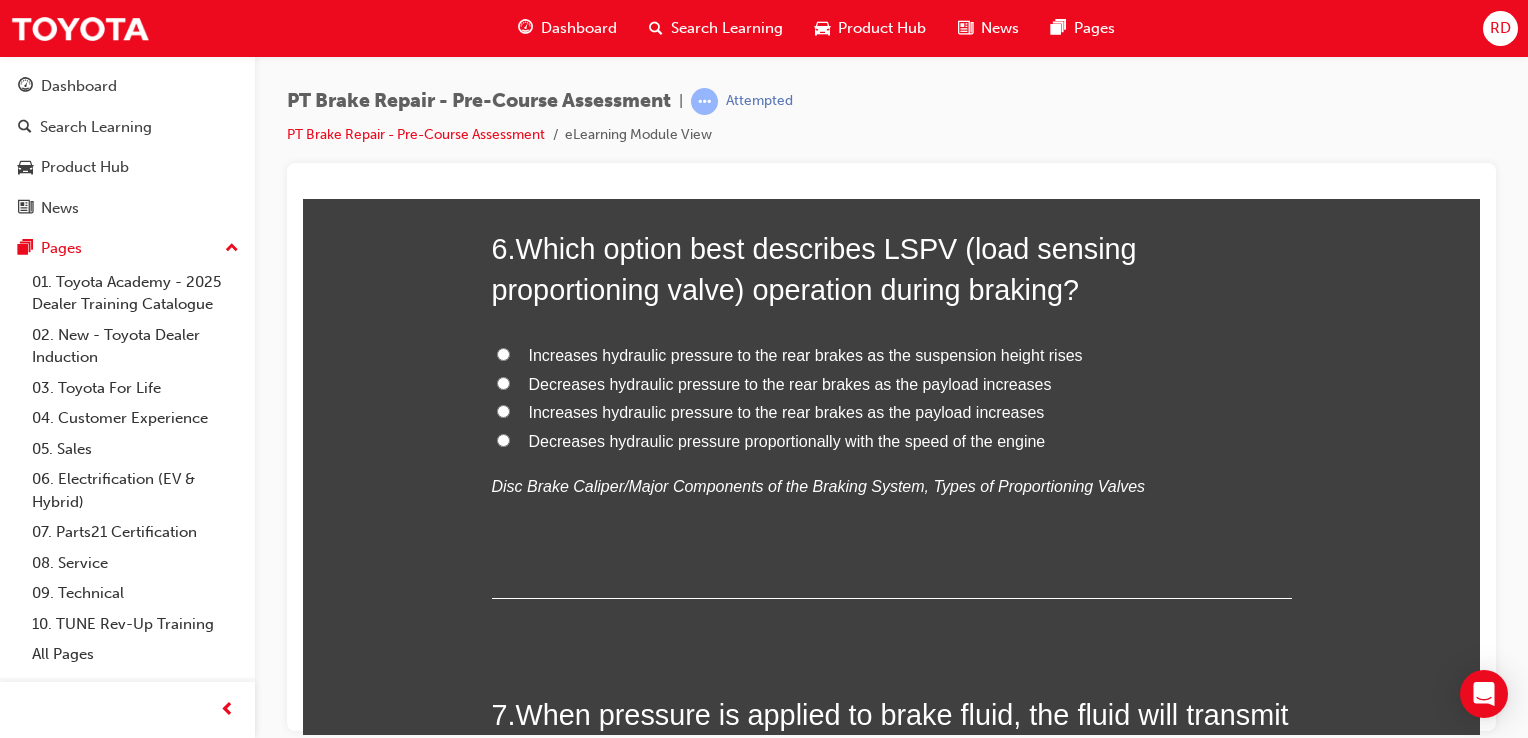 click on "Increases hydraulic pressure to the rear brakes as the payload increases" at bounding box center (503, 410) 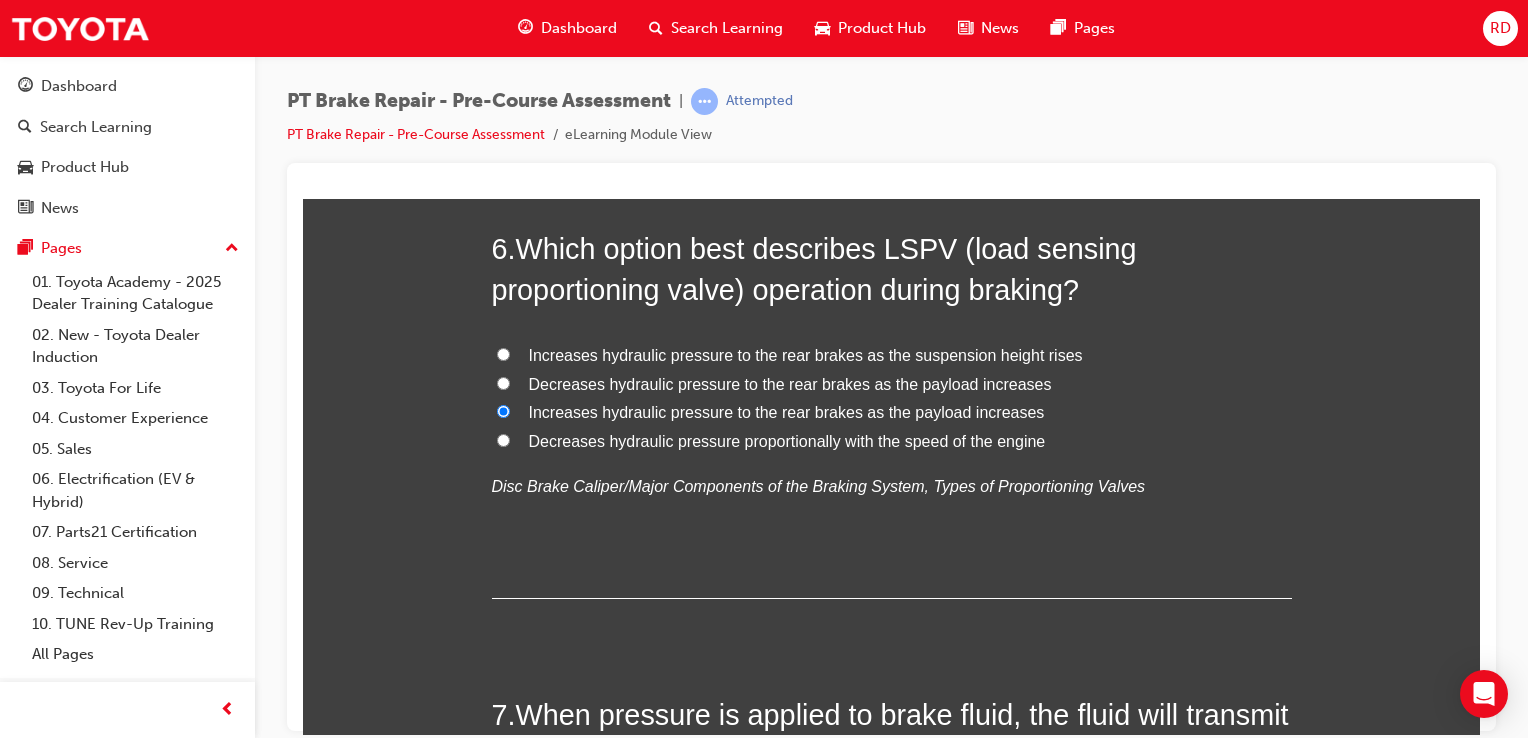 radio on "true" 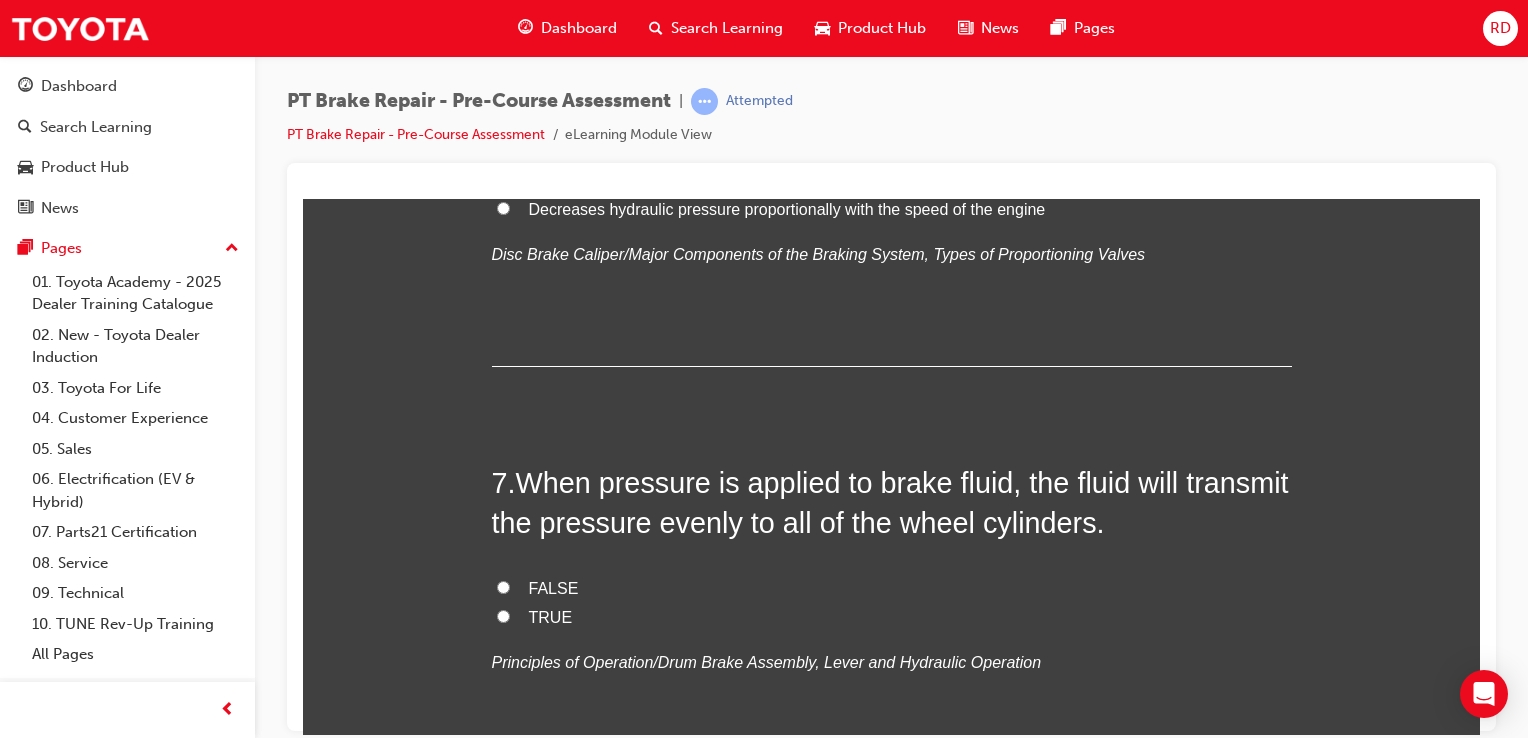 scroll, scrollTop: 2652, scrollLeft: 0, axis: vertical 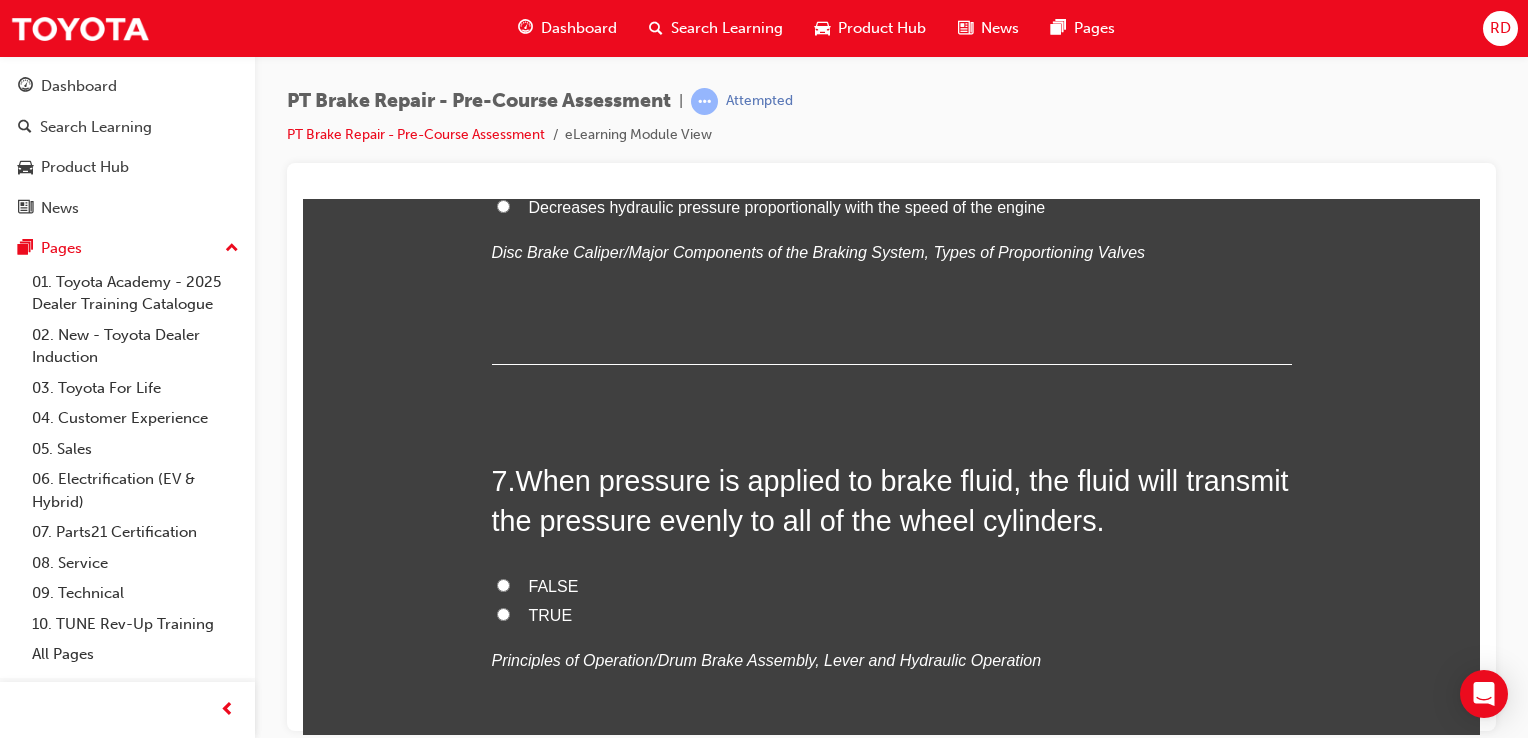 click on "FALSE" at bounding box center [503, 584] 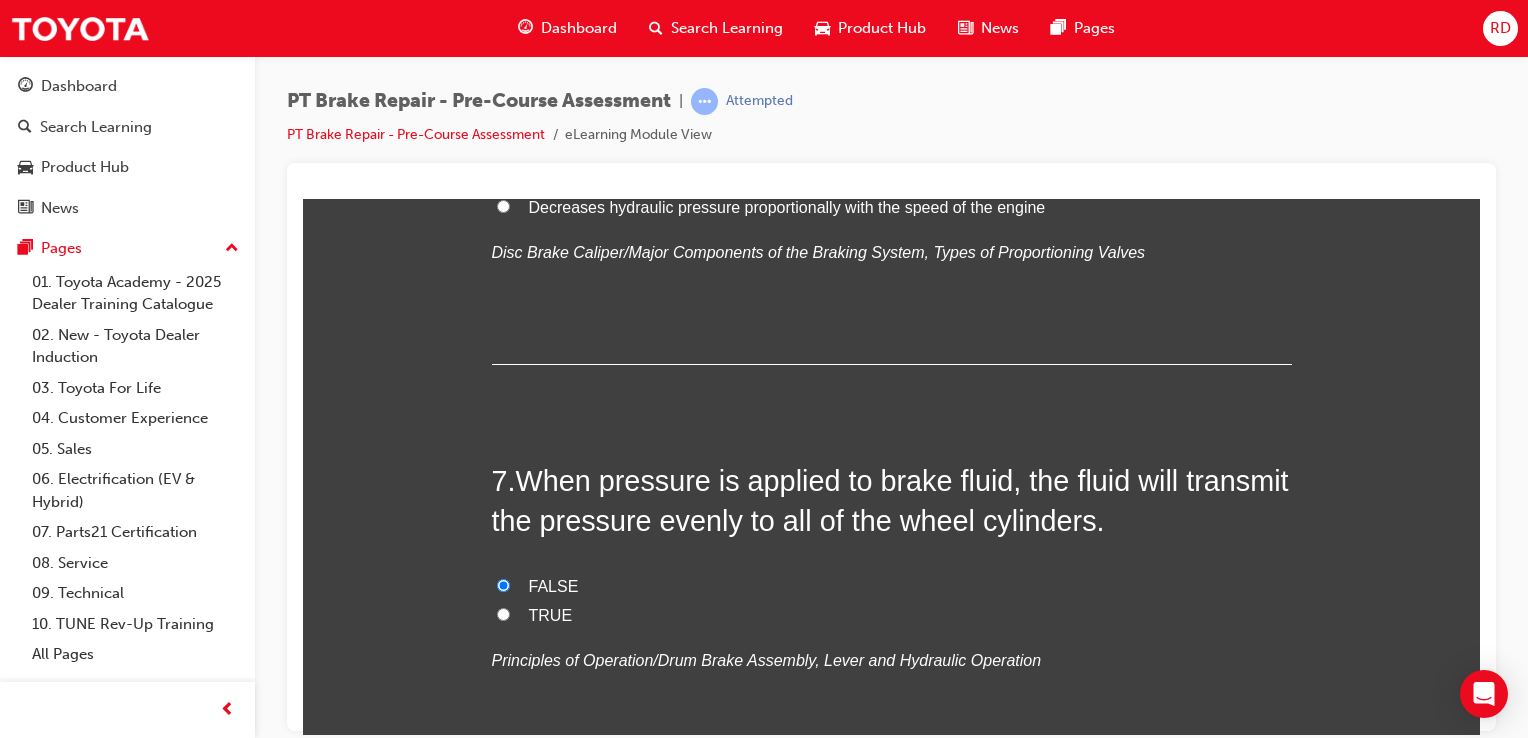 radio on "true" 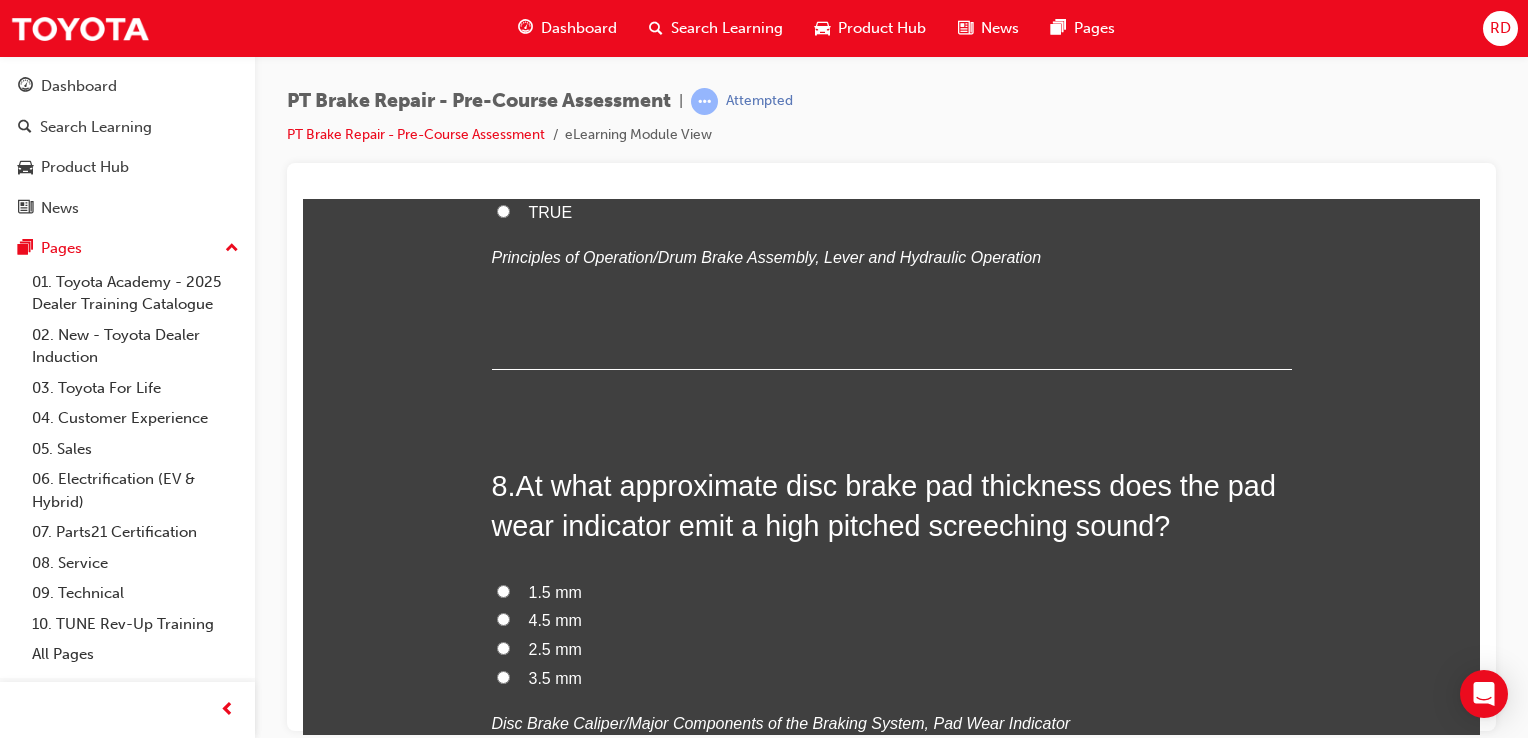 scroll, scrollTop: 3072, scrollLeft: 0, axis: vertical 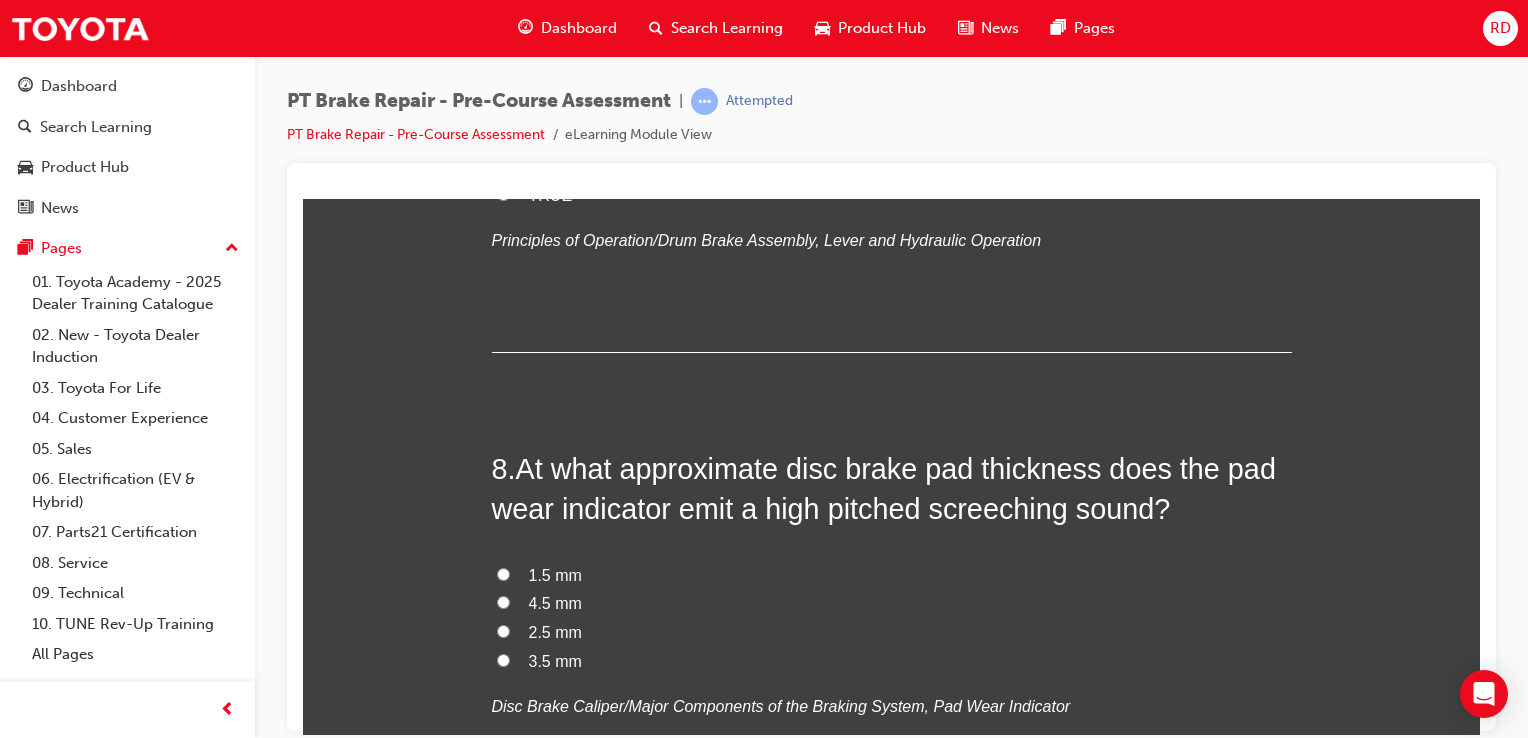 click on "2.5 mm" at bounding box center [503, 630] 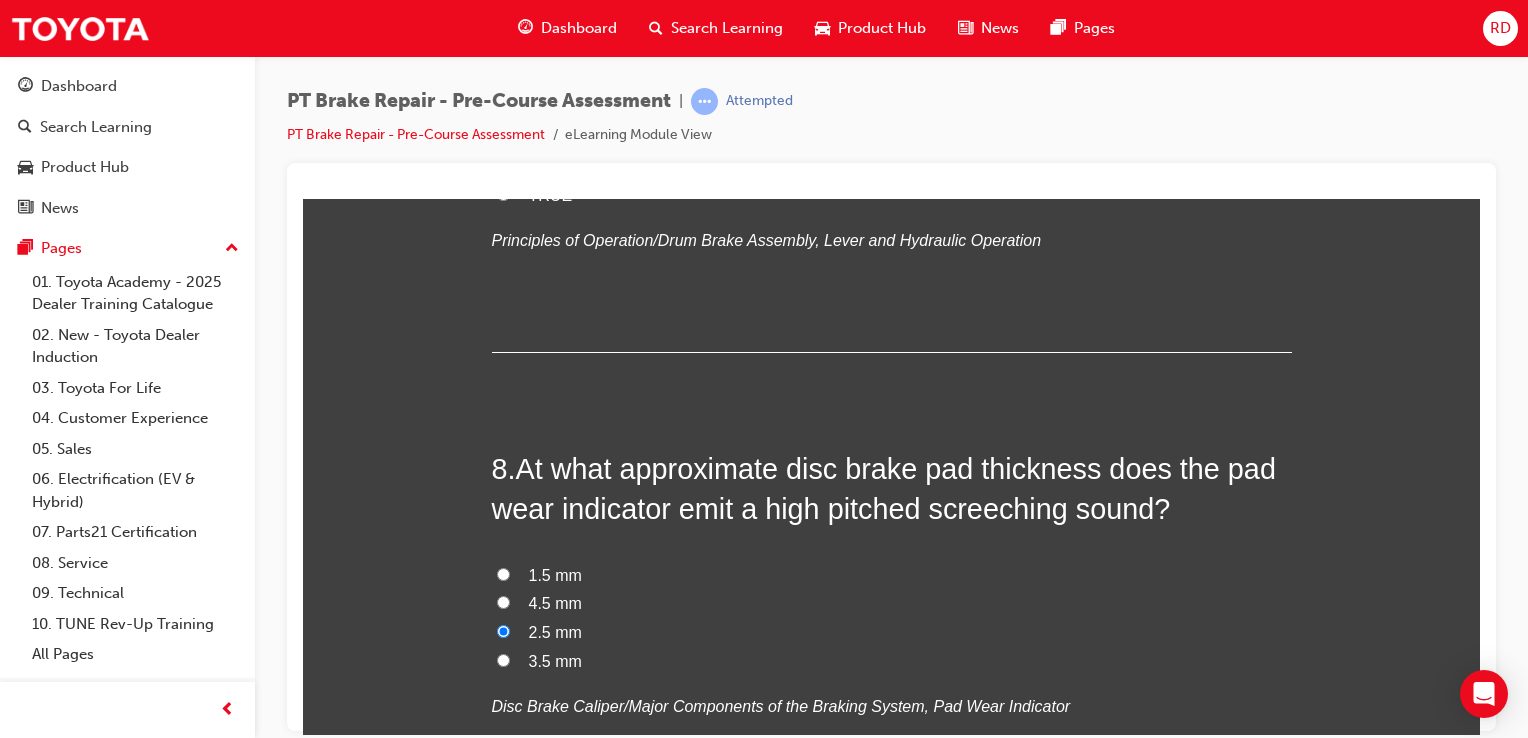 radio on "true" 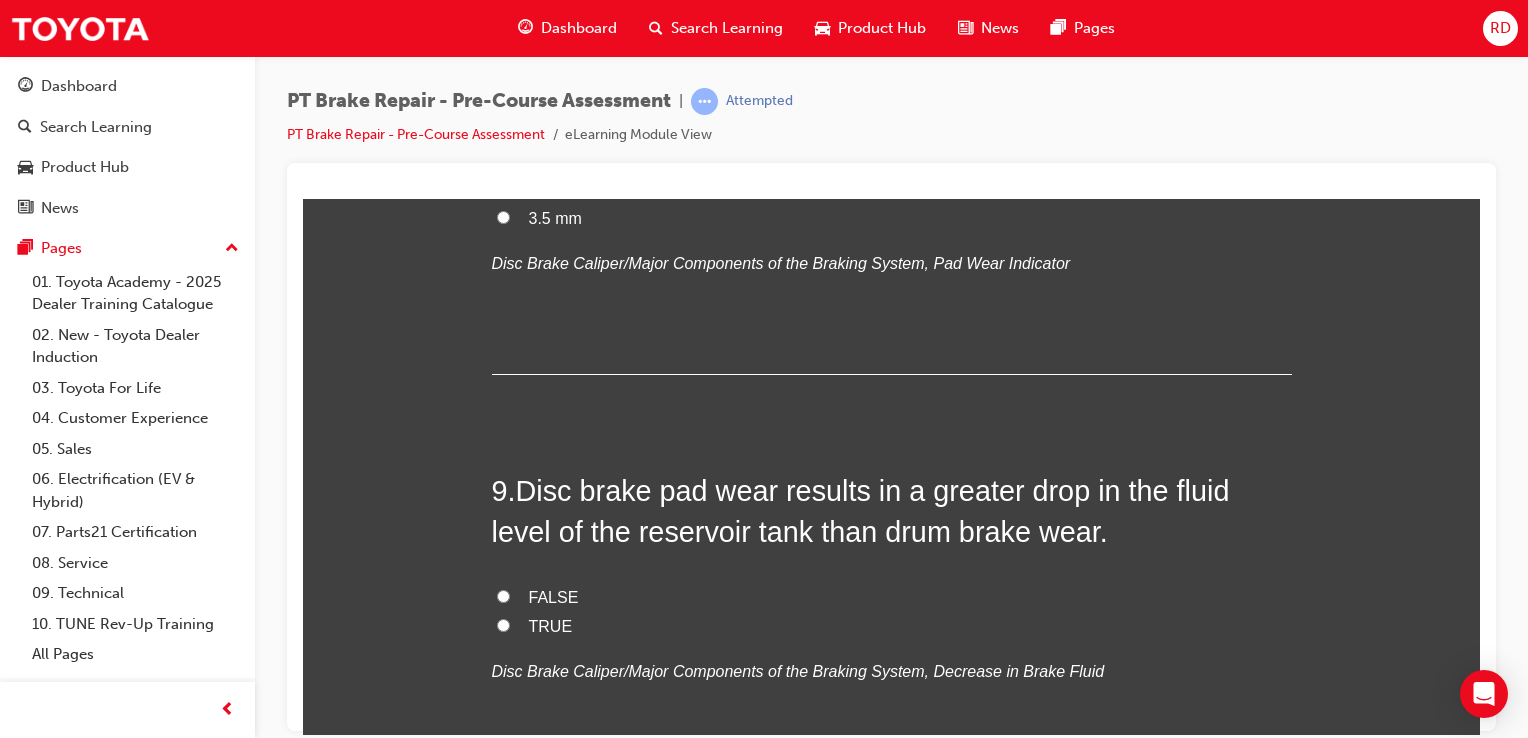 scroll, scrollTop: 3516, scrollLeft: 0, axis: vertical 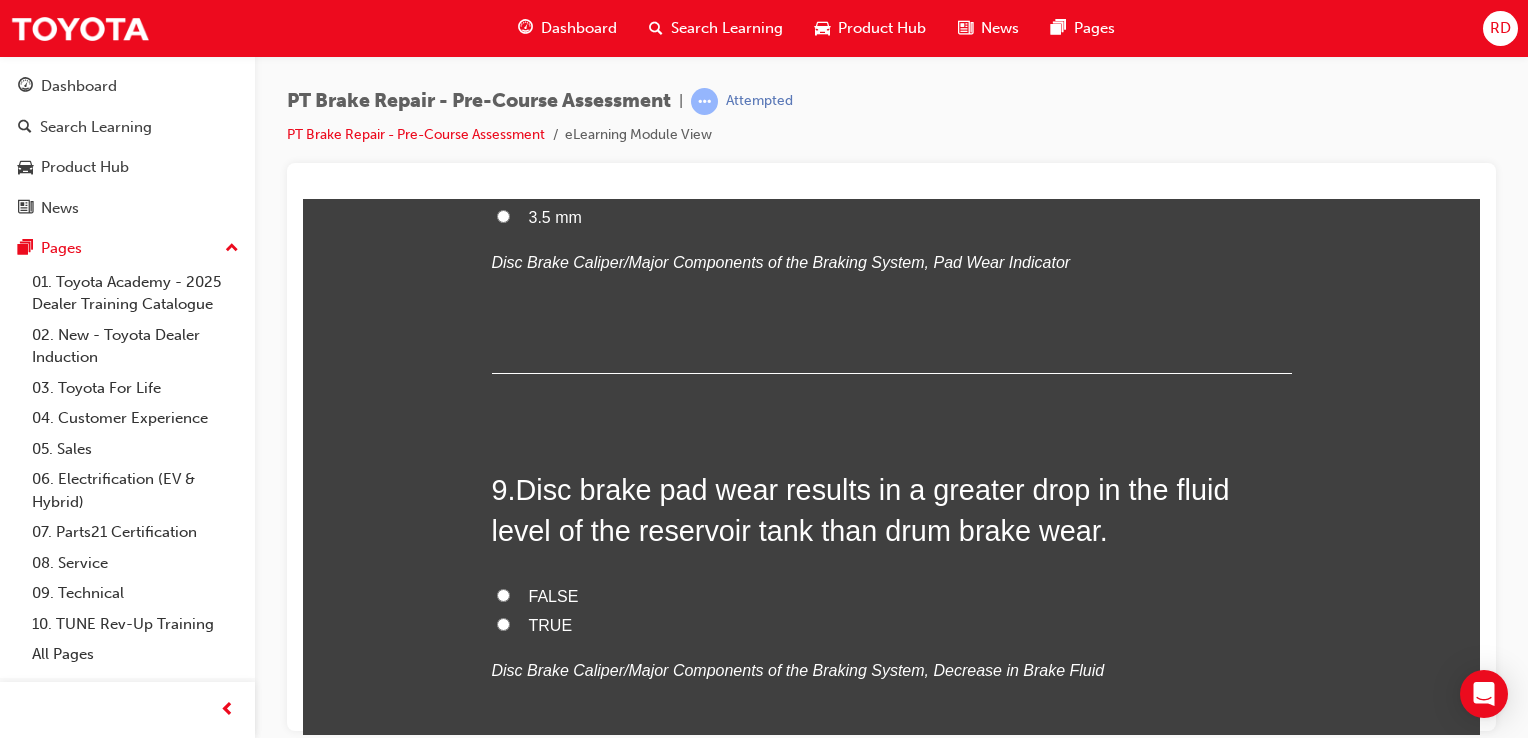 click on "FALSE" at bounding box center [892, 596] 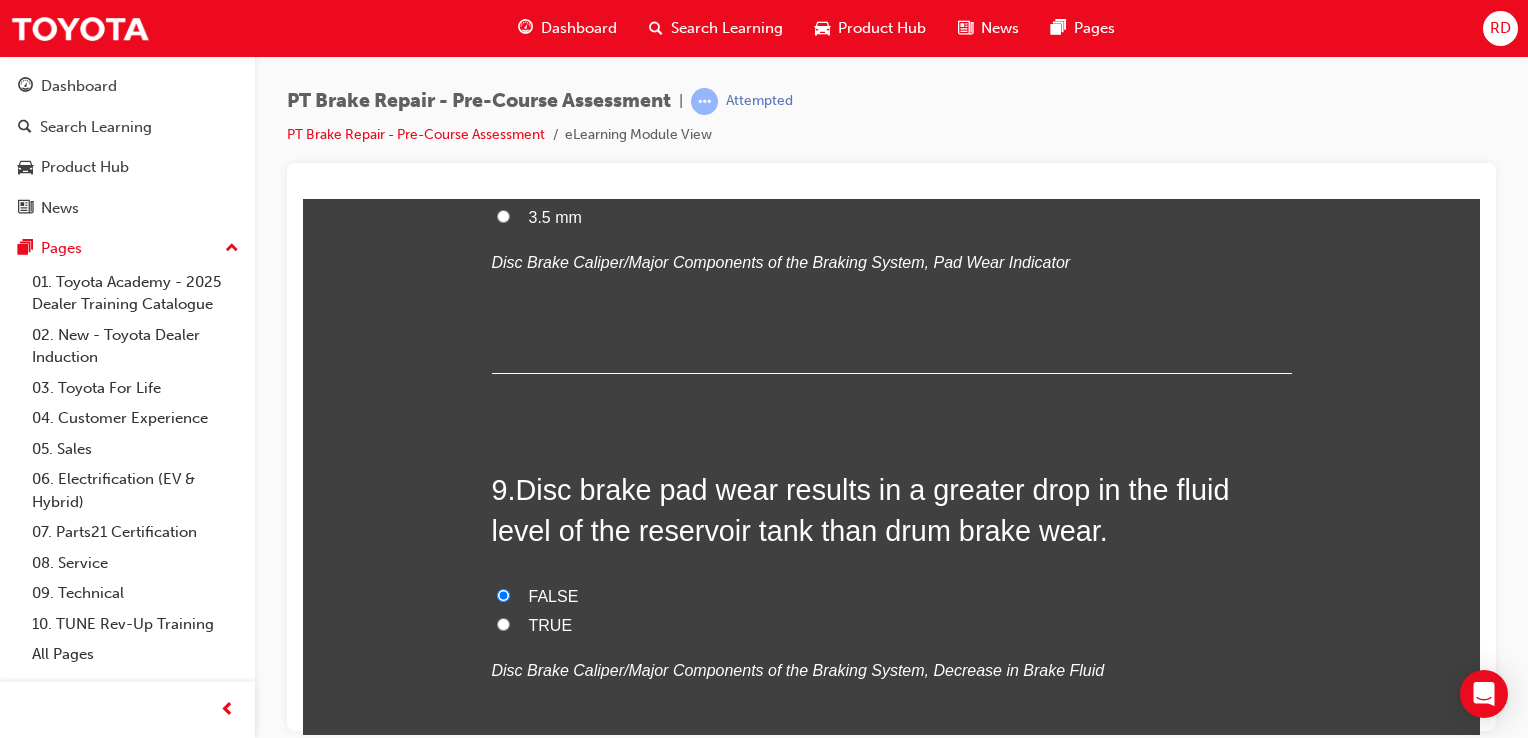 radio on "true" 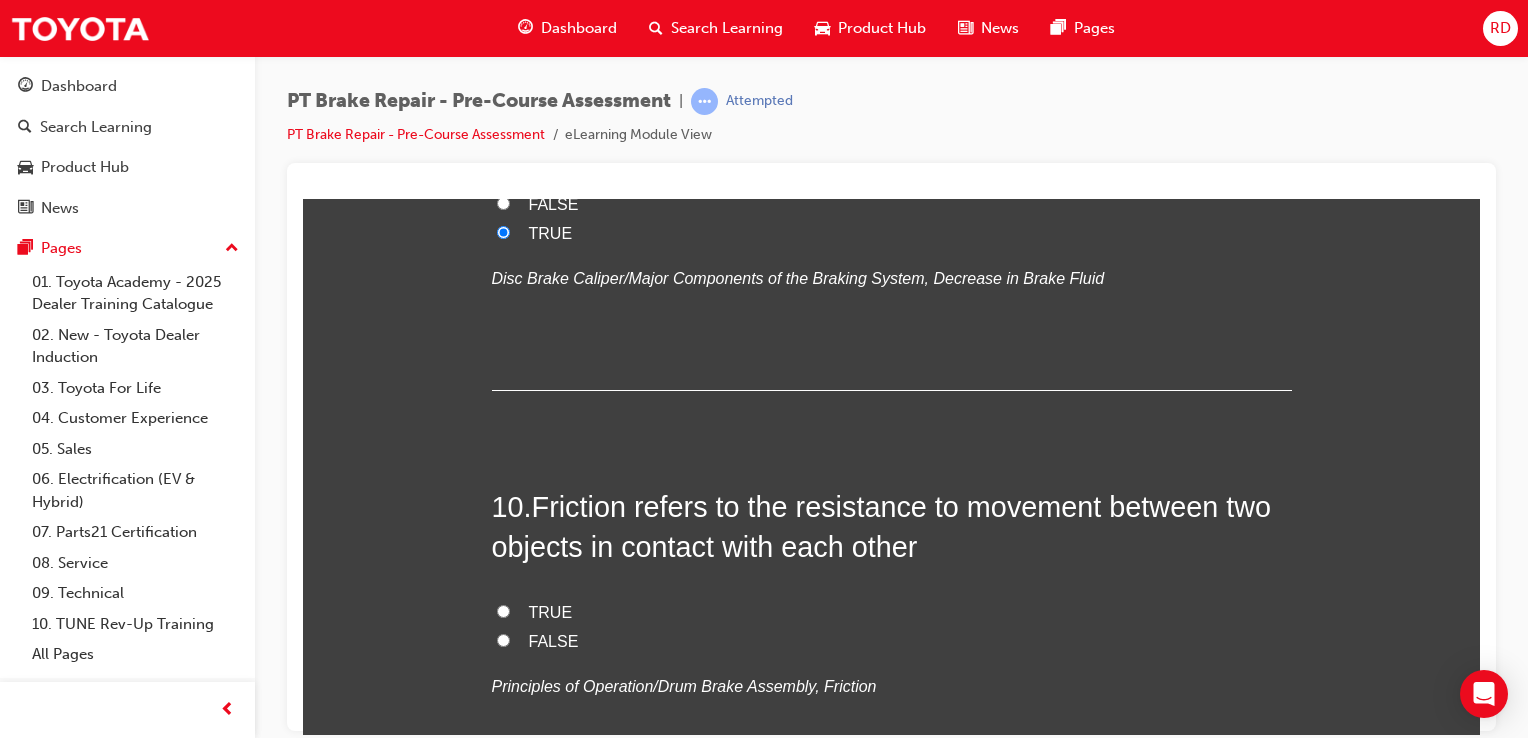 scroll, scrollTop: 3910, scrollLeft: 0, axis: vertical 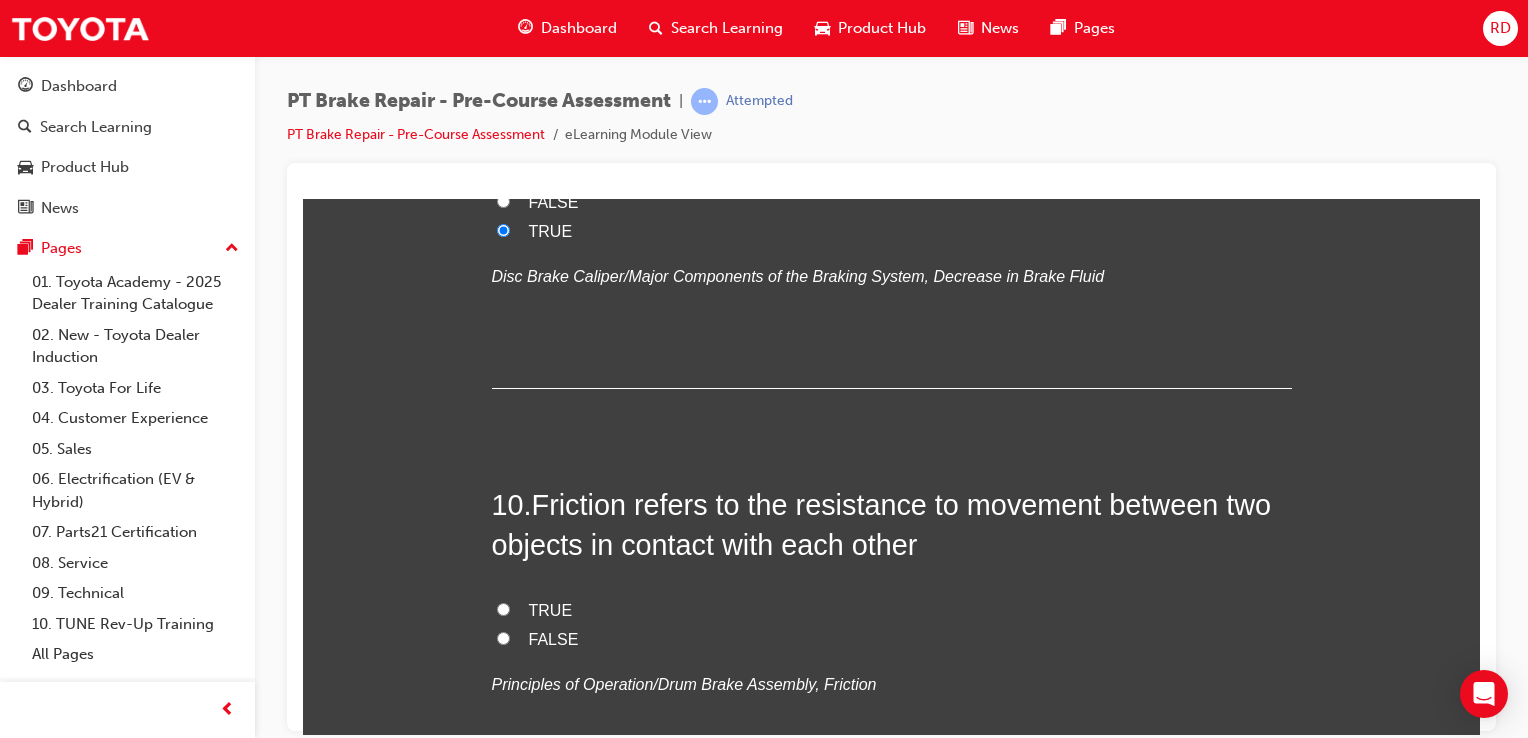 click on "TRUE" at bounding box center (503, 608) 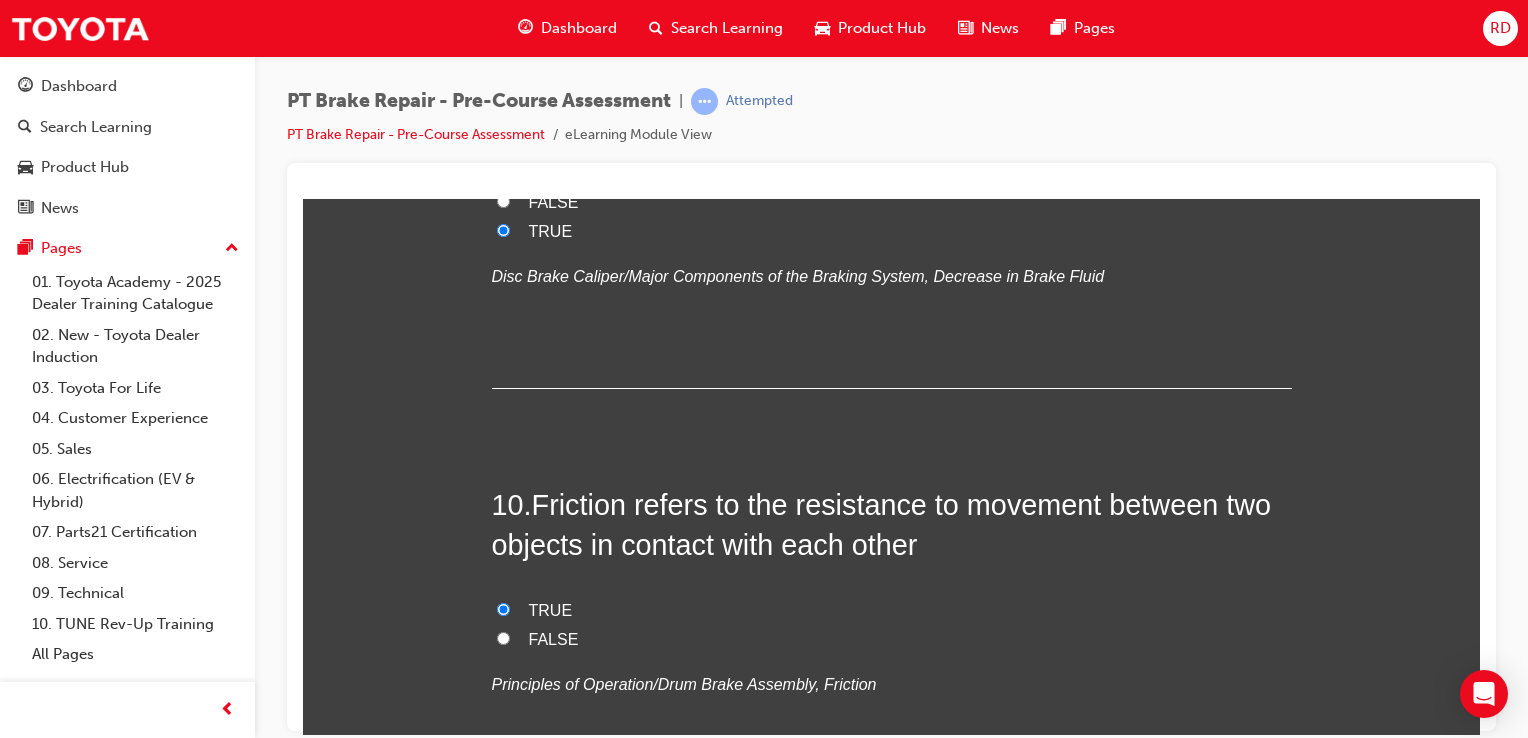 radio on "true" 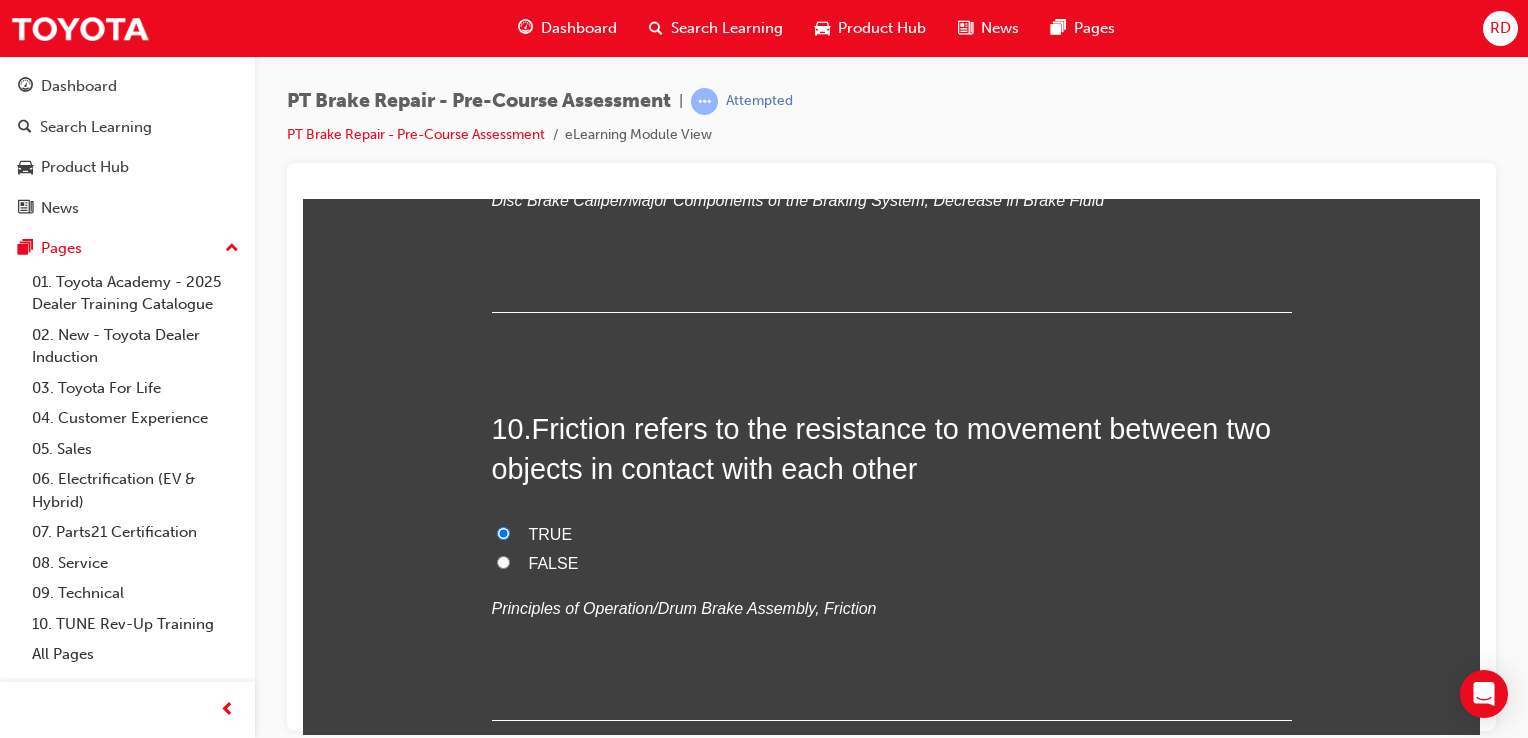 scroll, scrollTop: 4120, scrollLeft: 0, axis: vertical 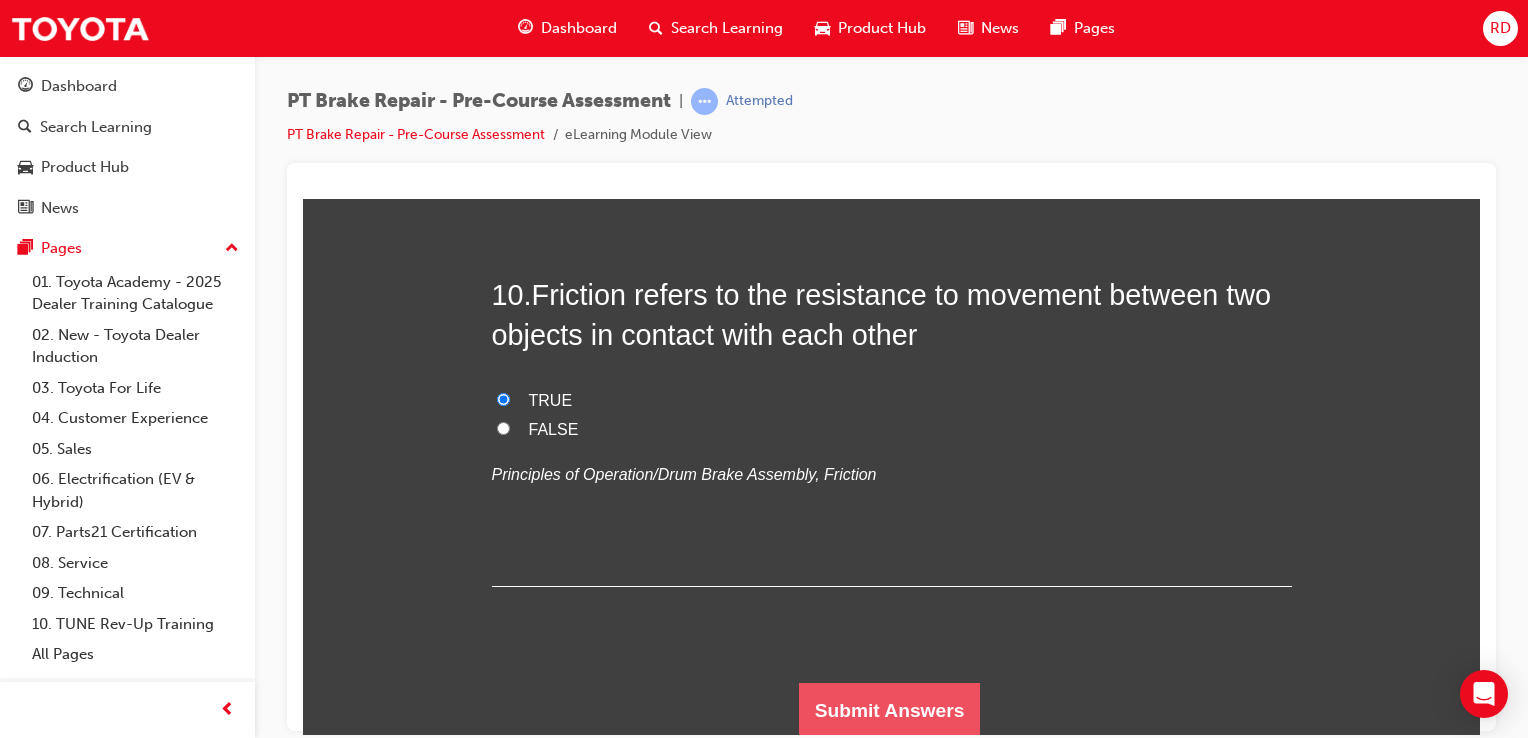click on "Submit Answers" at bounding box center [890, 710] 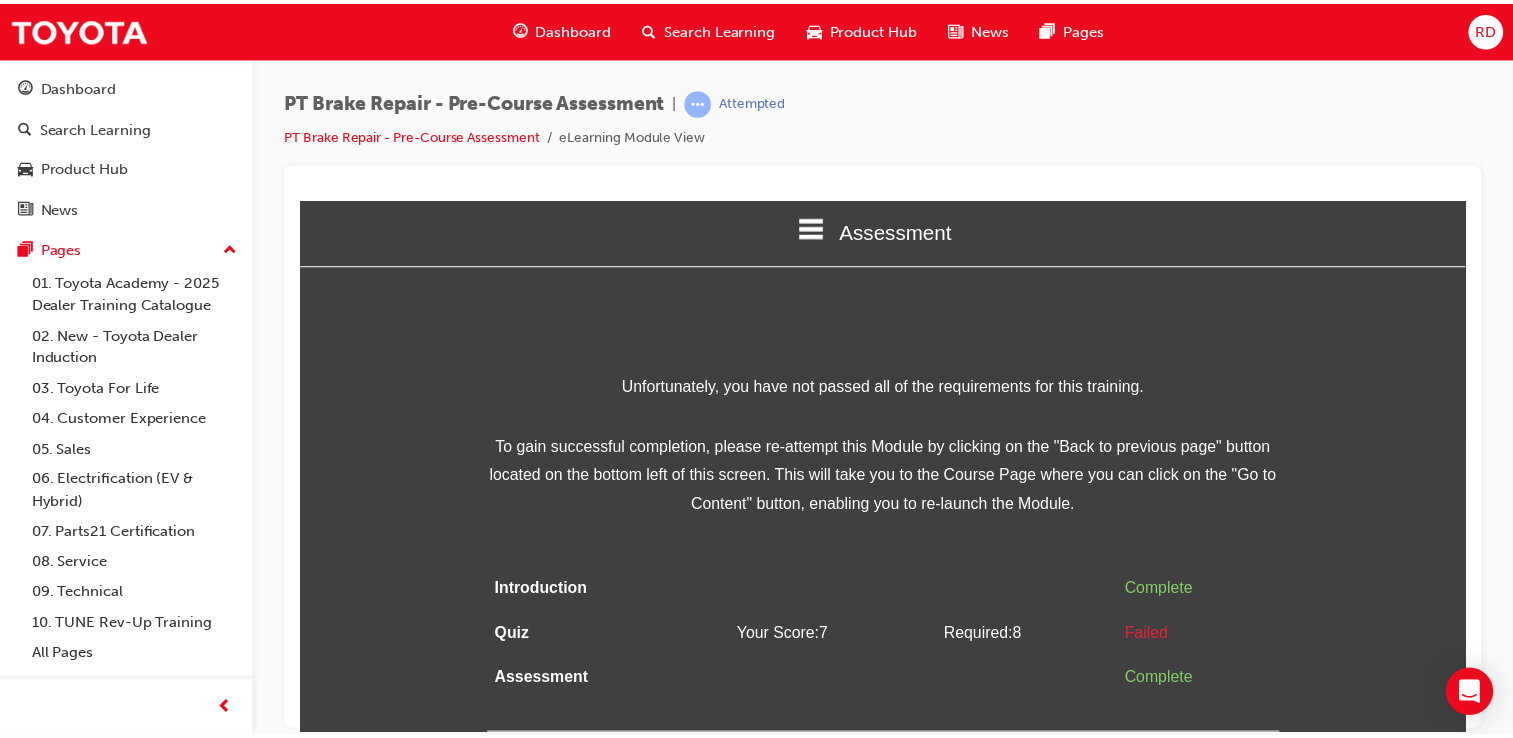 scroll, scrollTop: 0, scrollLeft: 0, axis: both 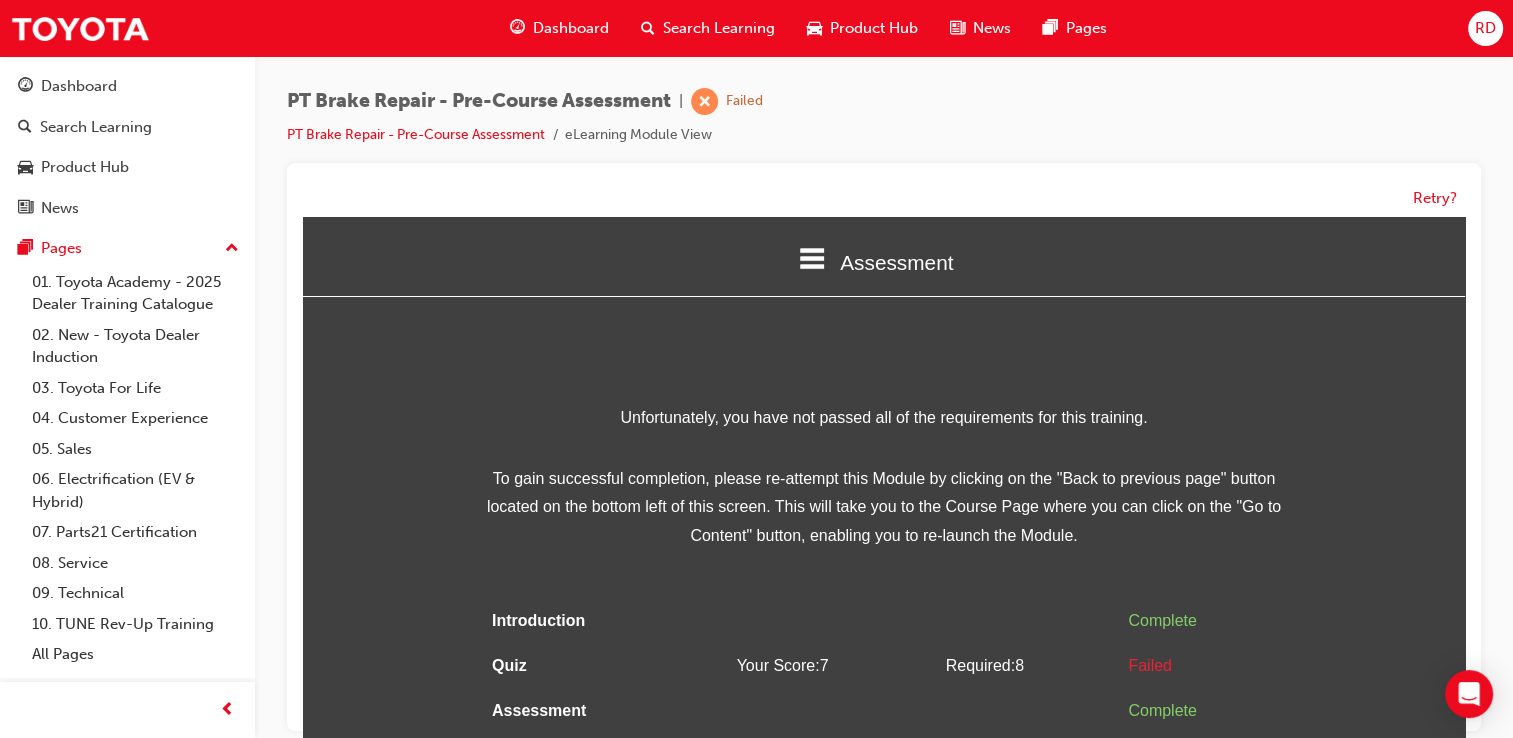 click on "Unfortunately, you have not passed all of the requirements for this training. To gain successful completion, please re-attempt this Module by clicking on the "Back to previous page" button located on the bottom left of this screen. This will take you to the Course Page where you can click on the "Go to Content" button, enabling you to re-launch the Module. Introduction   Complete Quiz   Your Score:  7 Required:  8 Failed Assessment   Complete" at bounding box center [884, 585] 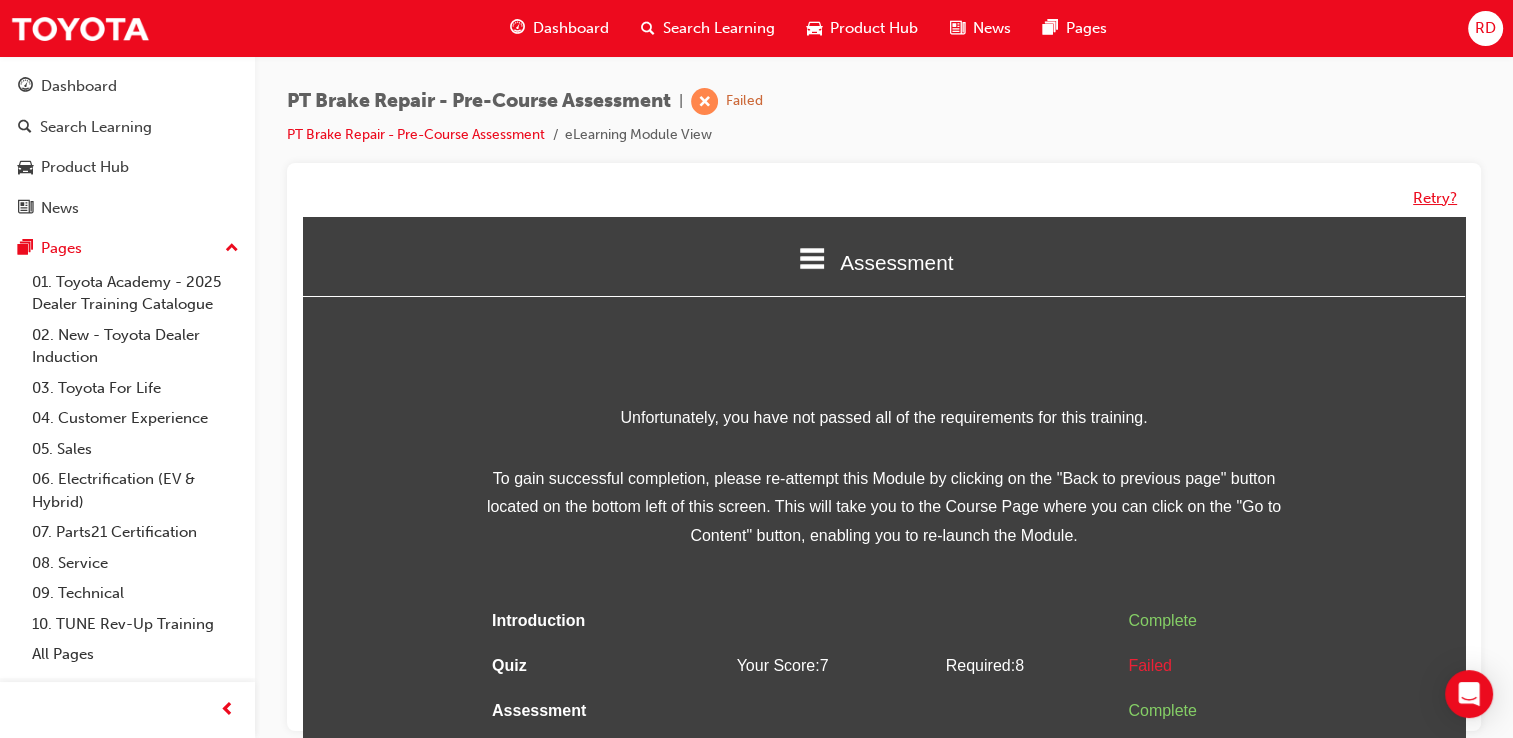 click on "Retry?" at bounding box center (1435, 198) 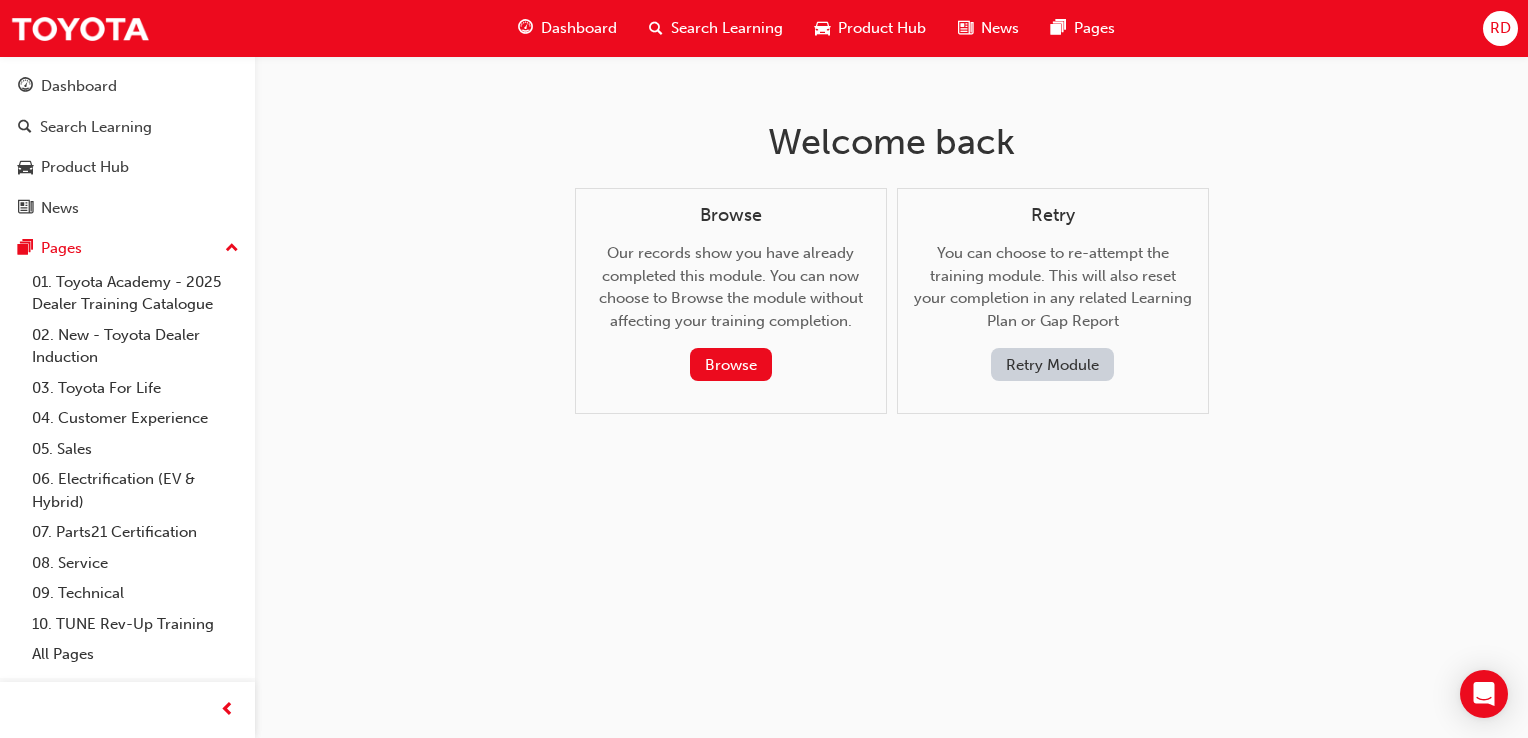 click on "Retry Module" at bounding box center (1052, 364) 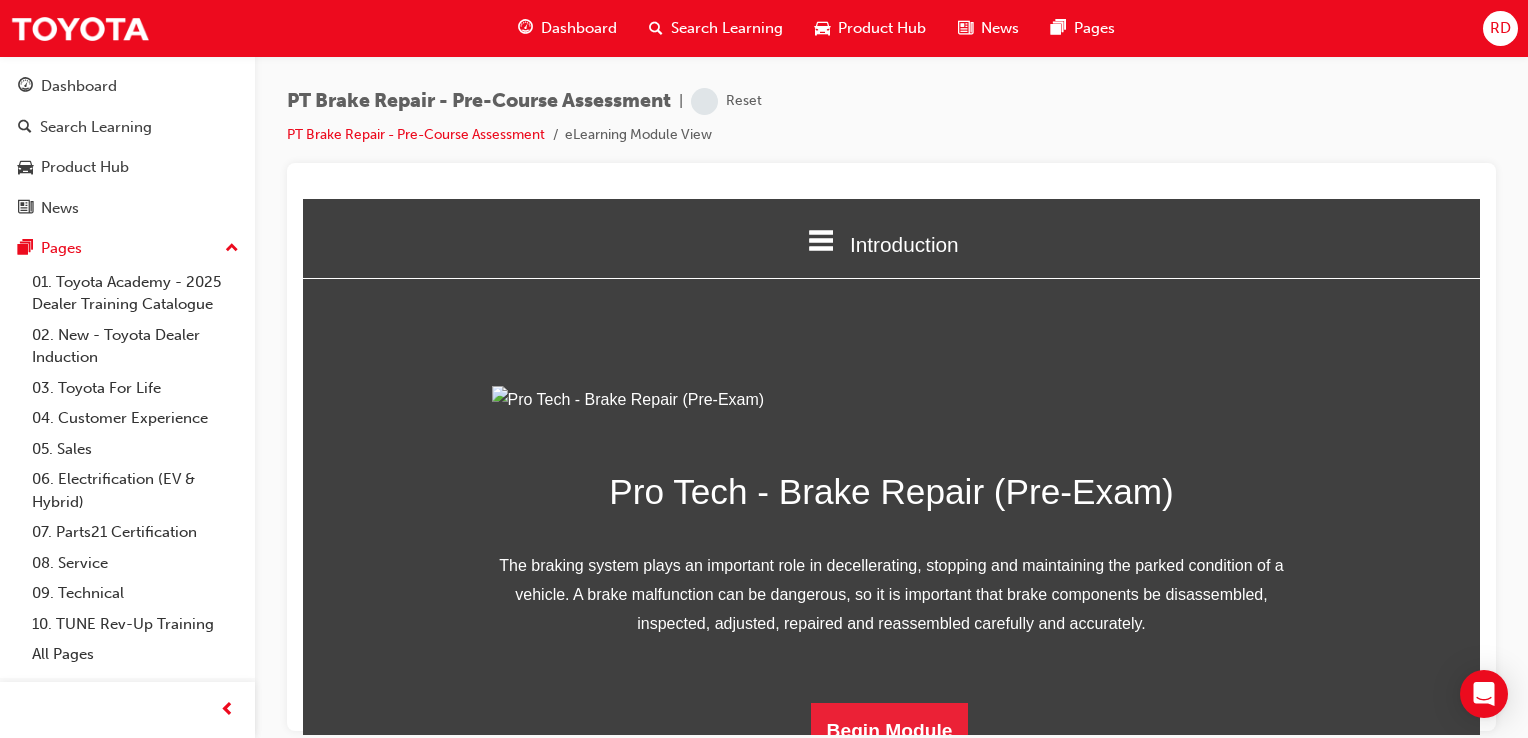 scroll, scrollTop: 243, scrollLeft: 0, axis: vertical 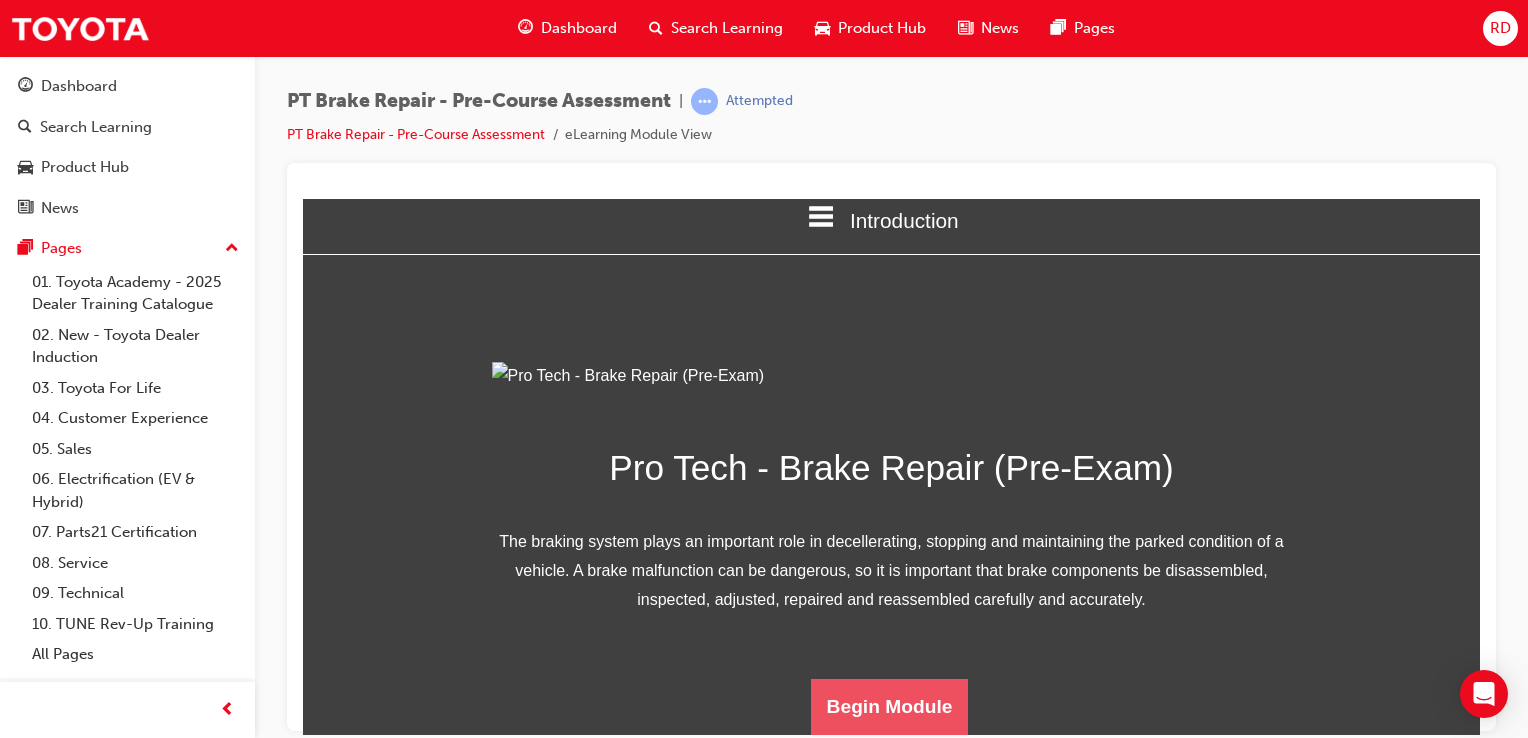 click on "Begin Module" at bounding box center [890, 706] 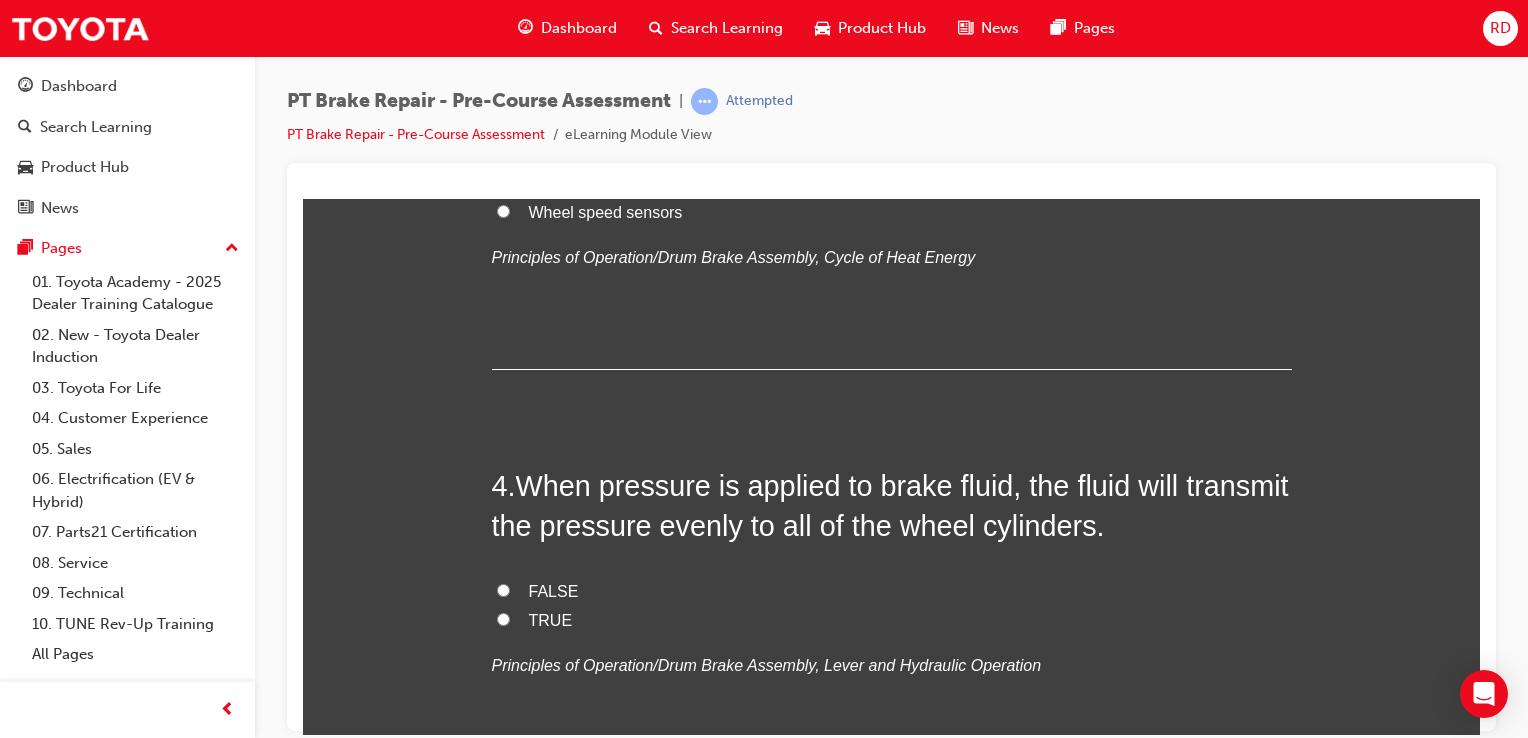 scroll, scrollTop: 1268, scrollLeft: 0, axis: vertical 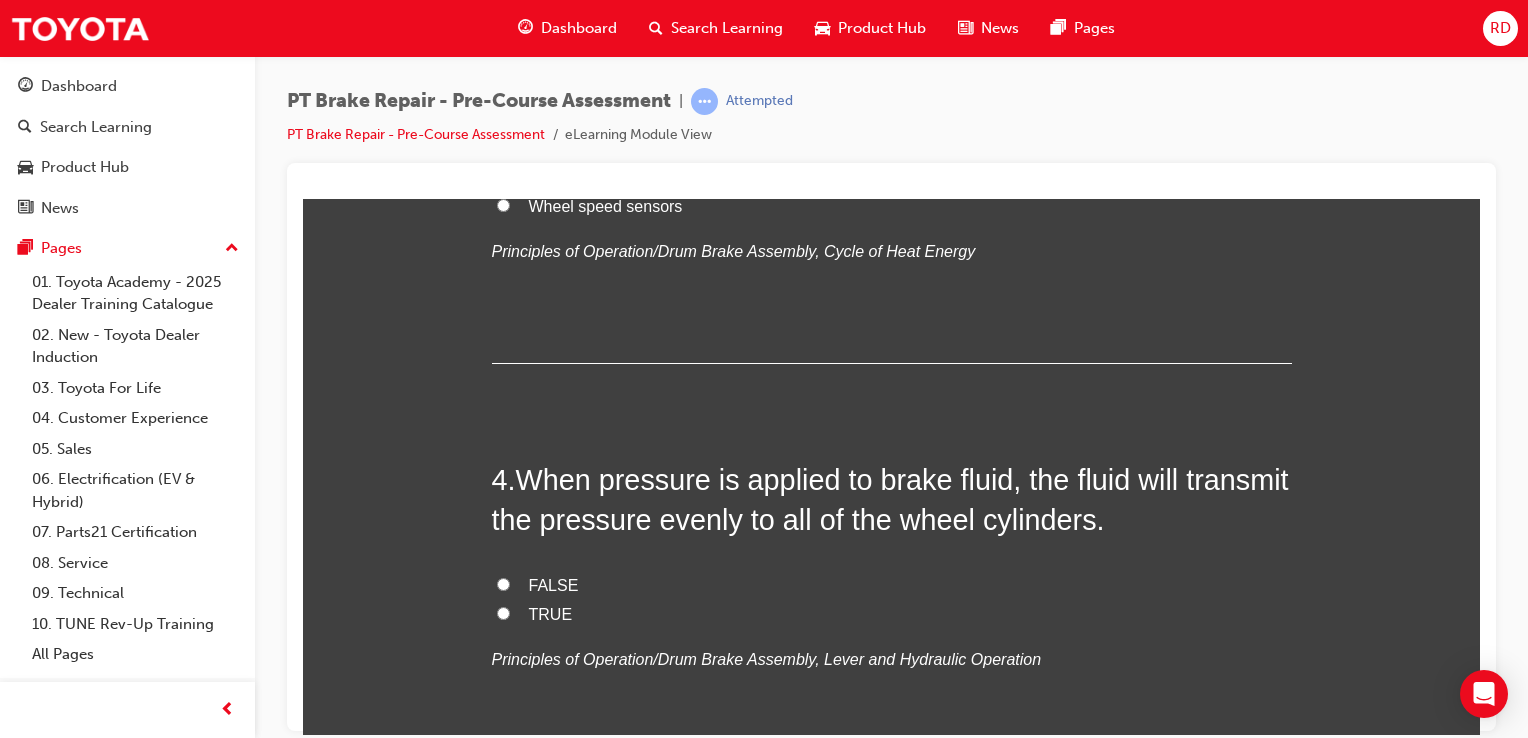 click on "TRUE" at bounding box center (892, 614) 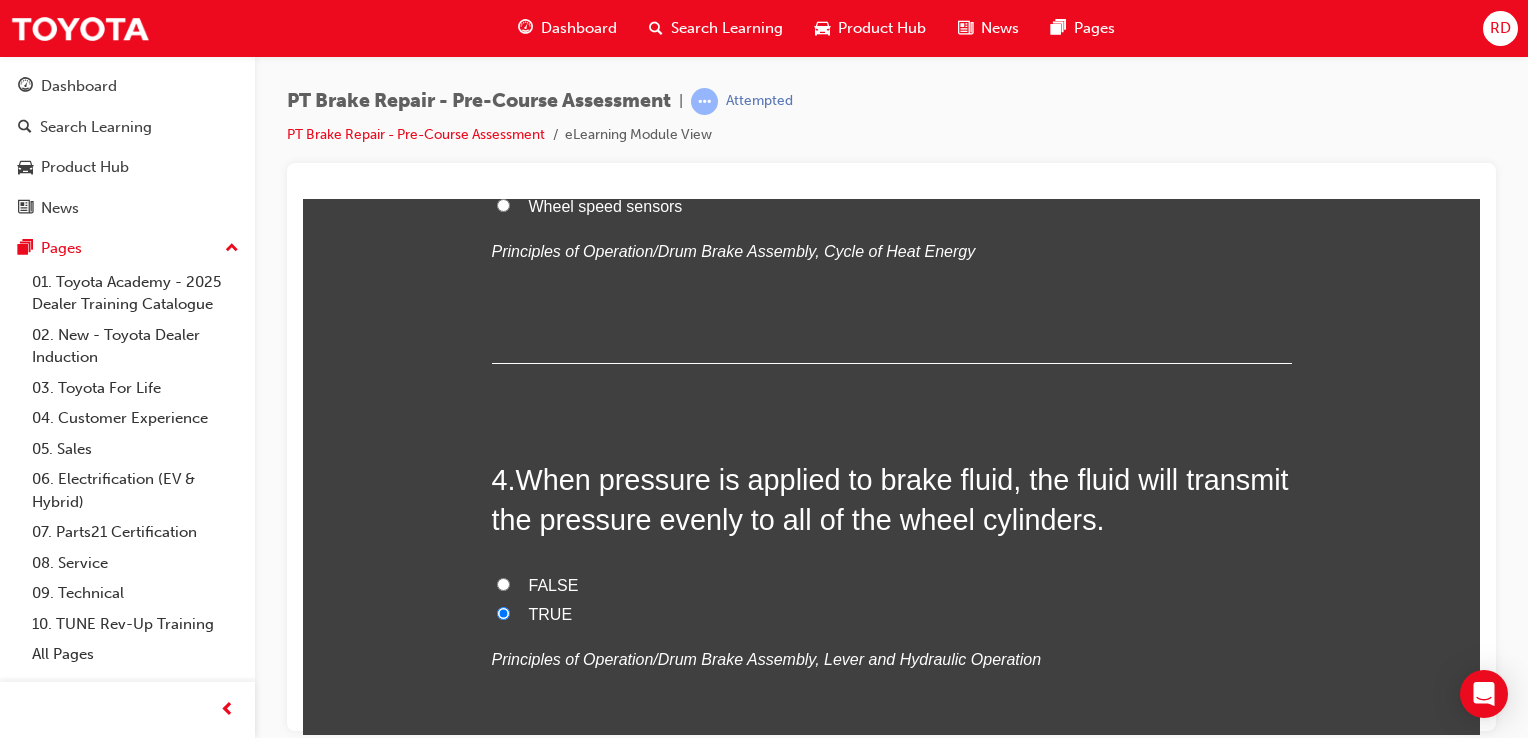 radio on "true" 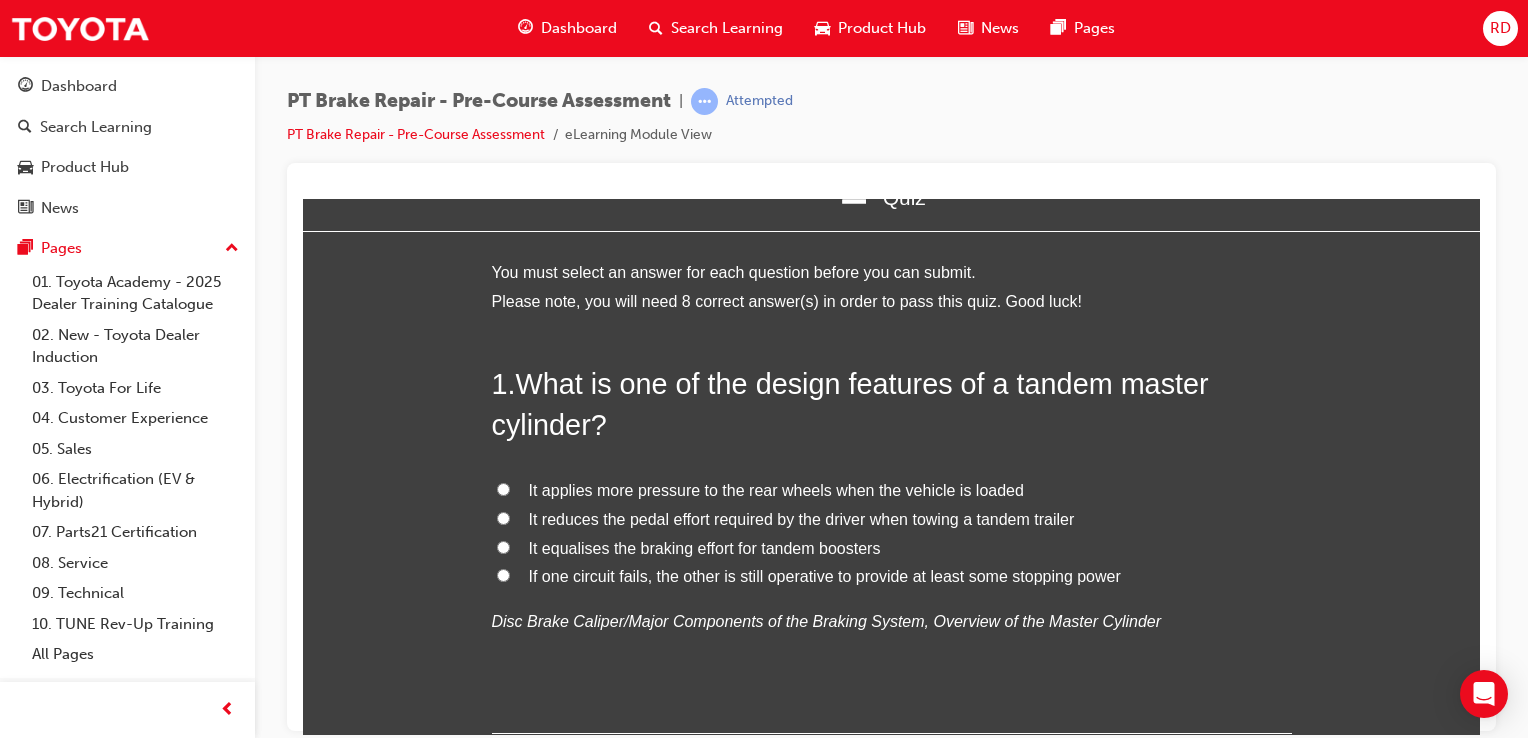 scroll, scrollTop: 46, scrollLeft: 0, axis: vertical 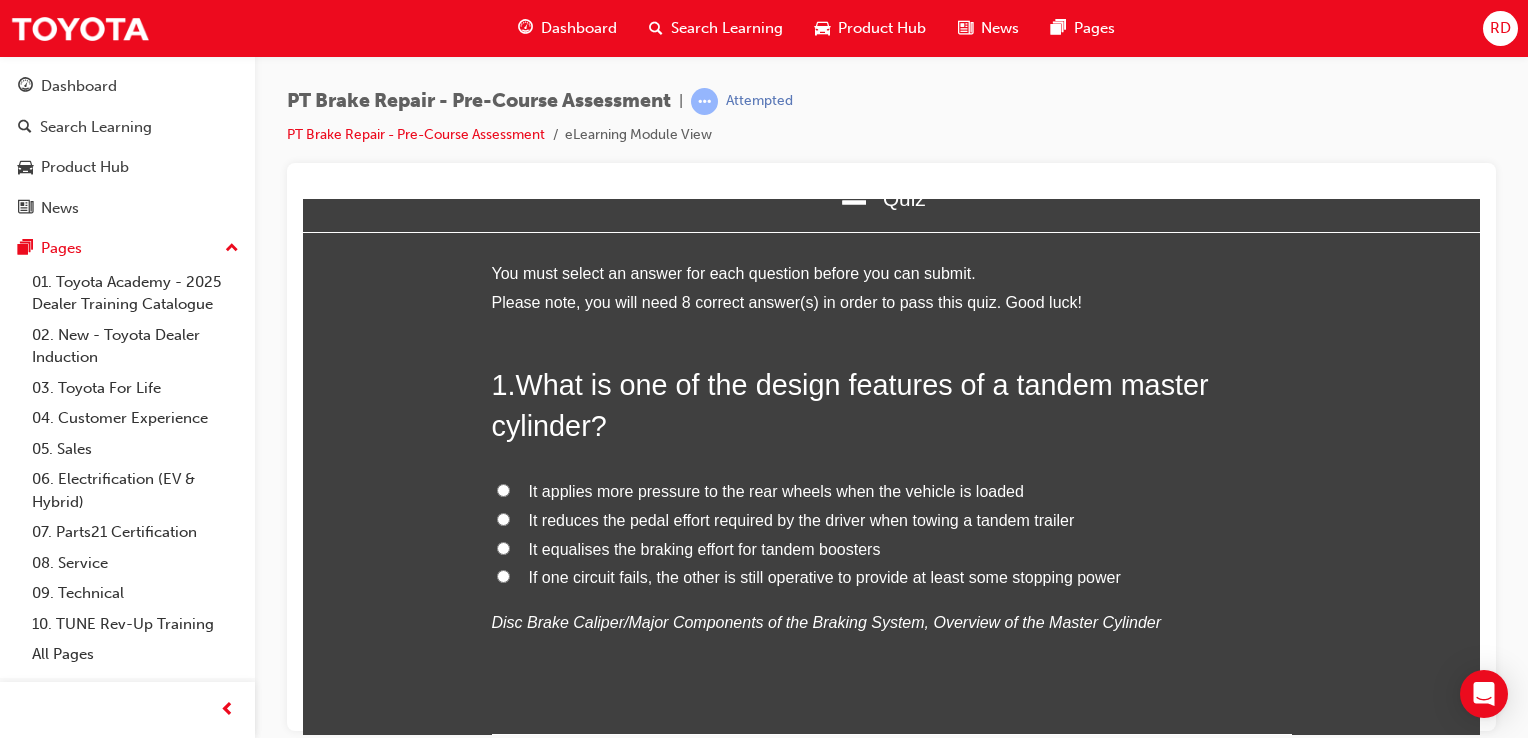 click on "If one circuit fails, the other is still operative to provide at least some stopping power" at bounding box center (892, 577) 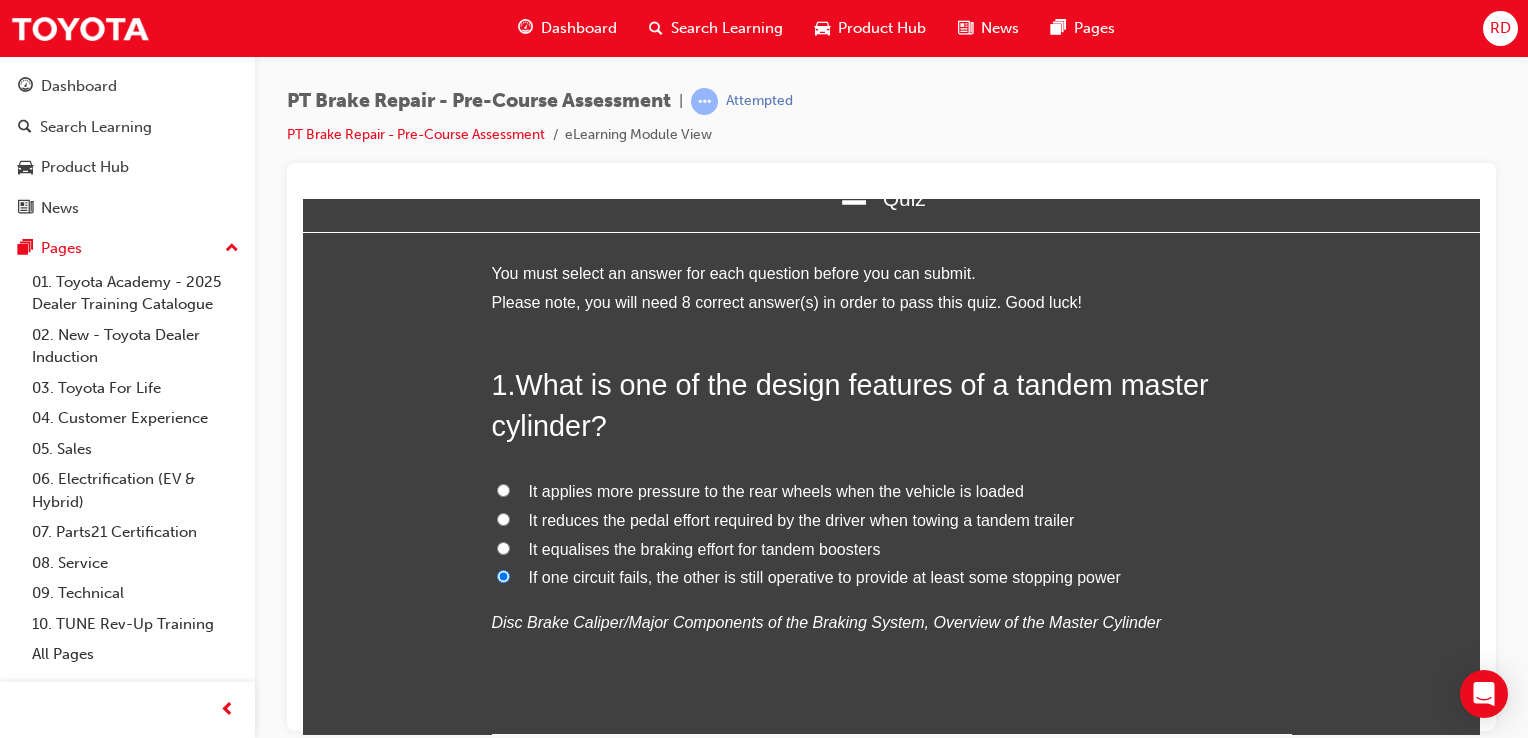 radio on "true" 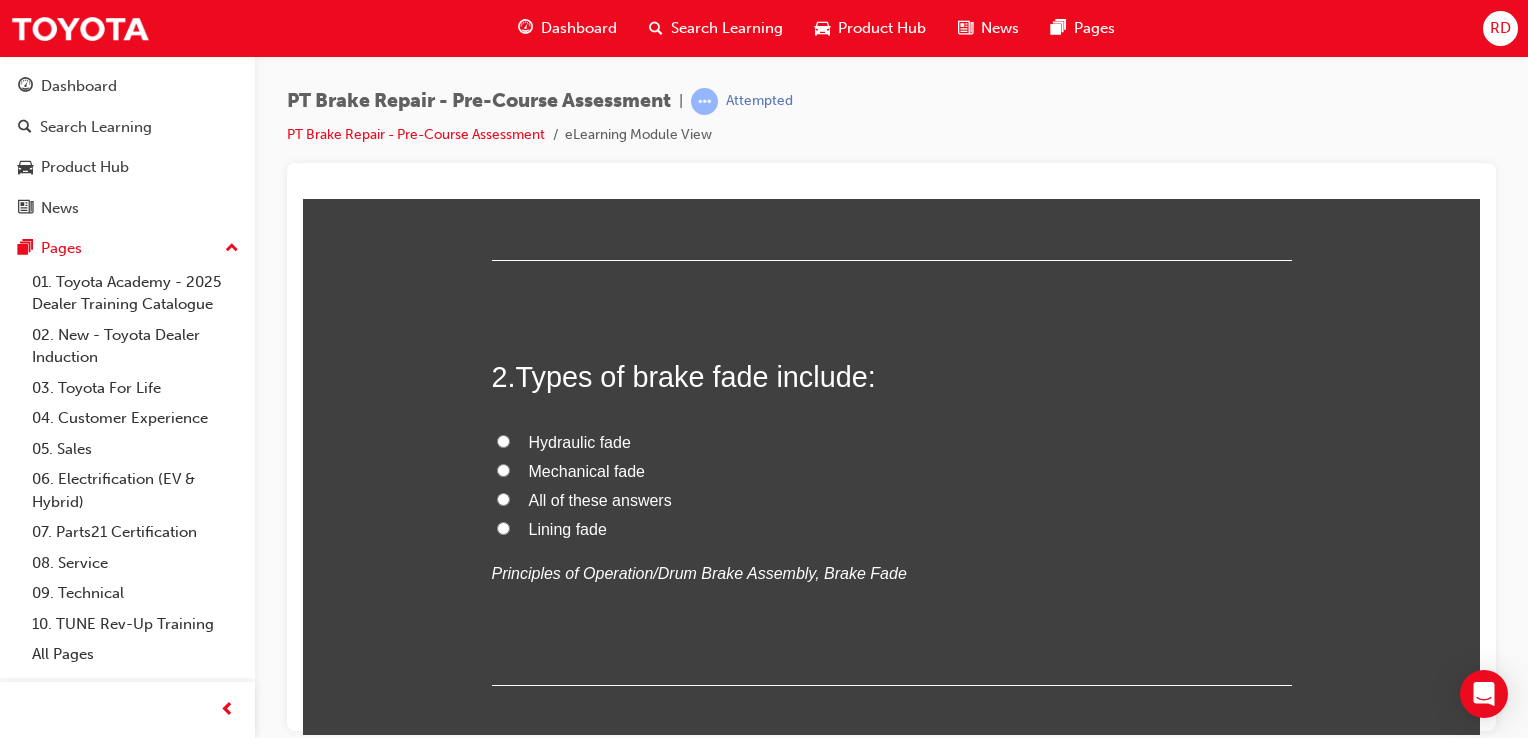 scroll, scrollTop: 526, scrollLeft: 0, axis: vertical 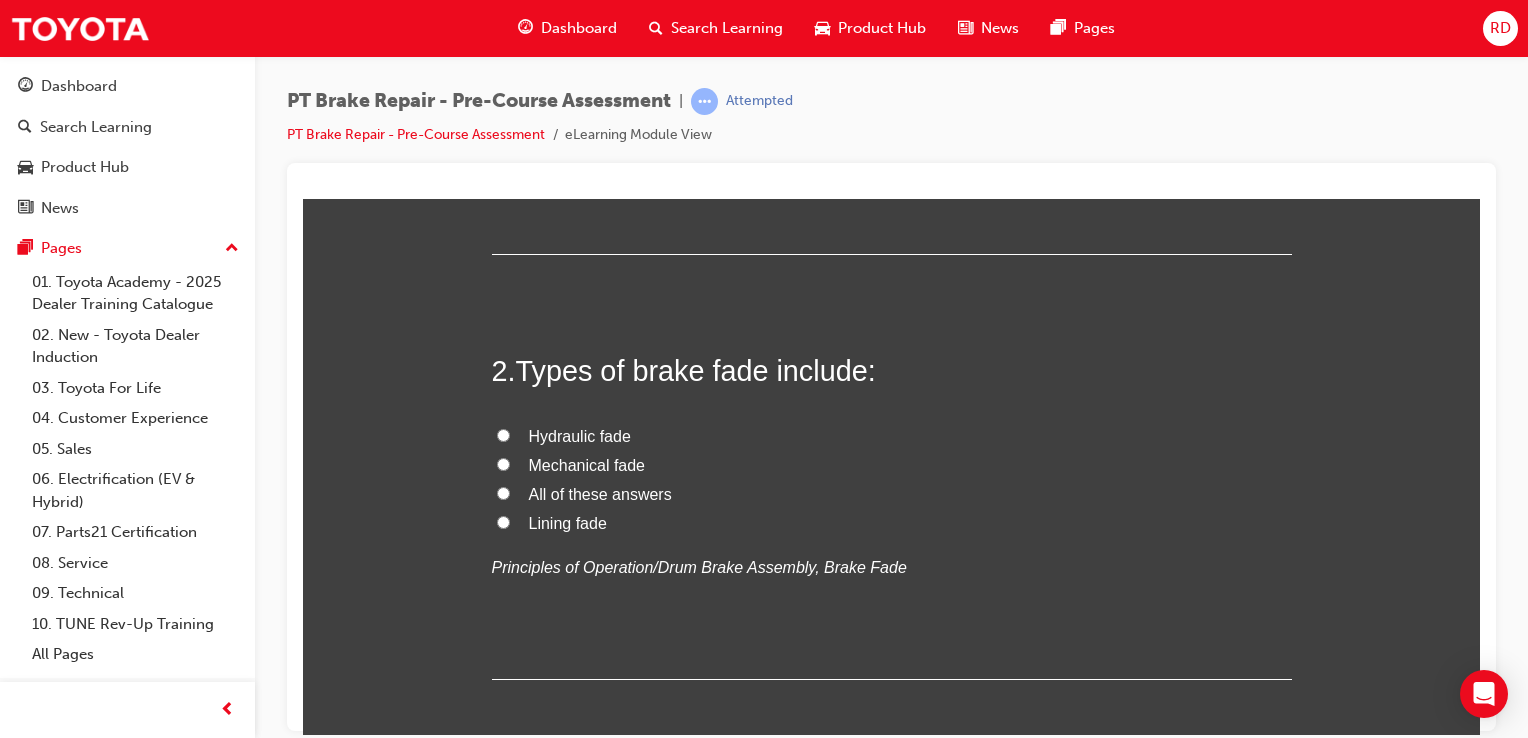 click on "All of these answers" at bounding box center [503, 492] 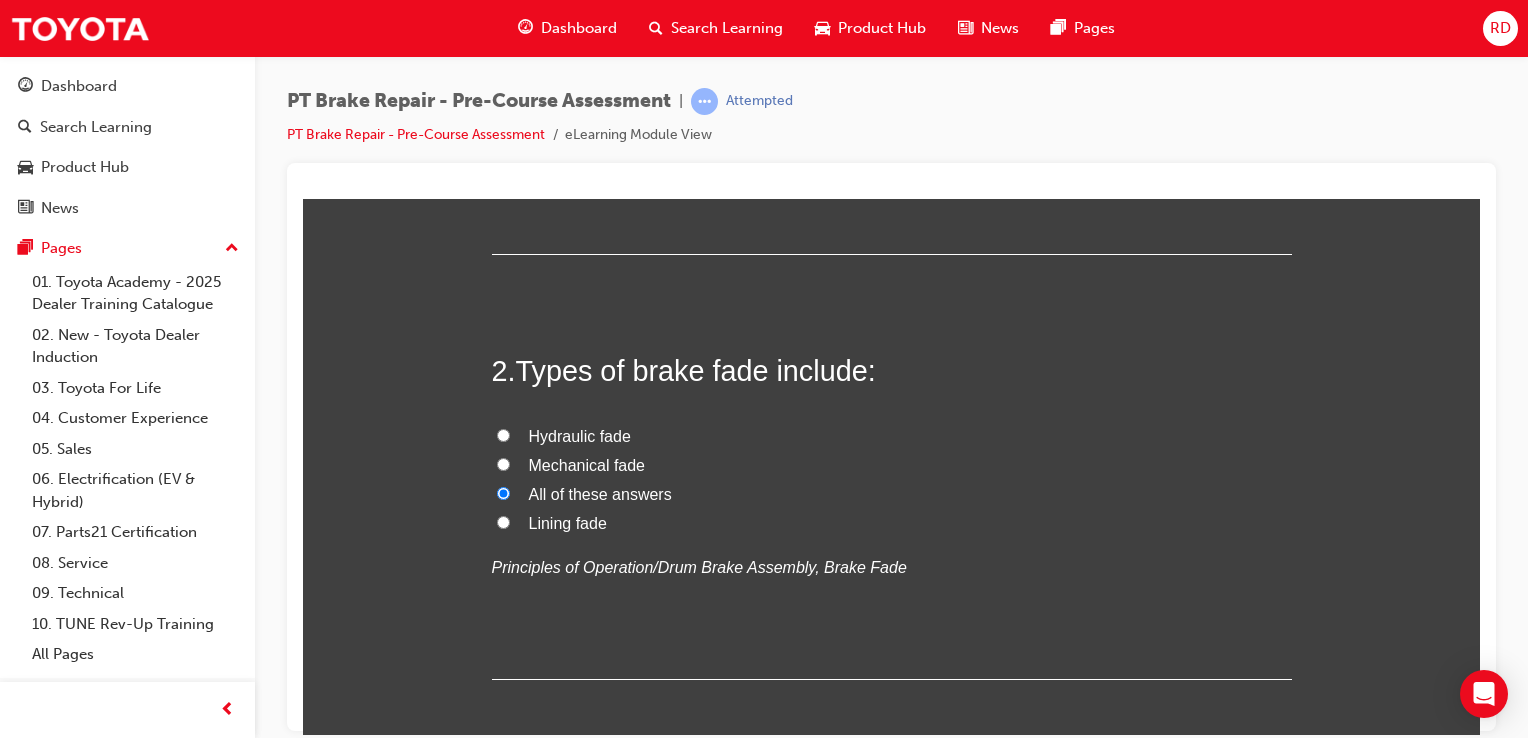 radio on "true" 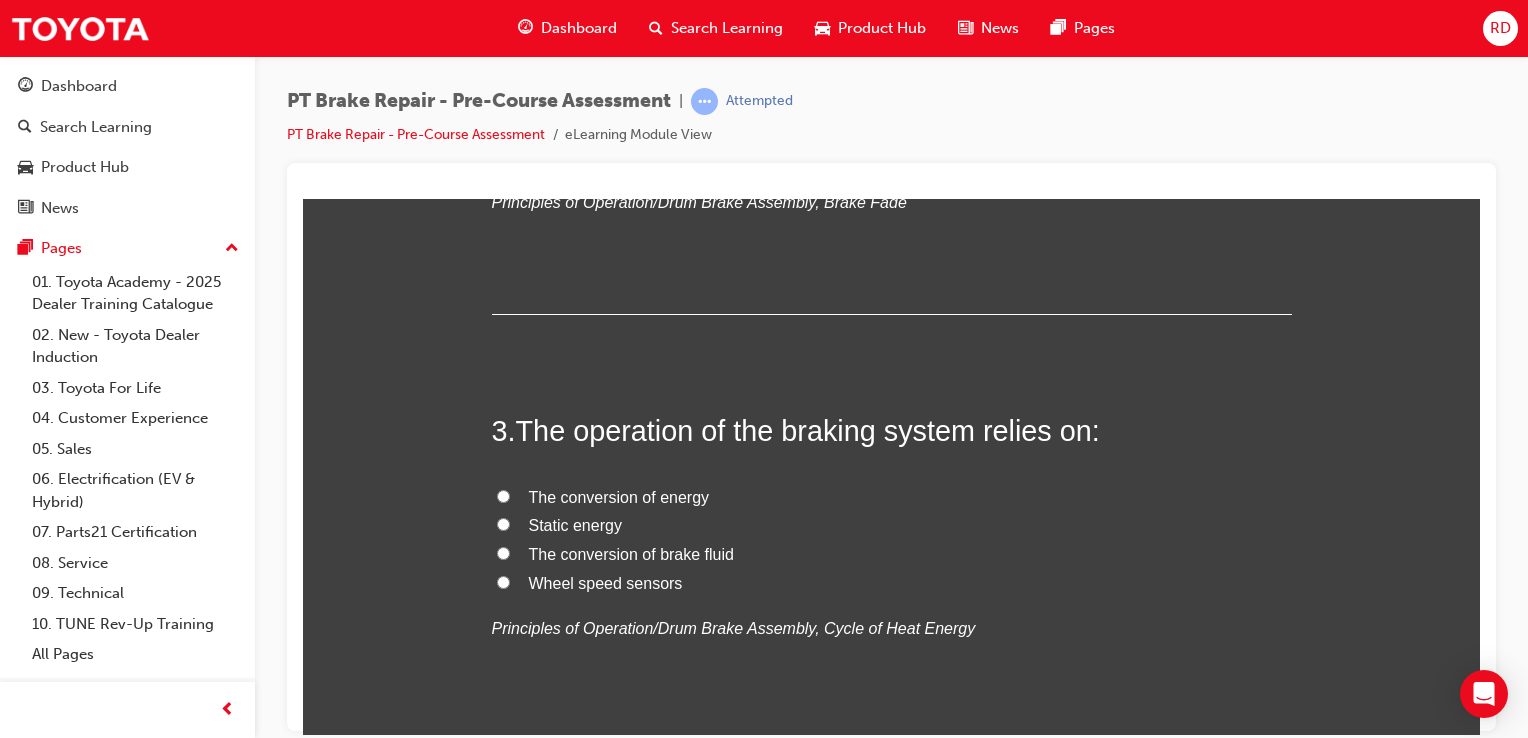 scroll, scrollTop: 894, scrollLeft: 0, axis: vertical 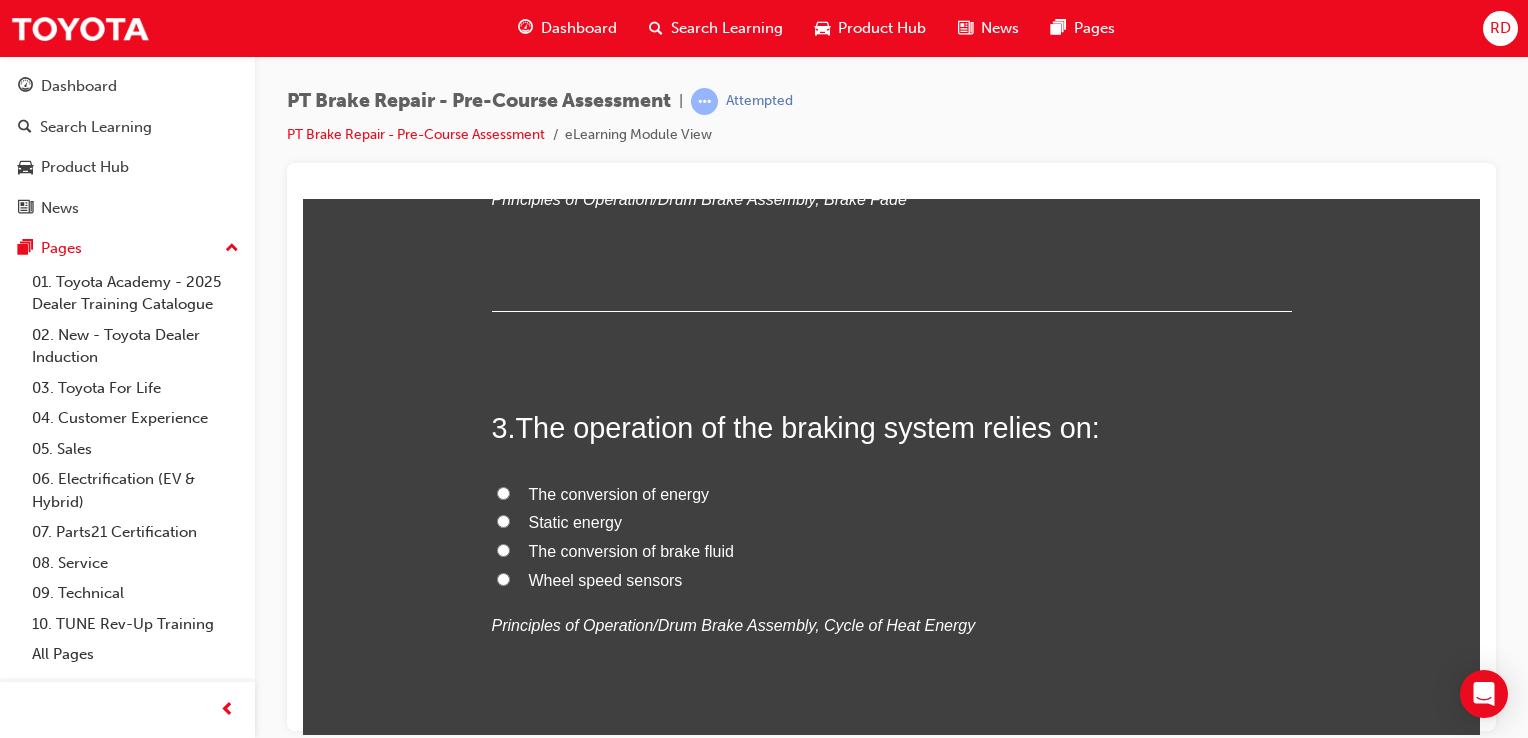 click on "The conversion of energy" at bounding box center (503, 492) 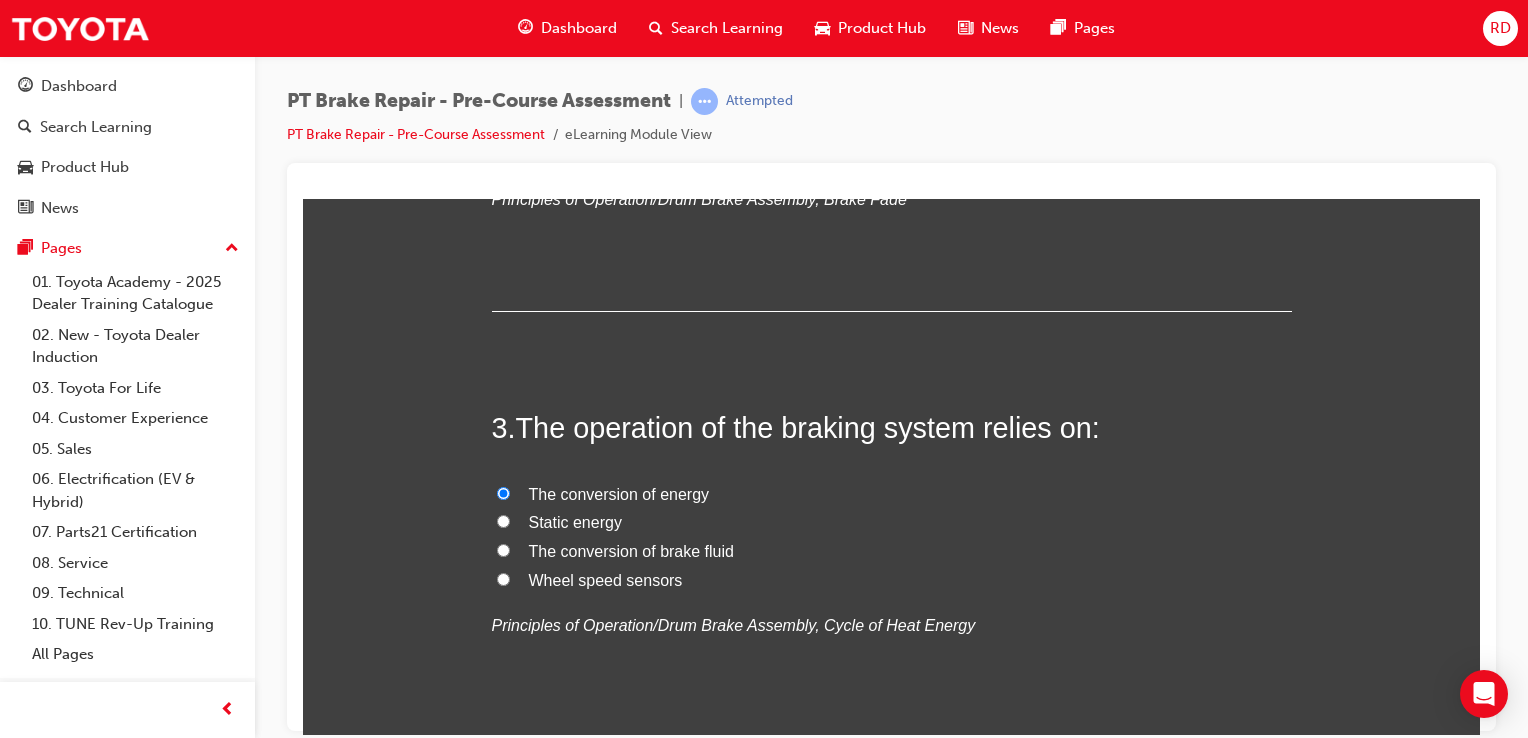 radio on "true" 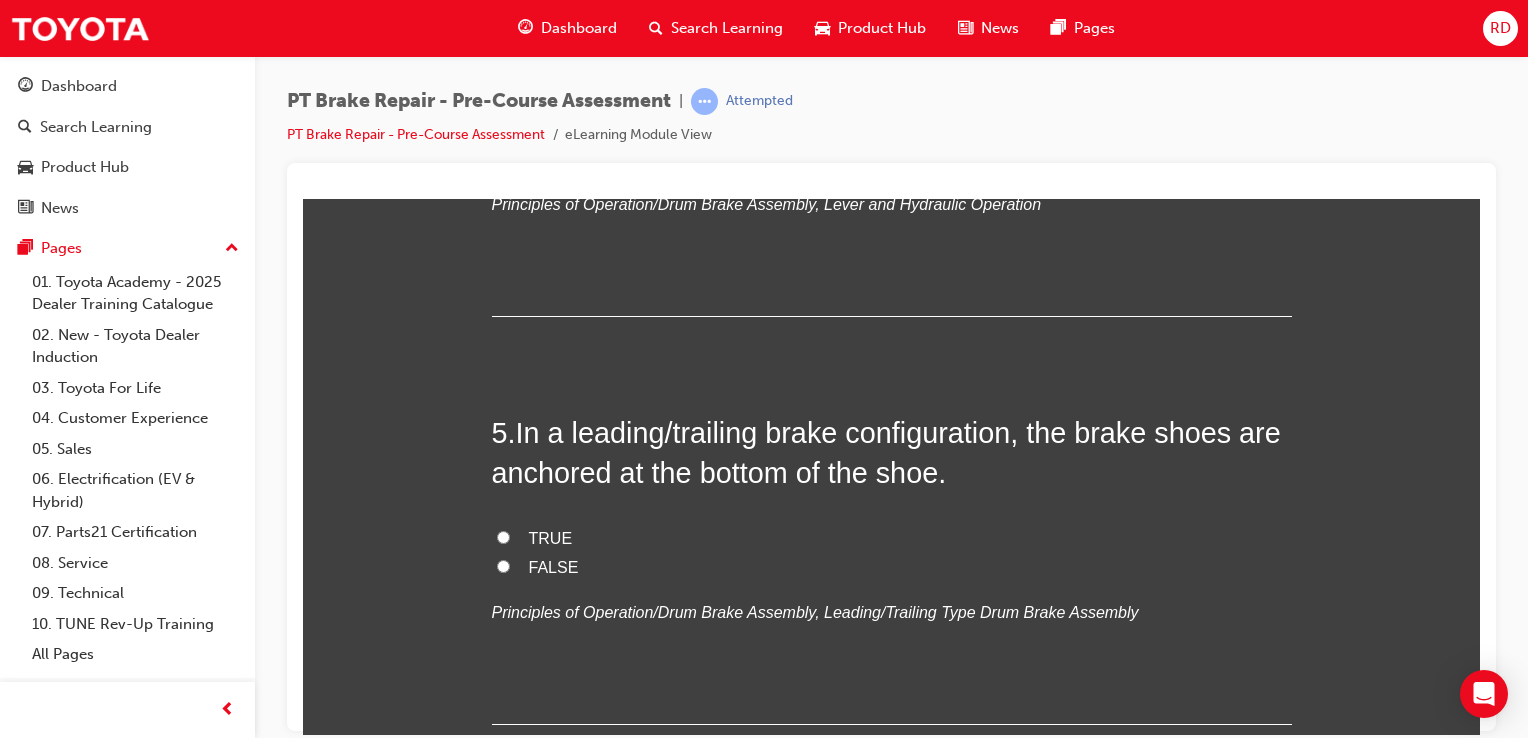 scroll, scrollTop: 1727, scrollLeft: 0, axis: vertical 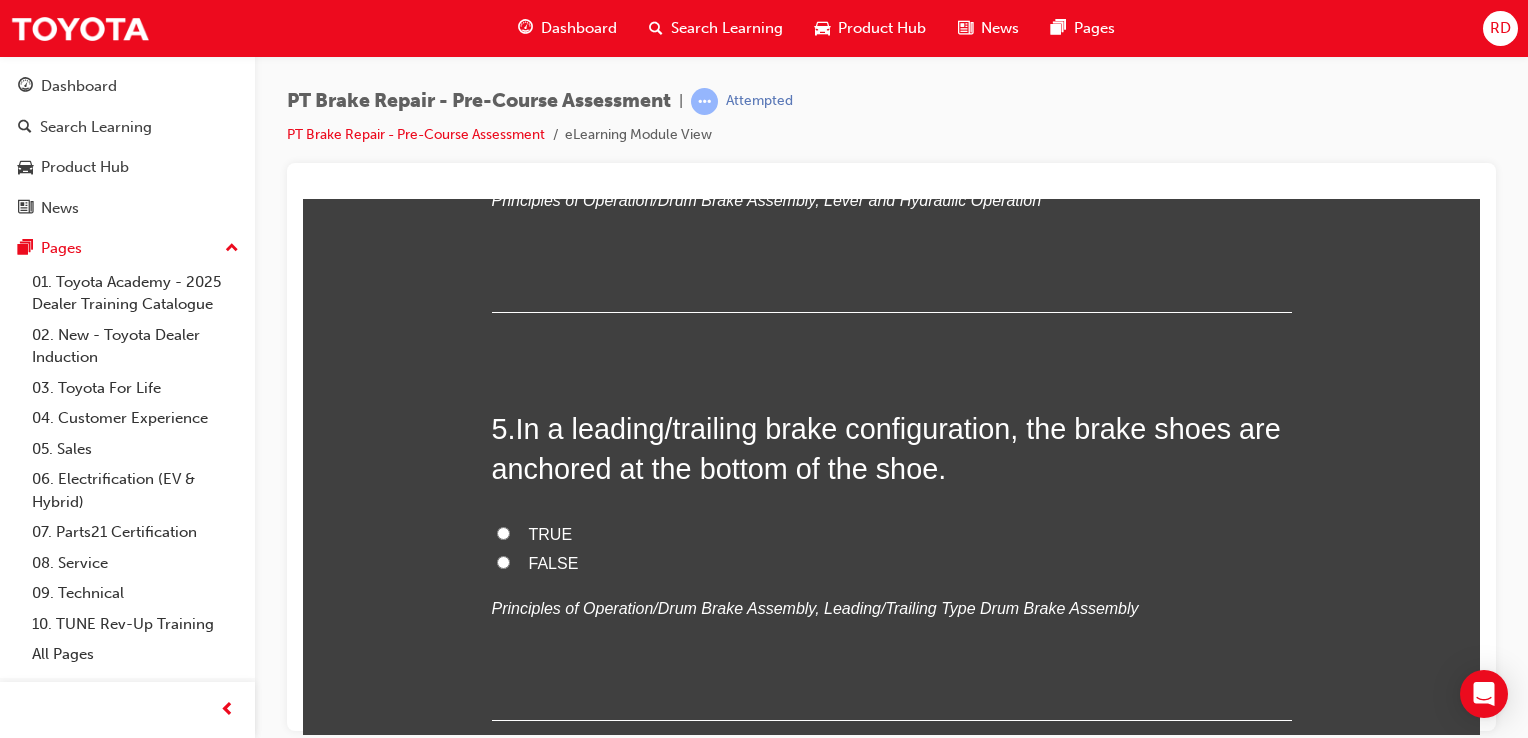 click on "FALSE" at bounding box center (503, 561) 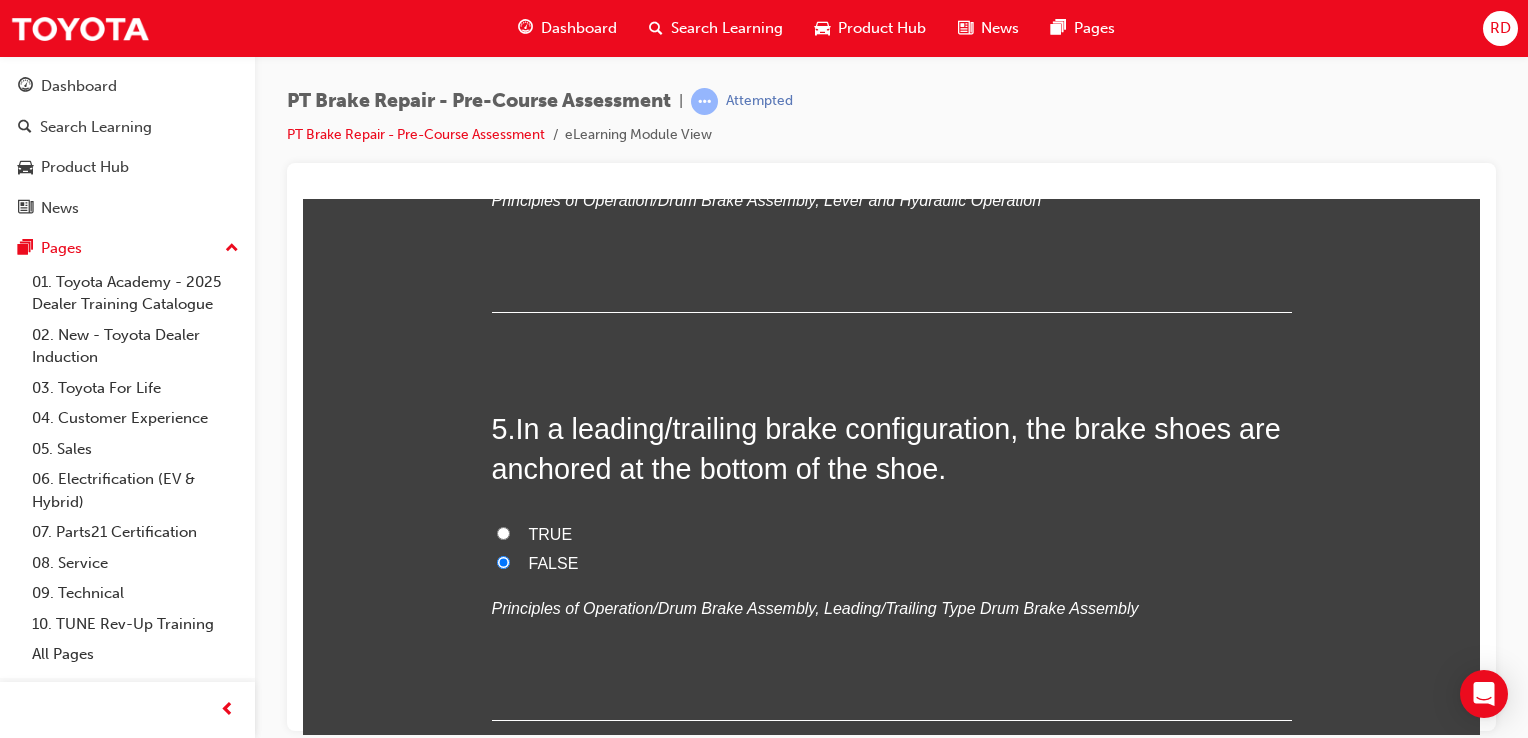 radio on "true" 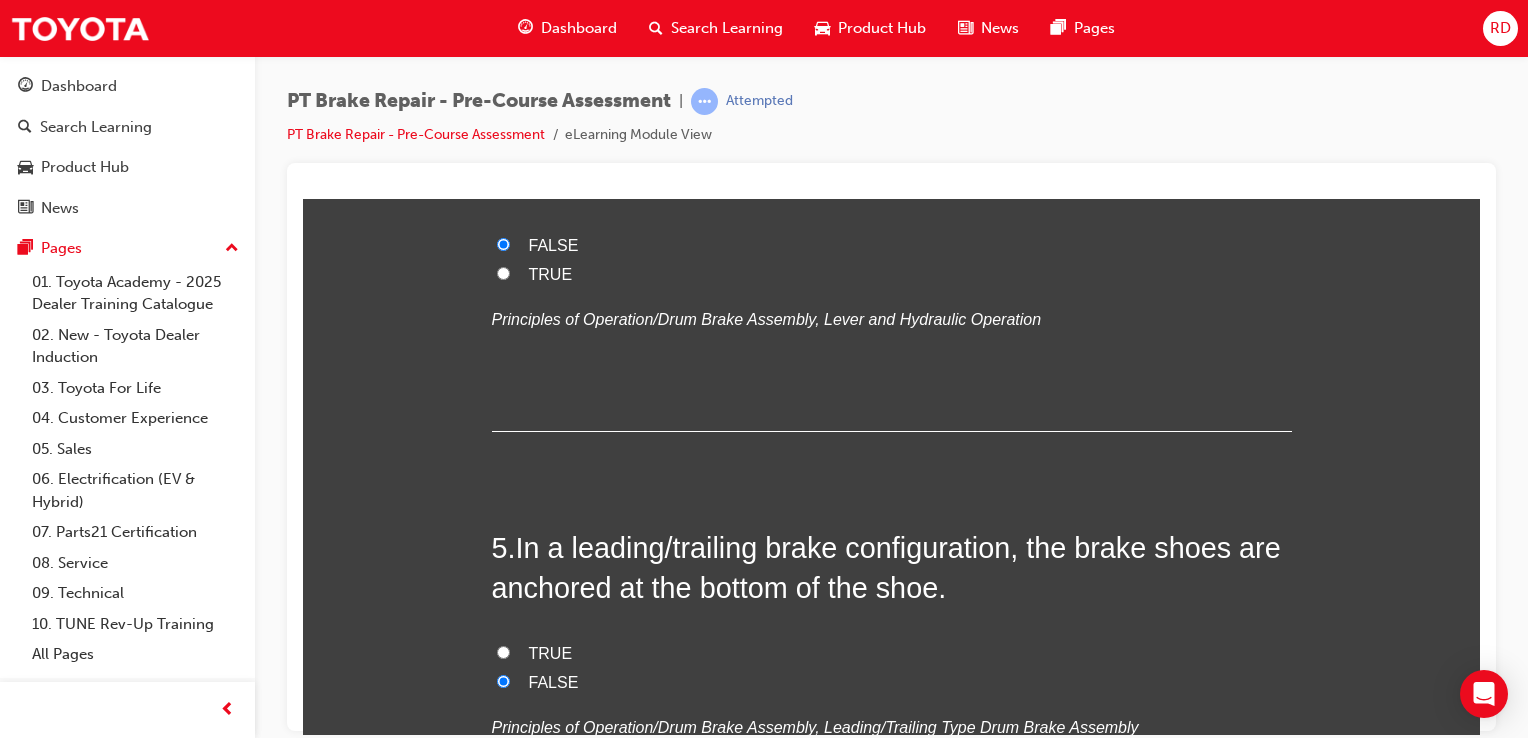 scroll, scrollTop: 1607, scrollLeft: 0, axis: vertical 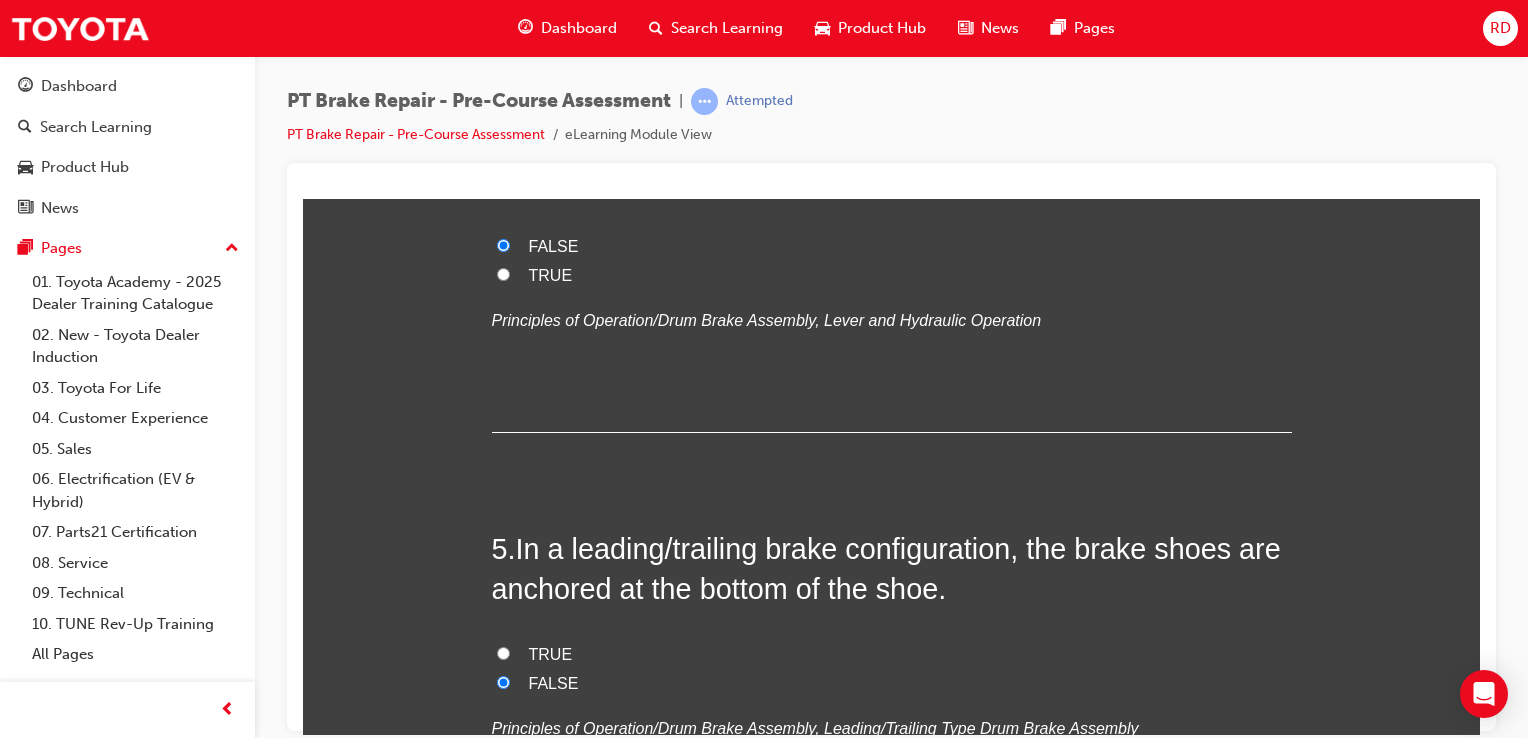 click on "TRUE" at bounding box center (892, 275) 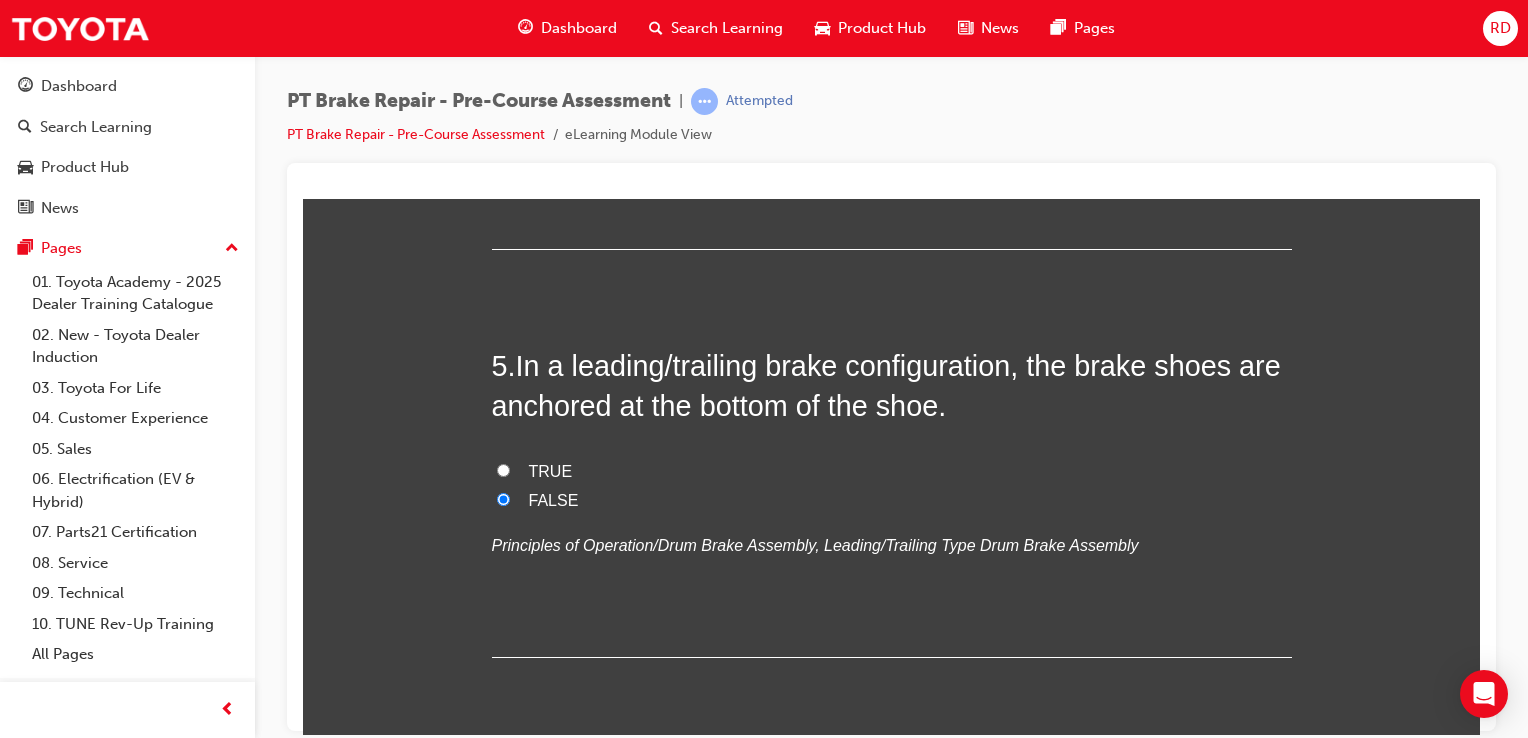 scroll, scrollTop: 1791, scrollLeft: 0, axis: vertical 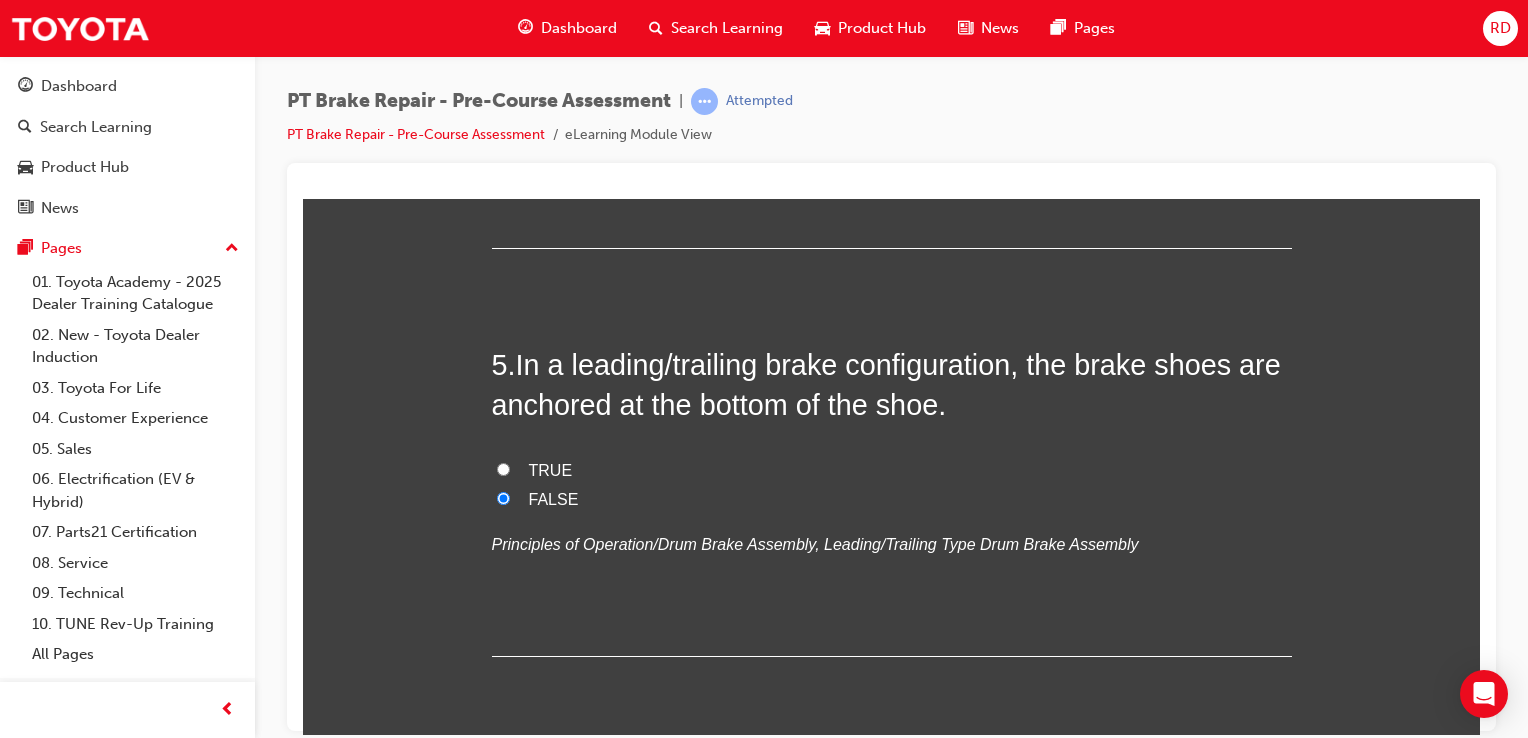 click on "TRUE" at bounding box center [892, 470] 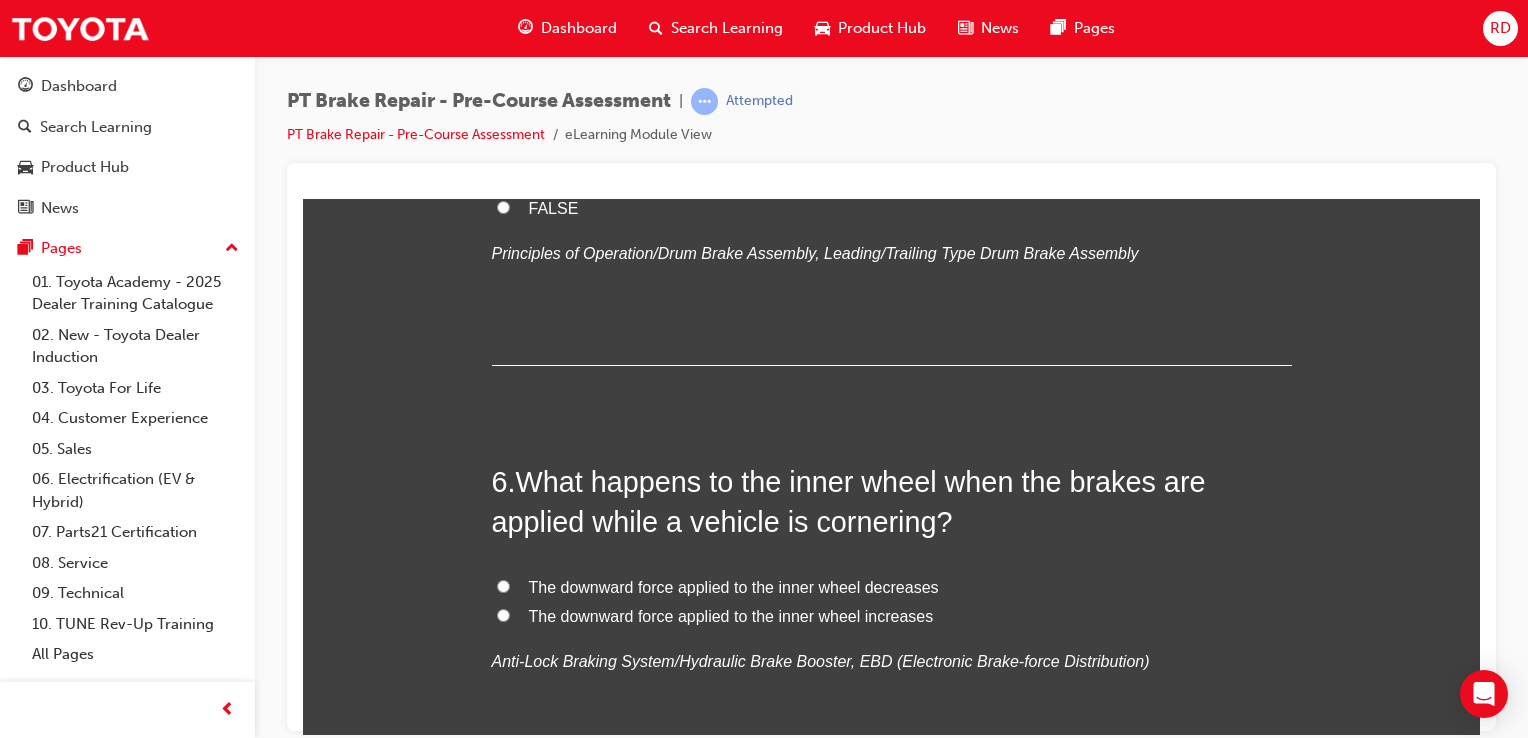 scroll, scrollTop: 2099, scrollLeft: 0, axis: vertical 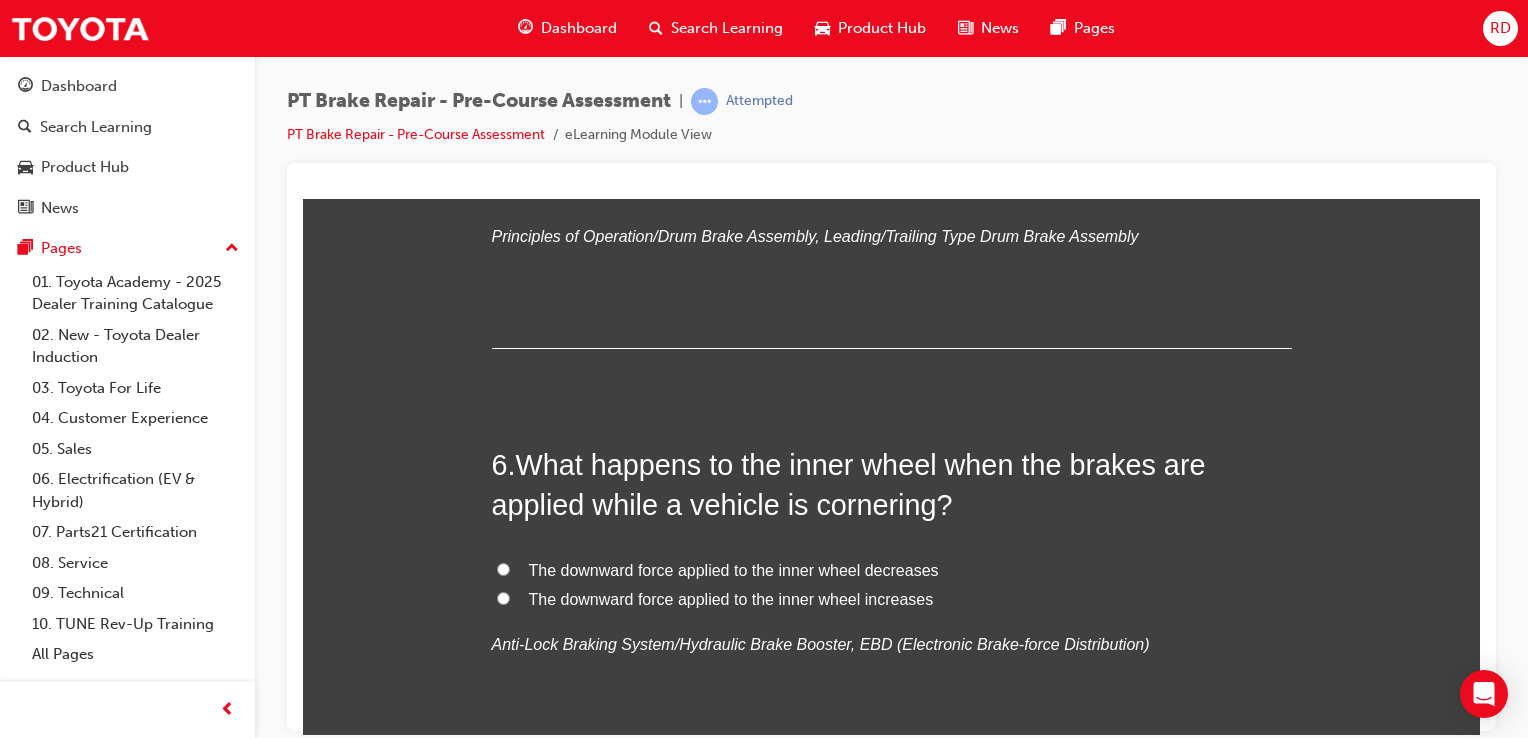 click on "The downward force applied to the inner wheel decreases" at bounding box center [503, 568] 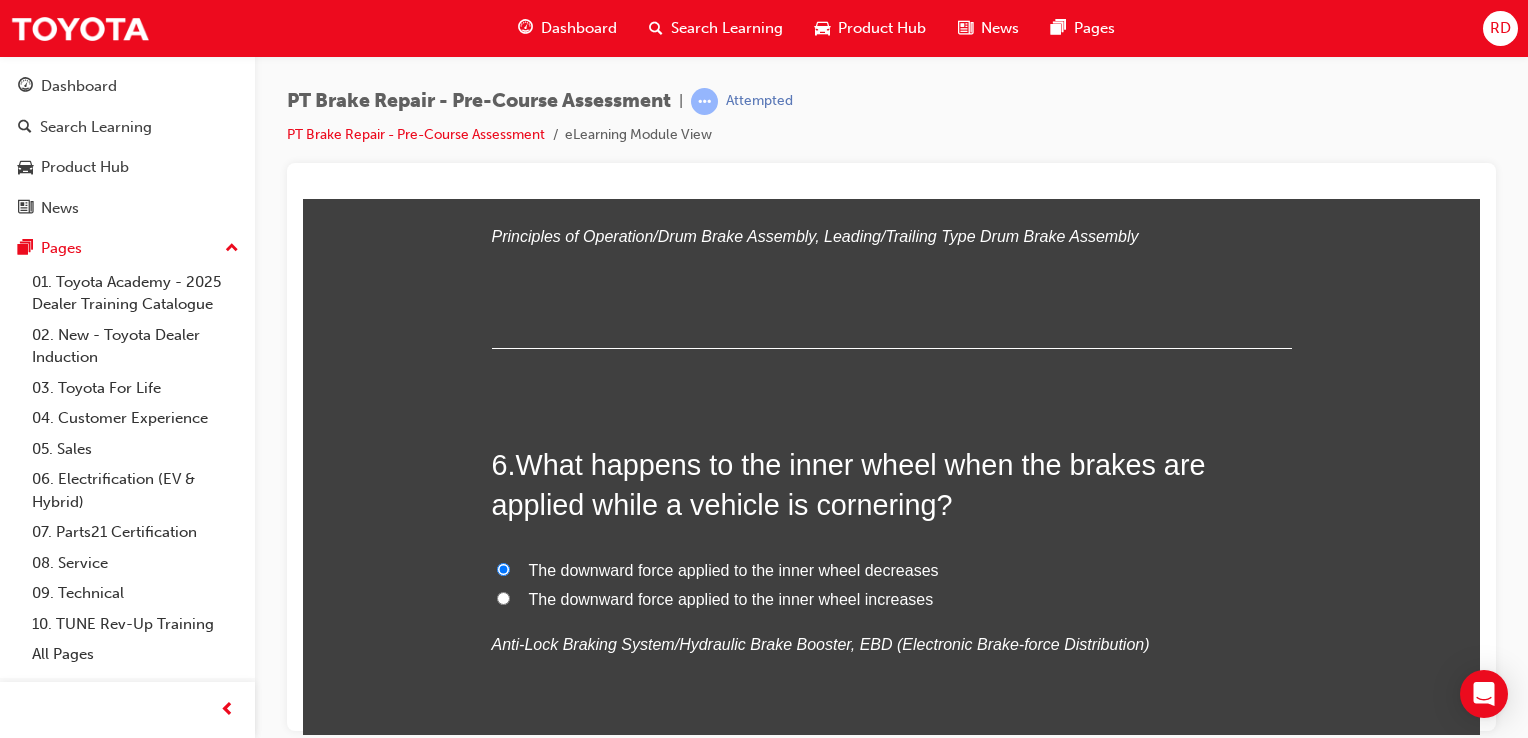 radio on "true" 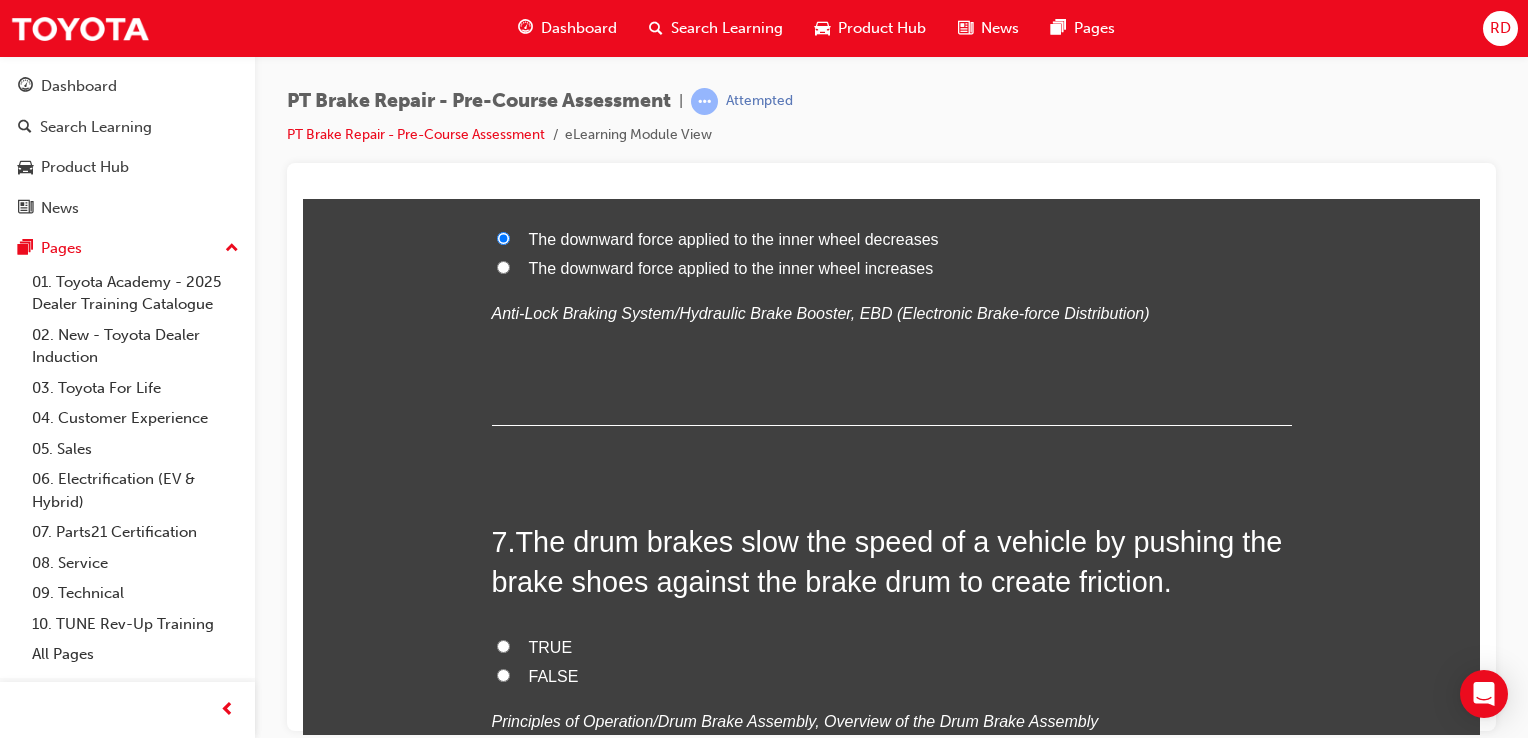 scroll, scrollTop: 2448, scrollLeft: 0, axis: vertical 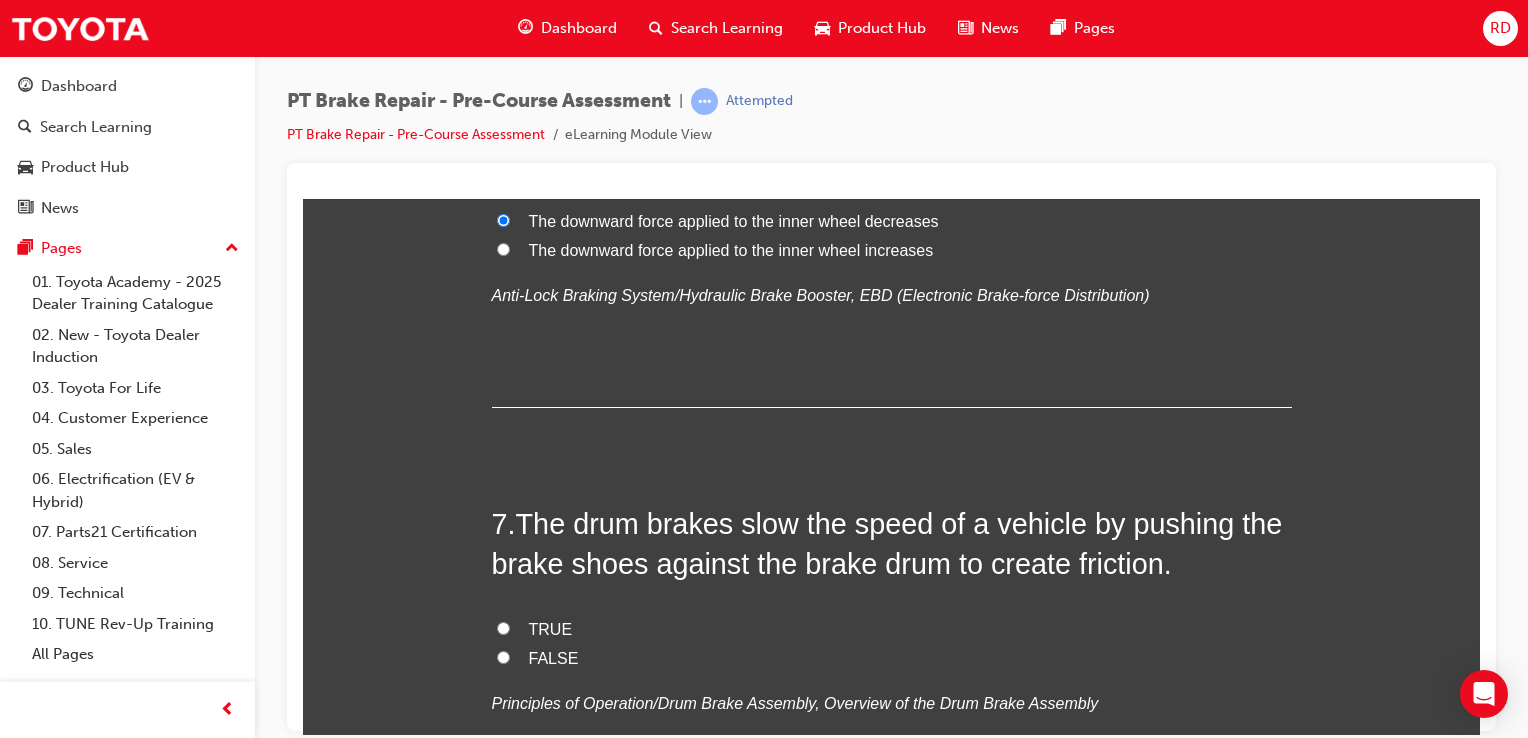 click on "TRUE" at bounding box center [503, 627] 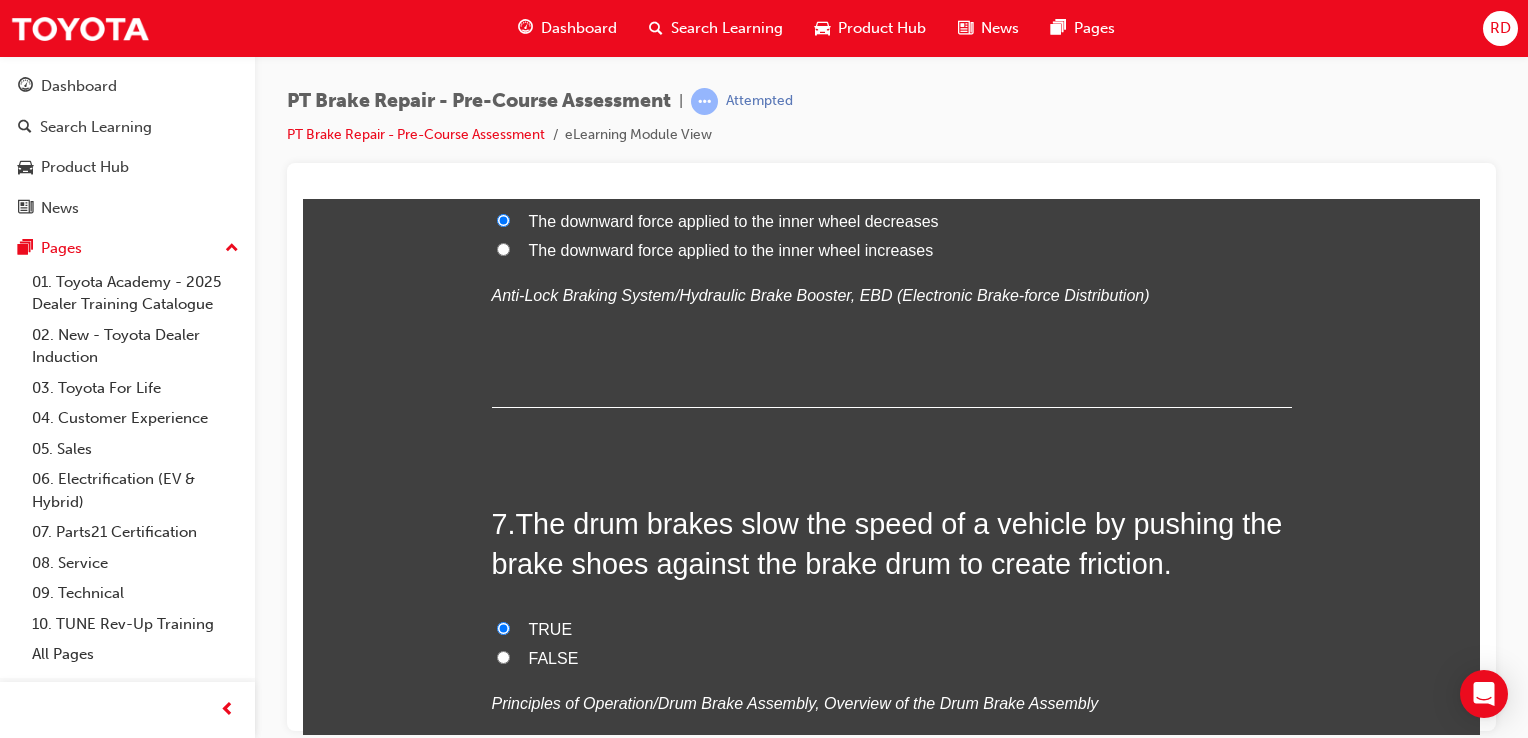 radio on "true" 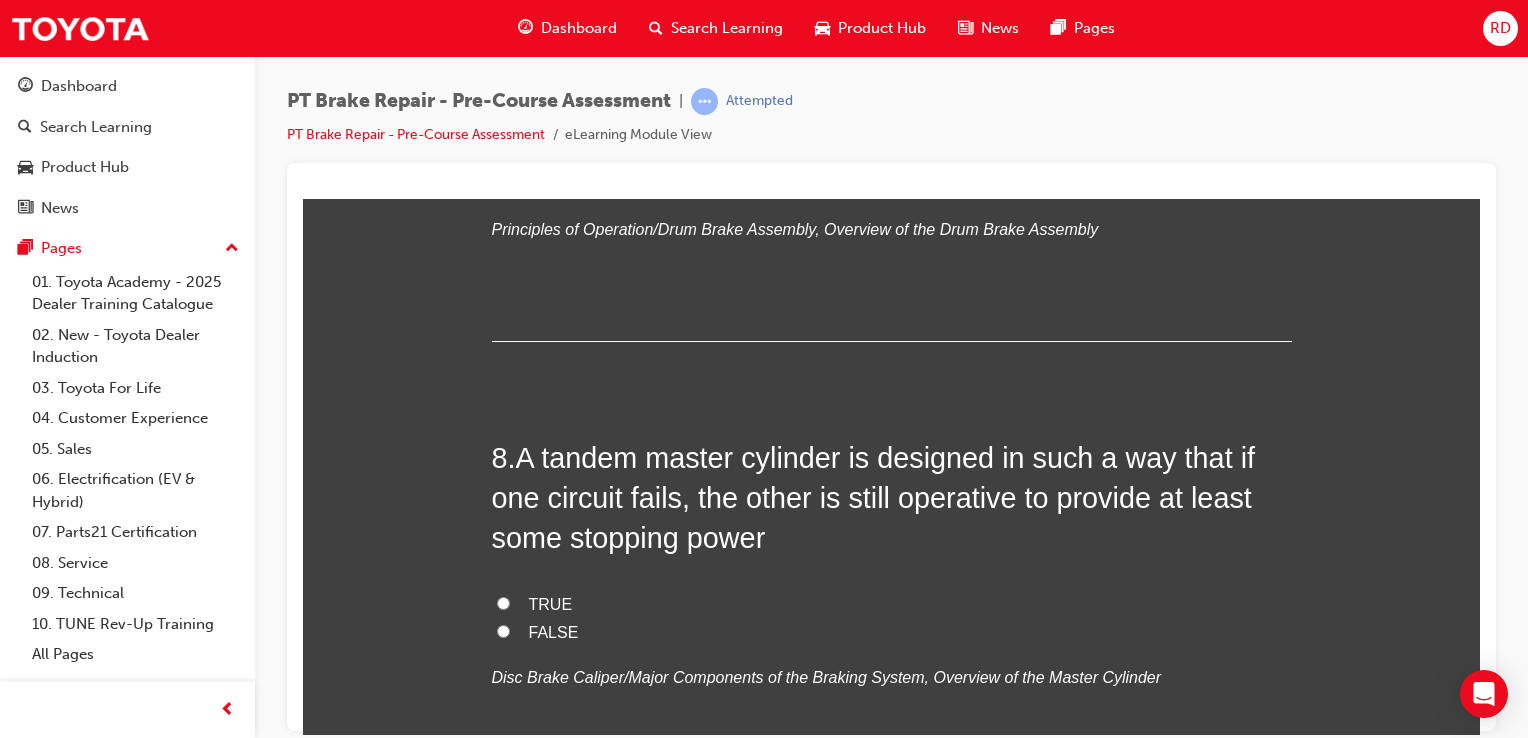 scroll, scrollTop: 2924, scrollLeft: 0, axis: vertical 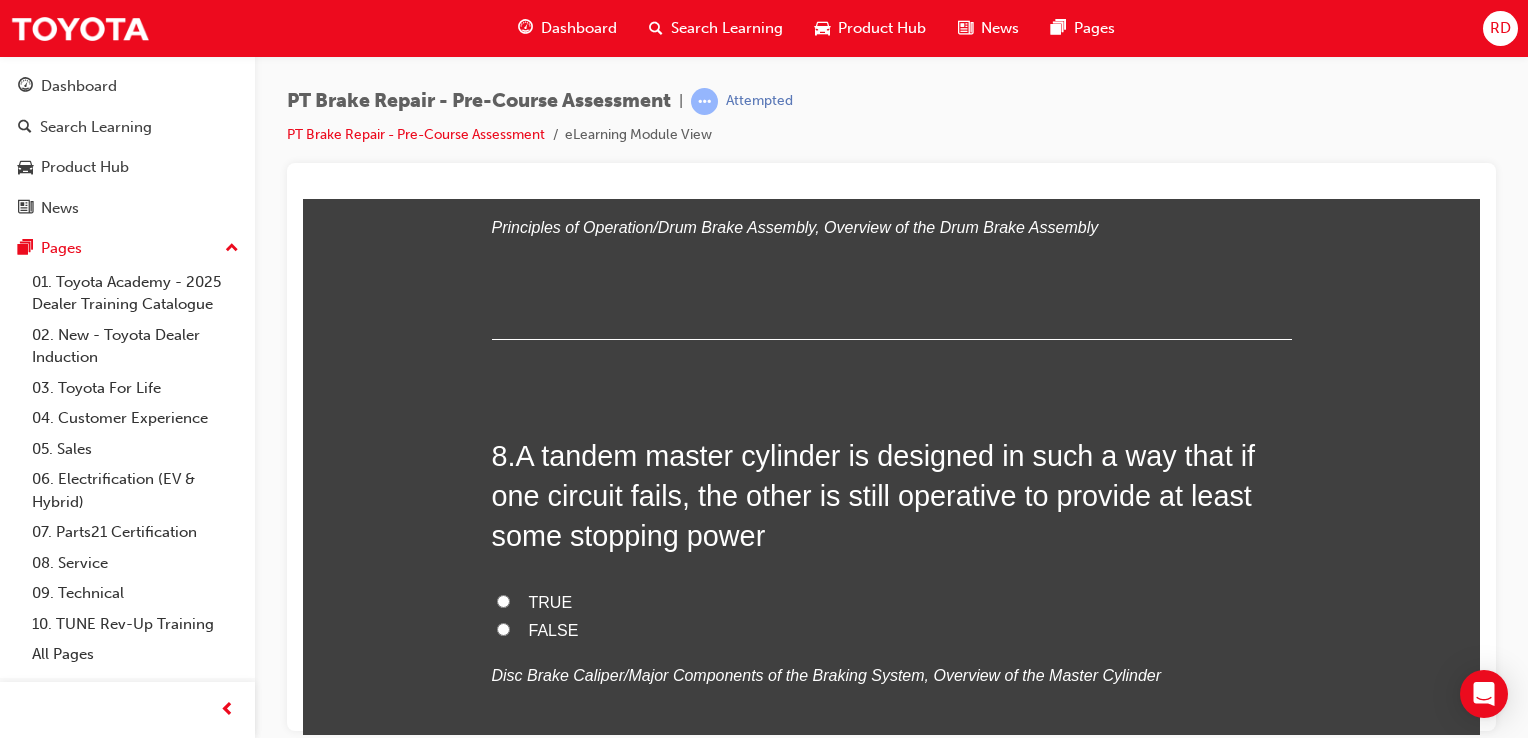 click on "TRUE" at bounding box center (503, 600) 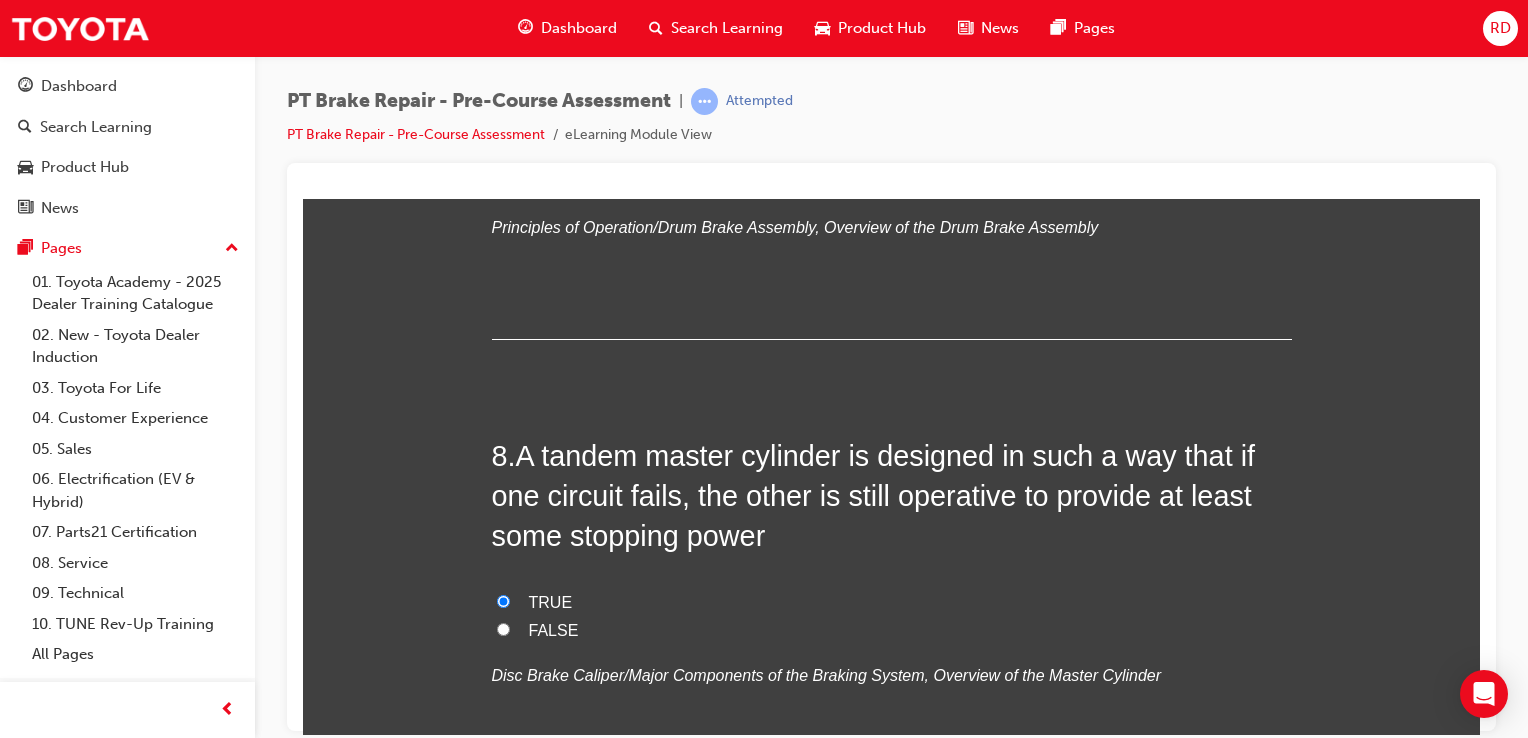 radio on "true" 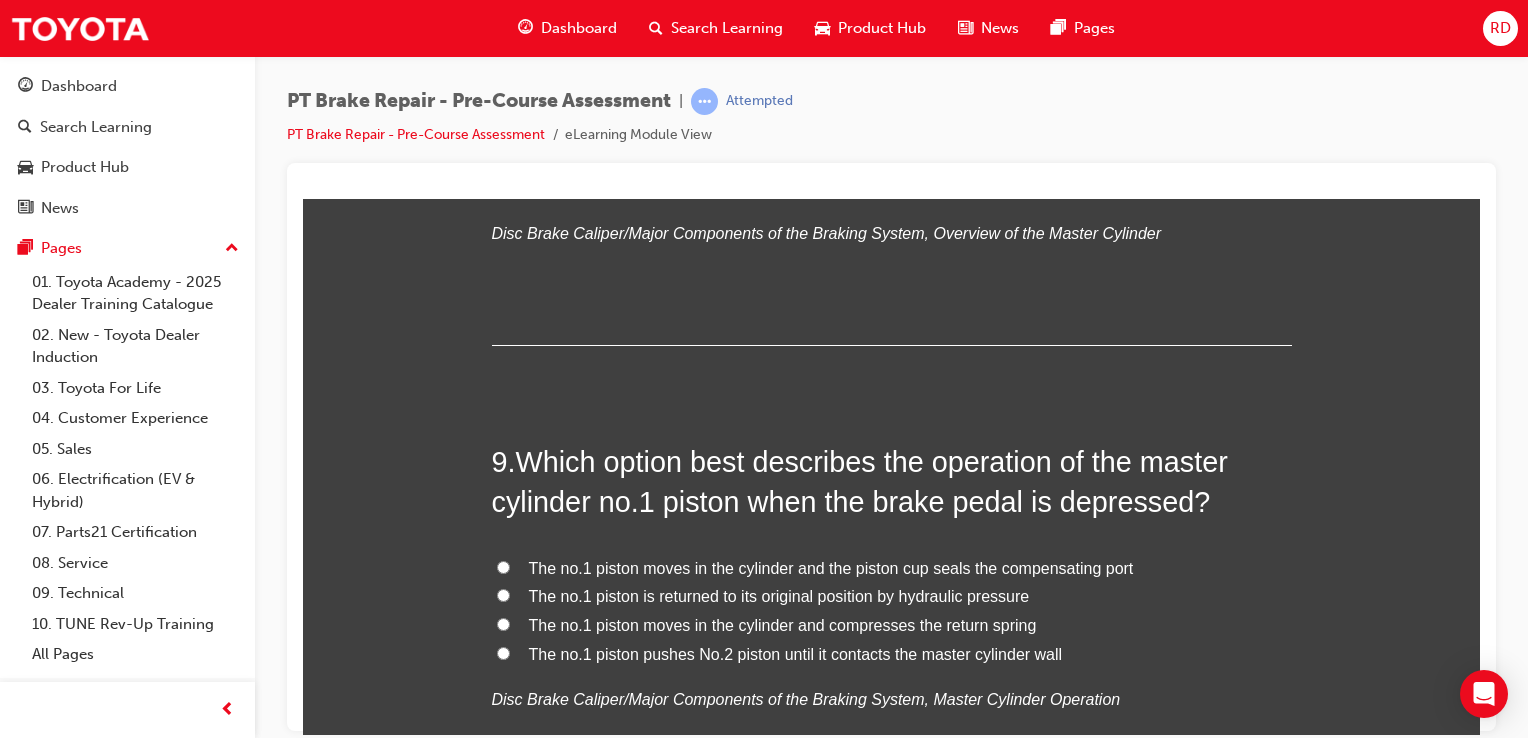 scroll, scrollTop: 3372, scrollLeft: 0, axis: vertical 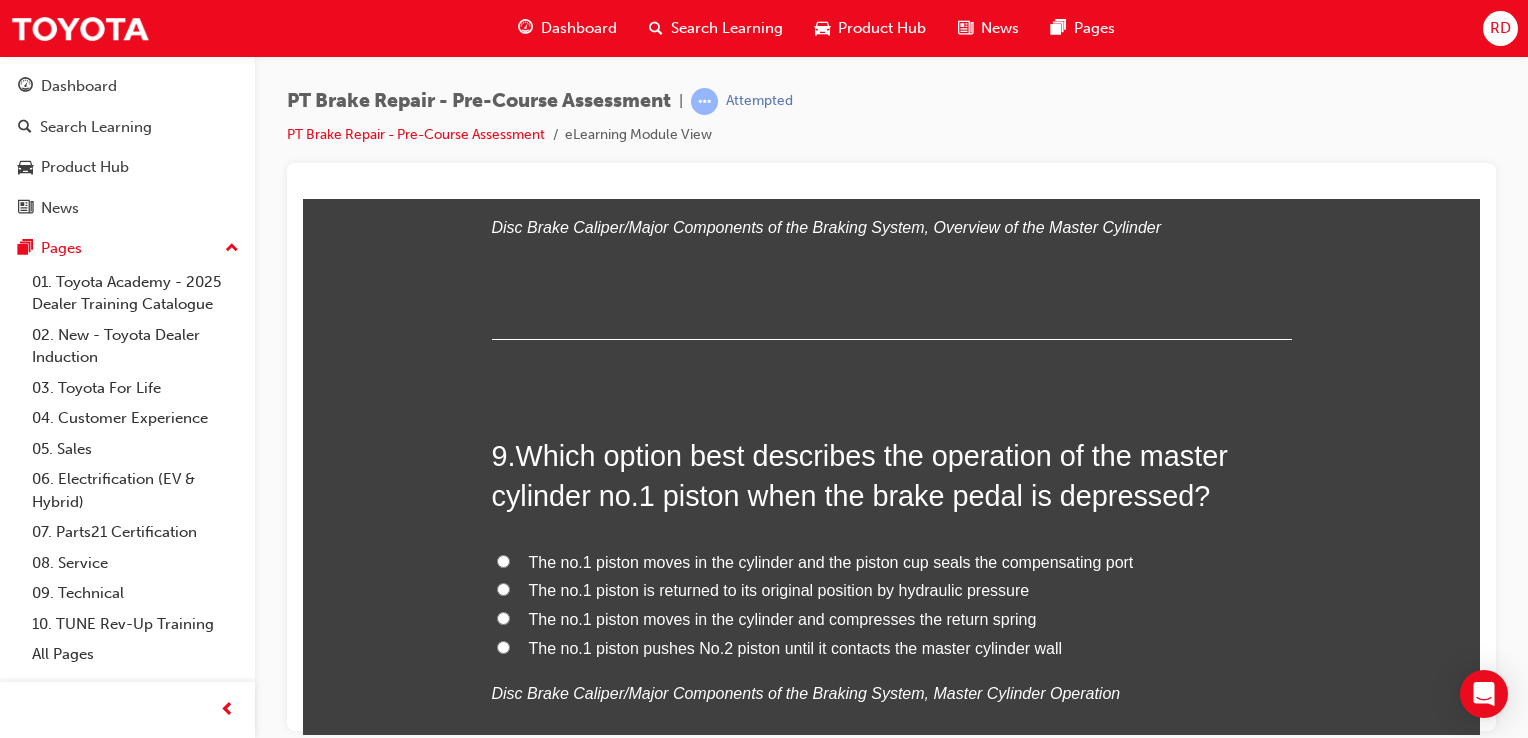 click on "The no.1 piston is returned to its original position by hydraulic pressure" at bounding box center [892, 590] 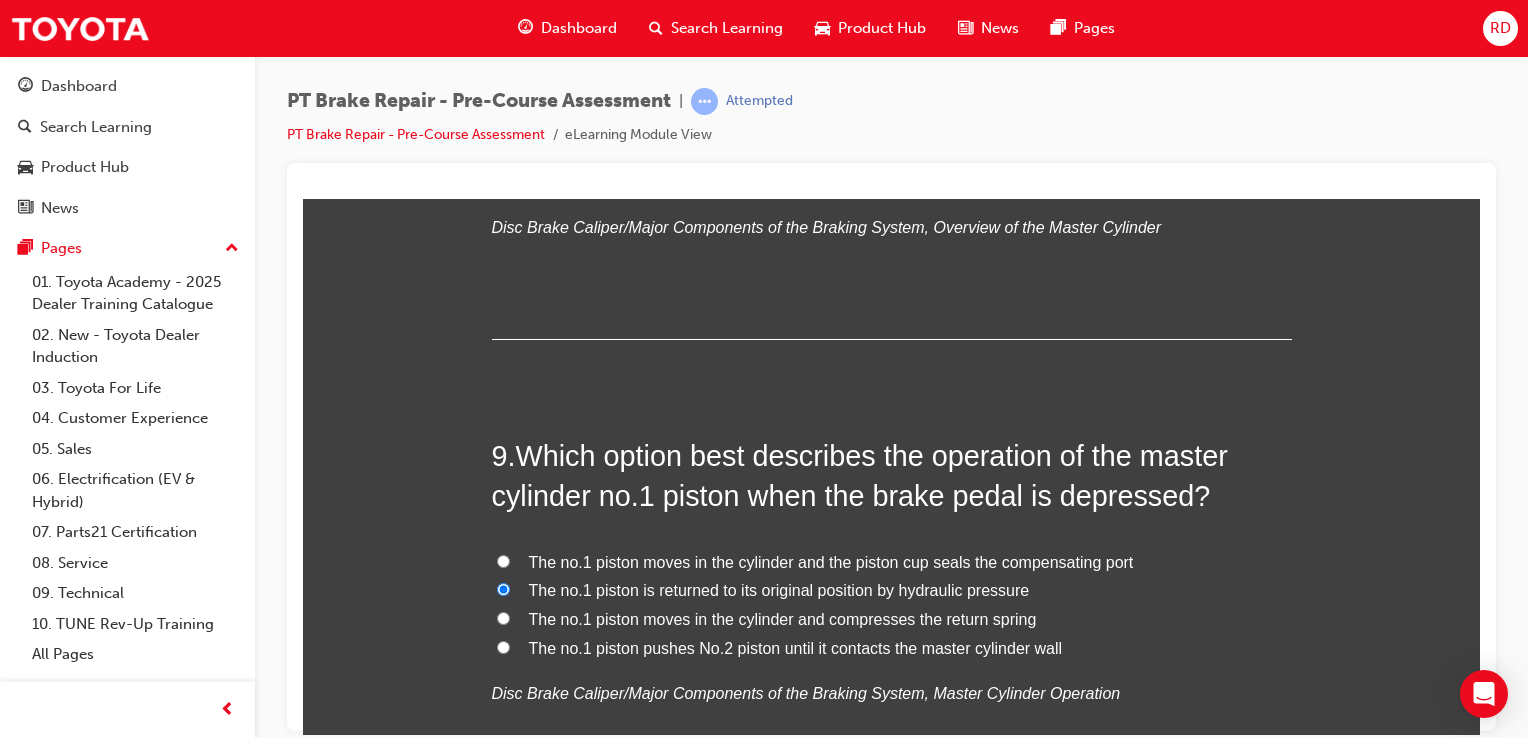 radio on "true" 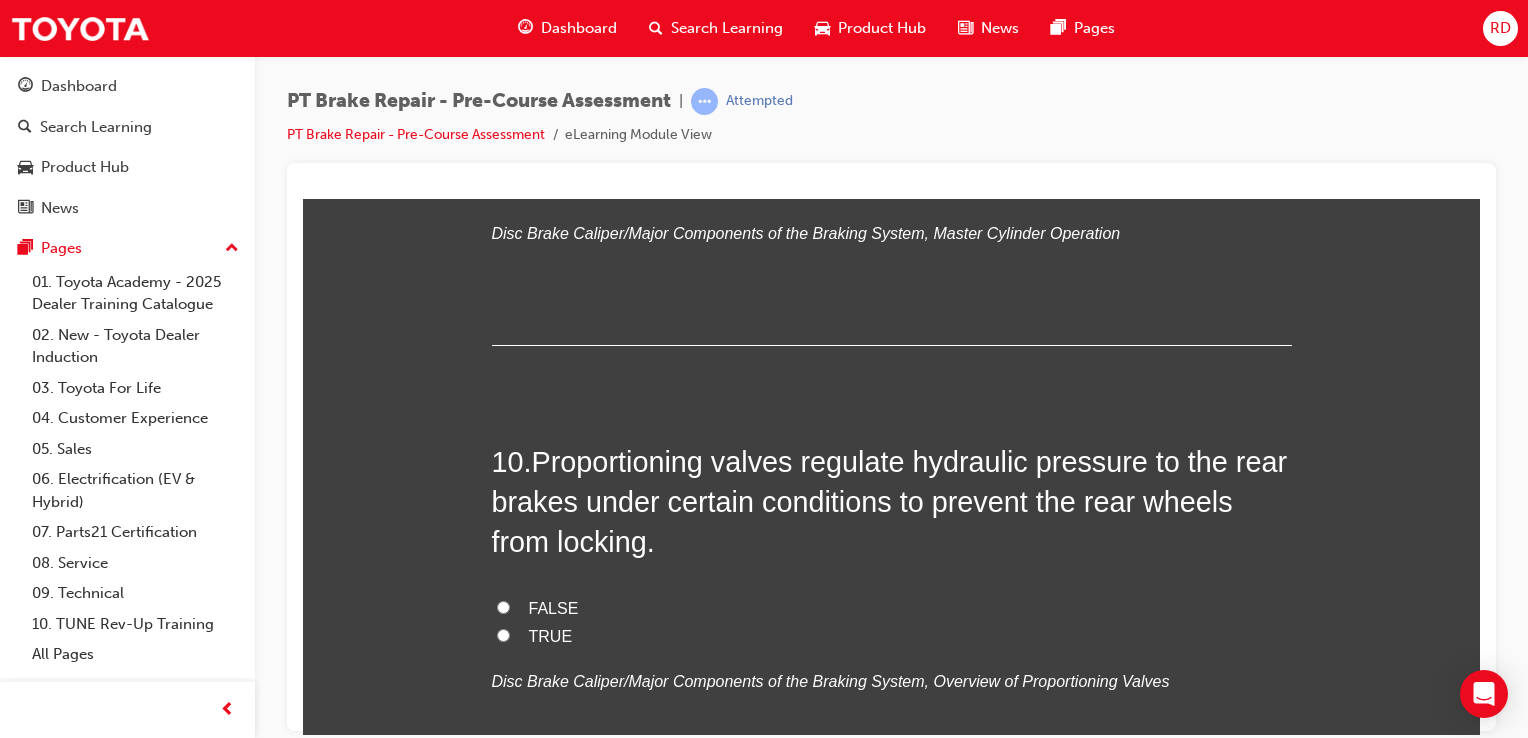 scroll, scrollTop: 3890, scrollLeft: 0, axis: vertical 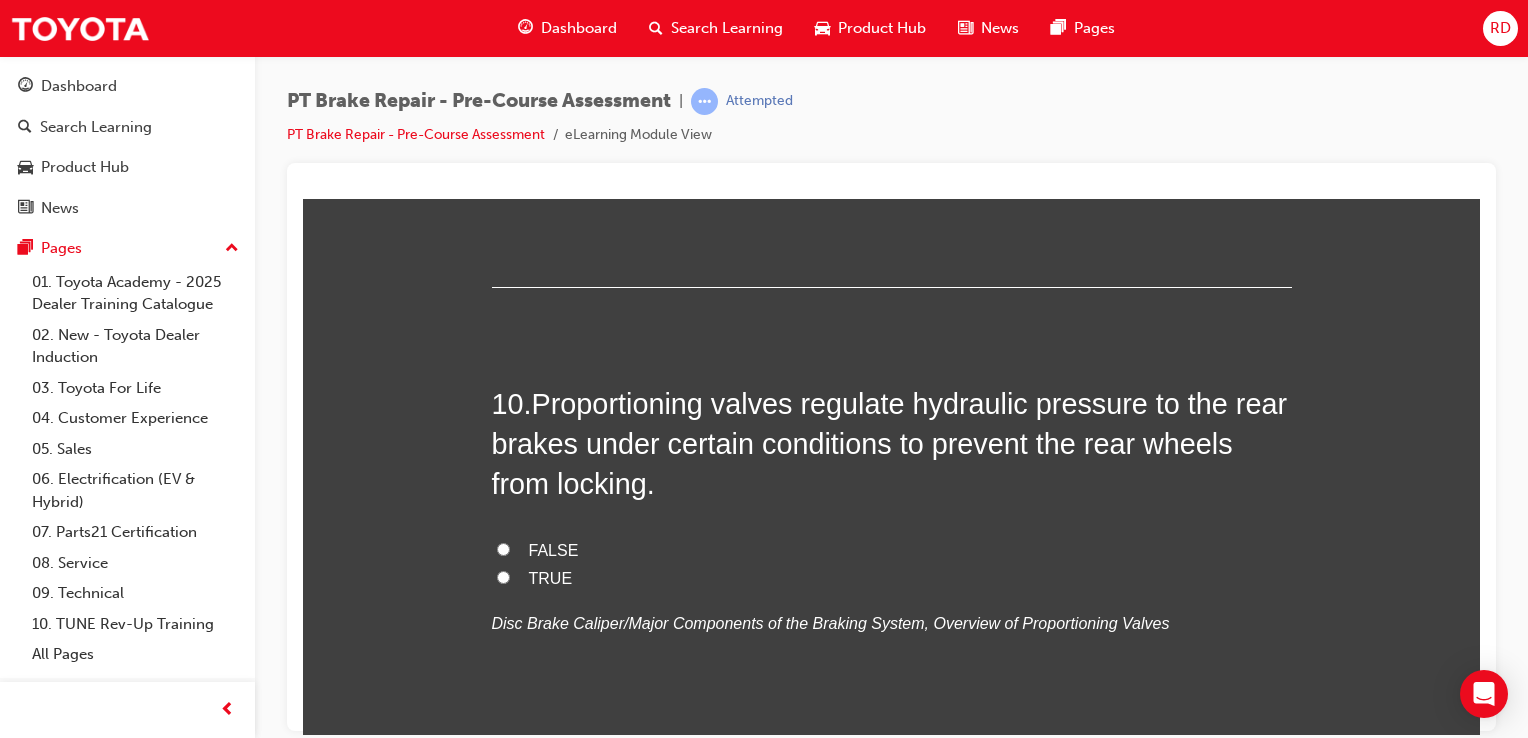 click on "TRUE" at bounding box center (503, 576) 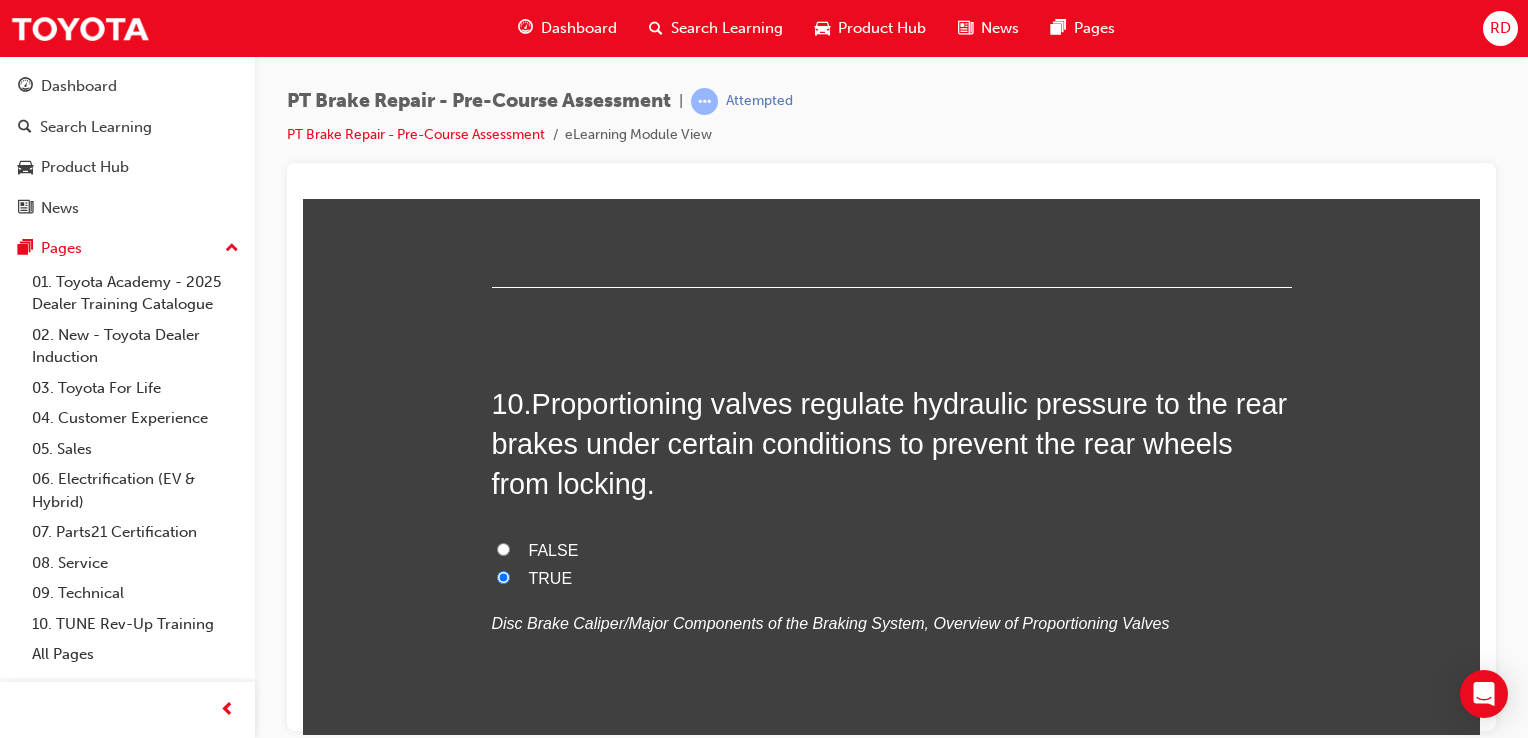 radio on "true" 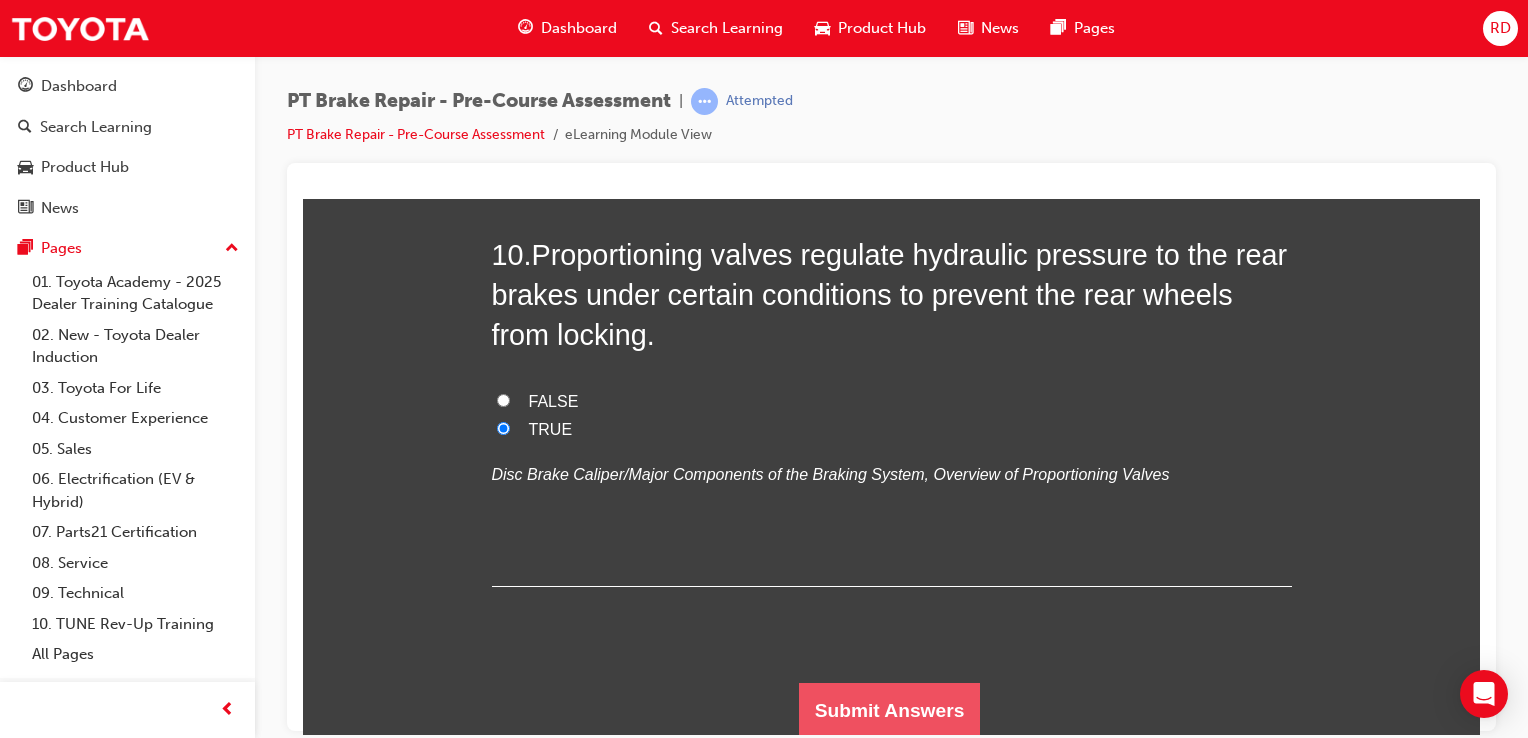 click on "Submit Answers" at bounding box center [890, 710] 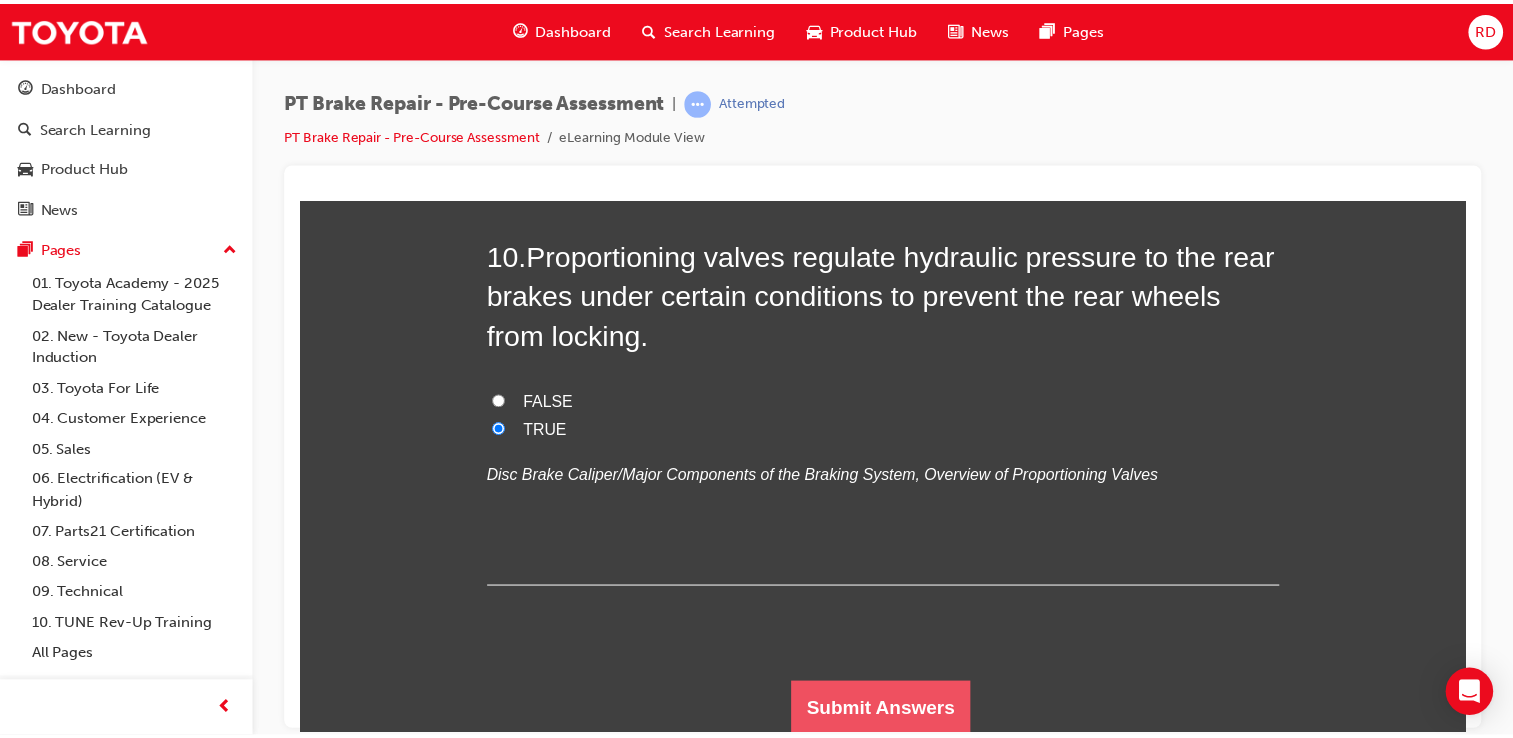 scroll, scrollTop: 0, scrollLeft: 0, axis: both 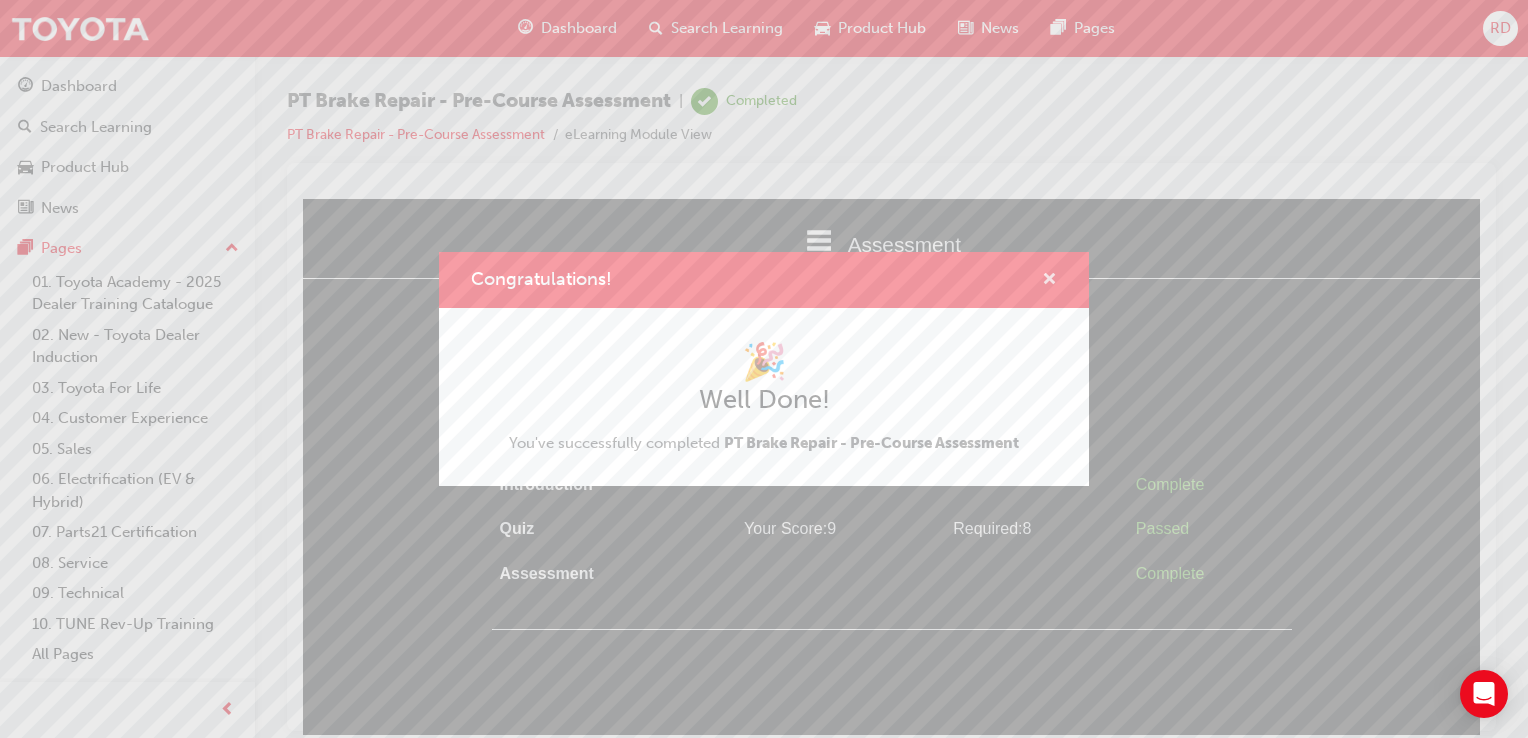 click at bounding box center [1049, 281] 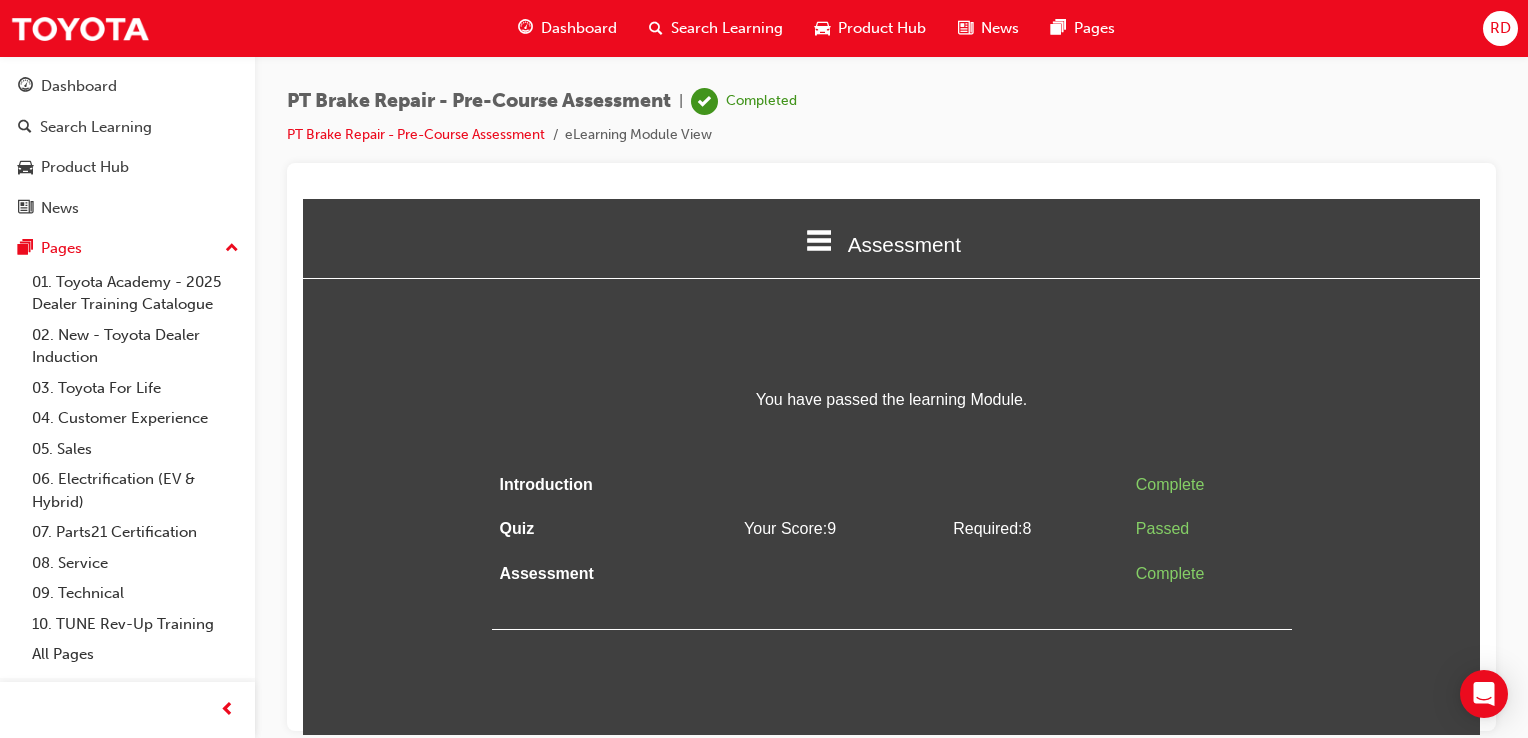 click on "Dashboard" at bounding box center [579, 28] 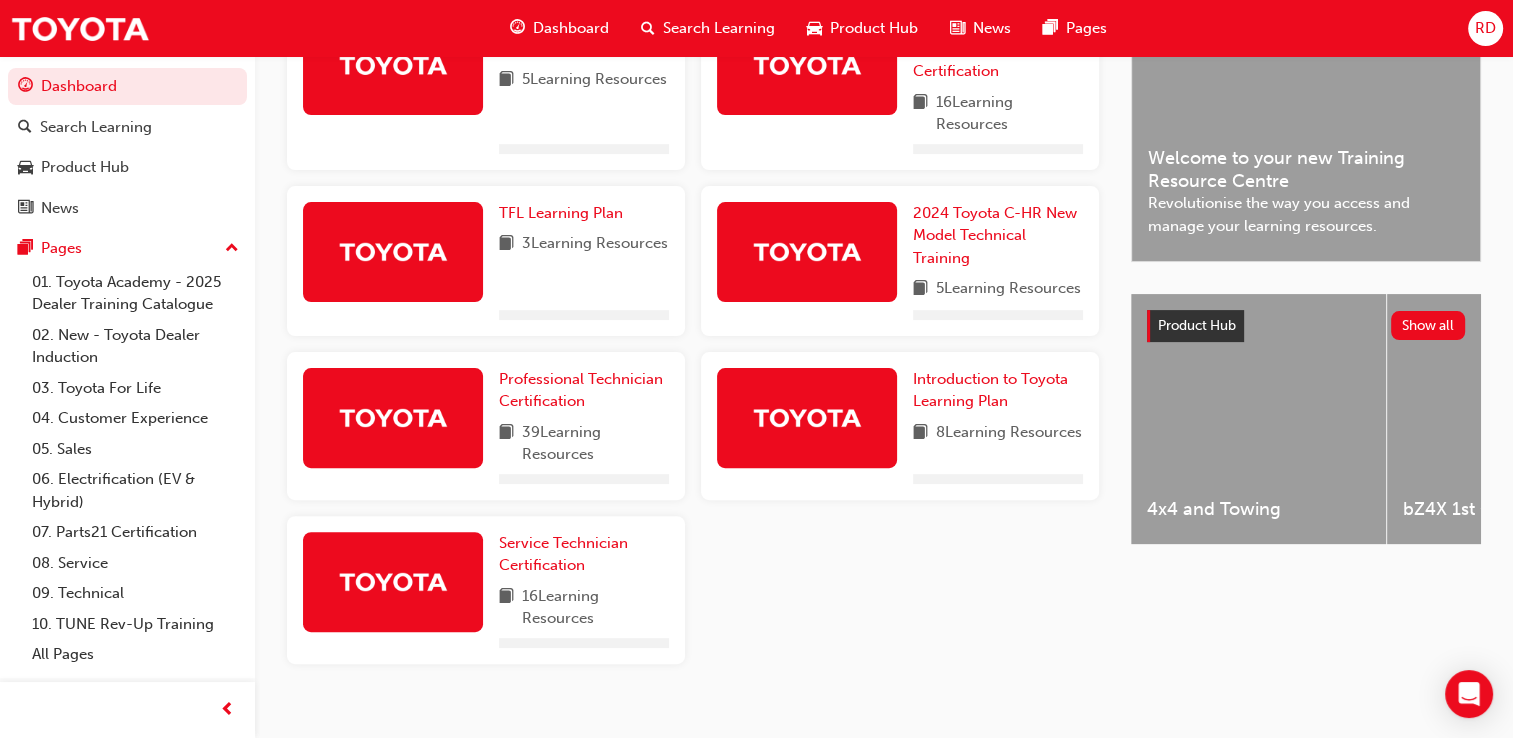 scroll, scrollTop: 522, scrollLeft: 0, axis: vertical 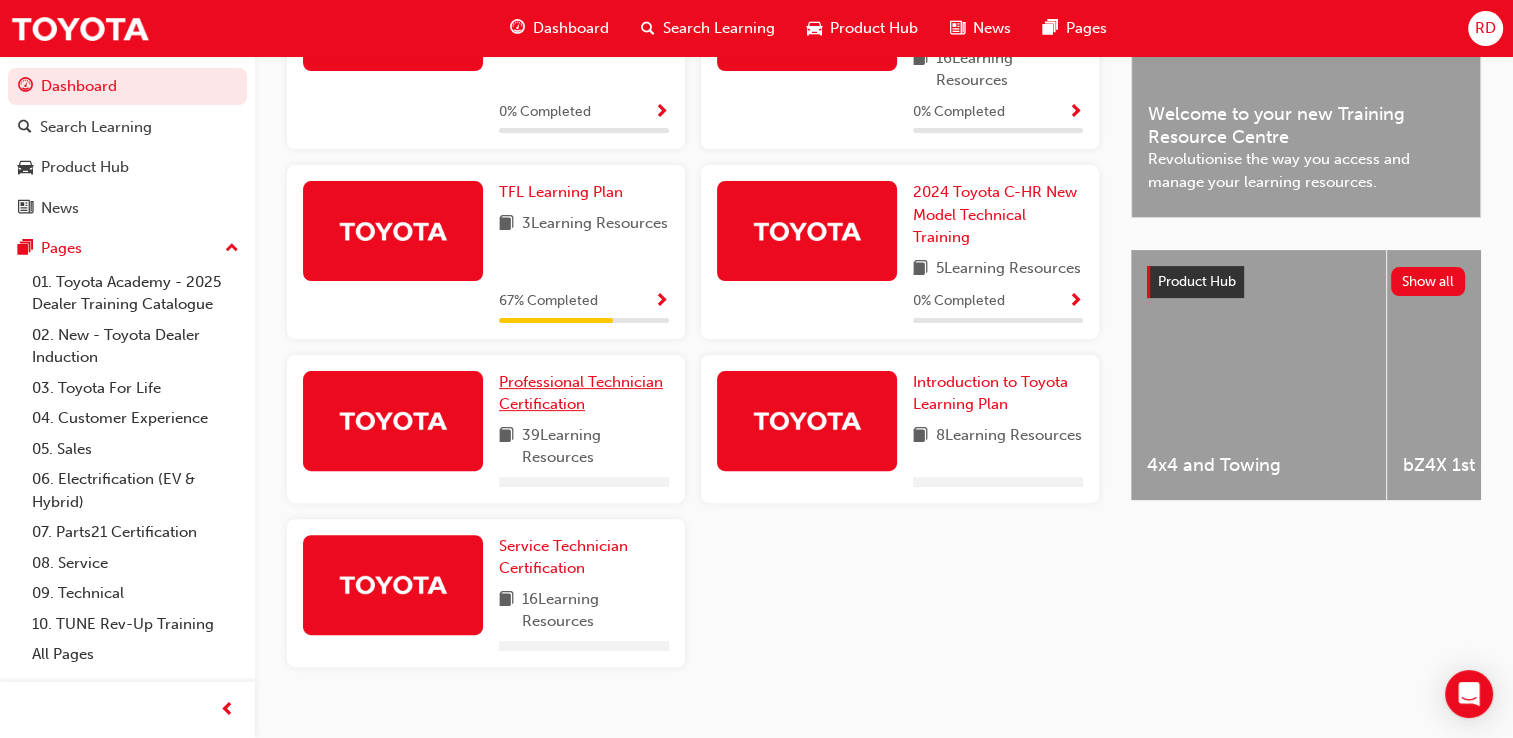click on "Professional Technician Certification" at bounding box center (581, 393) 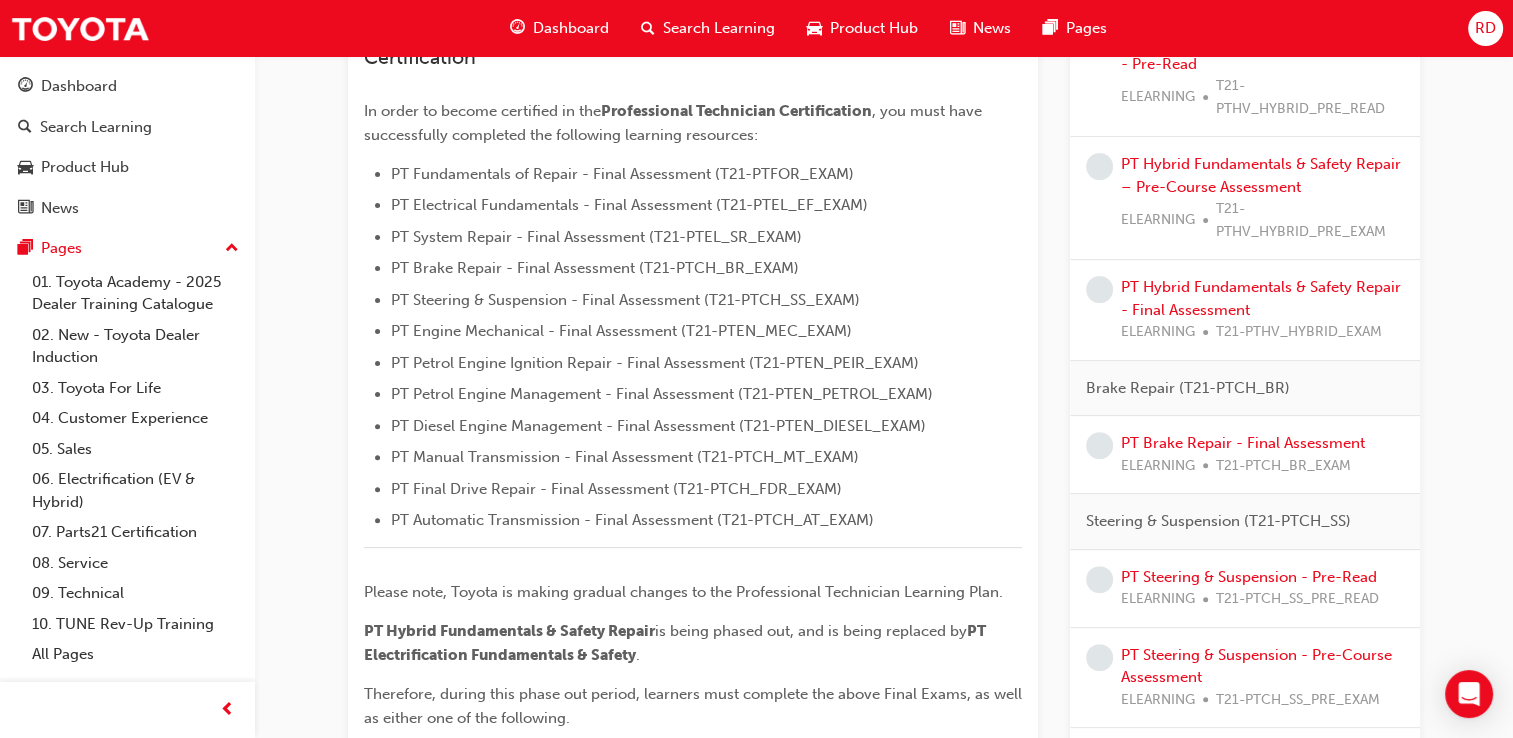 scroll, scrollTop: 524, scrollLeft: 0, axis: vertical 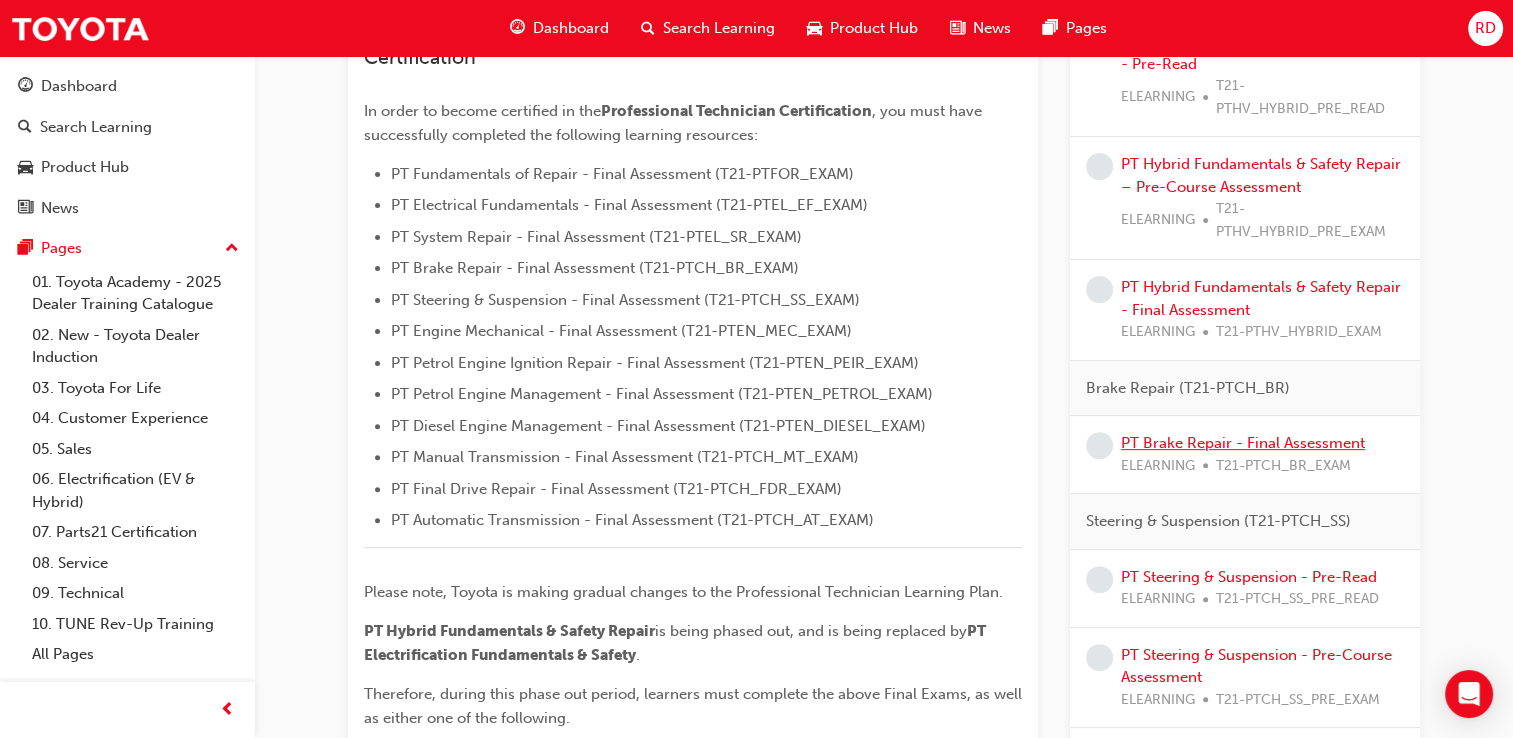 click on "PT Brake Repair - Final Assessment" at bounding box center (1243, 443) 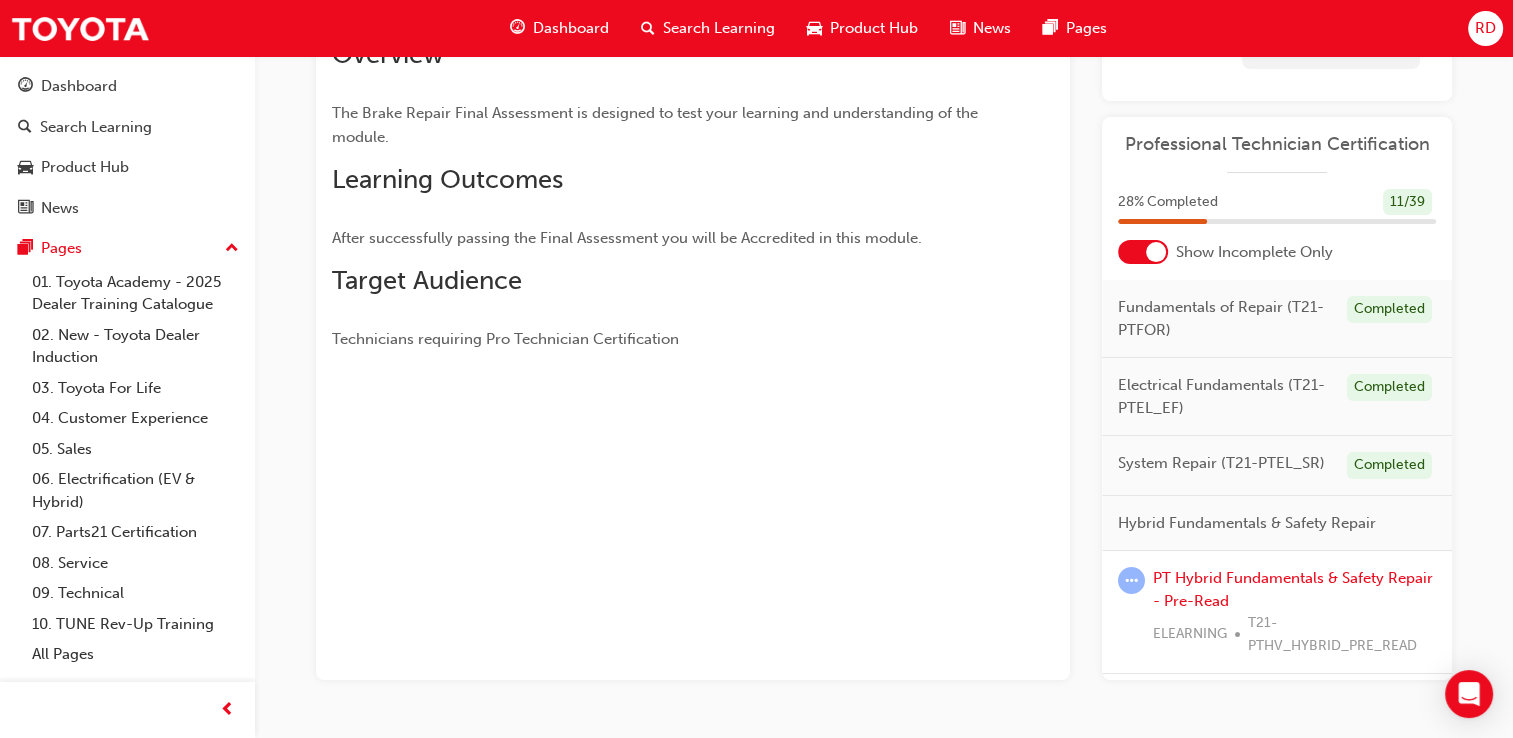 scroll, scrollTop: 273, scrollLeft: 0, axis: vertical 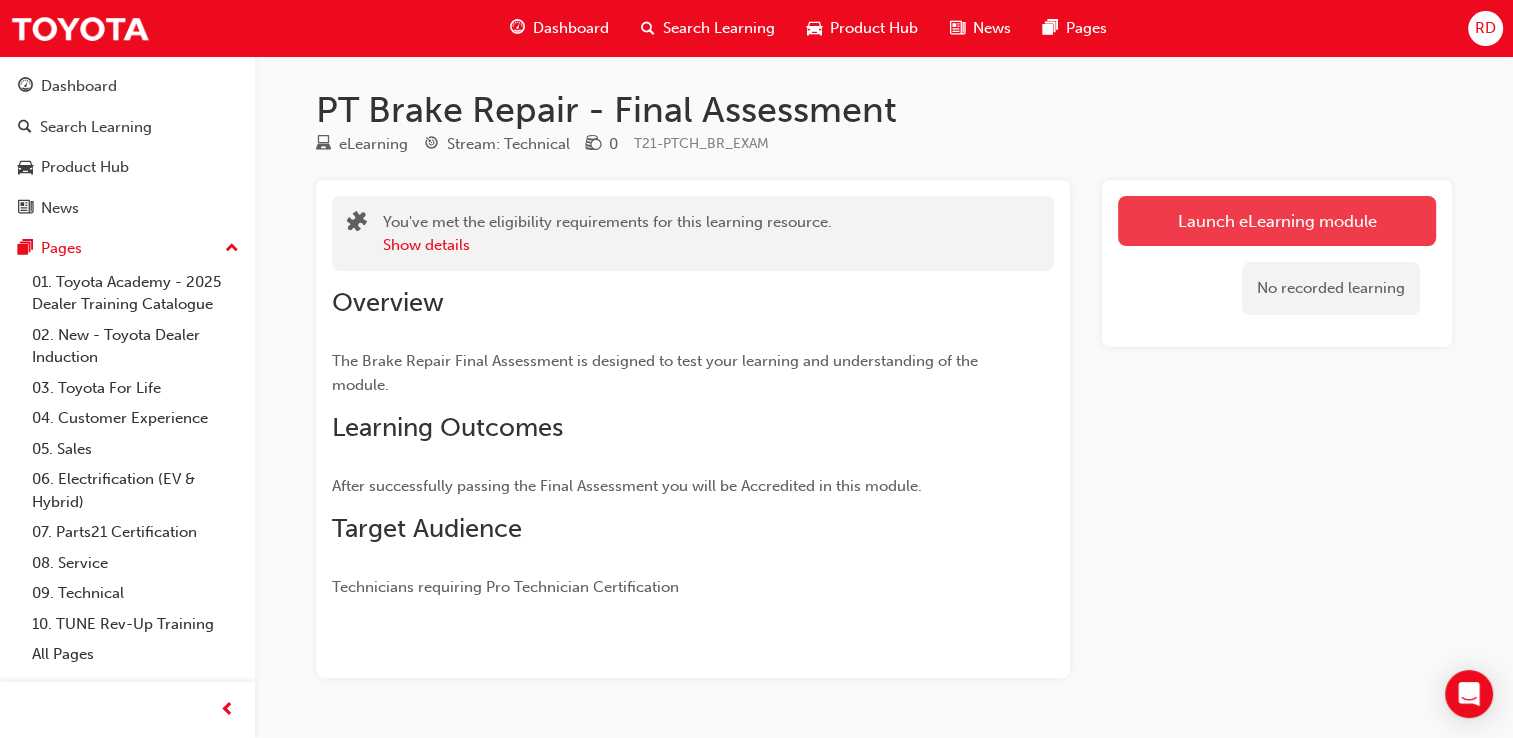click on "Launch eLearning module" at bounding box center [1277, 221] 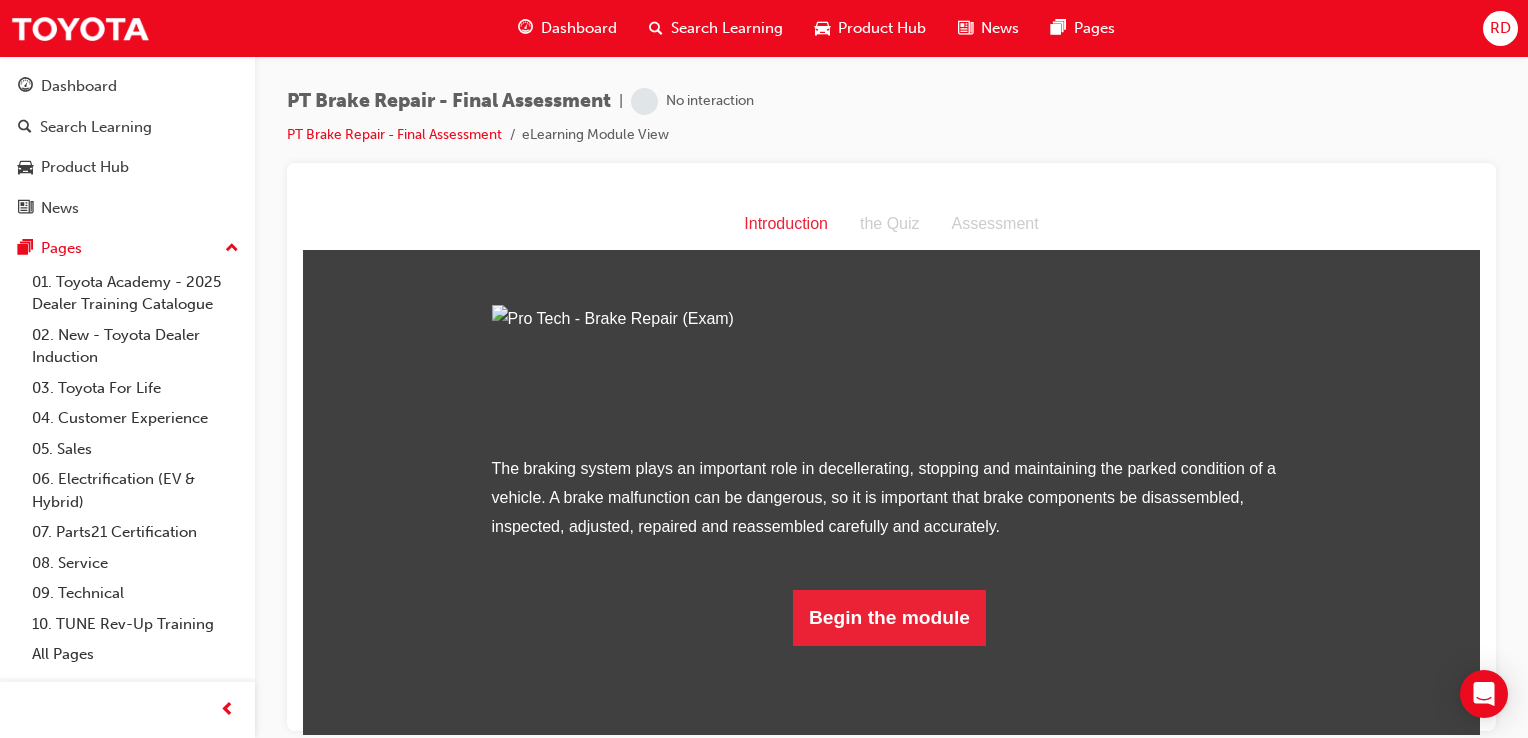 scroll, scrollTop: 130, scrollLeft: 0, axis: vertical 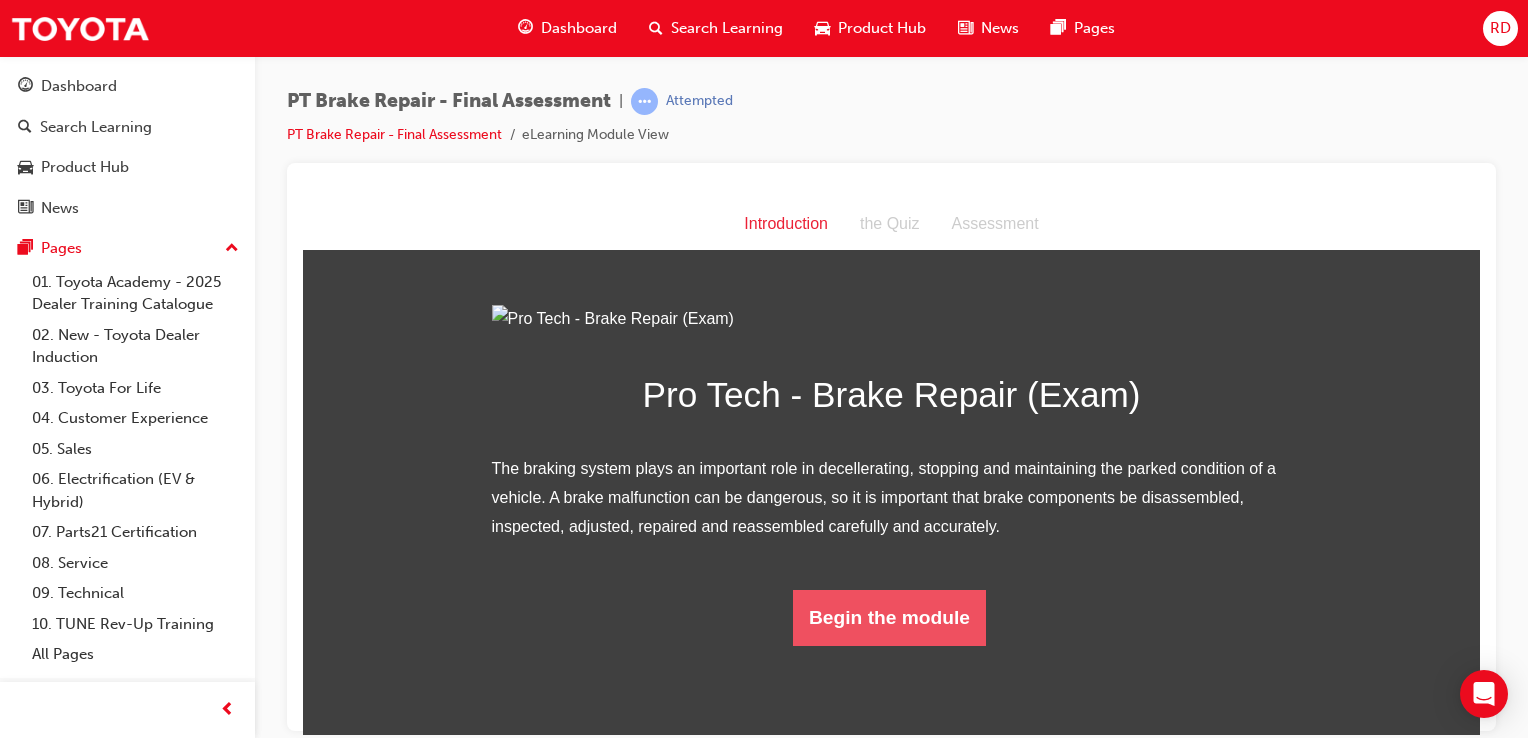 click on "Begin the module" at bounding box center (889, 617) 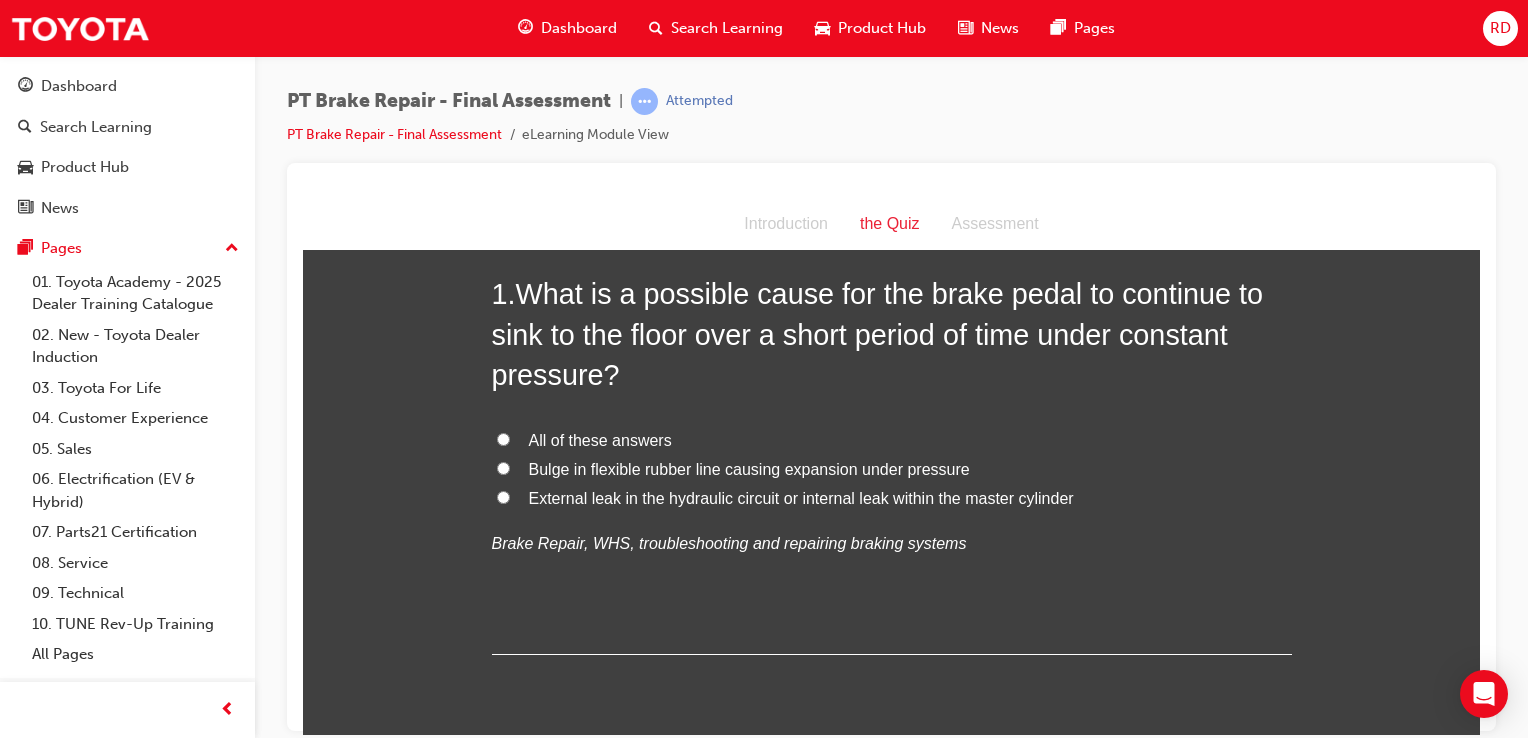 scroll, scrollTop: 106, scrollLeft: 0, axis: vertical 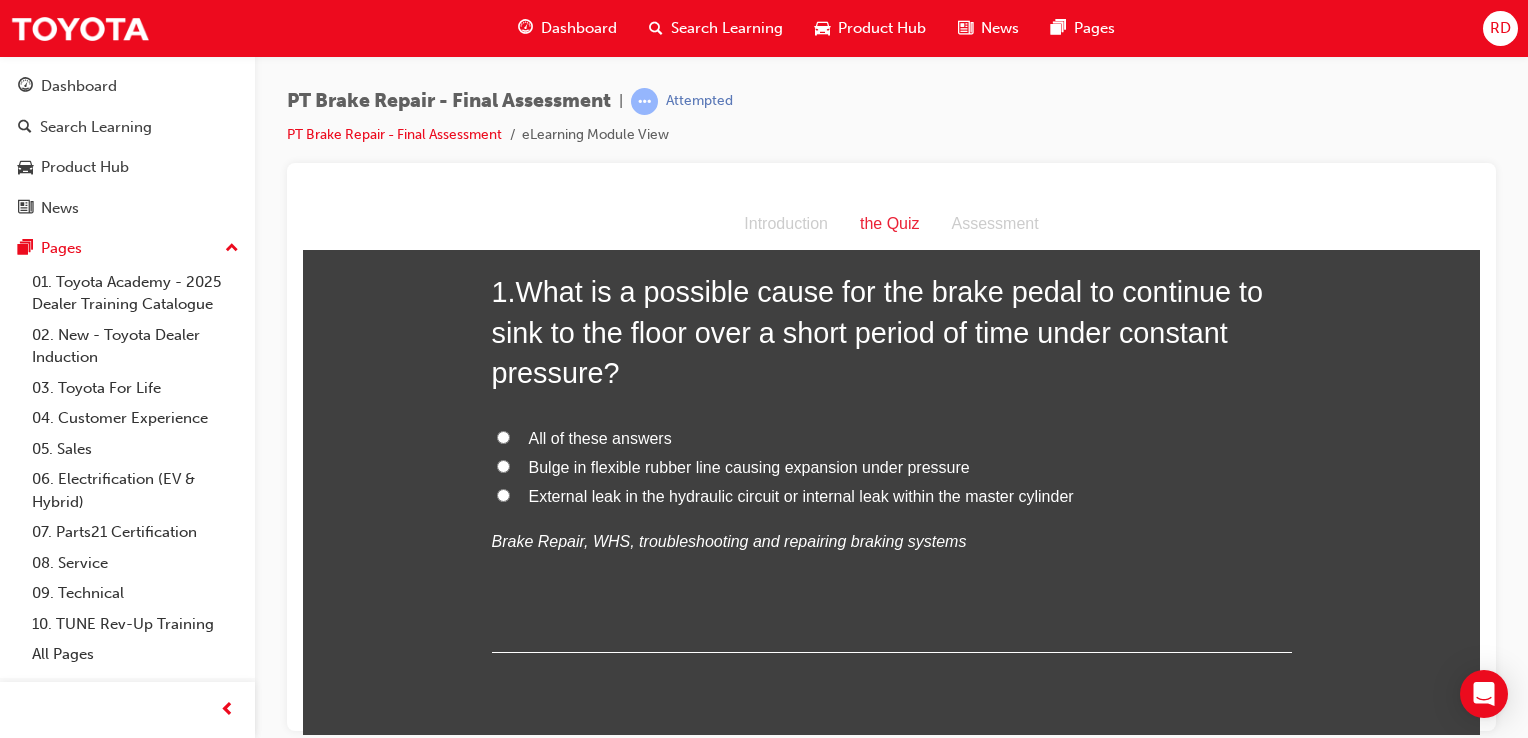click on "All of these answers" at bounding box center [892, 438] 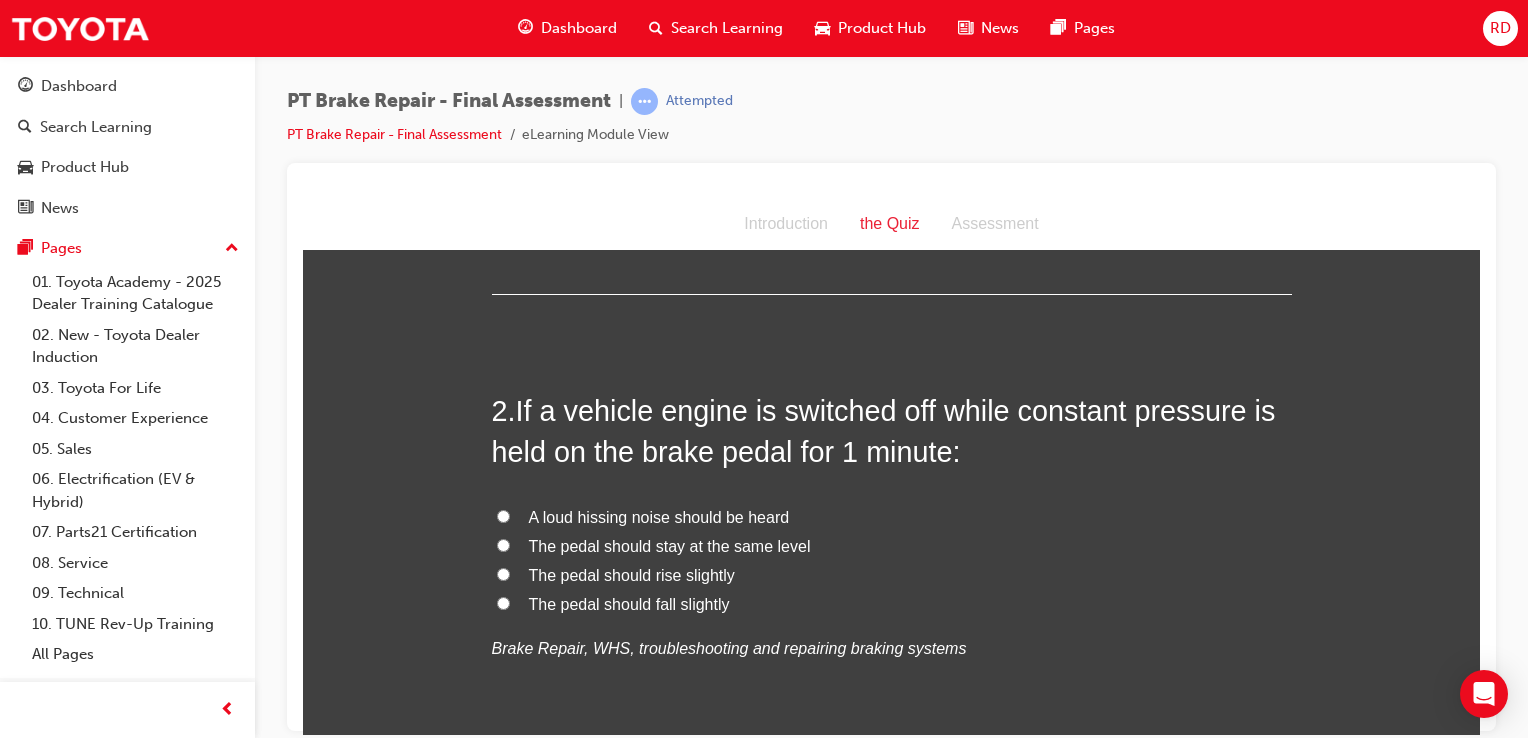 scroll, scrollTop: 468, scrollLeft: 0, axis: vertical 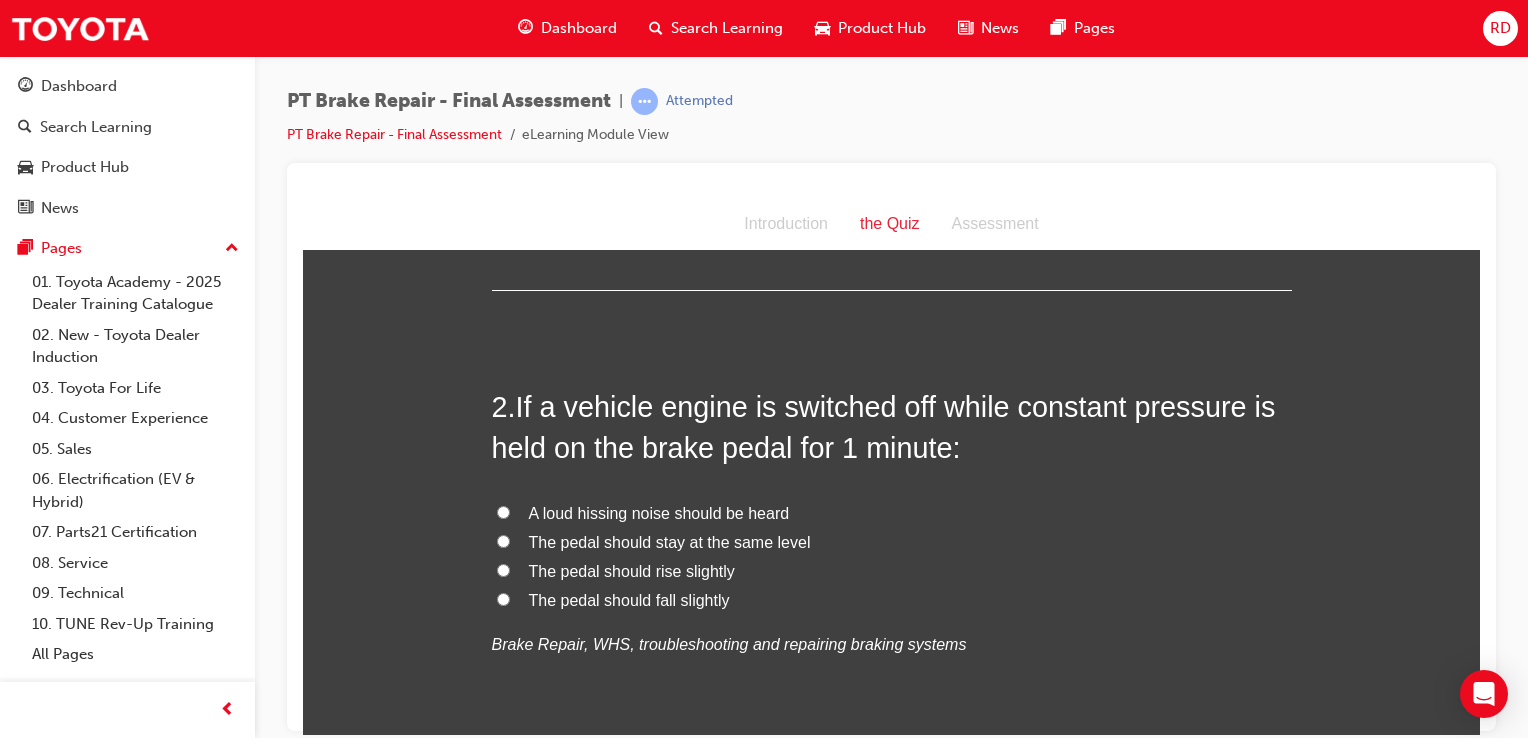 click on "The pedal should stay at the same level" at bounding box center (503, 540) 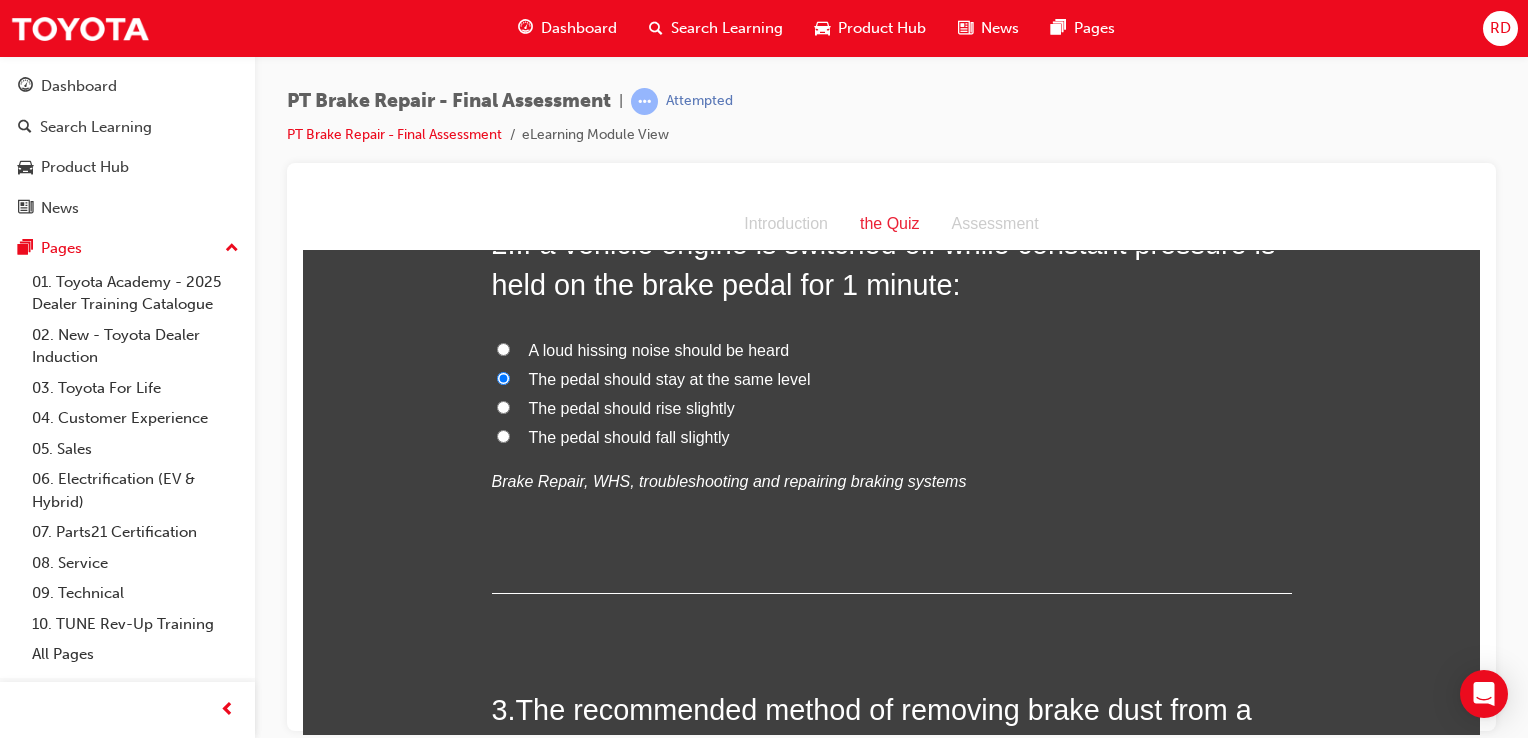 scroll, scrollTop: 632, scrollLeft: 0, axis: vertical 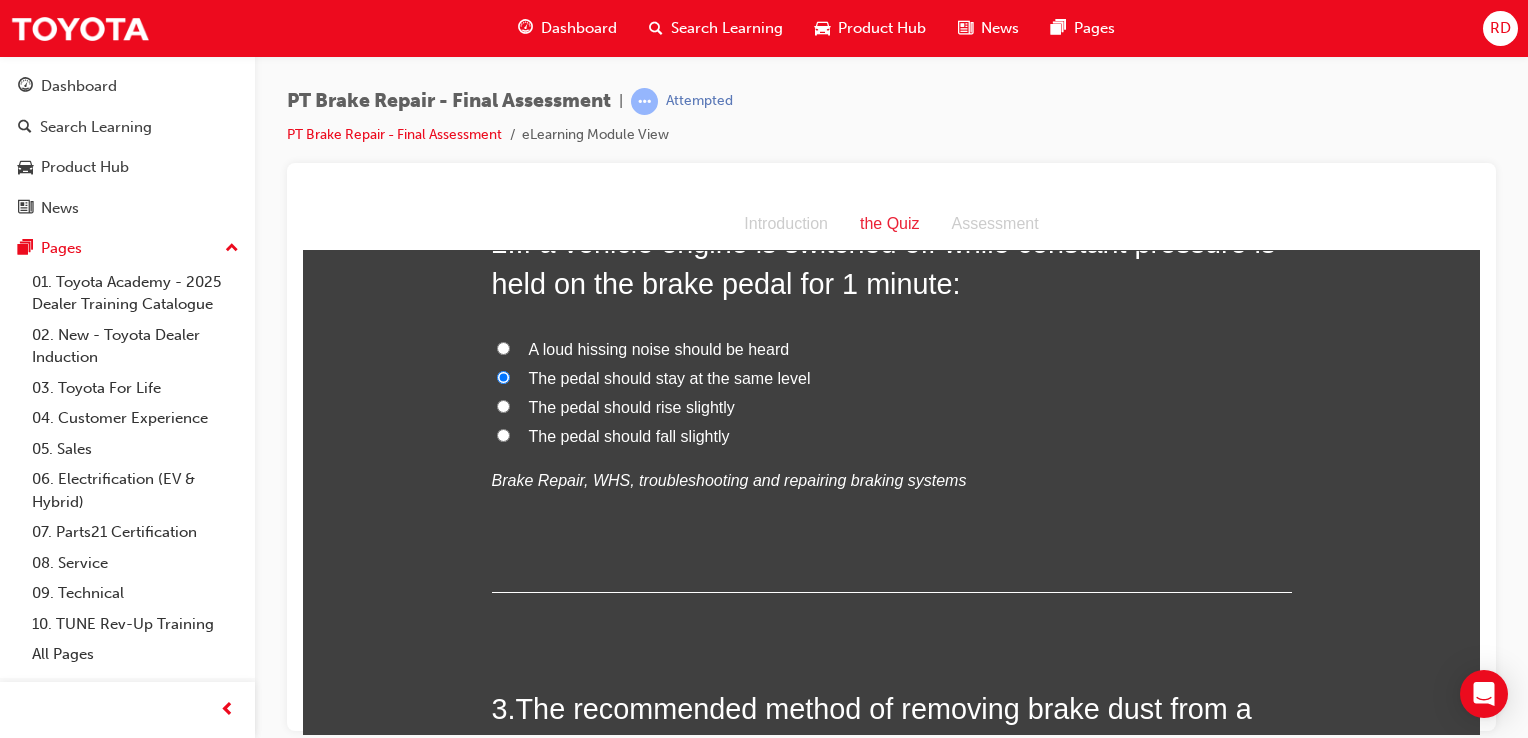click on "The pedal should rise slightly" at bounding box center (892, 407) 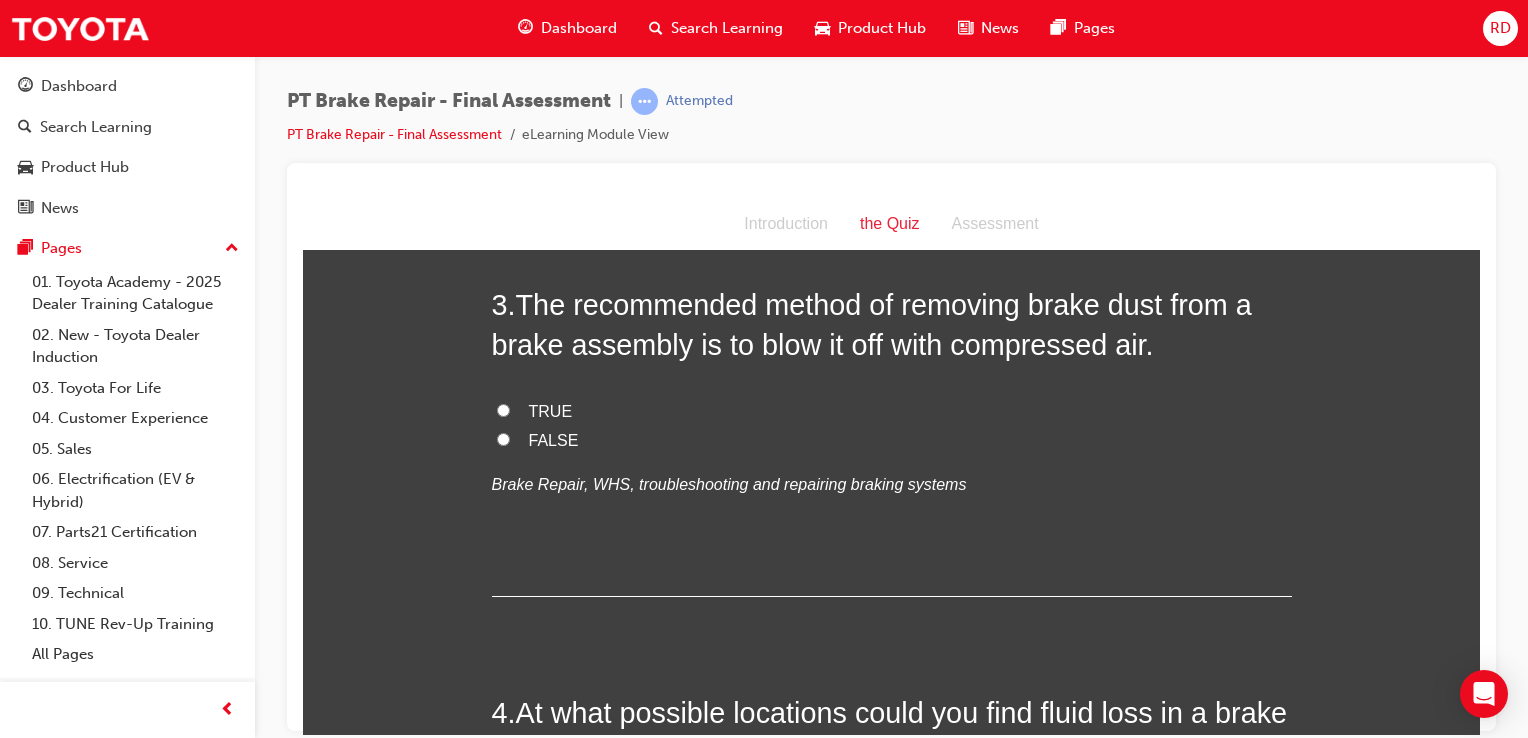 scroll, scrollTop: 1039, scrollLeft: 0, axis: vertical 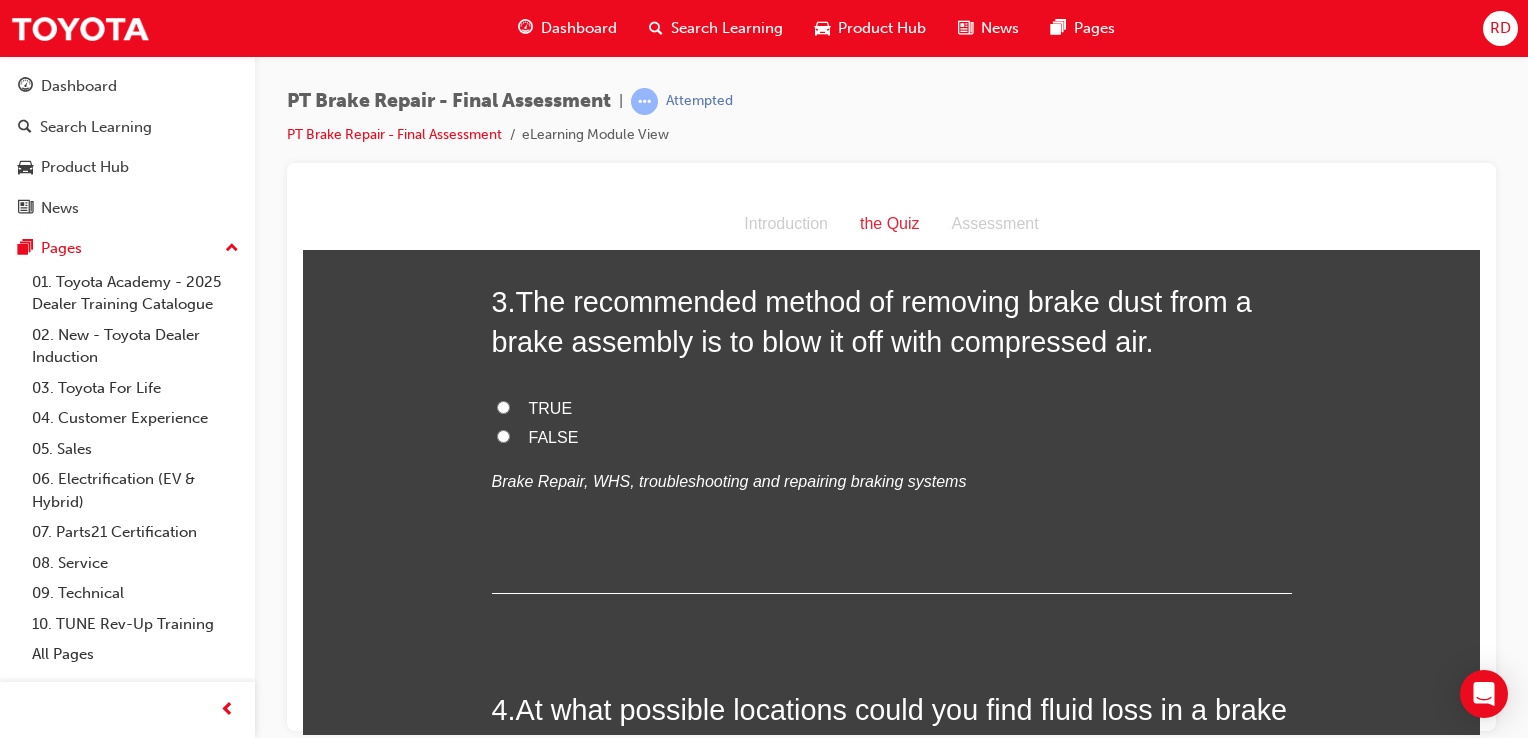 click on "FALSE" at bounding box center (503, 435) 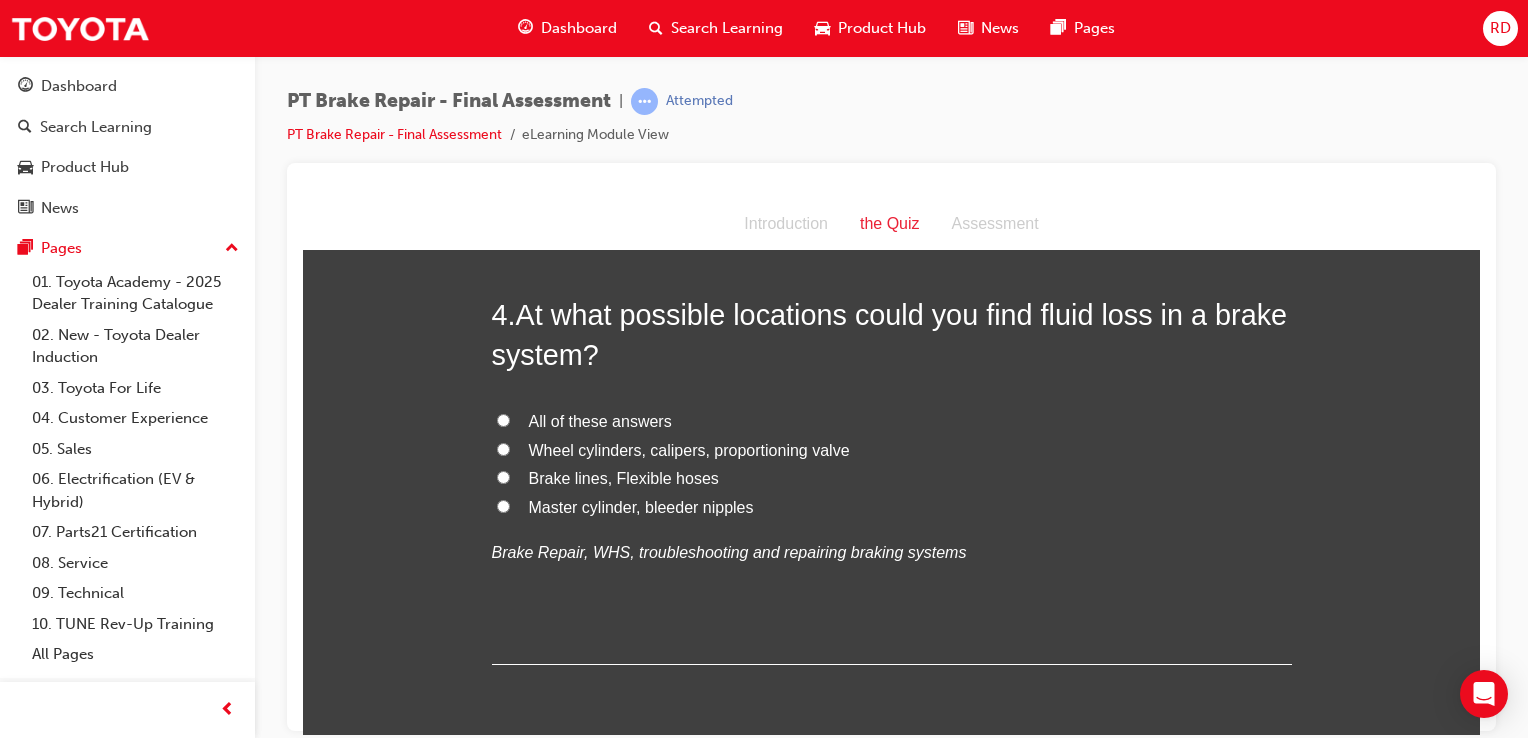 scroll, scrollTop: 1435, scrollLeft: 0, axis: vertical 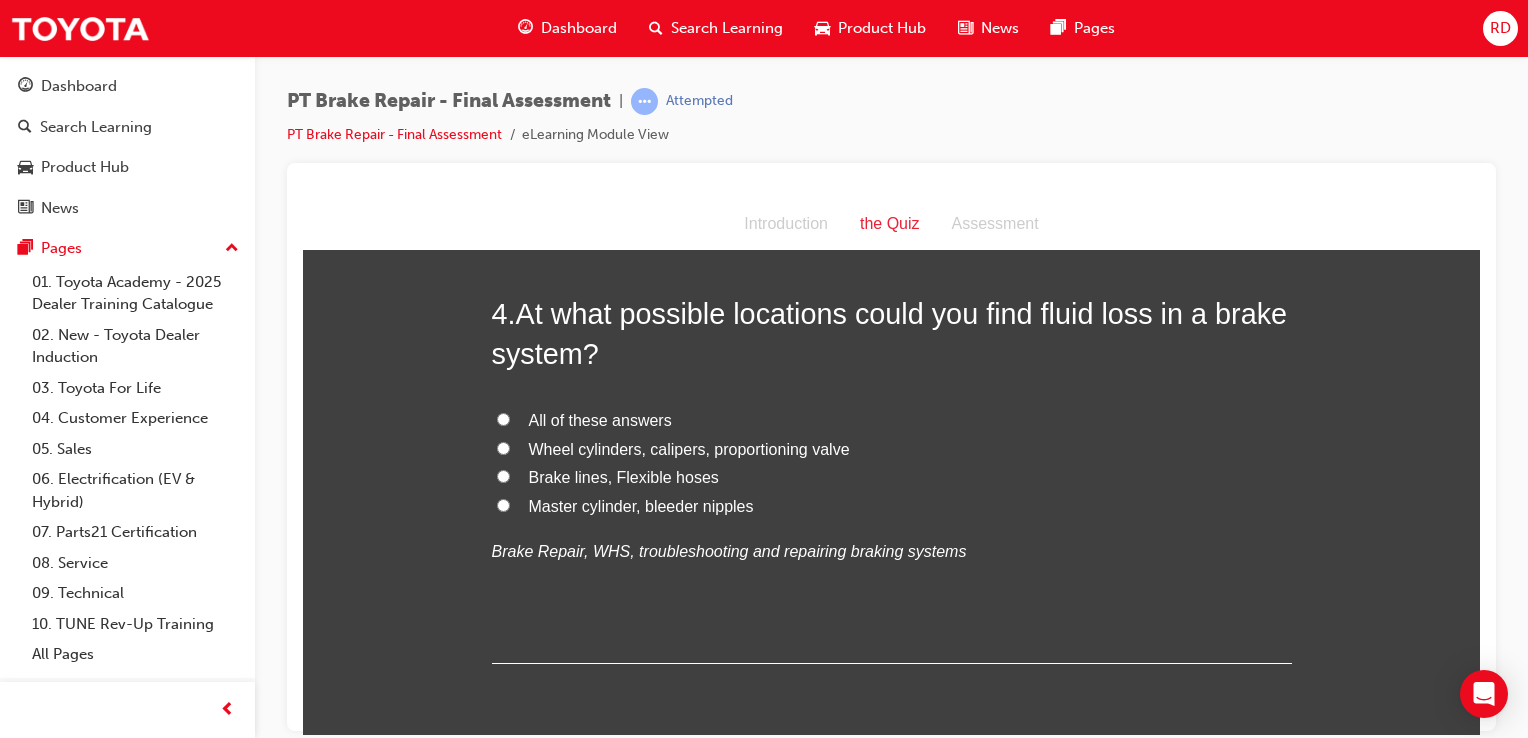 click on "All of these answers" at bounding box center [503, 418] 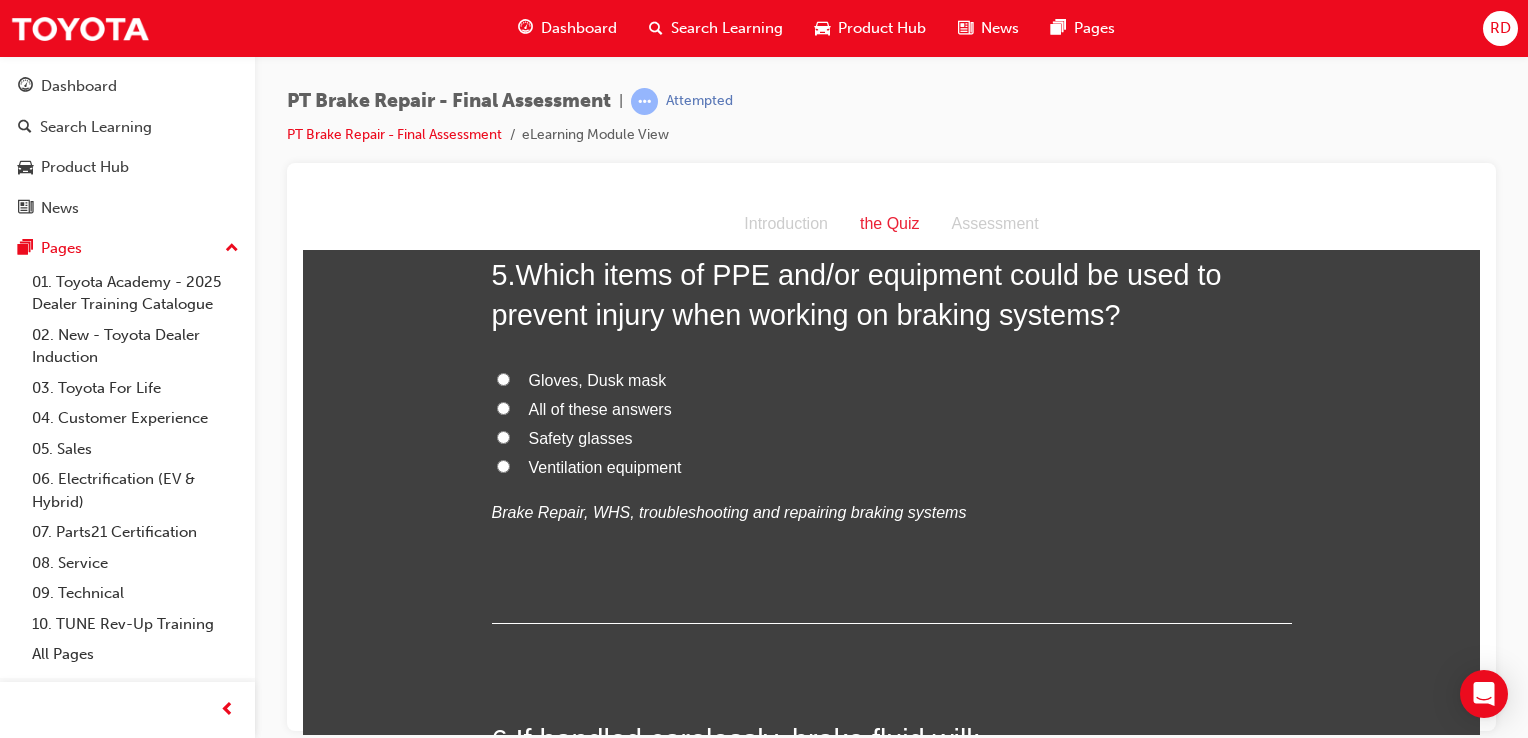 scroll, scrollTop: 1940, scrollLeft: 0, axis: vertical 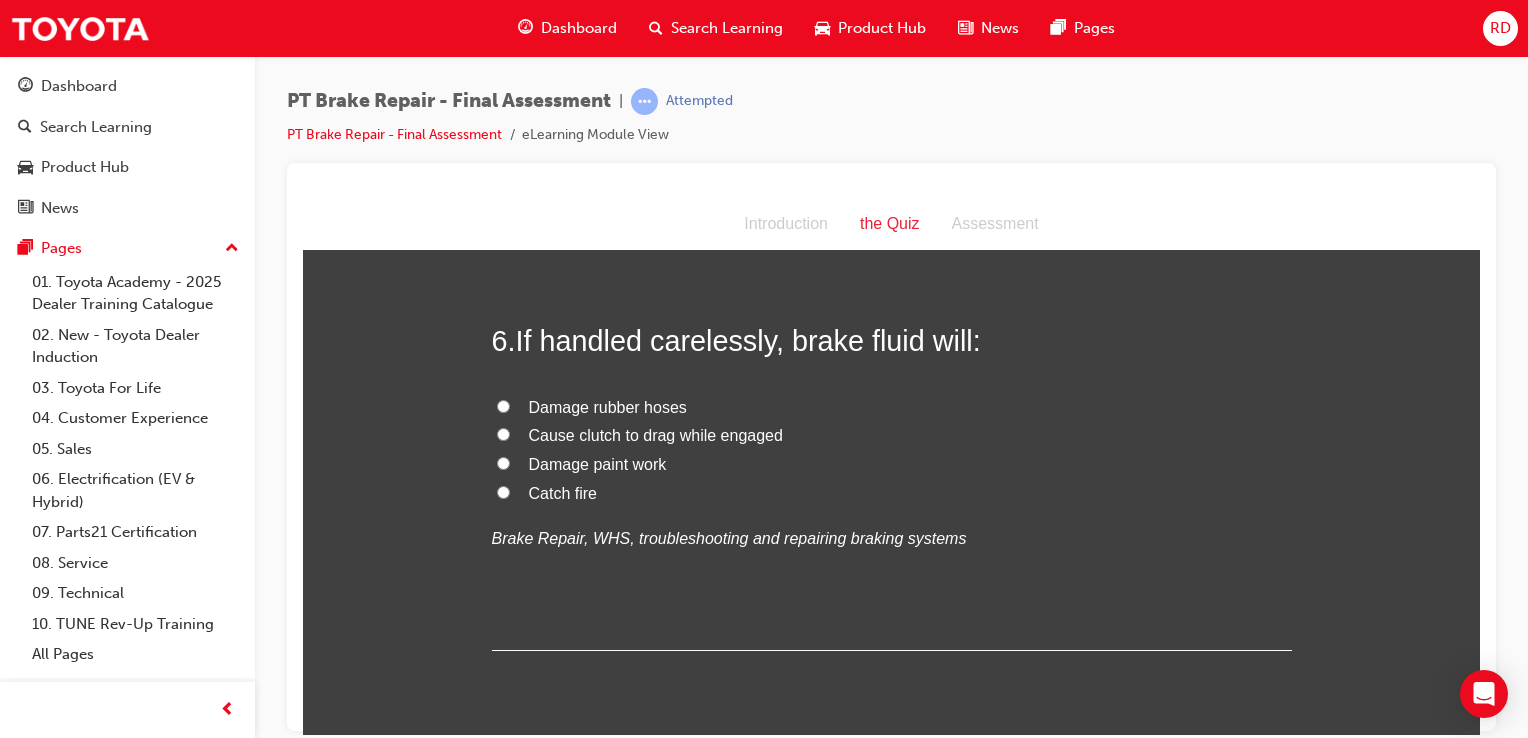click on "Damage paint work" at bounding box center [503, 462] 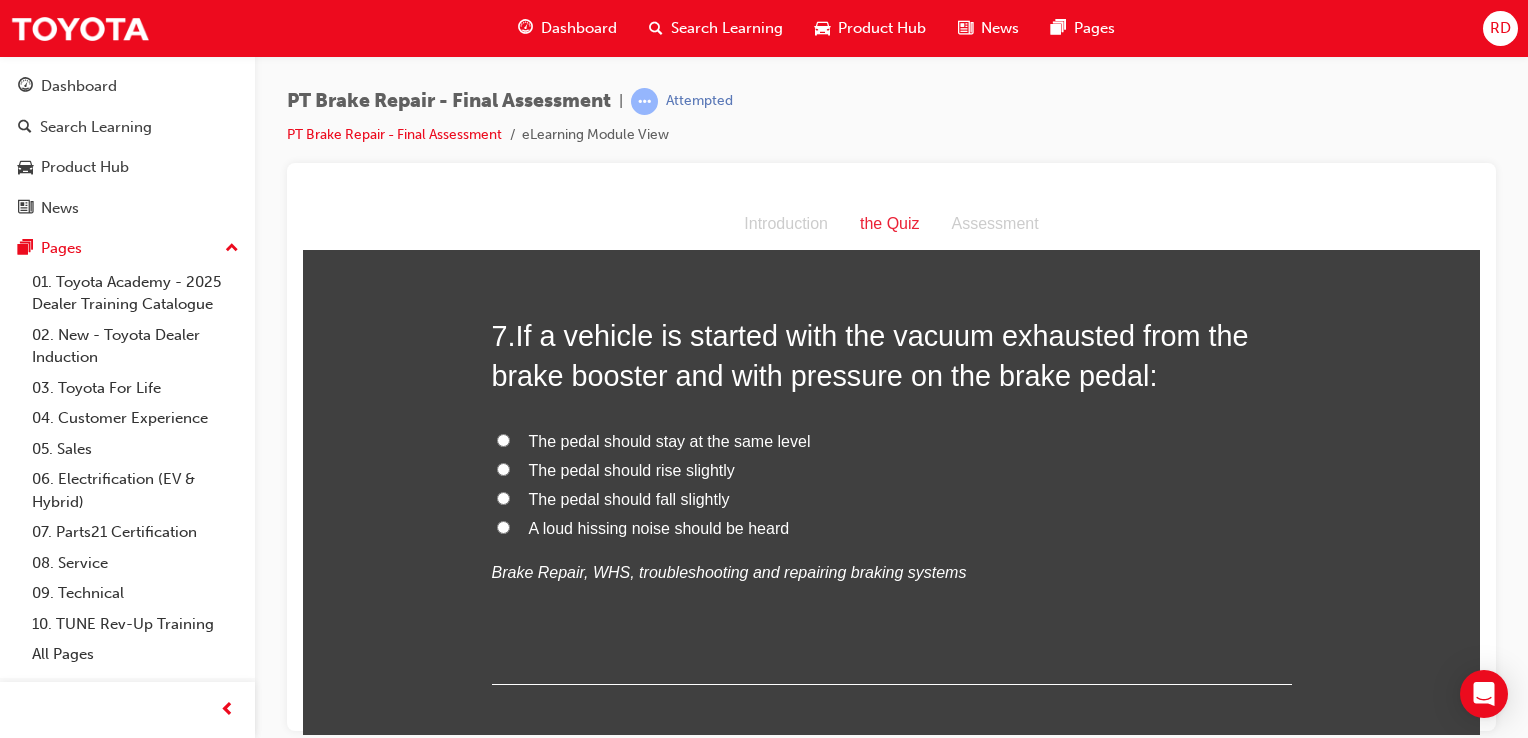 scroll, scrollTop: 2772, scrollLeft: 0, axis: vertical 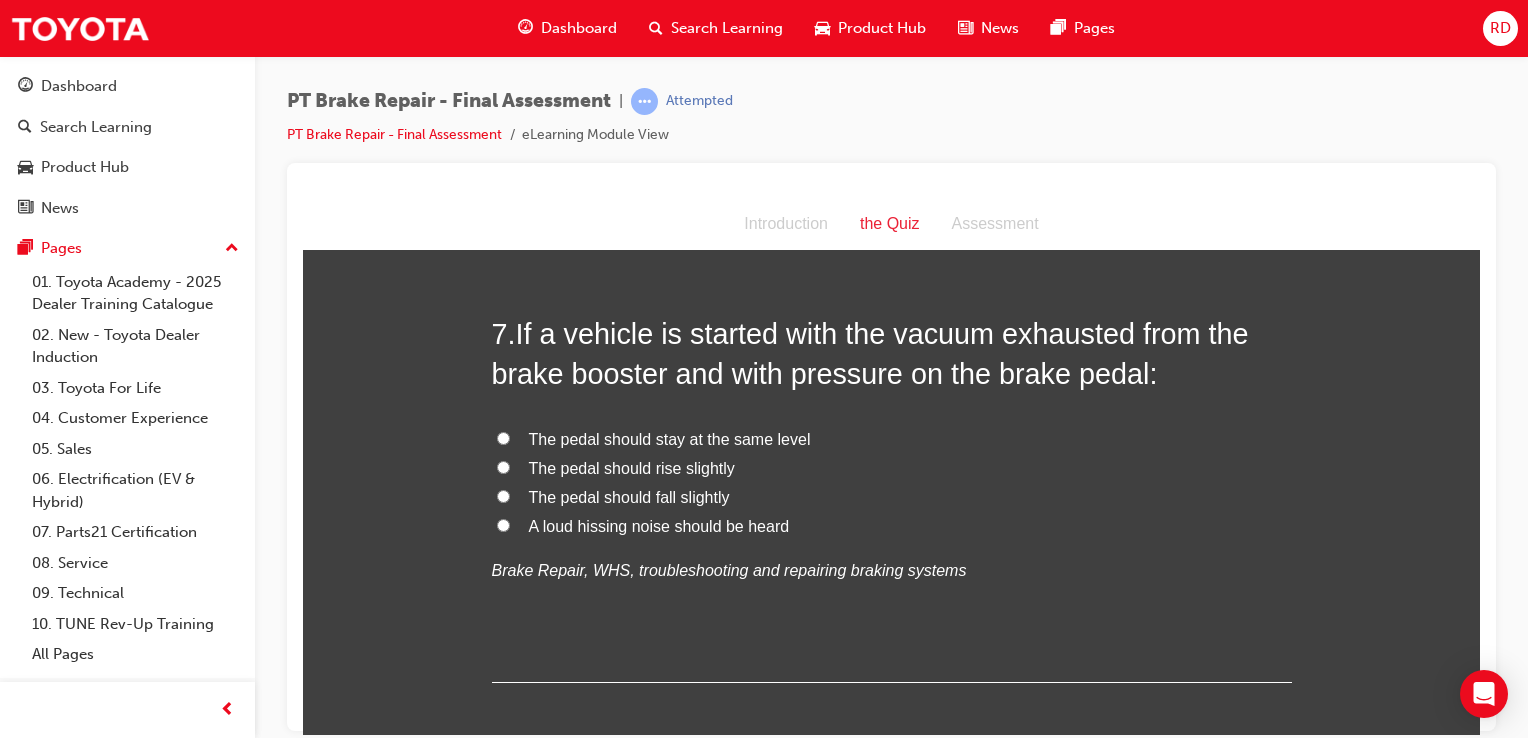 click on "A loud hissing noise should be heard" at bounding box center (892, 526) 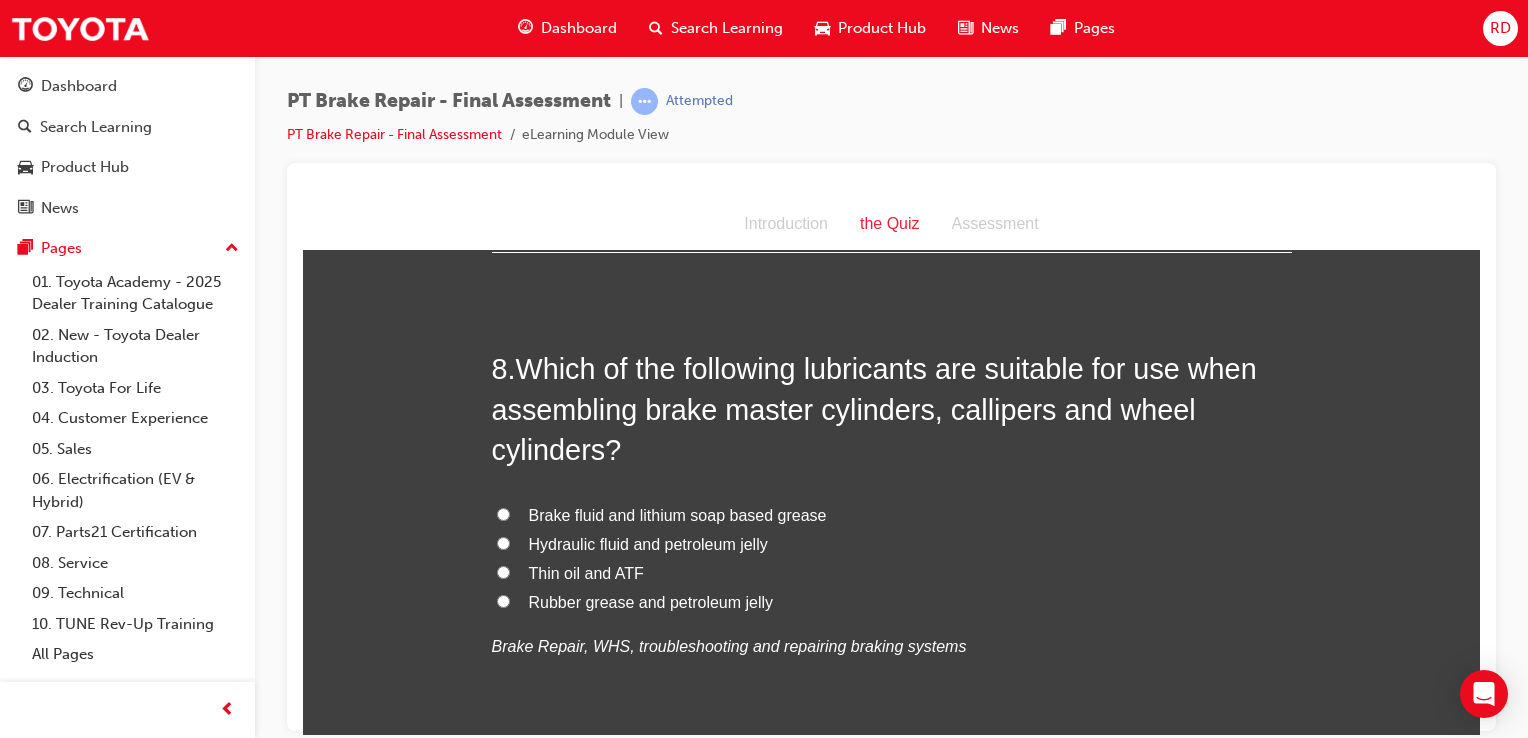 scroll, scrollTop: 3203, scrollLeft: 0, axis: vertical 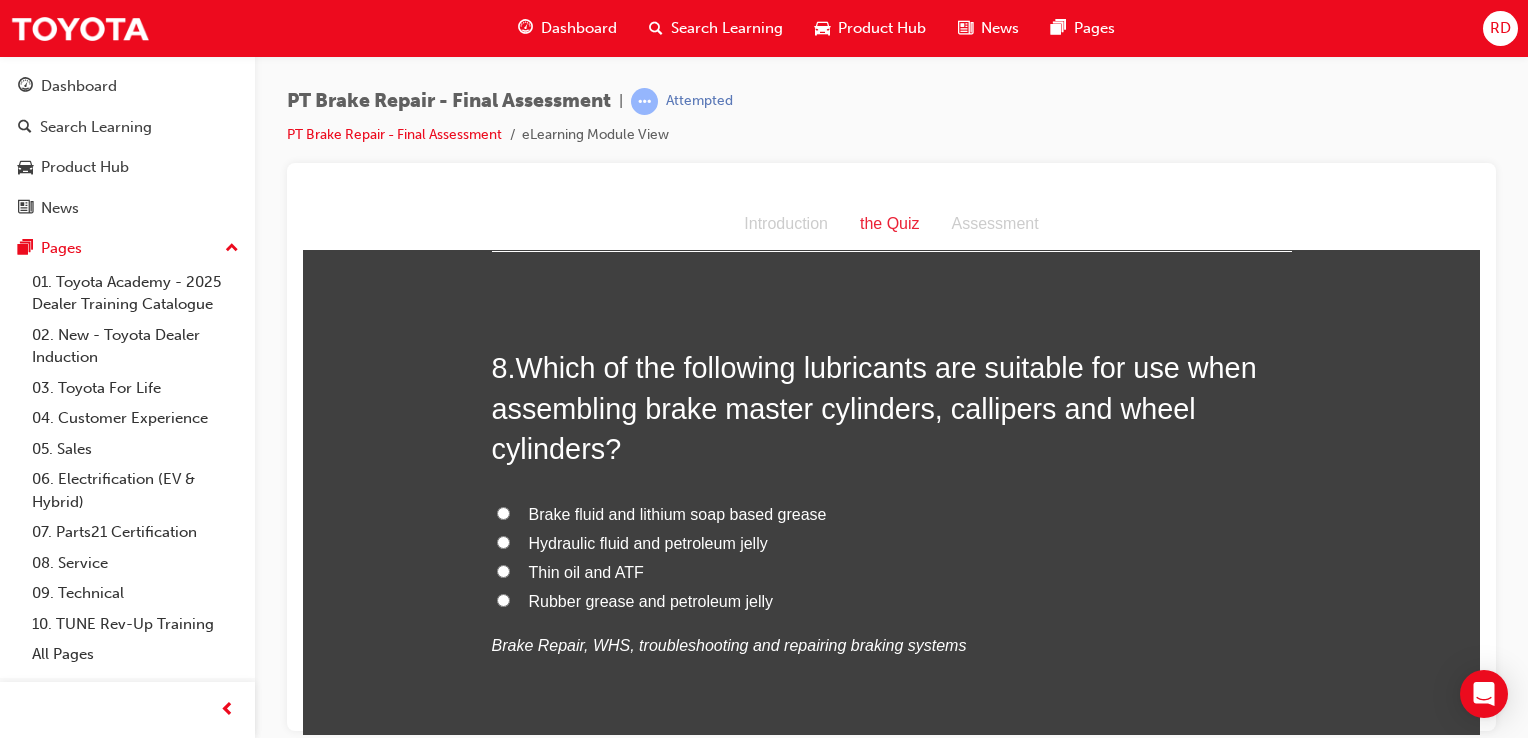 click on "Rubber grease and petroleum jelly" at bounding box center [503, 599] 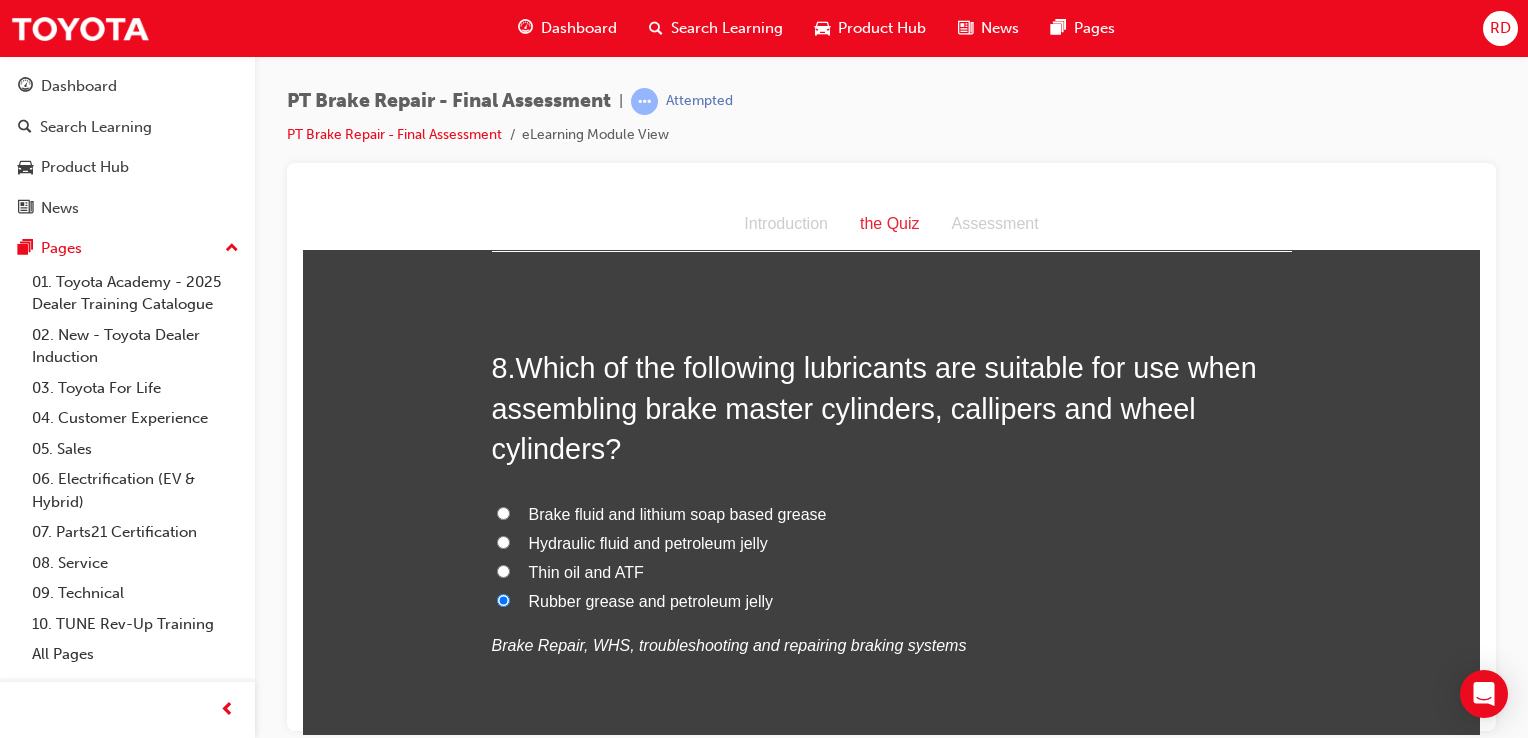 click on "Thin oil and ATF" at bounding box center (892, 572) 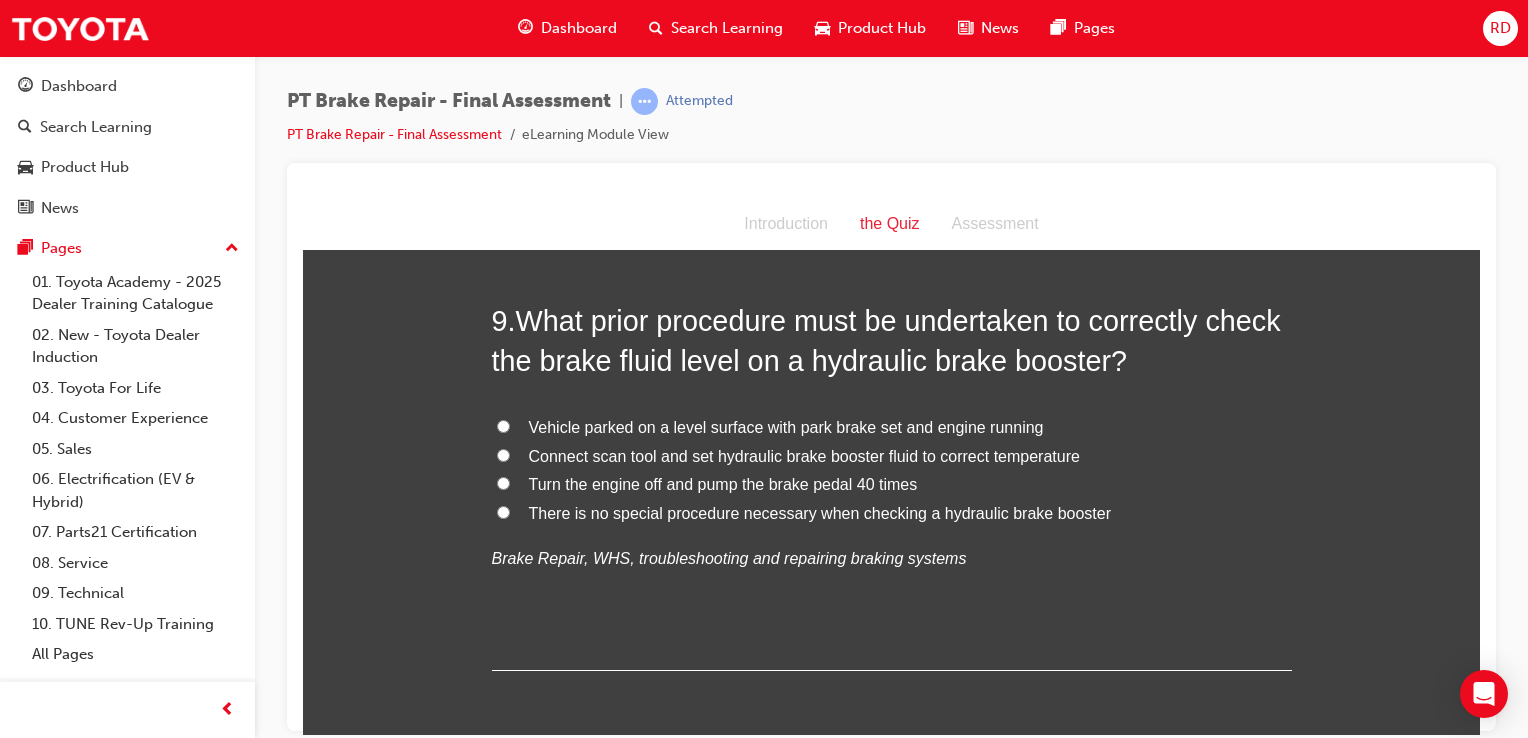 scroll, scrollTop: 3755, scrollLeft: 0, axis: vertical 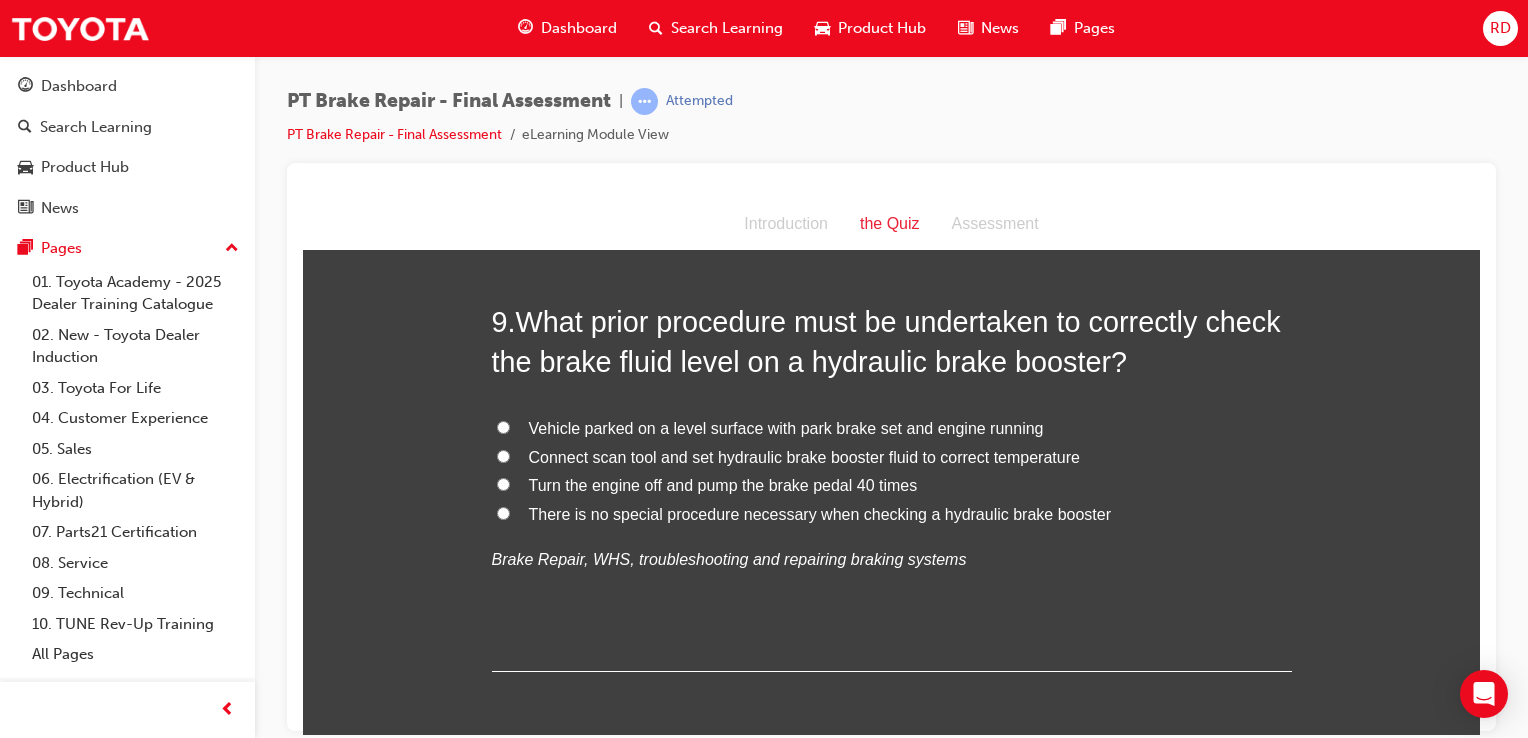 click on "Vehicle parked on a level surface with park brake set and engine running" at bounding box center (503, 426) 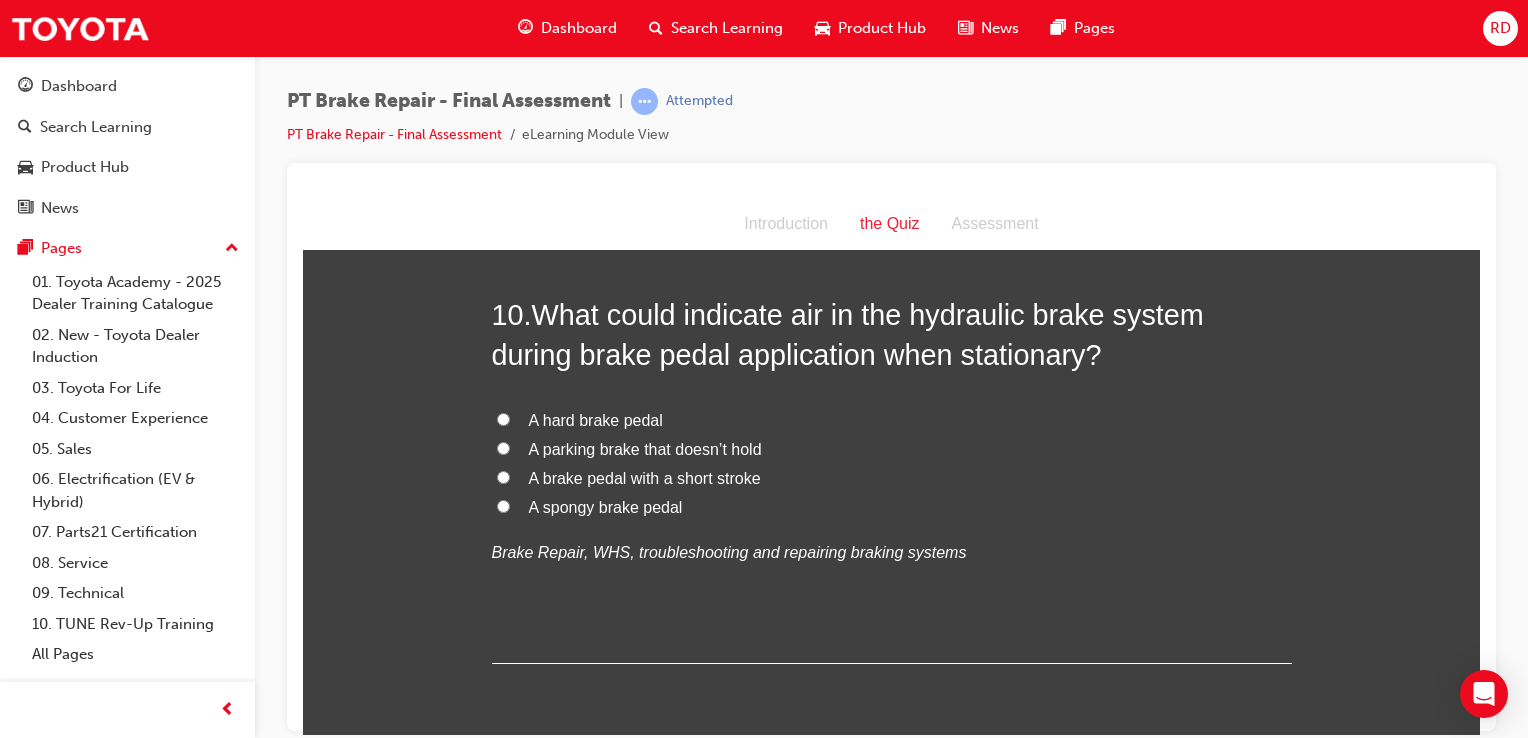scroll, scrollTop: 4242, scrollLeft: 0, axis: vertical 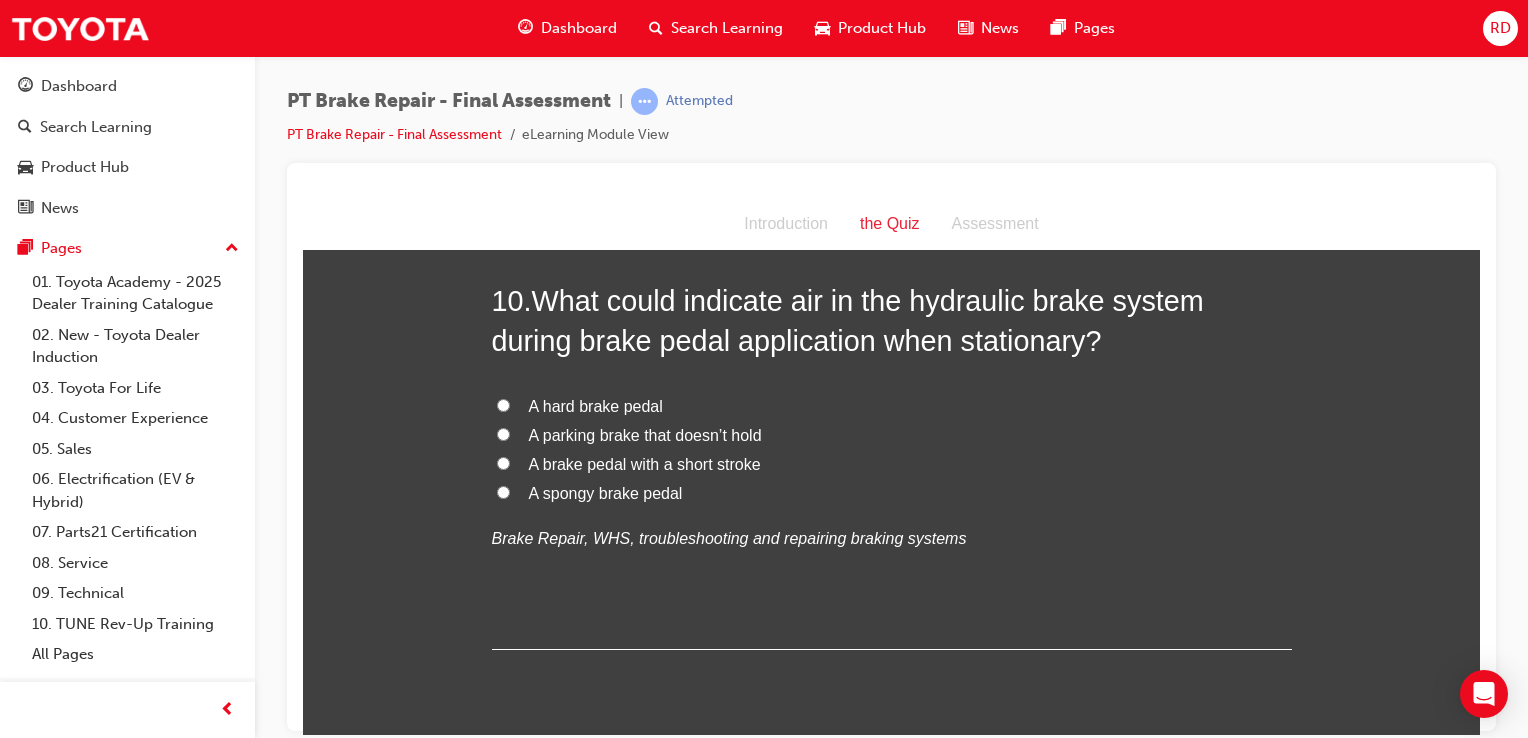 click on "A spongy brake pedal" at bounding box center [892, 493] 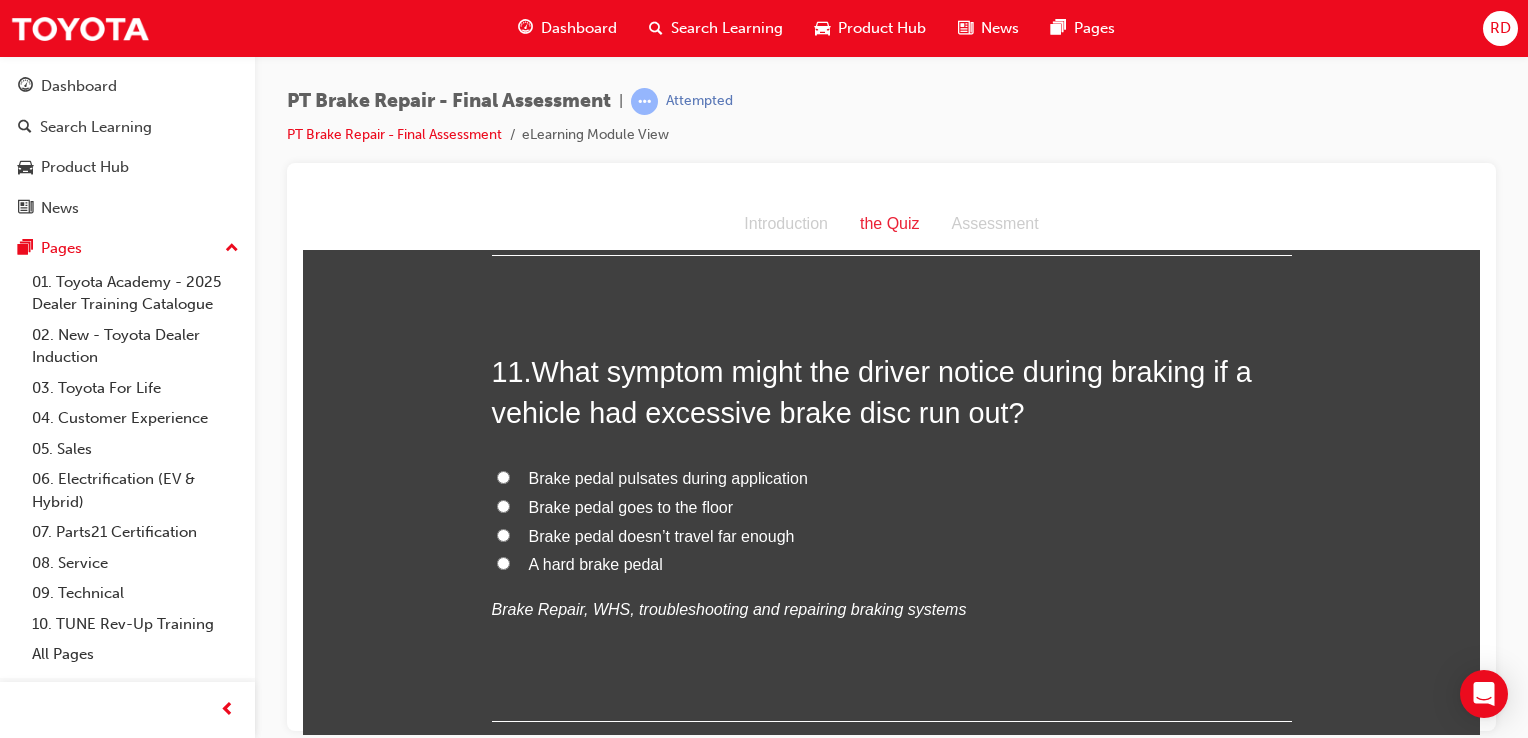scroll, scrollTop: 4647, scrollLeft: 0, axis: vertical 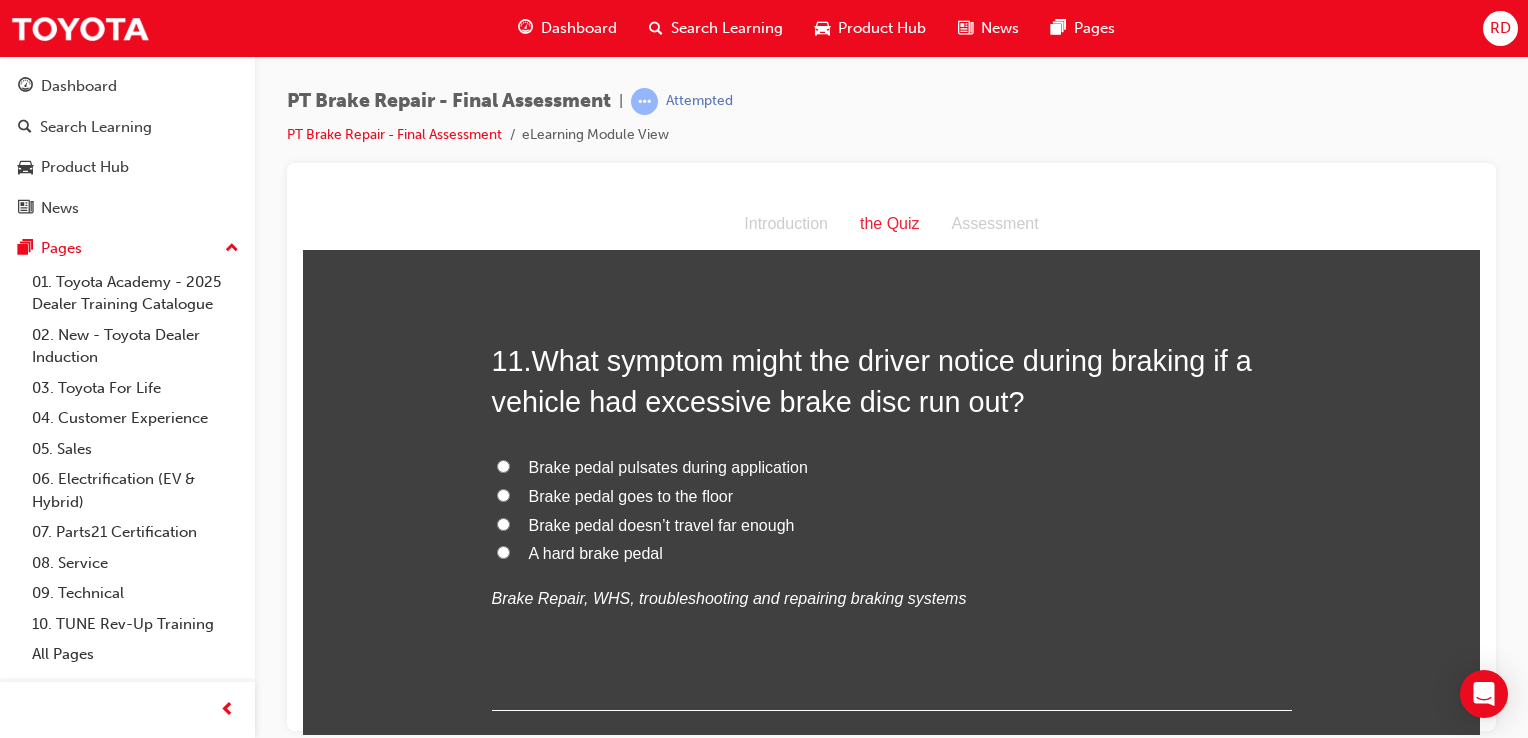click on "Brake pedal pulsates during application" at bounding box center [503, 465] 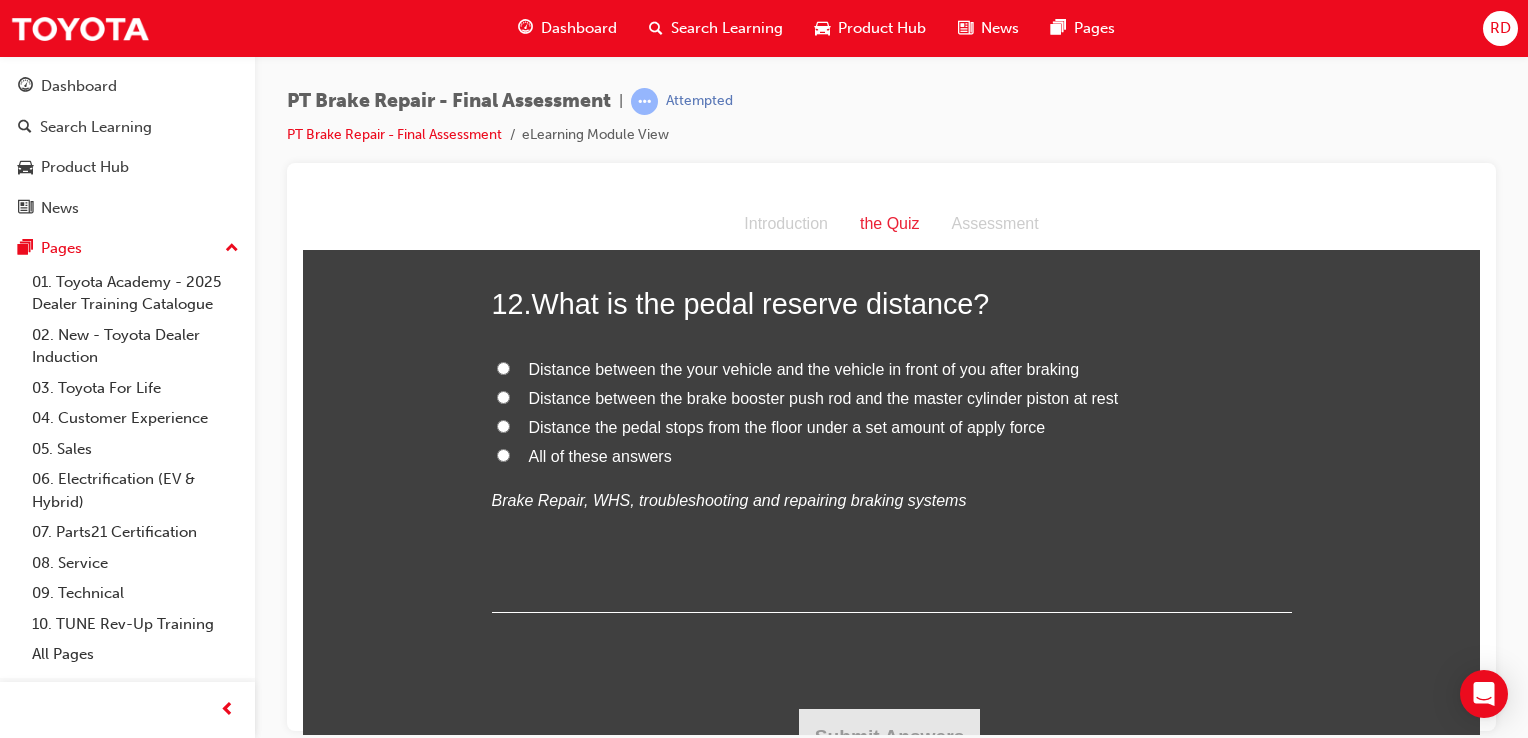 scroll, scrollTop: 5171, scrollLeft: 0, axis: vertical 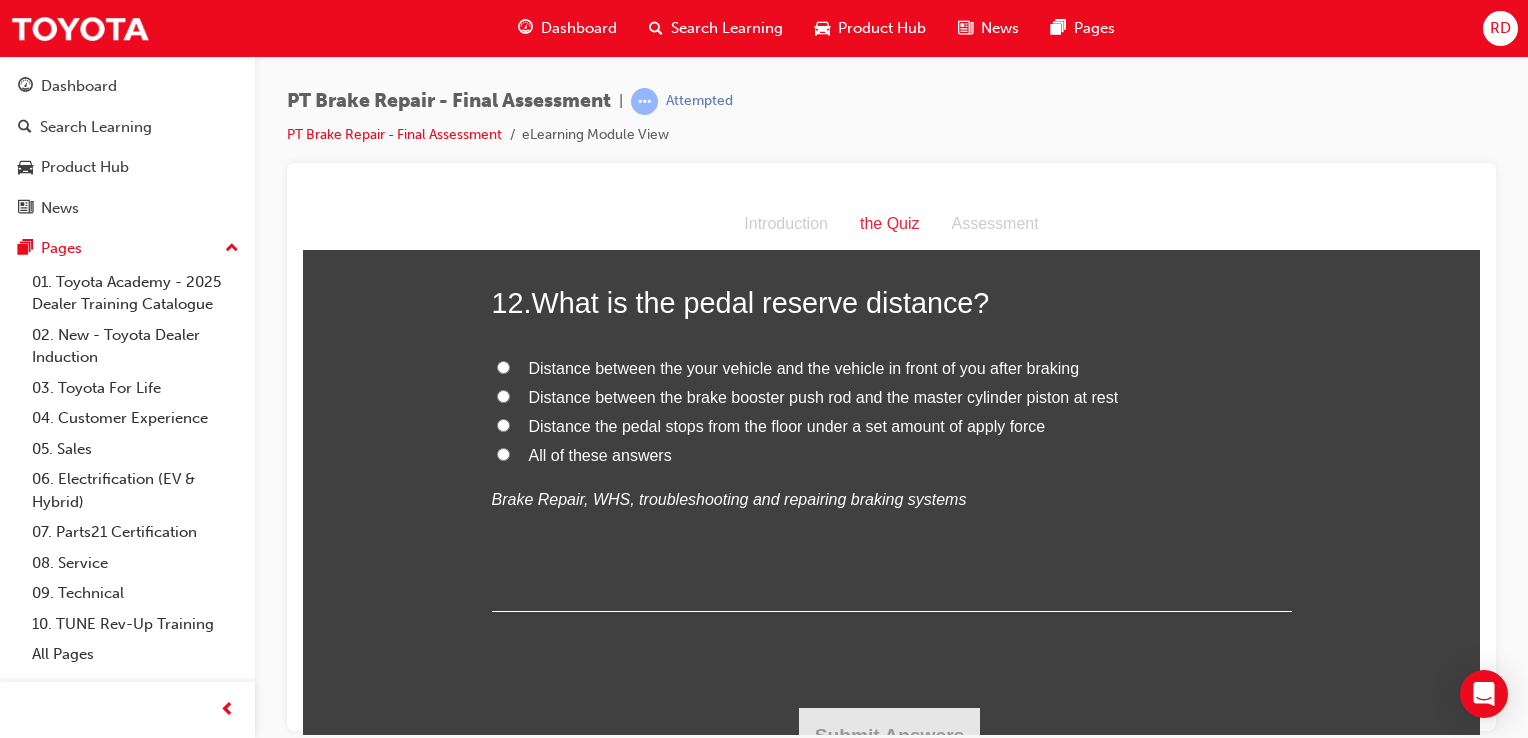 click on "Distance the pedal stops from the floor under a set amount of apply force" at bounding box center (503, 424) 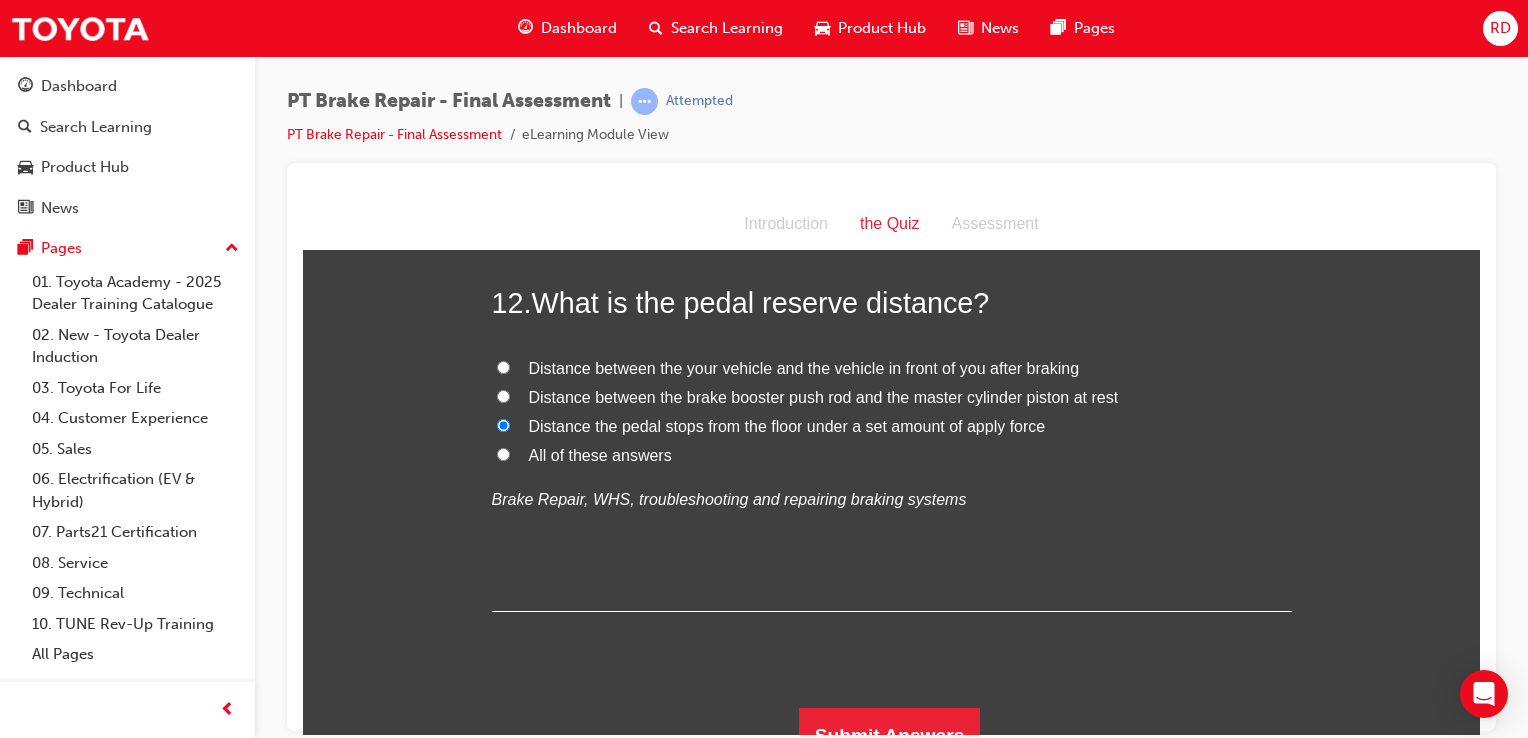 scroll, scrollTop: 5196, scrollLeft: 0, axis: vertical 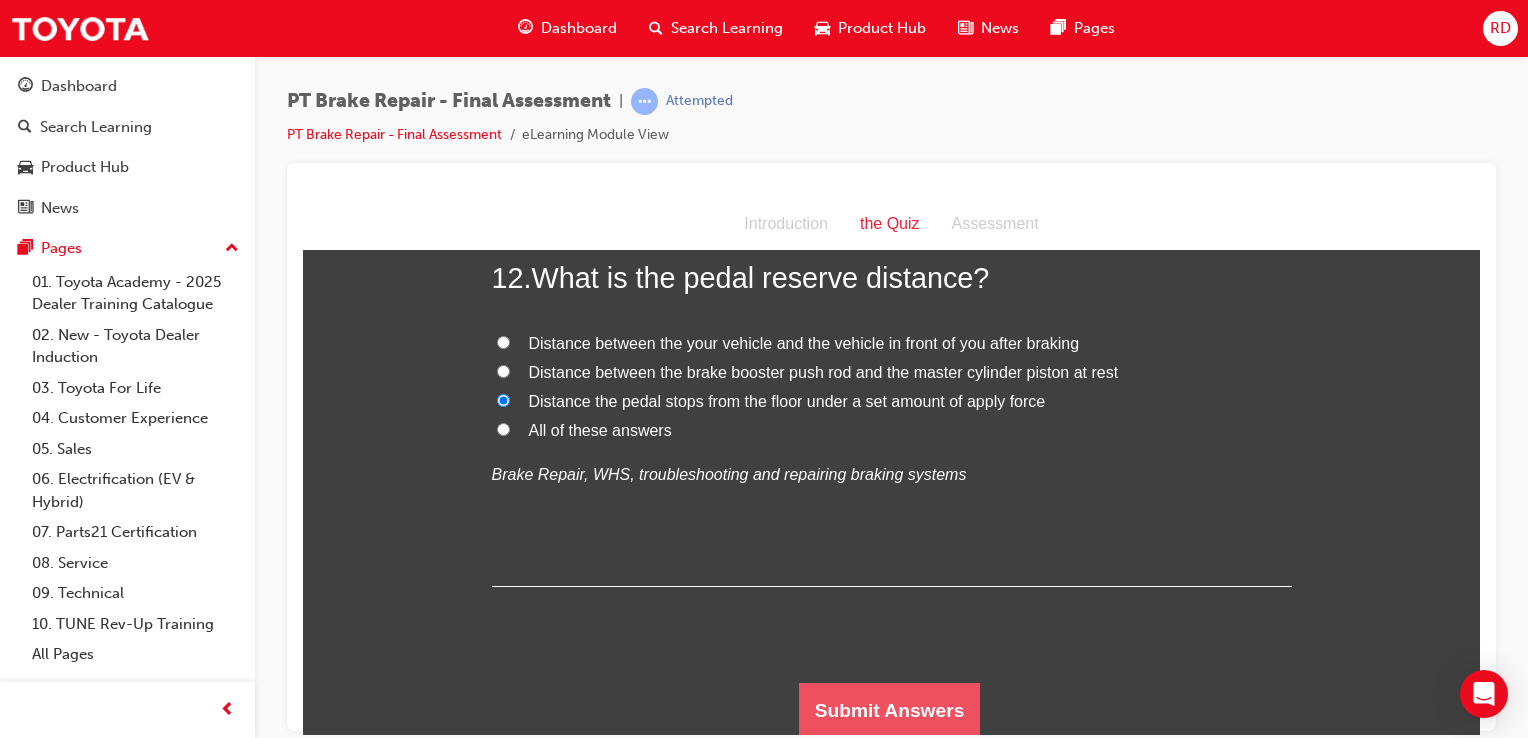 click on "Submit Answers" at bounding box center [890, 710] 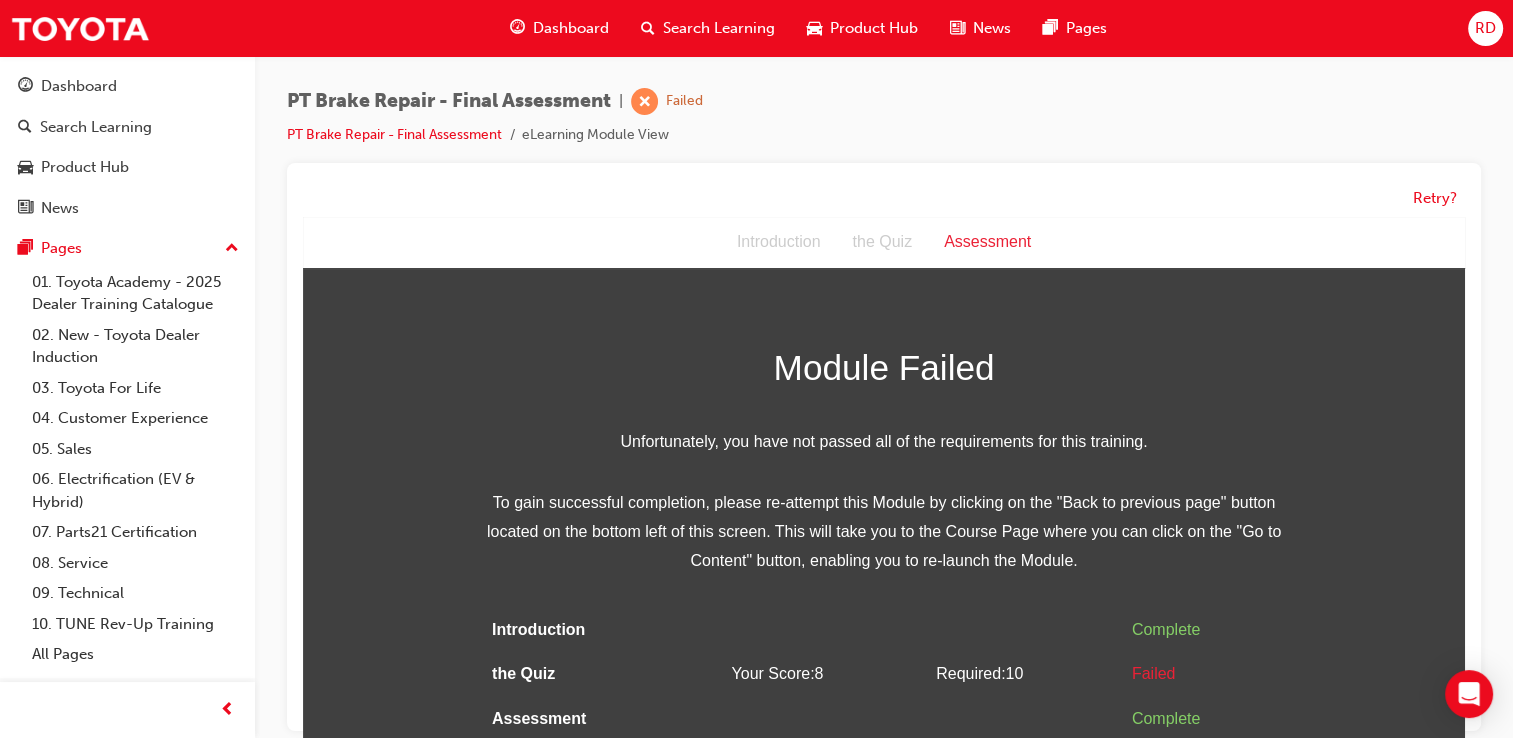 scroll, scrollTop: 14, scrollLeft: 0, axis: vertical 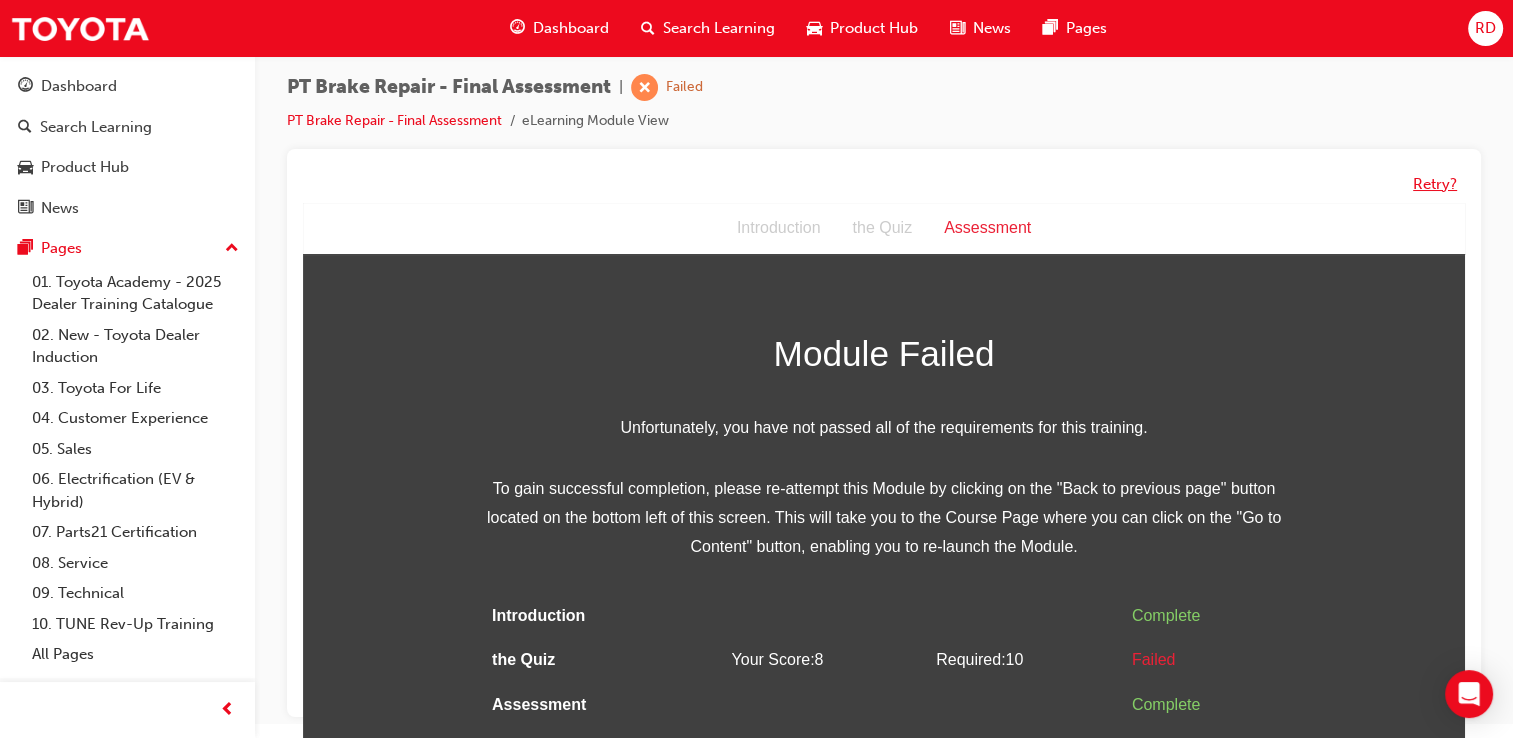 click on "Retry?" at bounding box center (1435, 184) 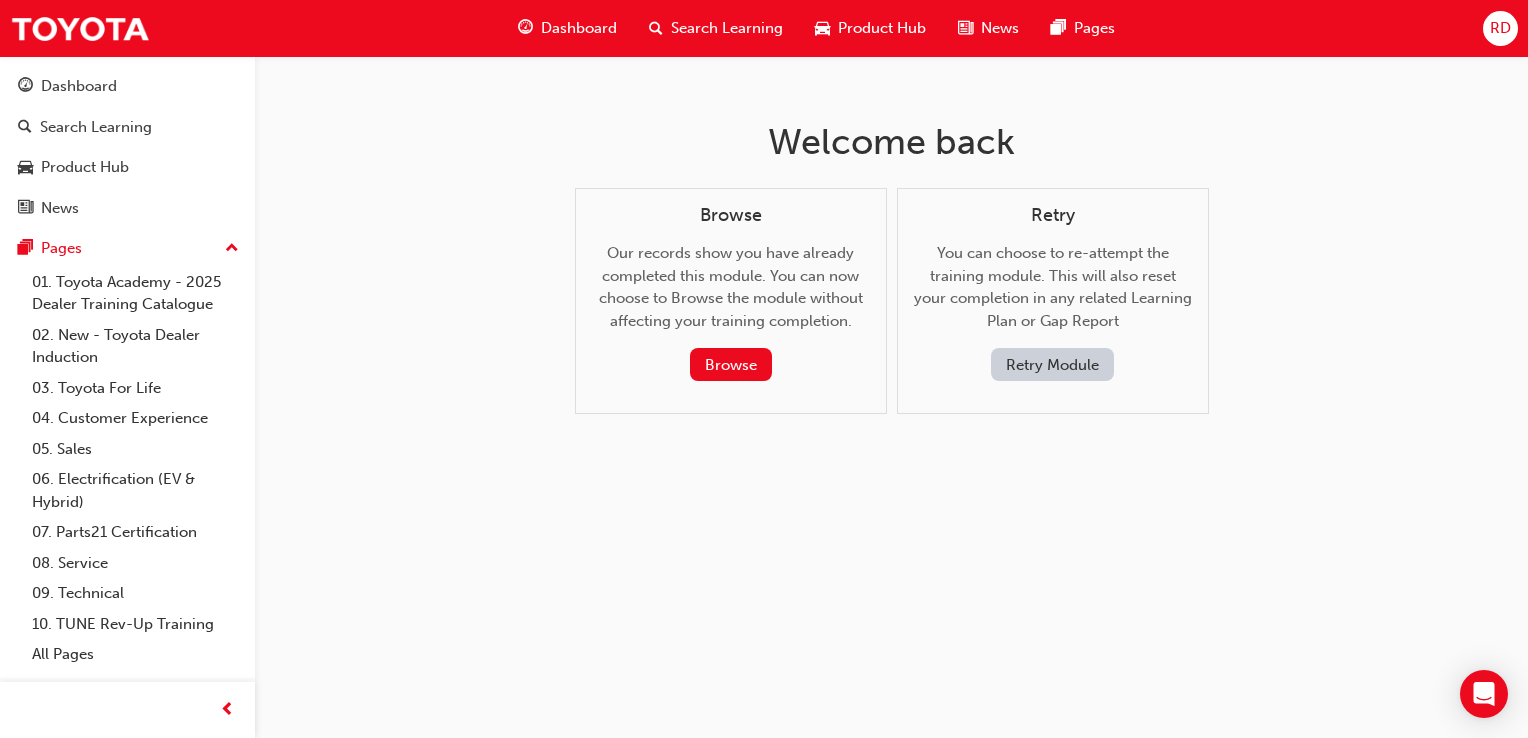 click on "Retry Module" at bounding box center (1052, 364) 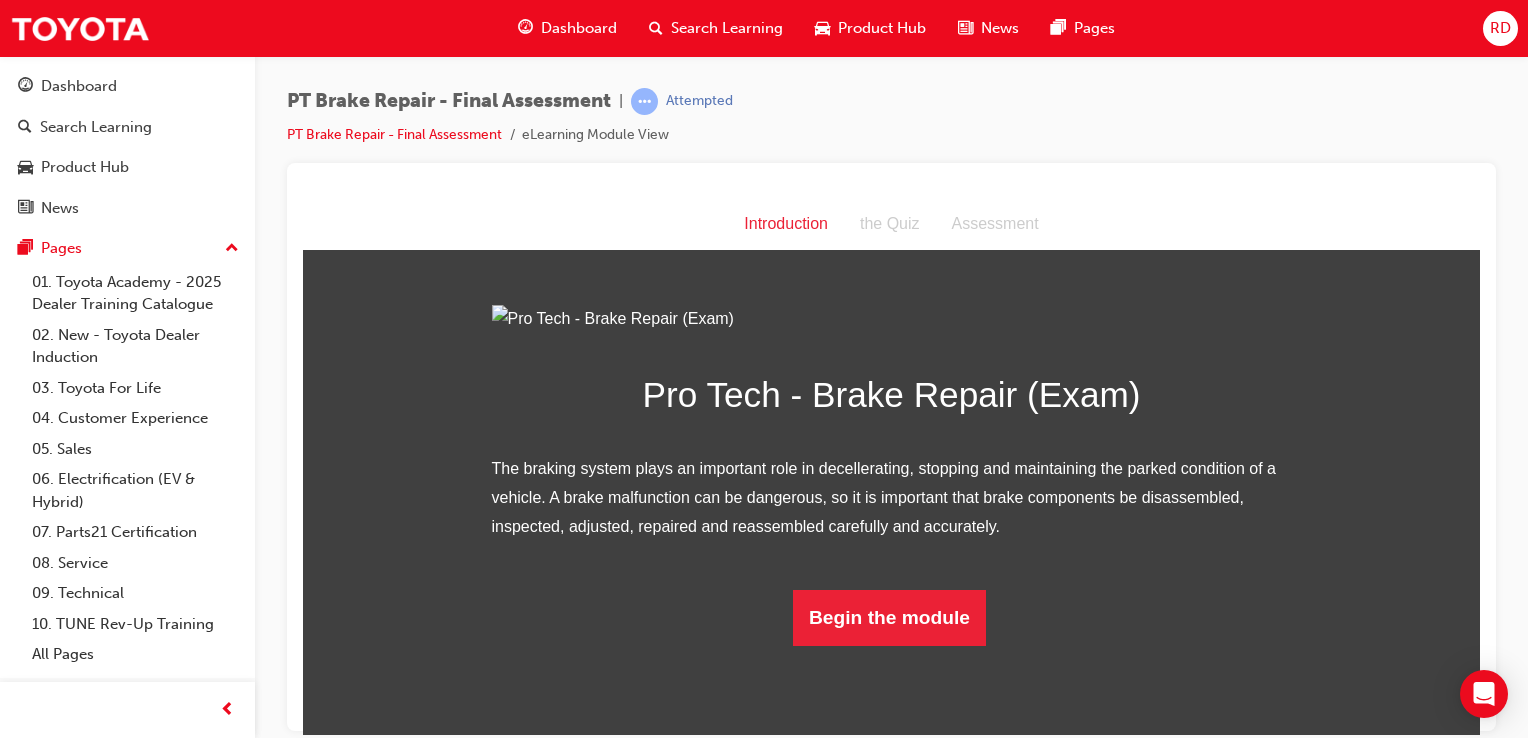 scroll, scrollTop: 130, scrollLeft: 0, axis: vertical 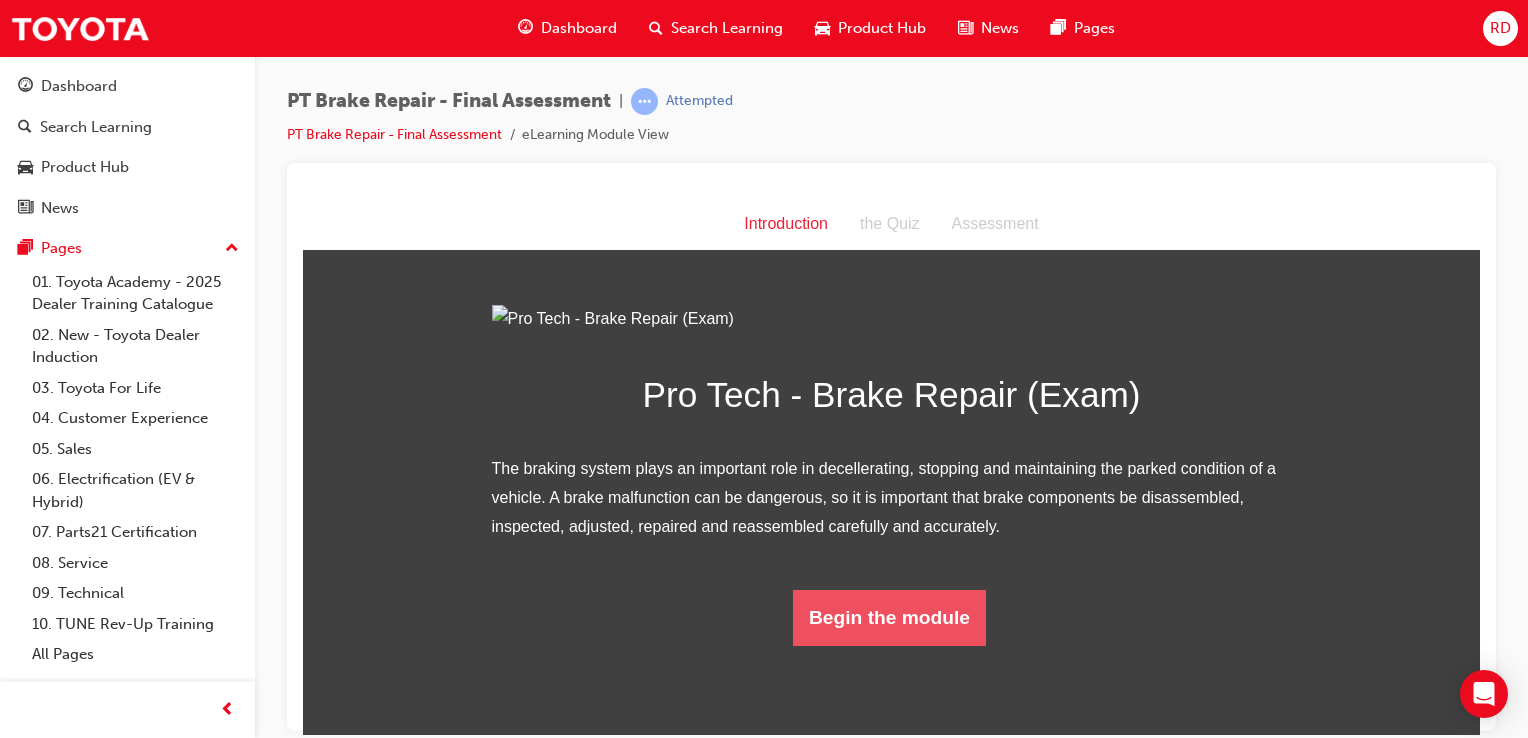 click on "Begin the module" at bounding box center (889, 617) 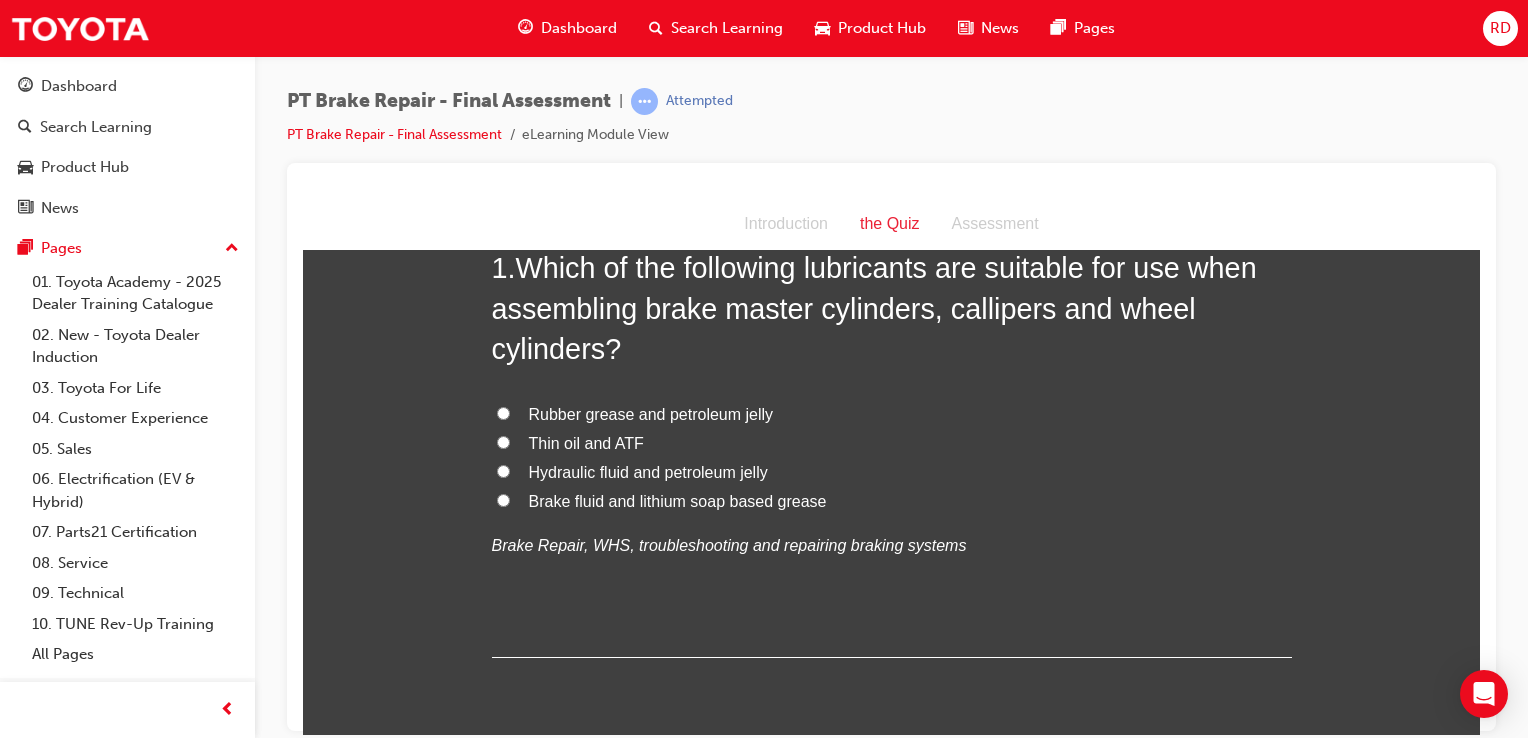 scroll, scrollTop: 0, scrollLeft: 0, axis: both 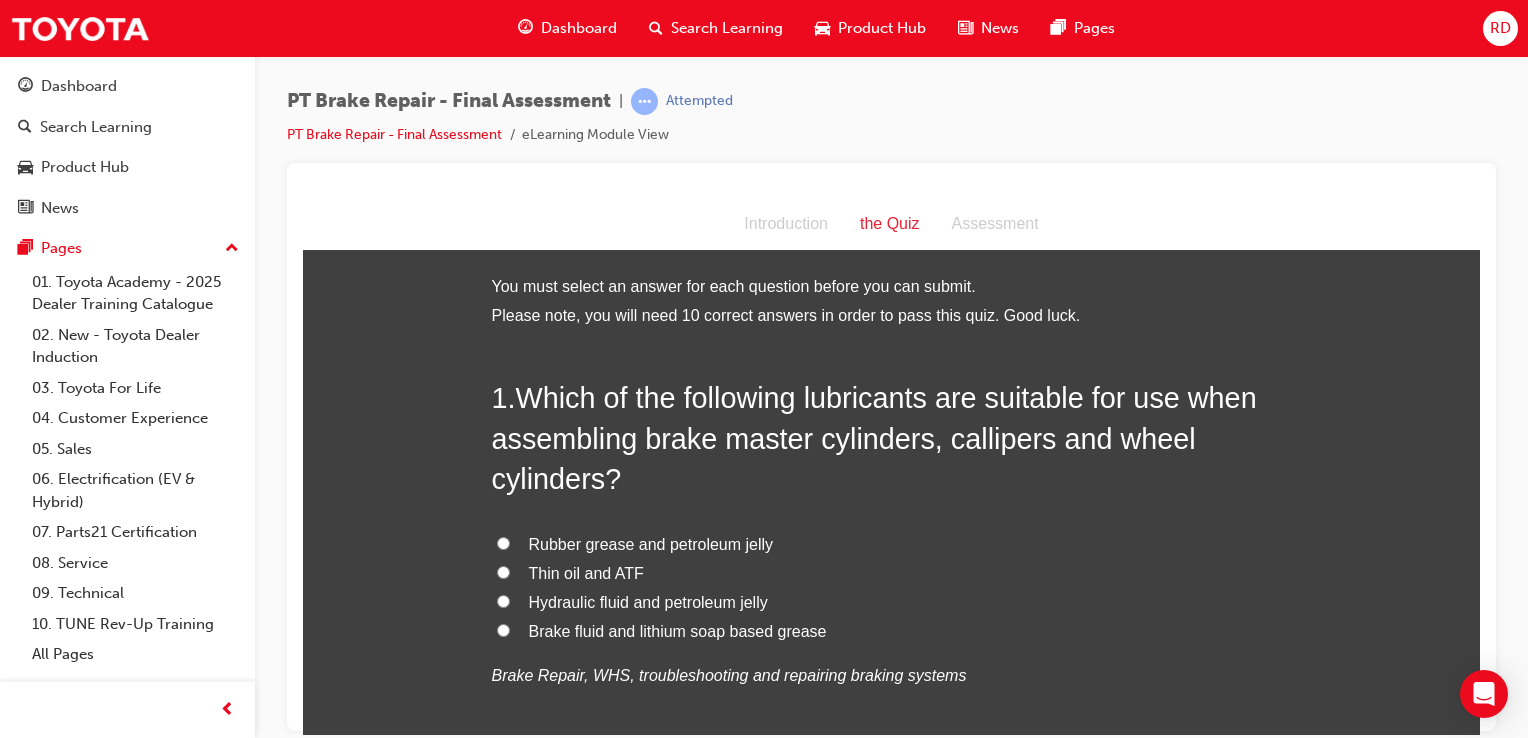 click on "Rubber grease and petroleum jelly" at bounding box center [503, 542] 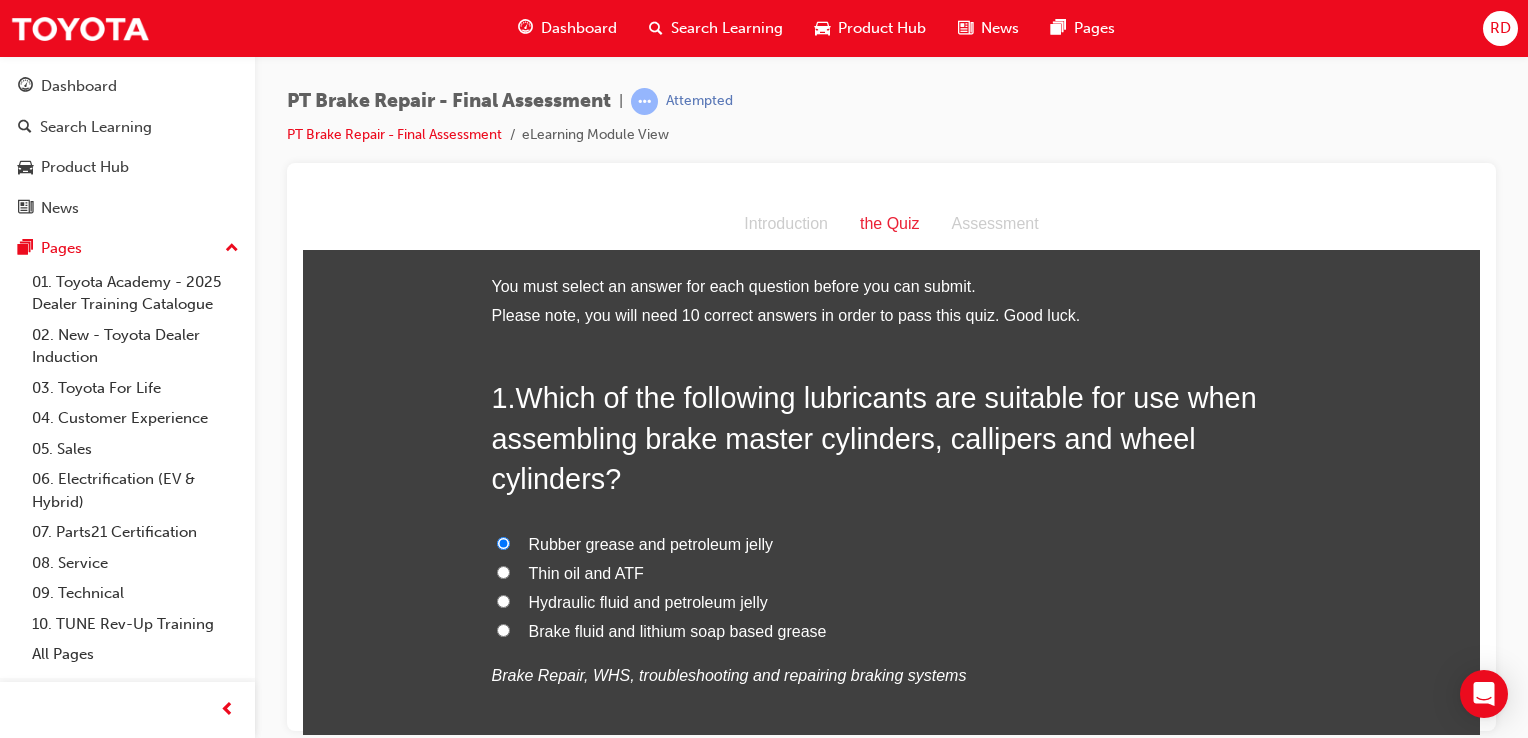 click on "Rubber grease and petroleum jelly" at bounding box center (503, 542) 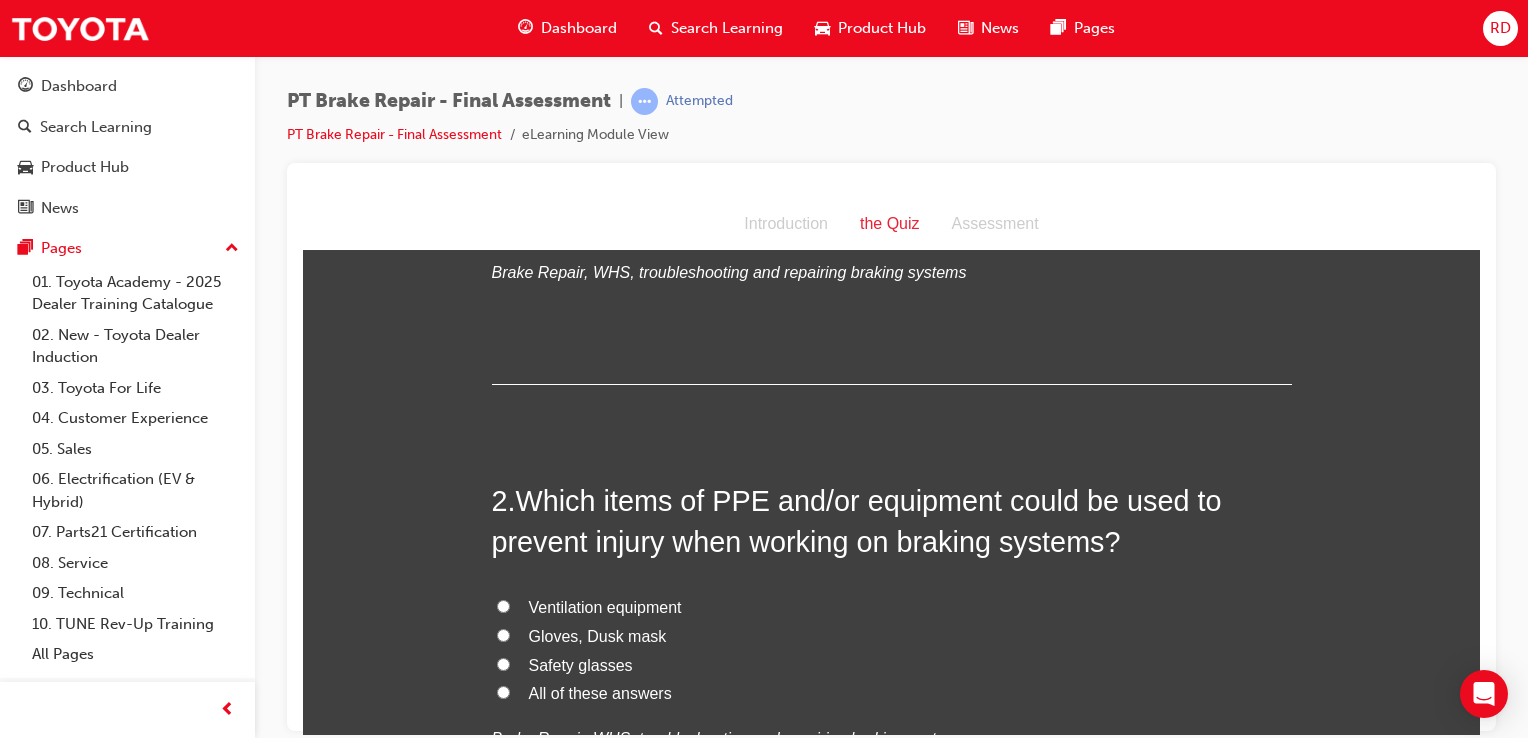 scroll, scrollTop: 440, scrollLeft: 0, axis: vertical 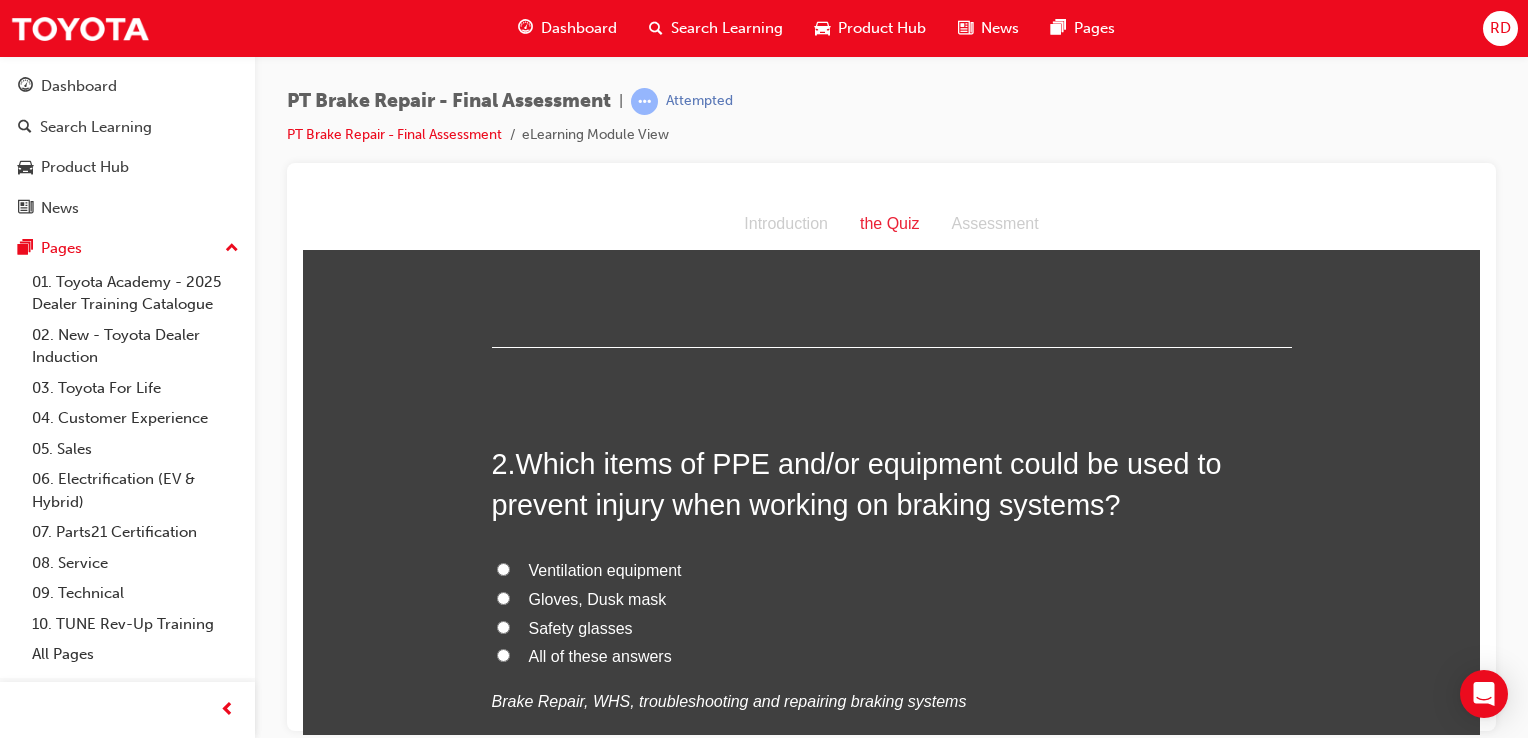 click on "Safety glasses" at bounding box center [503, 626] 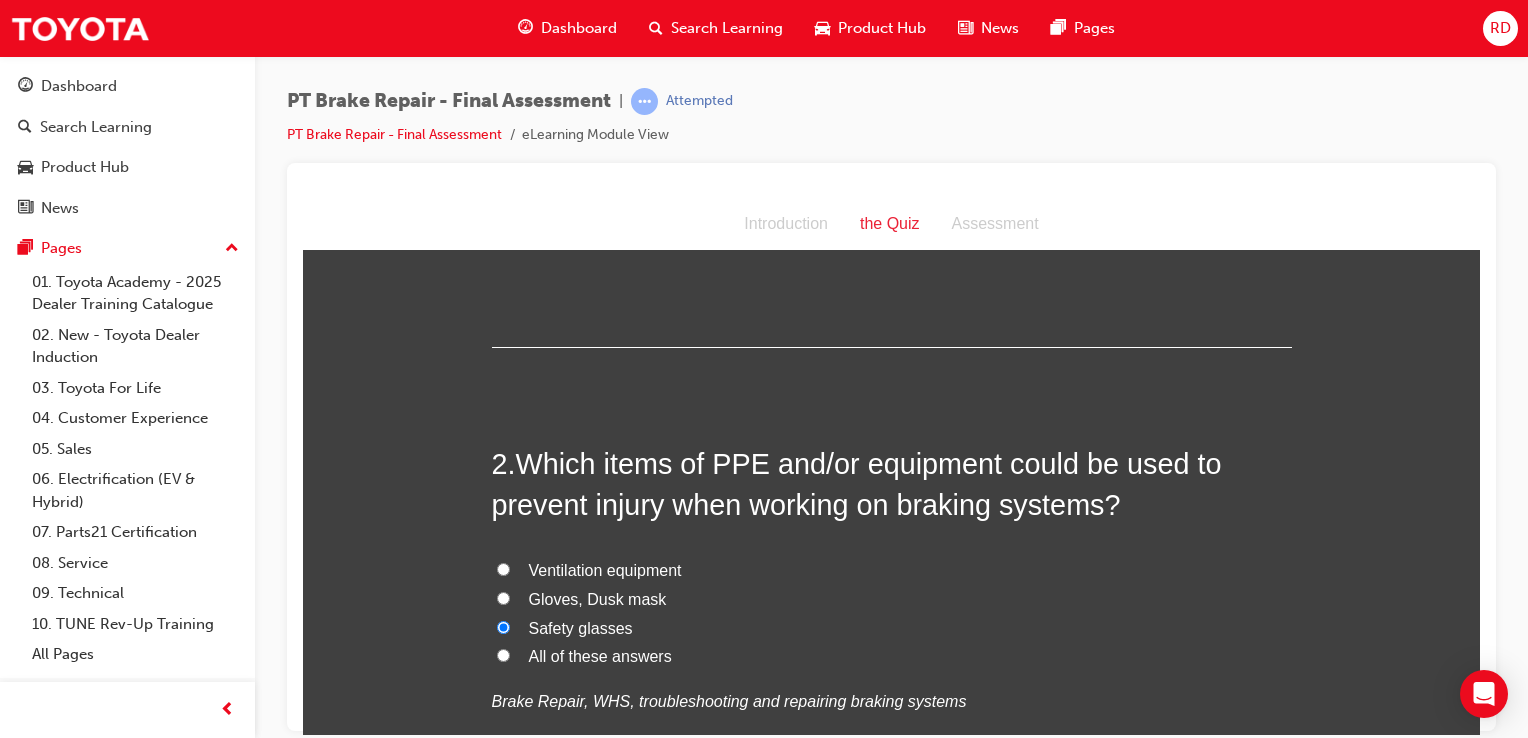 click on "All of these answers" at bounding box center (503, 654) 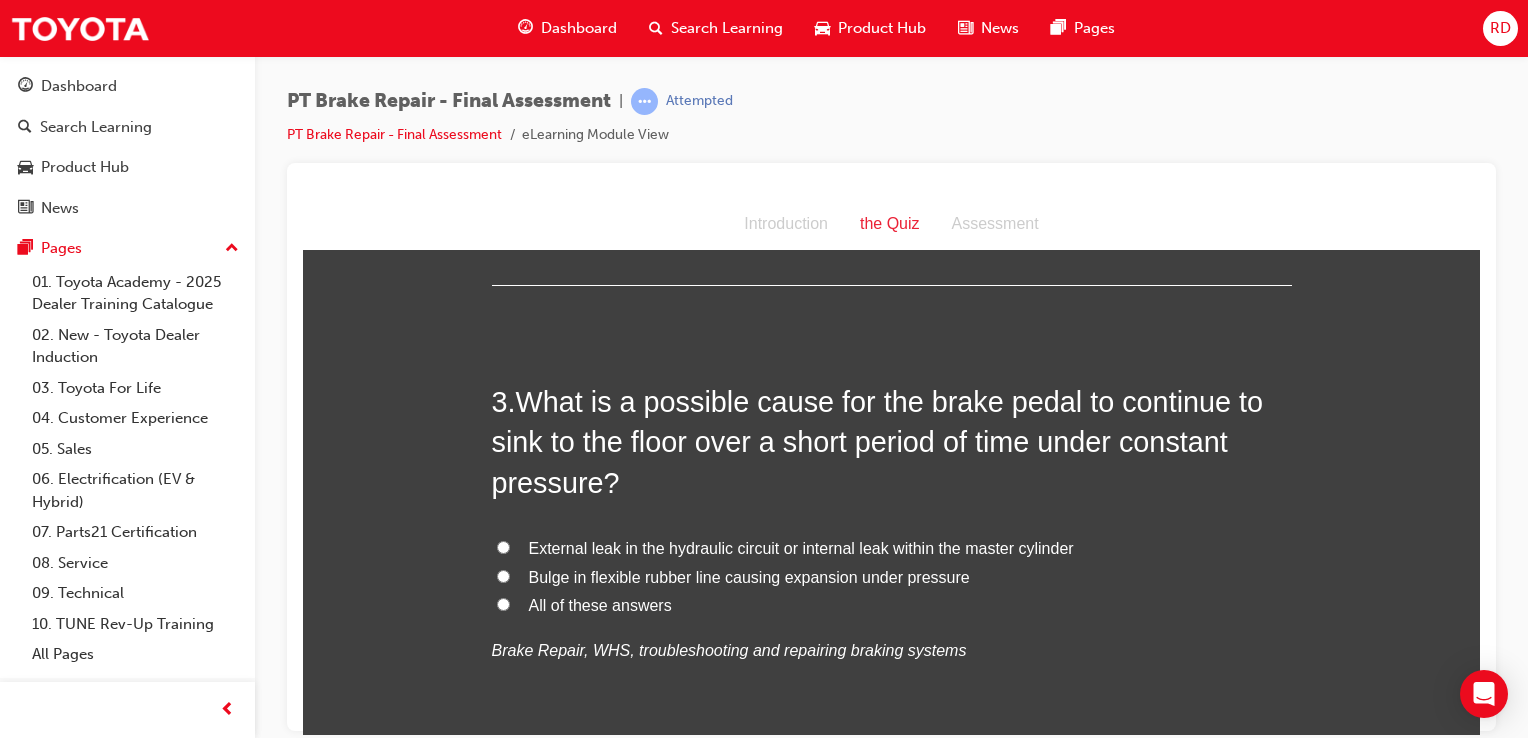 scroll, scrollTop: 974, scrollLeft: 0, axis: vertical 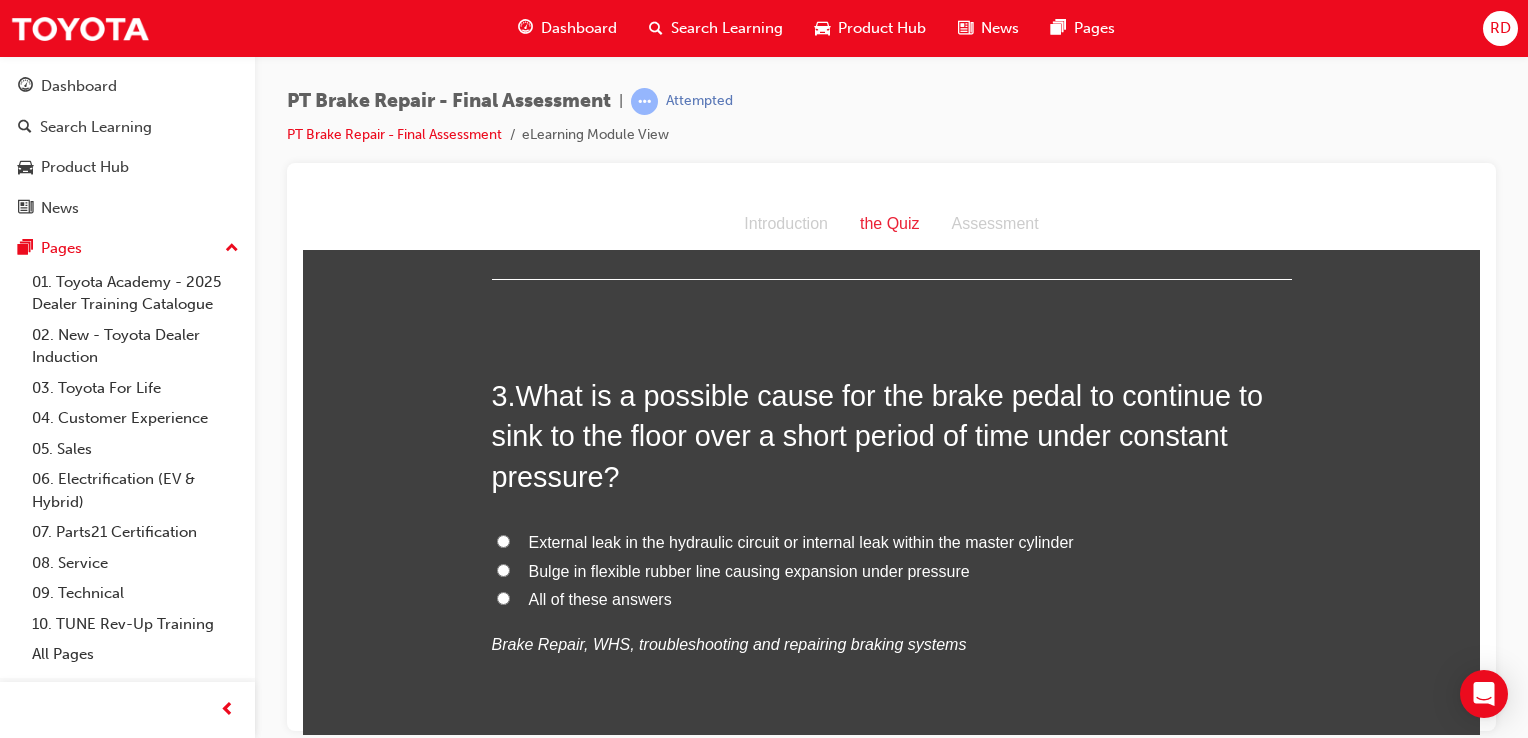 click on "External leak in the hydraulic circuit or internal leak within the master cylinder" at bounding box center [892, 542] 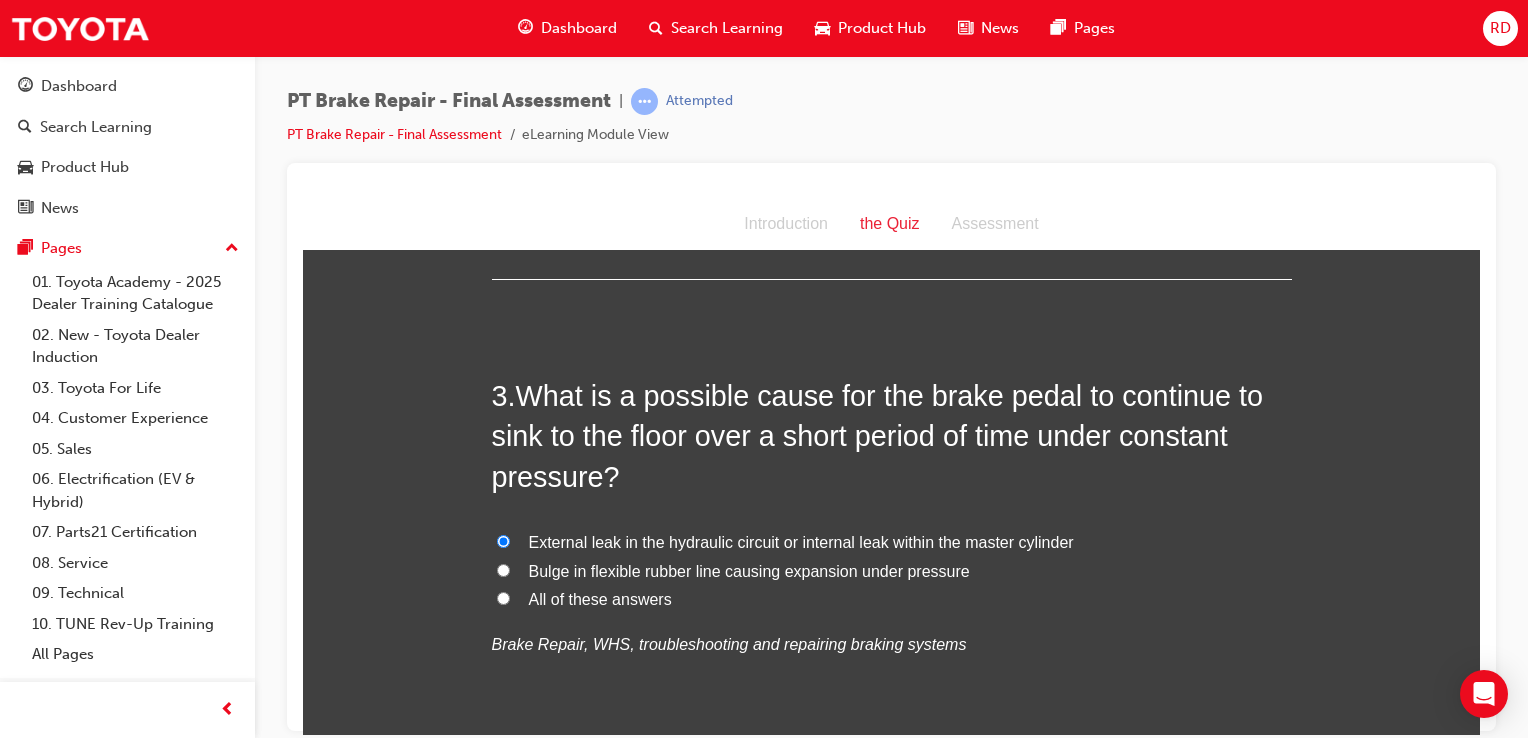 click on "All of these answers" at bounding box center (503, 597) 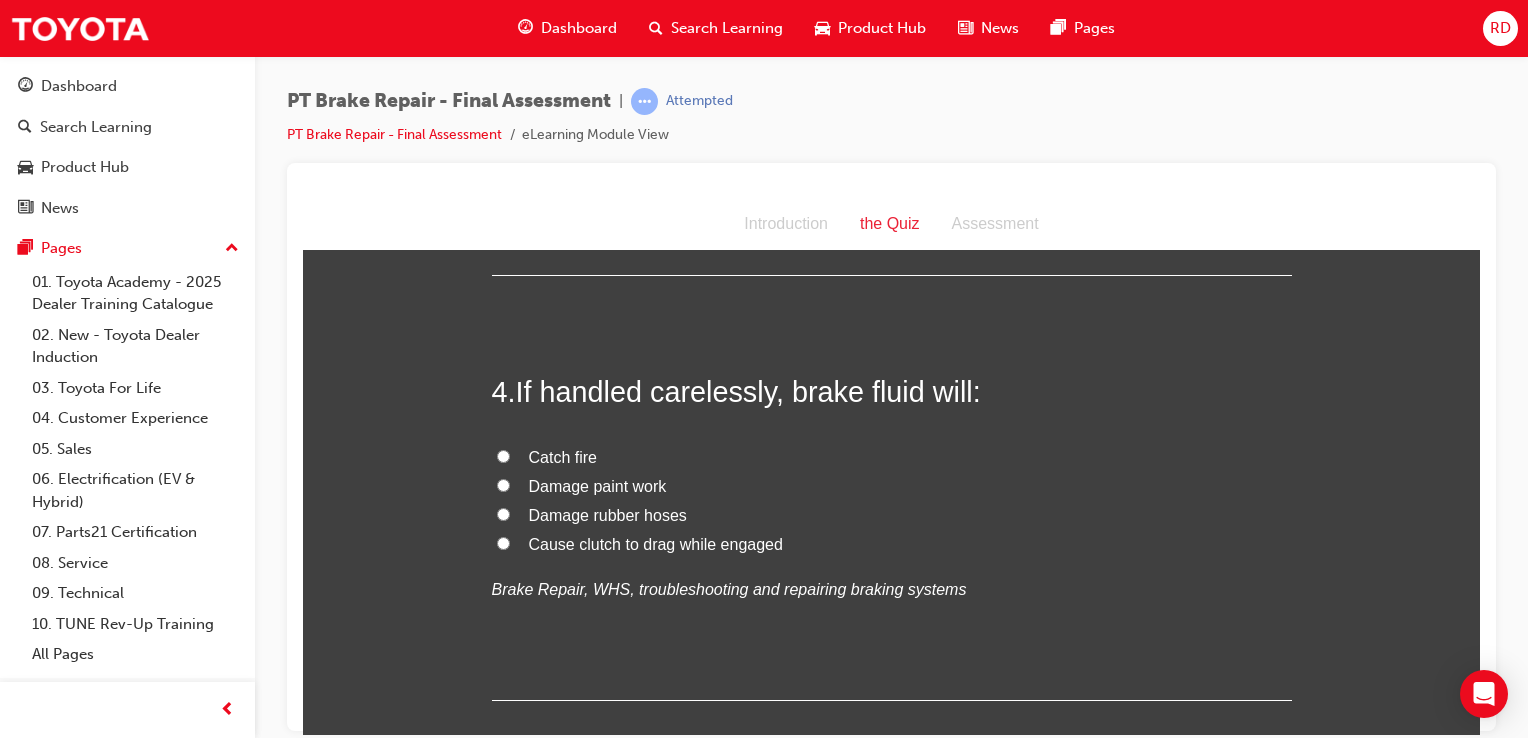 scroll, scrollTop: 1462, scrollLeft: 0, axis: vertical 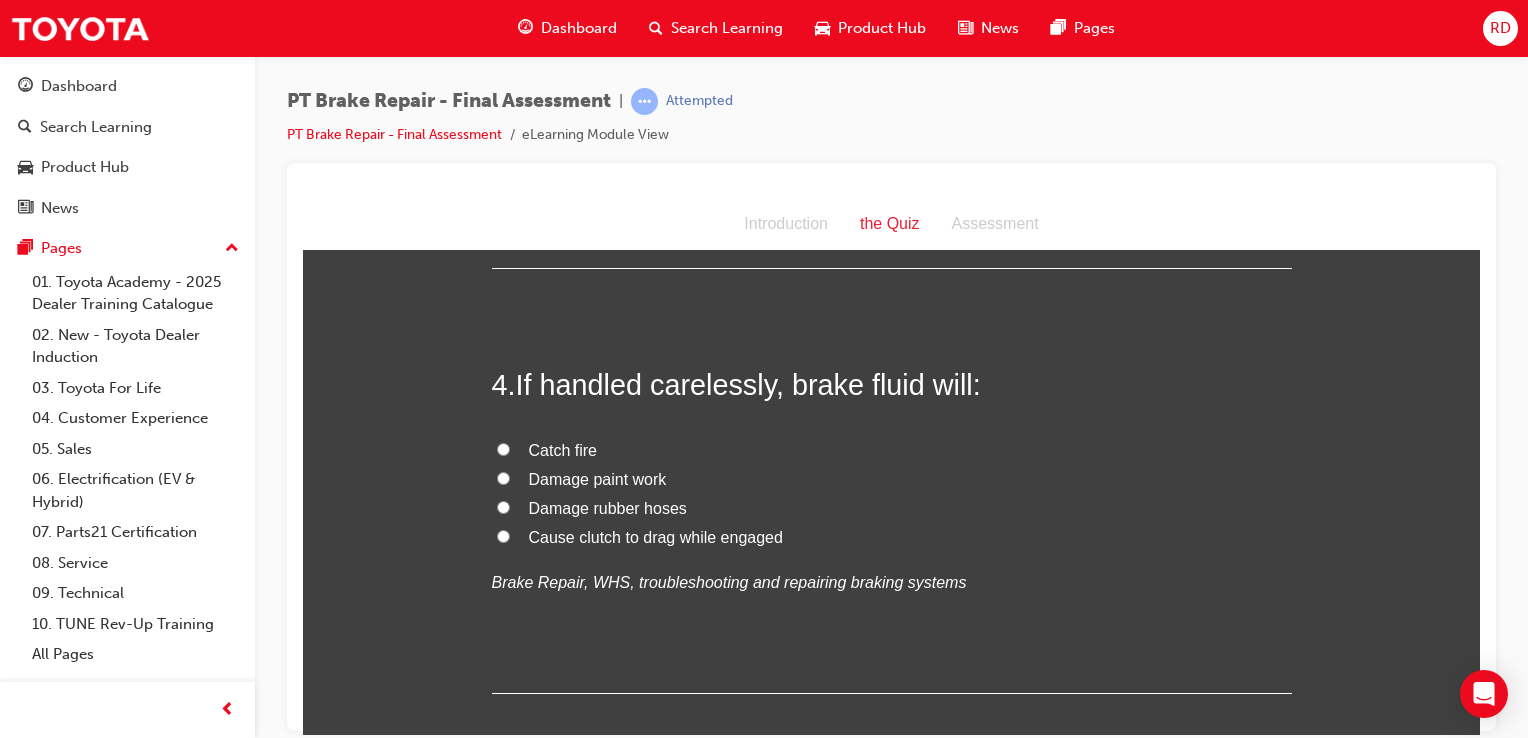 click on "Damage paint work" at bounding box center [892, 479] 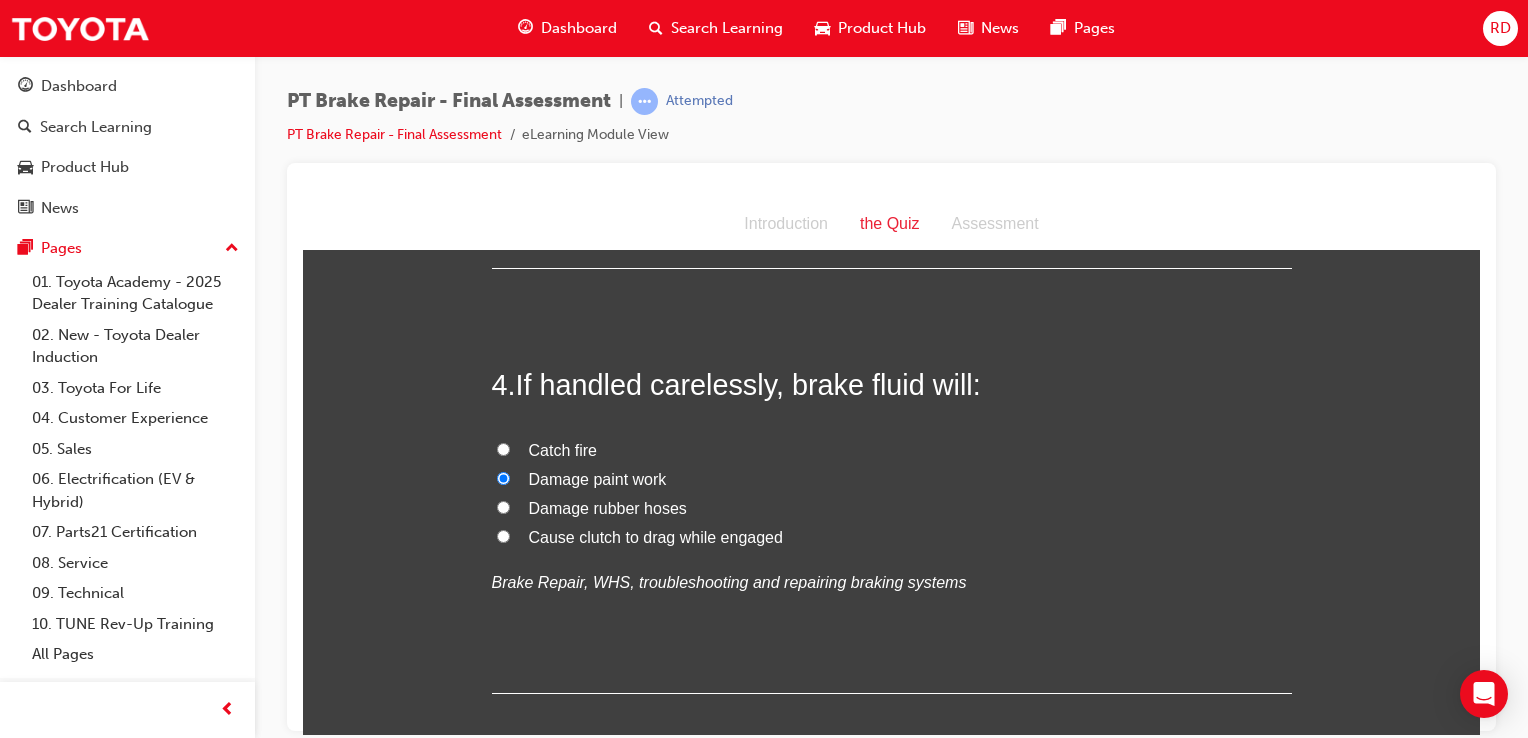 click on "Catch fire" at bounding box center (503, 448) 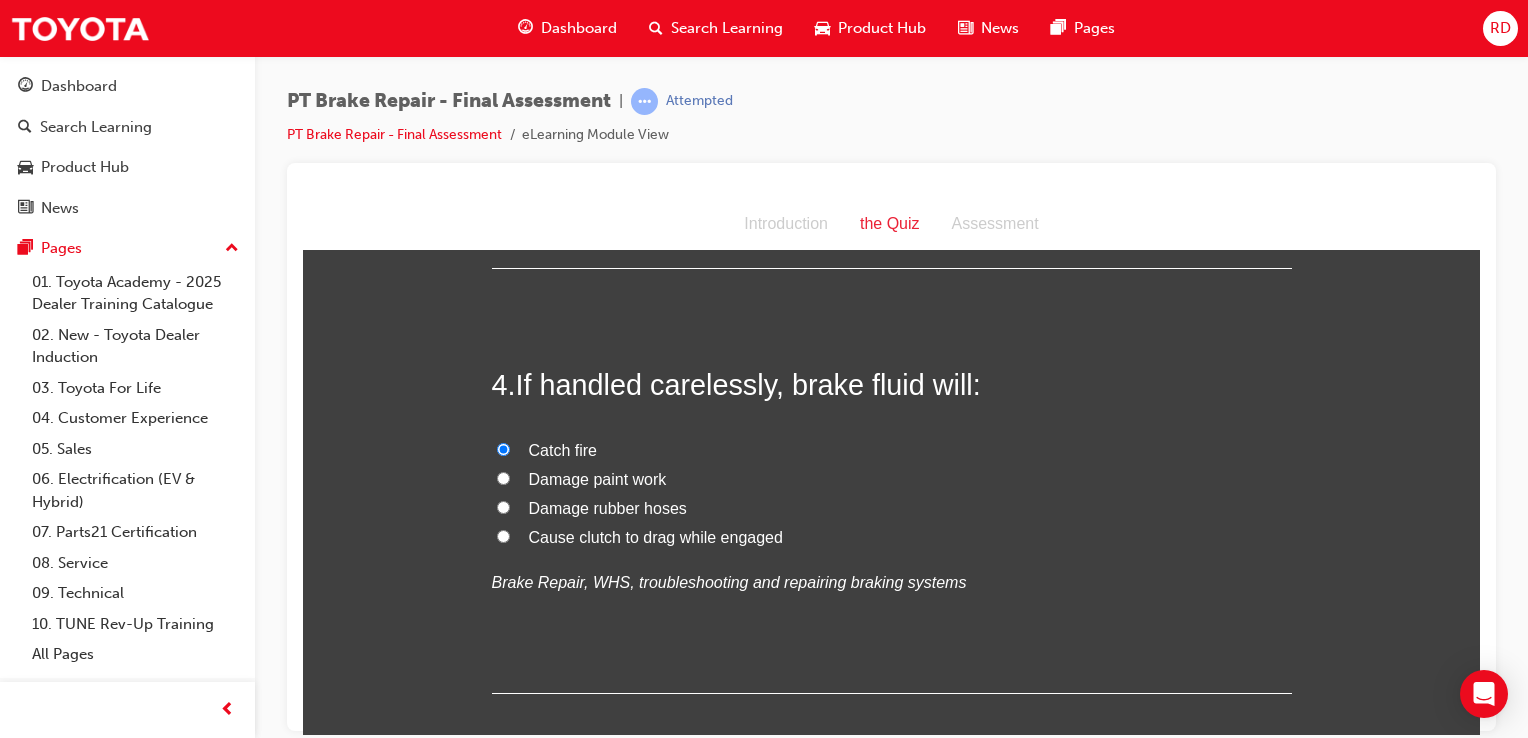 click on "Damage paint work" at bounding box center (503, 477) 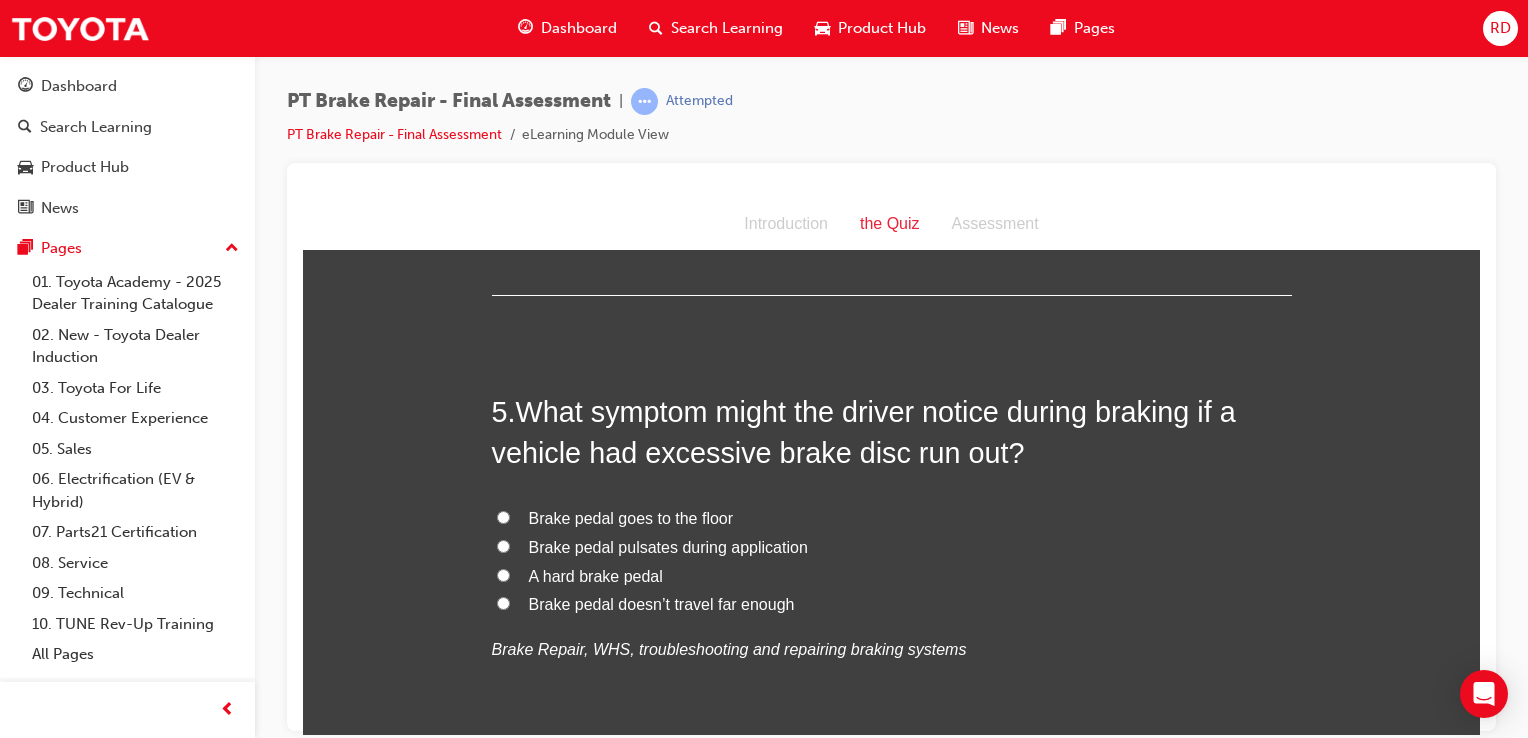 scroll, scrollTop: 1862, scrollLeft: 0, axis: vertical 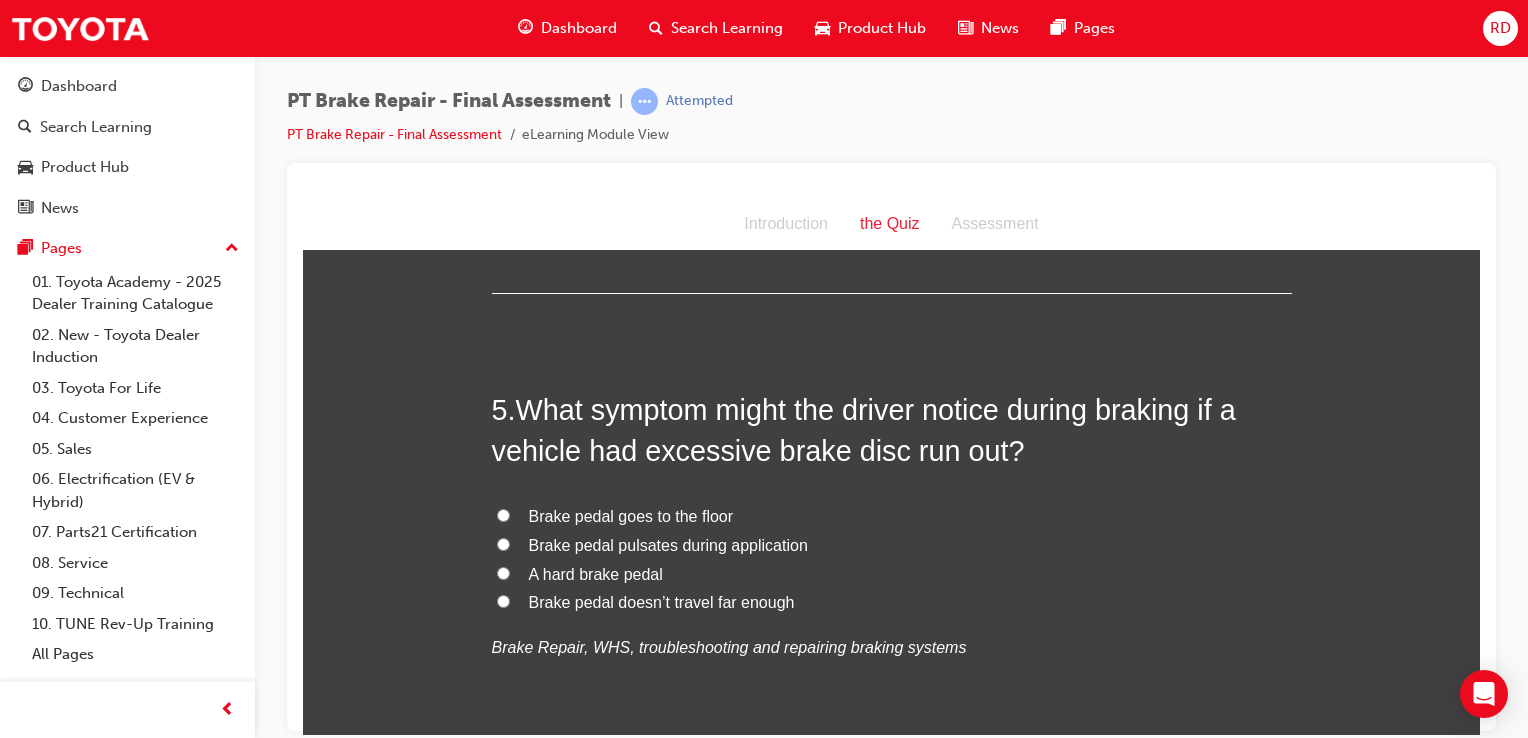 click on "Brake pedal pulsates during application" at bounding box center (503, 543) 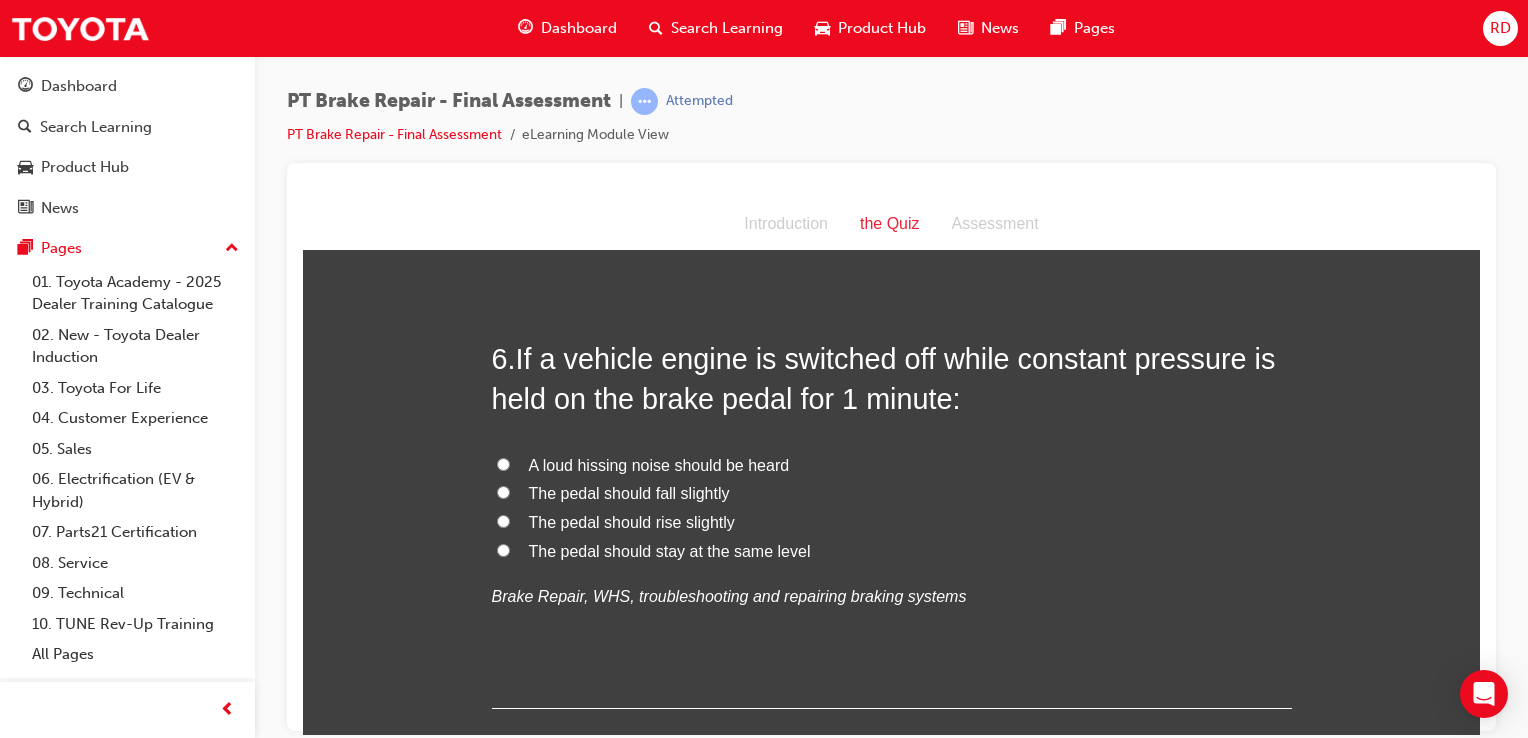 scroll, scrollTop: 2378, scrollLeft: 0, axis: vertical 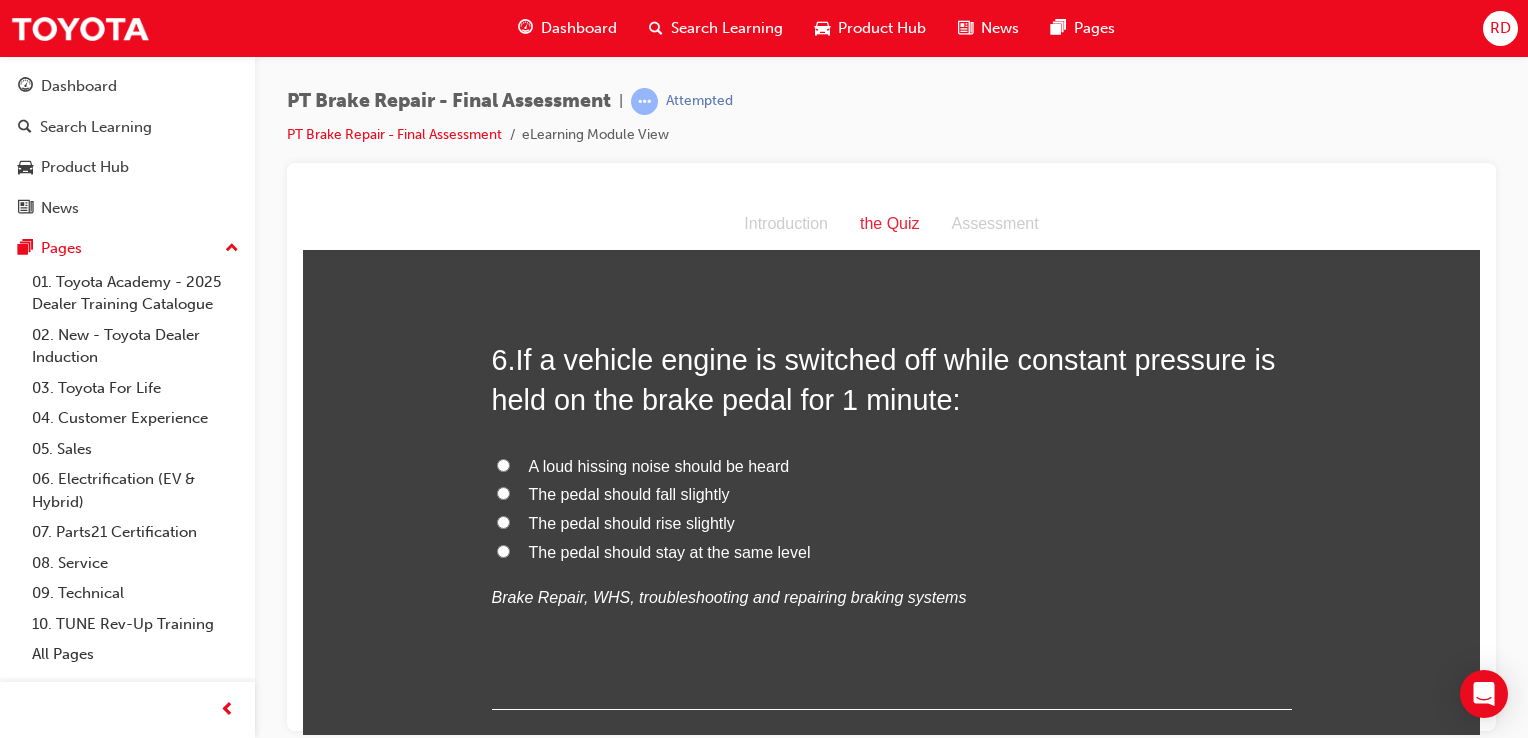 click on "The pedal should rise slightly" at bounding box center (503, 521) 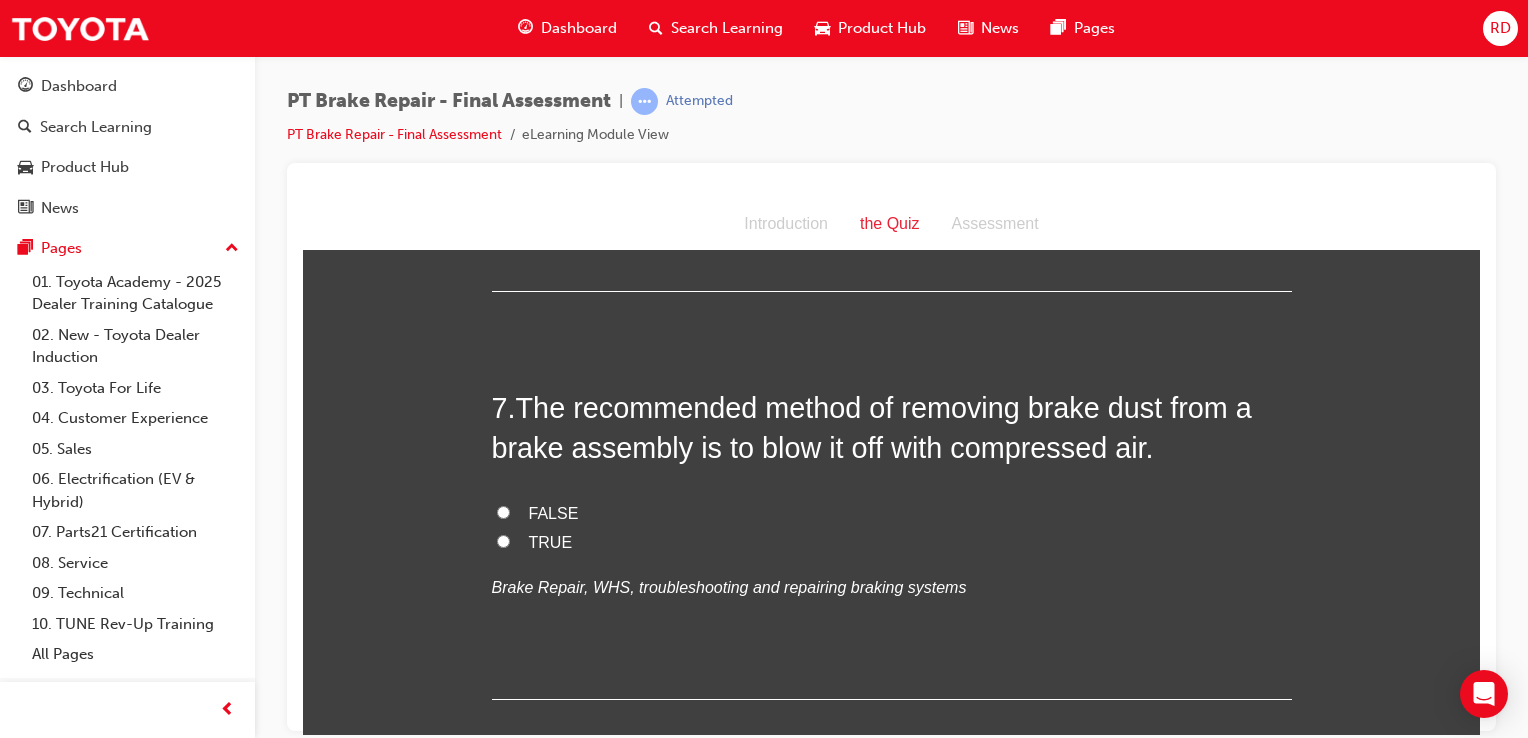 scroll, scrollTop: 2798, scrollLeft: 0, axis: vertical 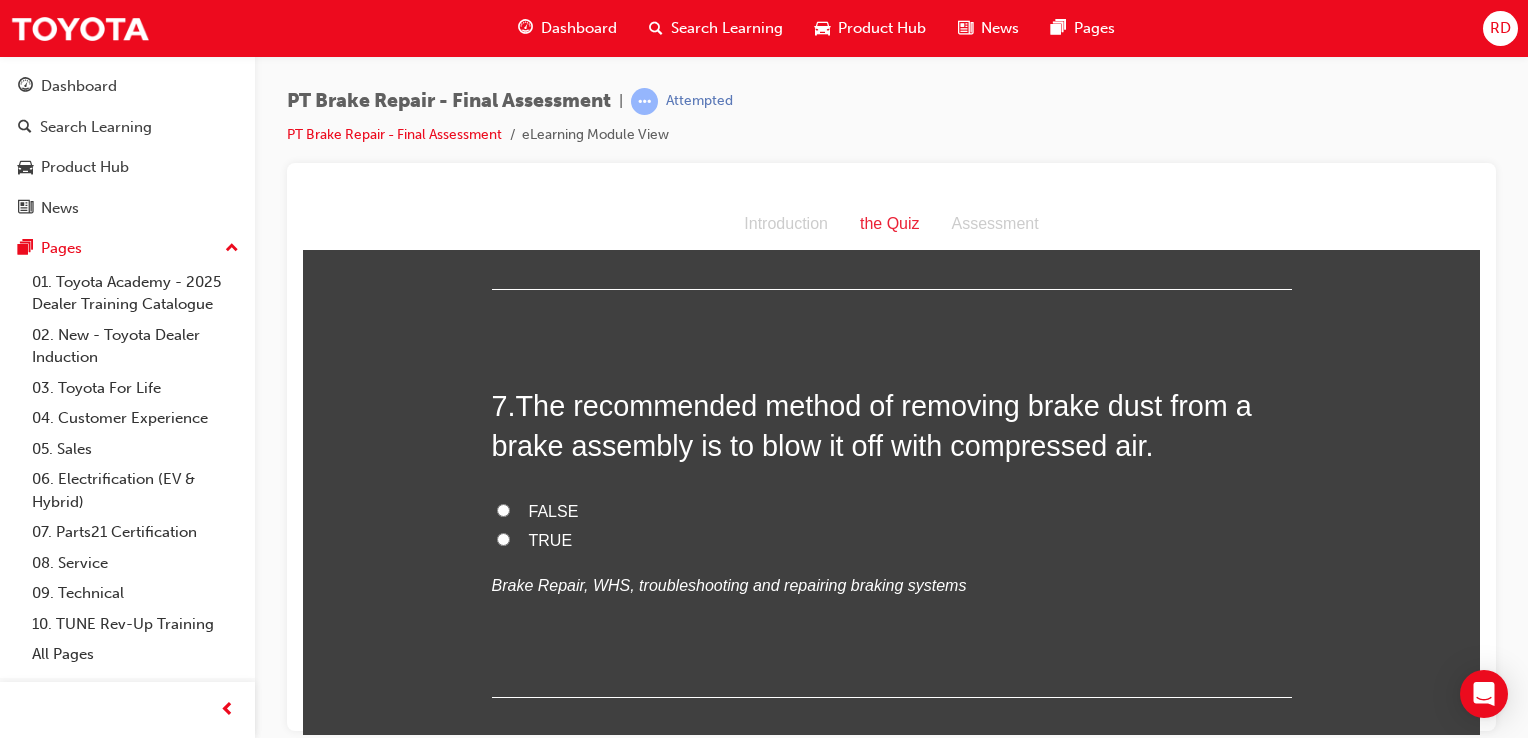 click on "FALSE" at bounding box center [503, 509] 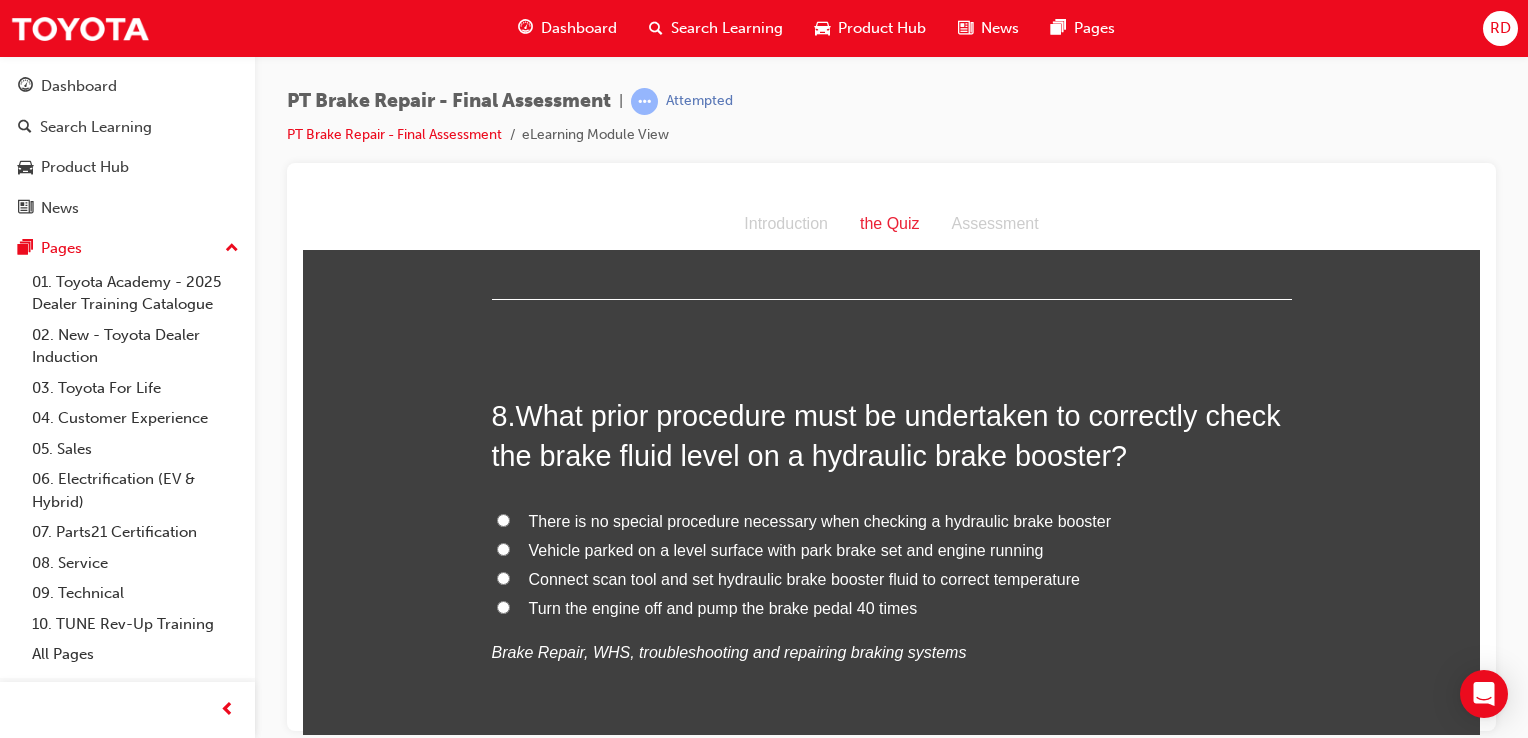 scroll, scrollTop: 3198, scrollLeft: 0, axis: vertical 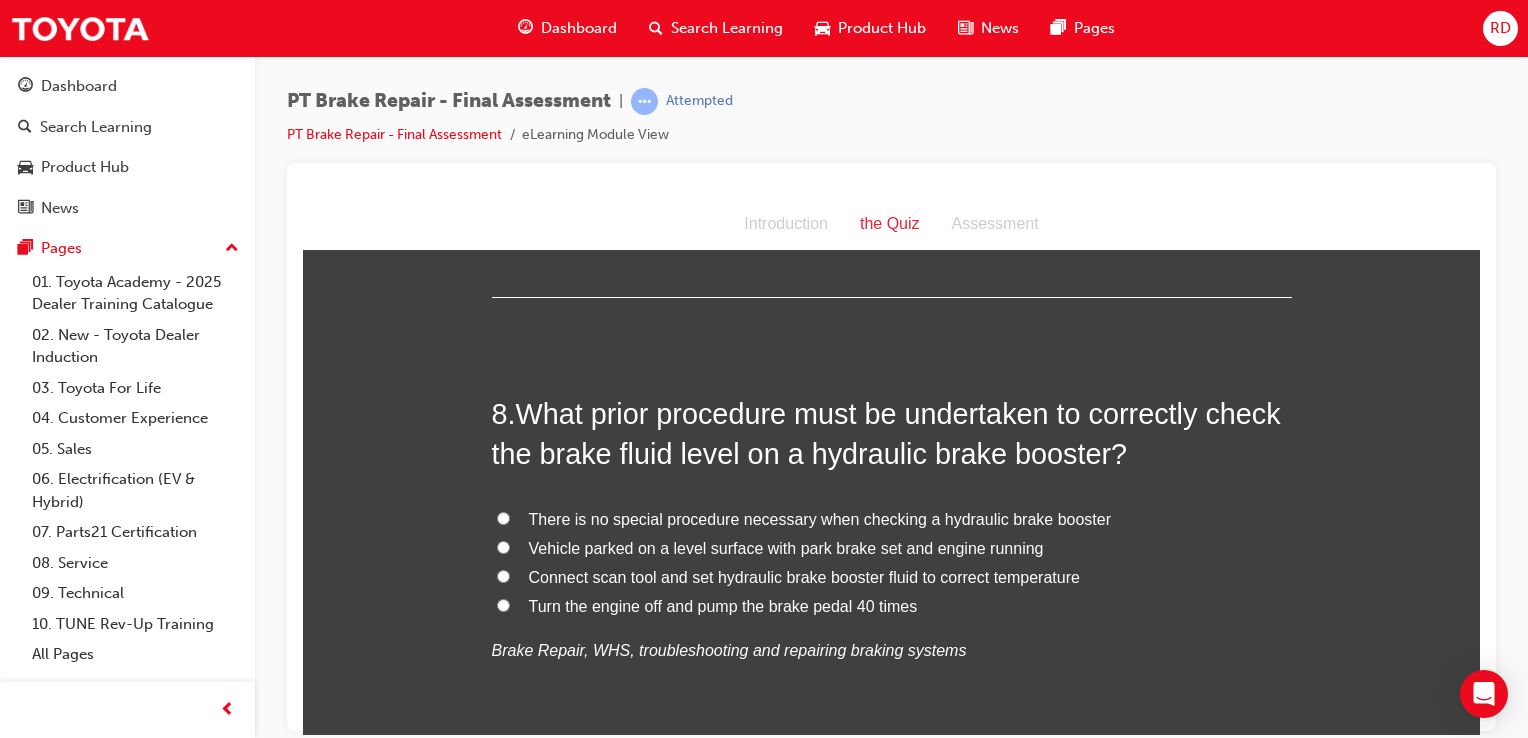 click on "Vehicle parked on a level surface with park brake set and engine running" at bounding box center (503, 546) 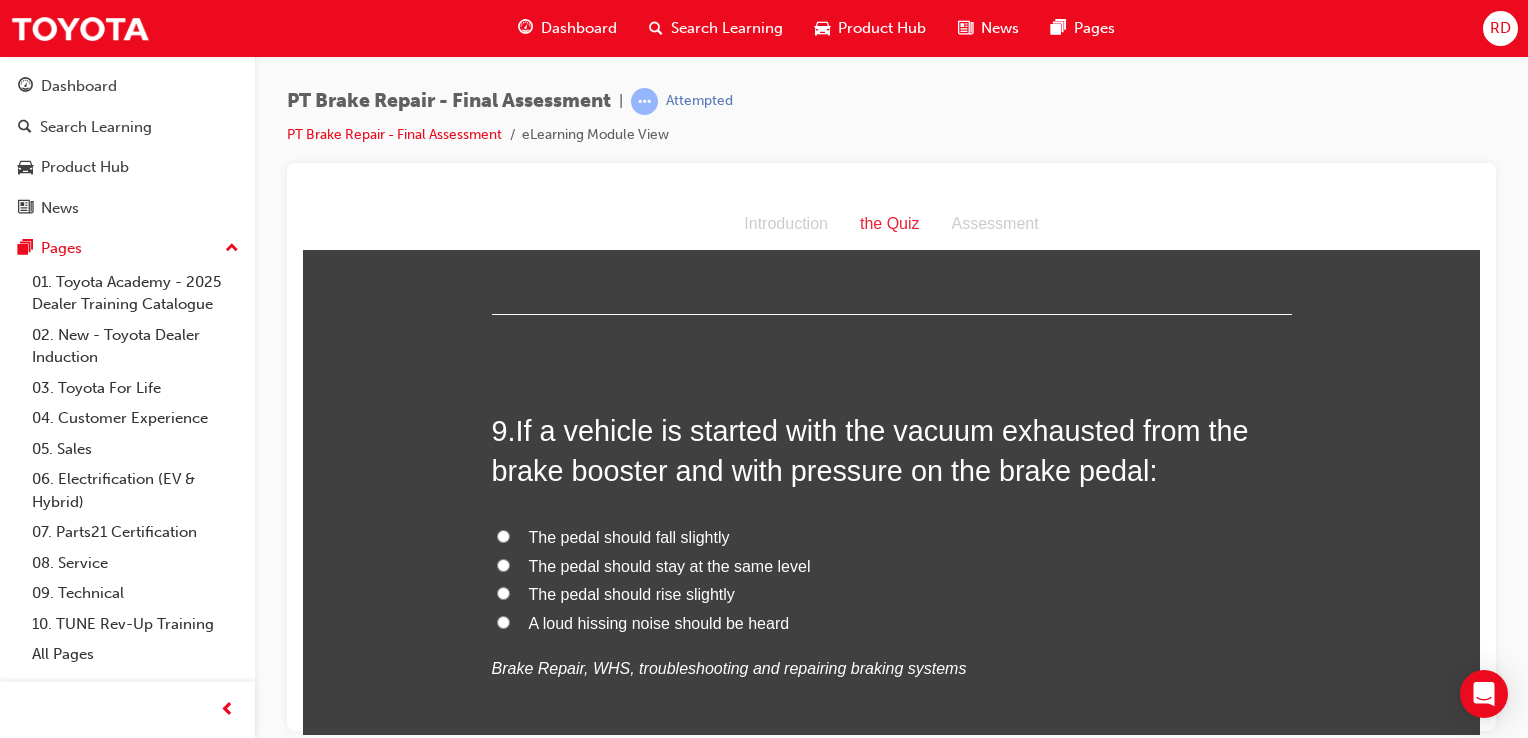 scroll, scrollTop: 3647, scrollLeft: 0, axis: vertical 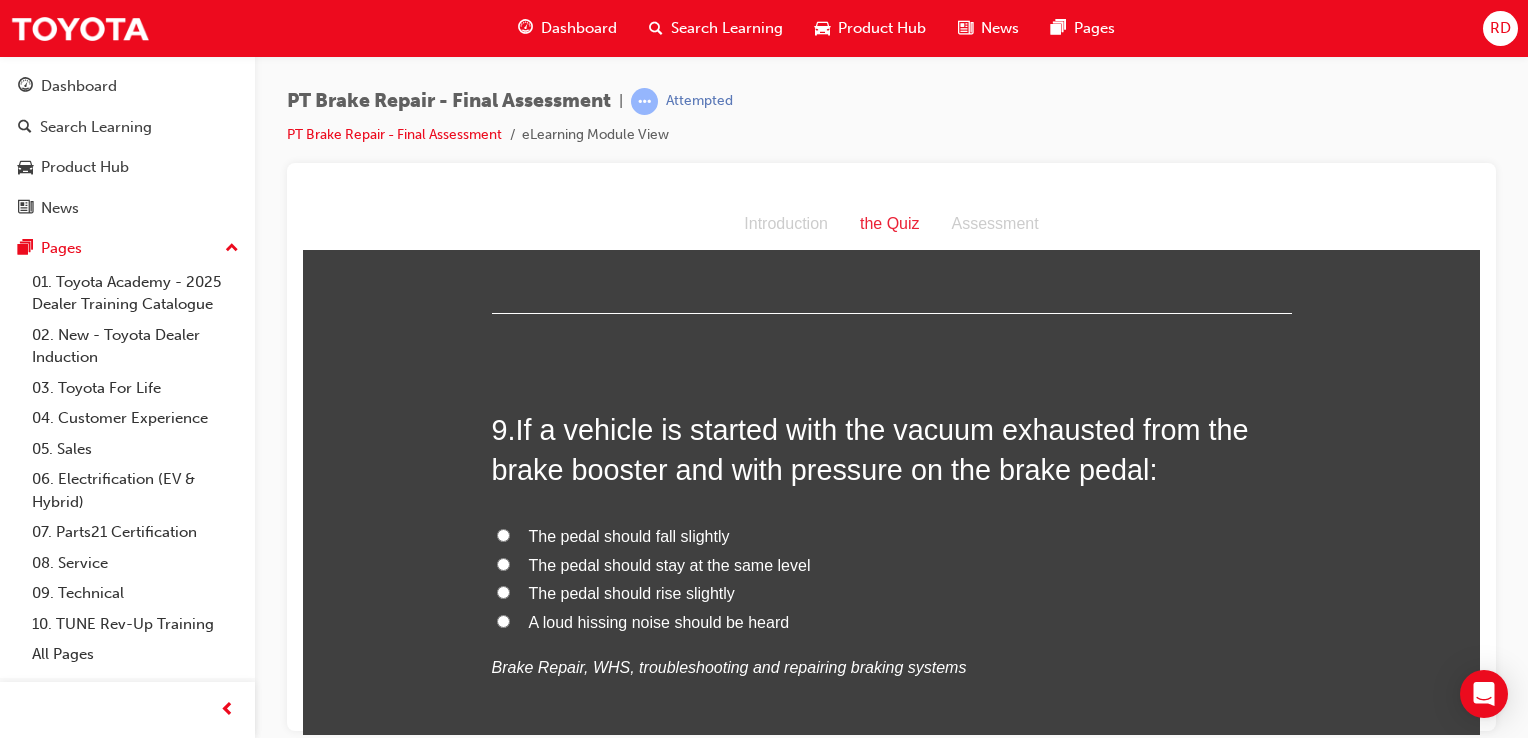 click on "The pedal should fall slightly" at bounding box center (503, 534) 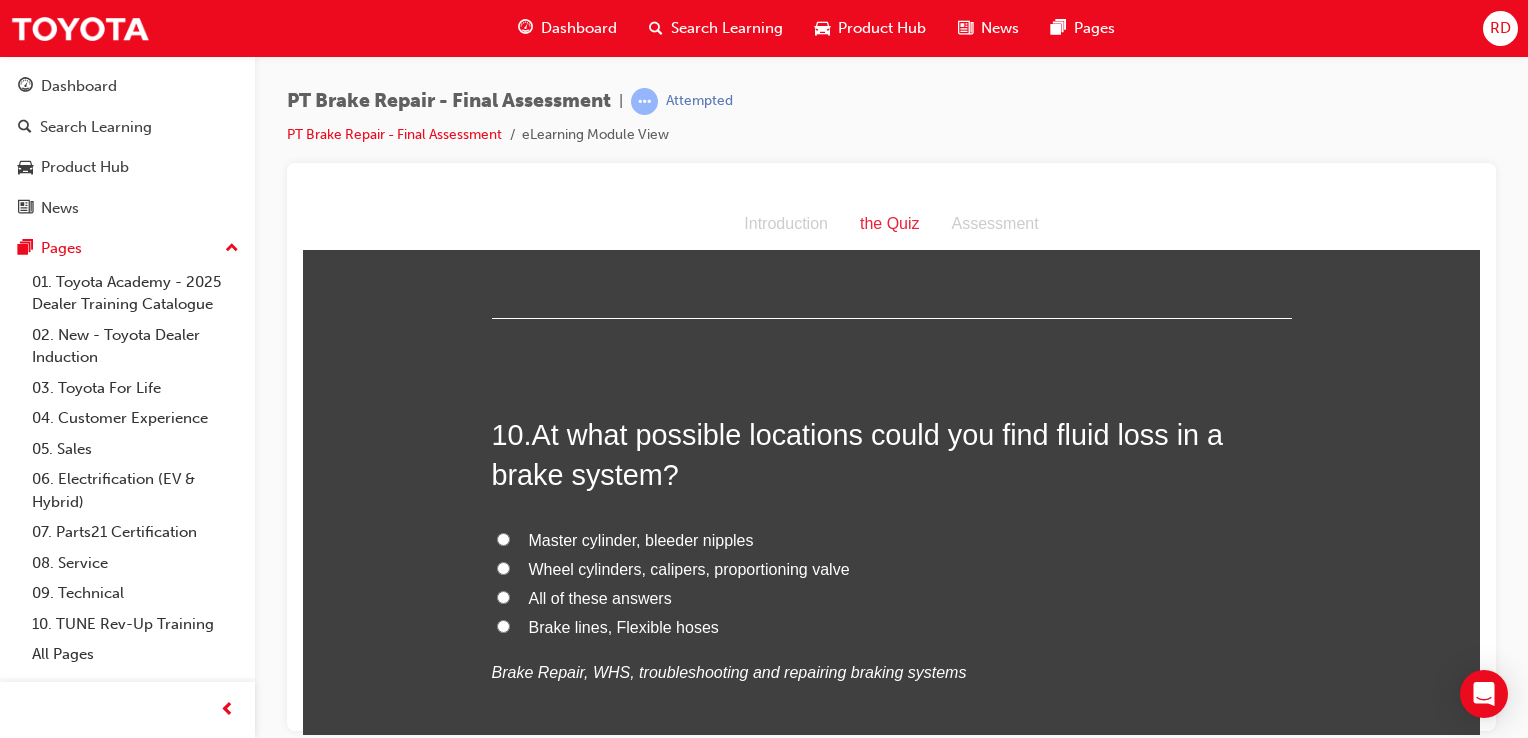 scroll, scrollTop: 4107, scrollLeft: 0, axis: vertical 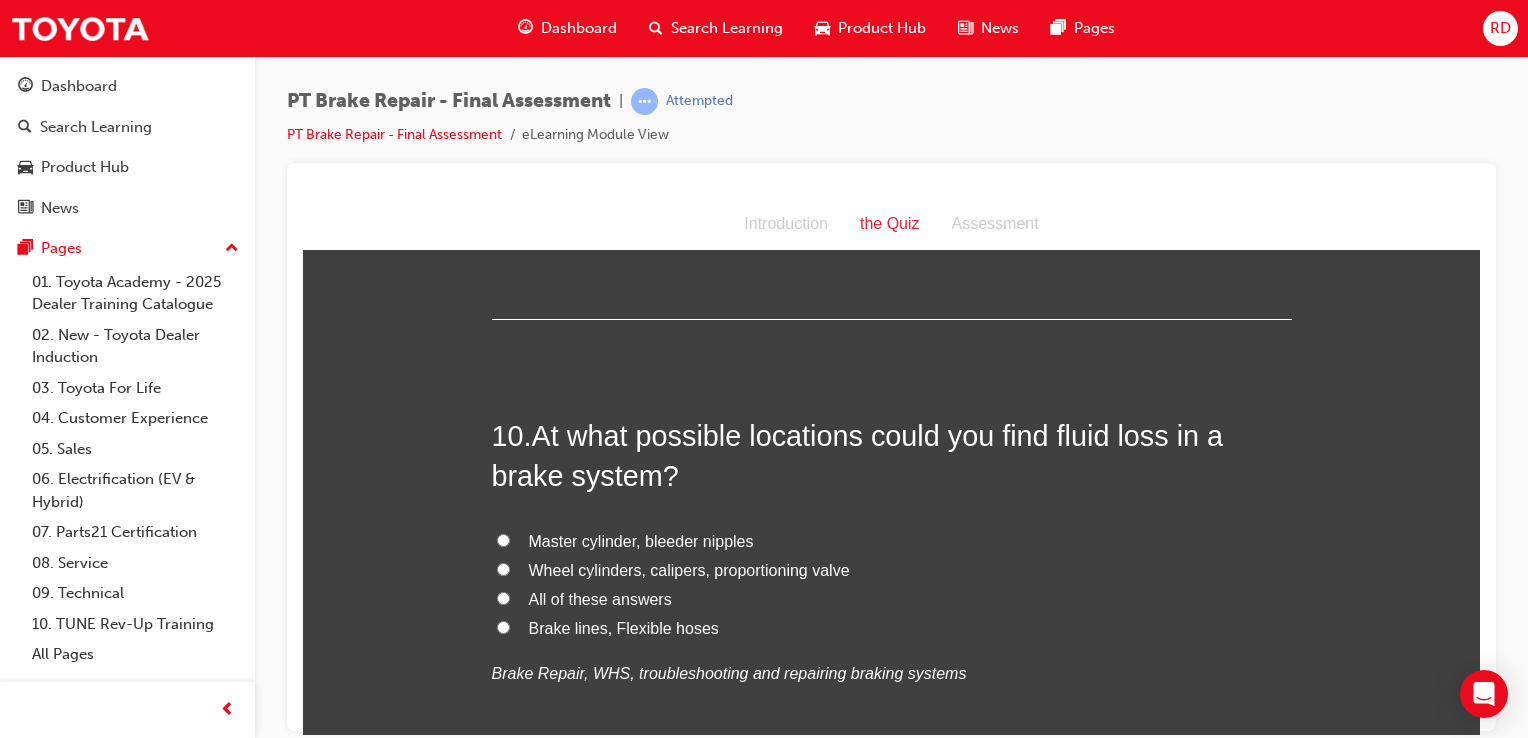 click on "All of these answers" at bounding box center (892, 599) 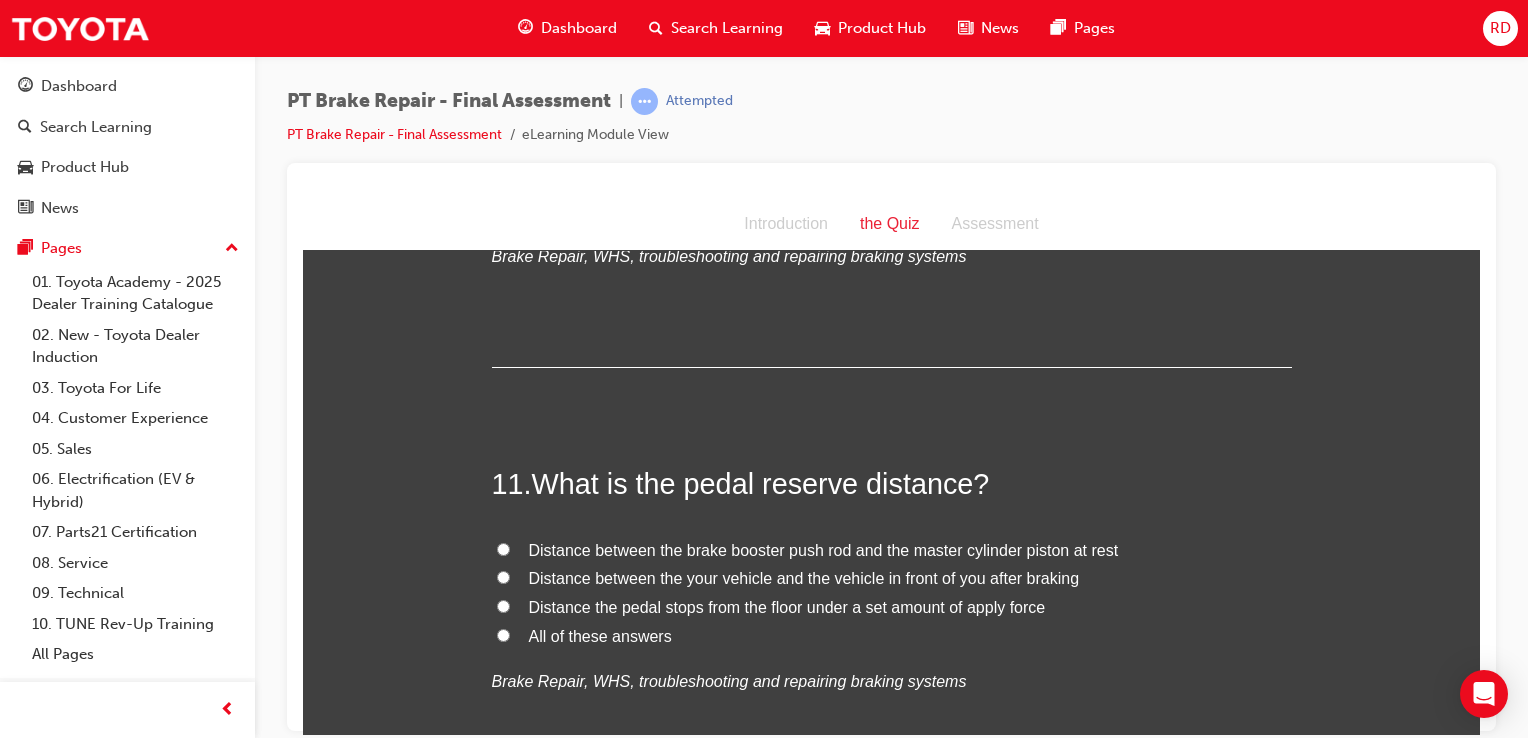 scroll, scrollTop: 4611, scrollLeft: 0, axis: vertical 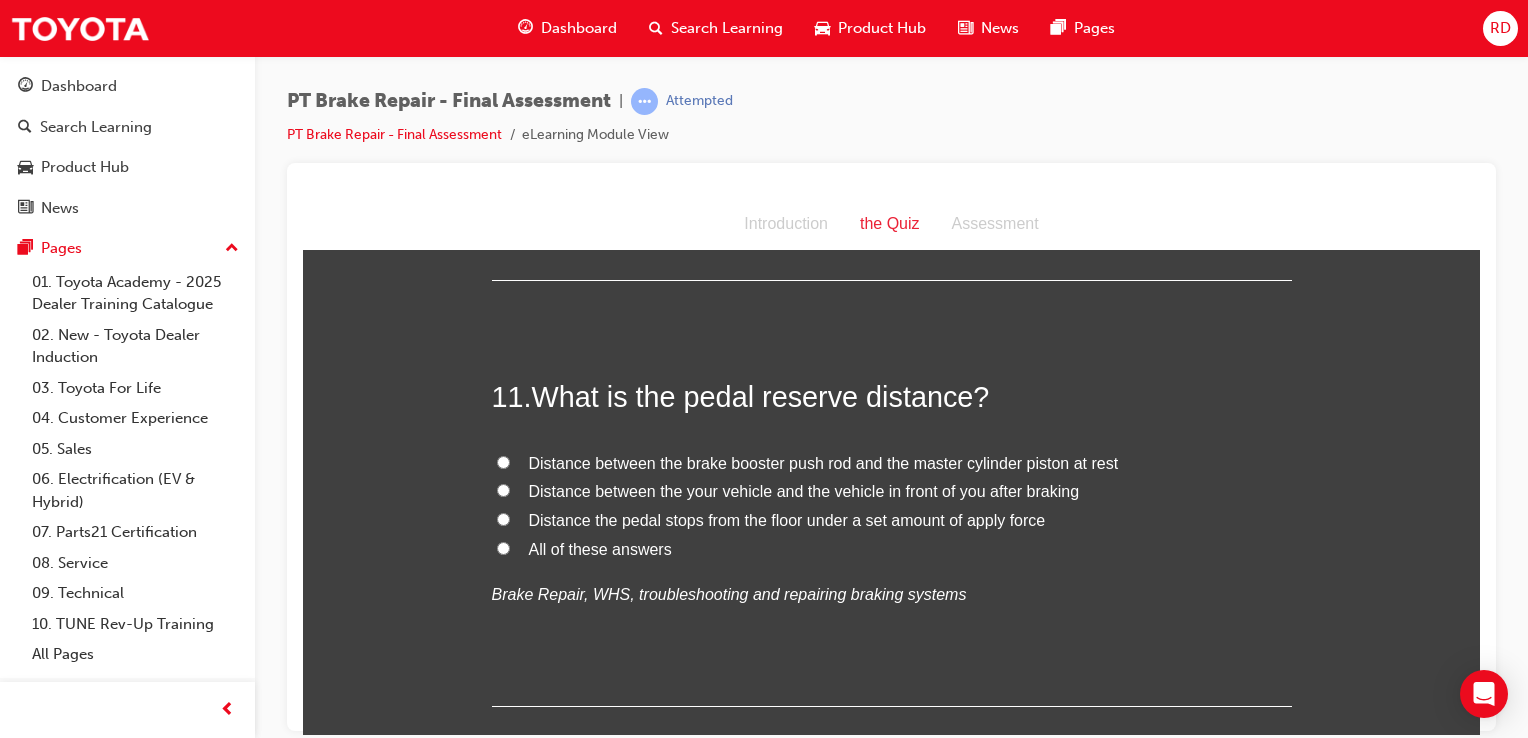 click on "Distance the pedal stops from the floor under a set amount of apply force" at bounding box center (503, 518) 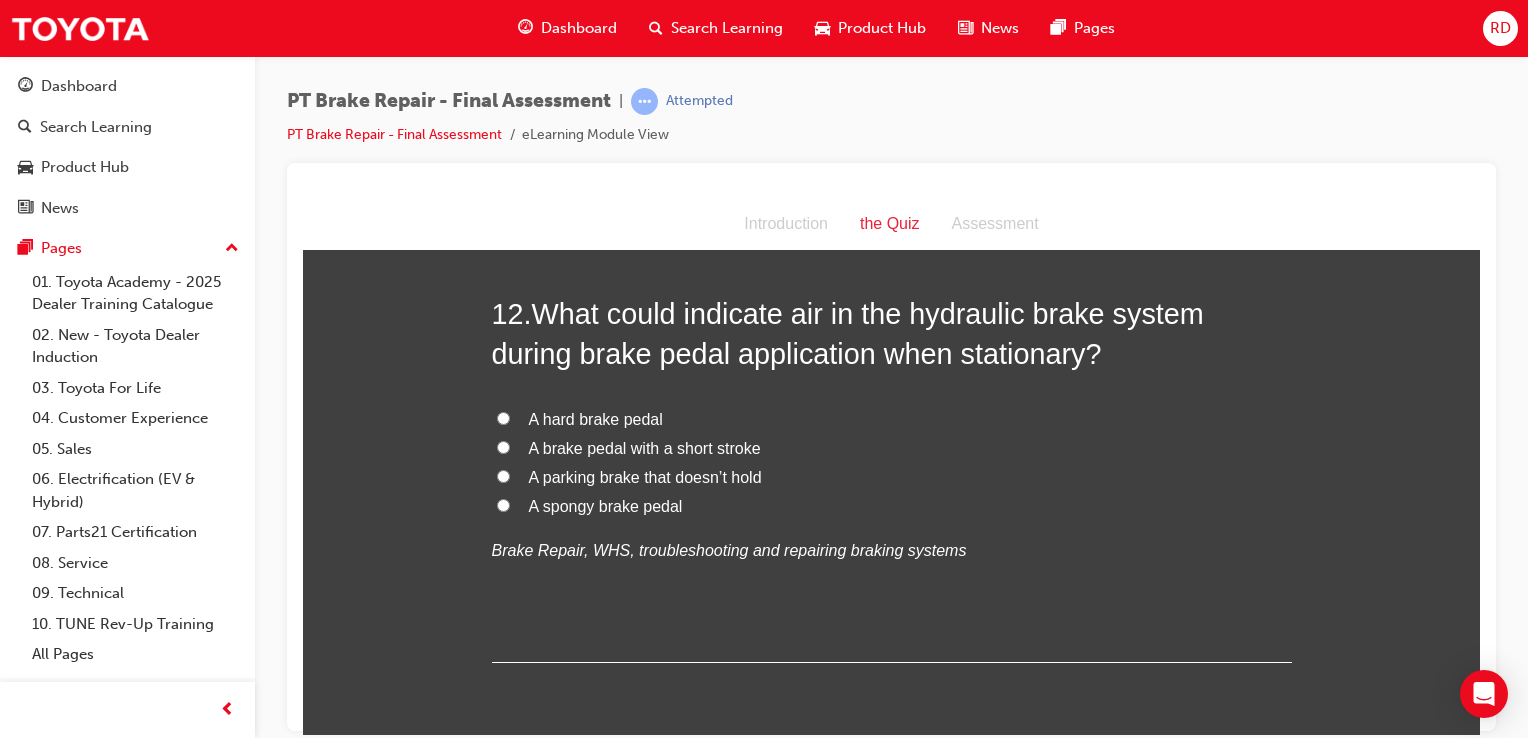 scroll, scrollTop: 5120, scrollLeft: 0, axis: vertical 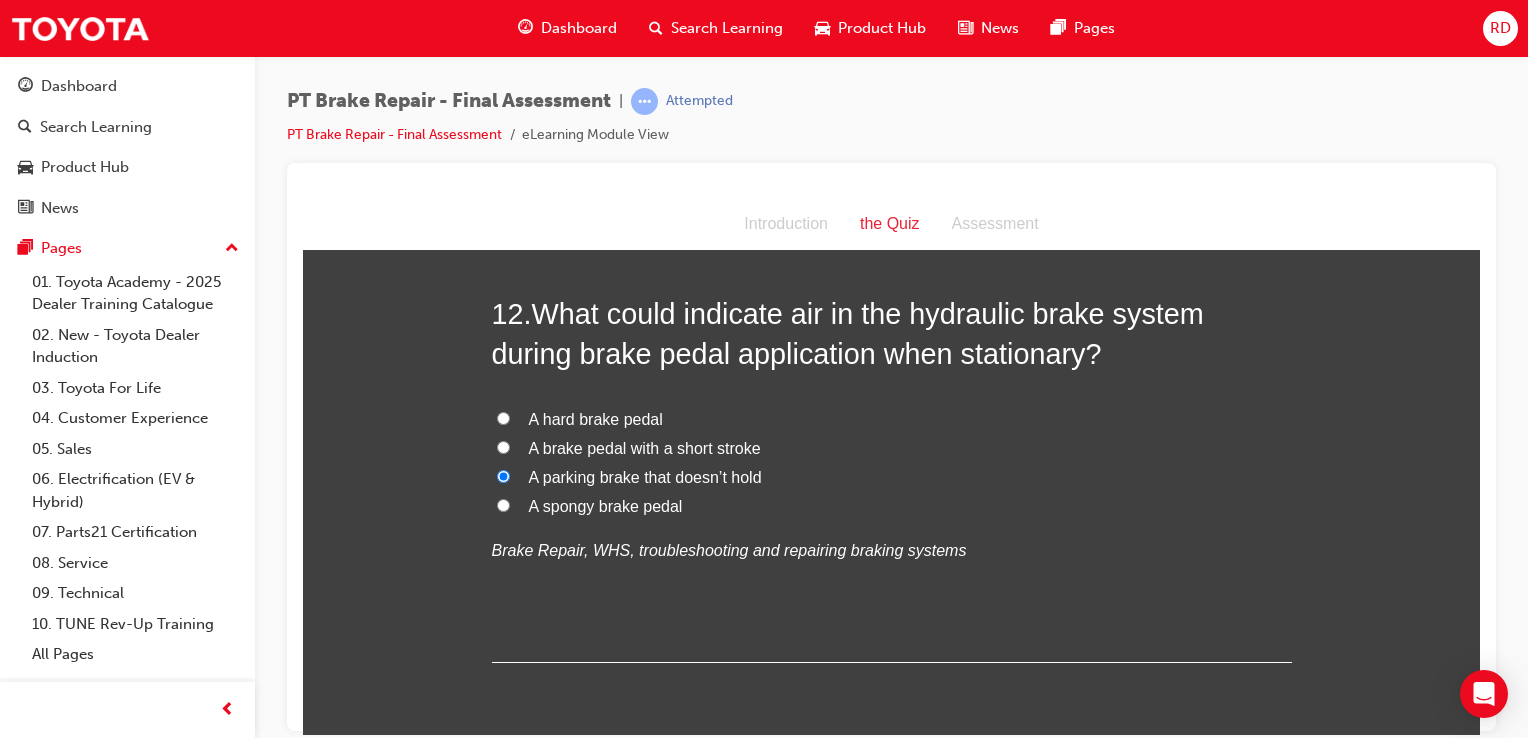 click on "A spongy brake pedal" at bounding box center (892, 506) 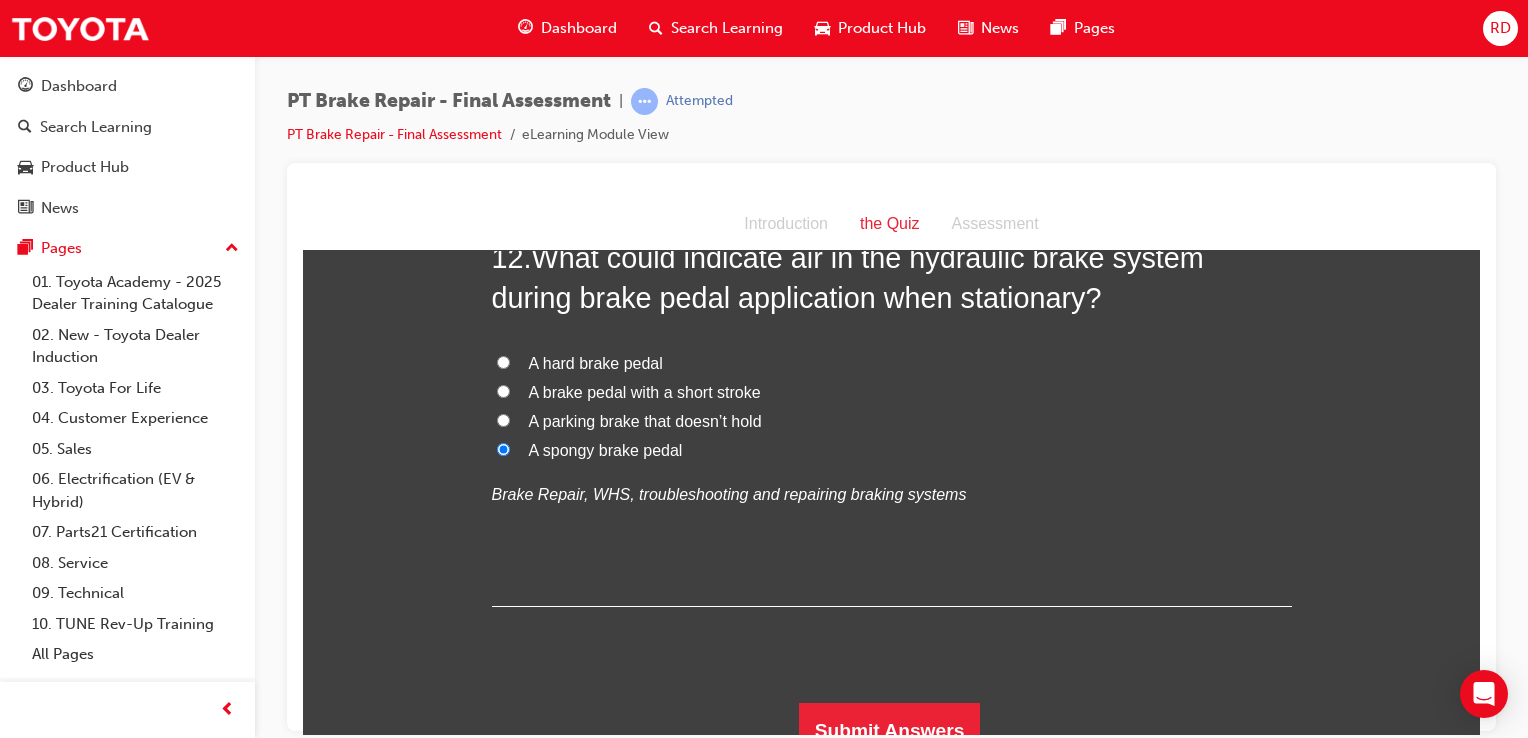 scroll, scrollTop: 5196, scrollLeft: 0, axis: vertical 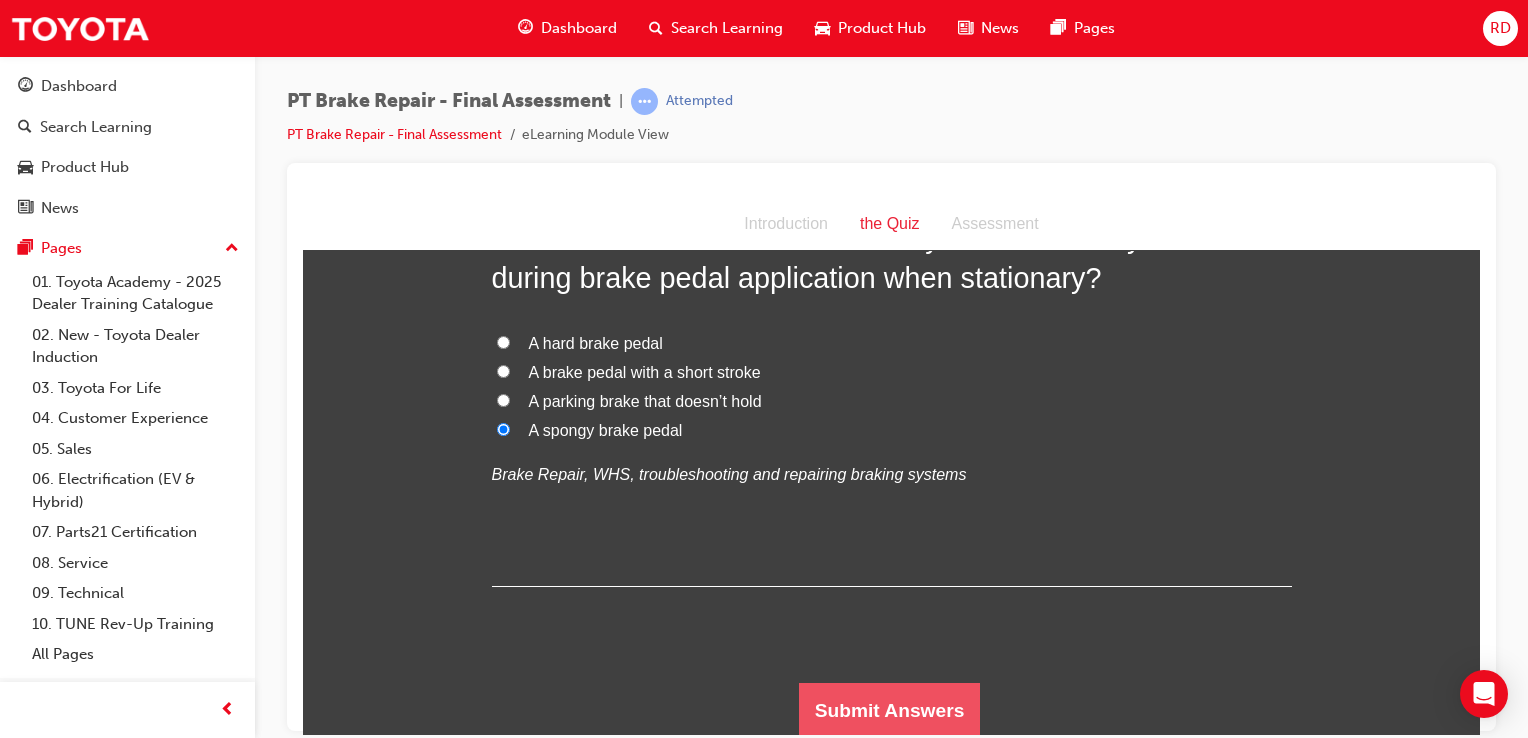 click on "Submit Answers" at bounding box center [890, 710] 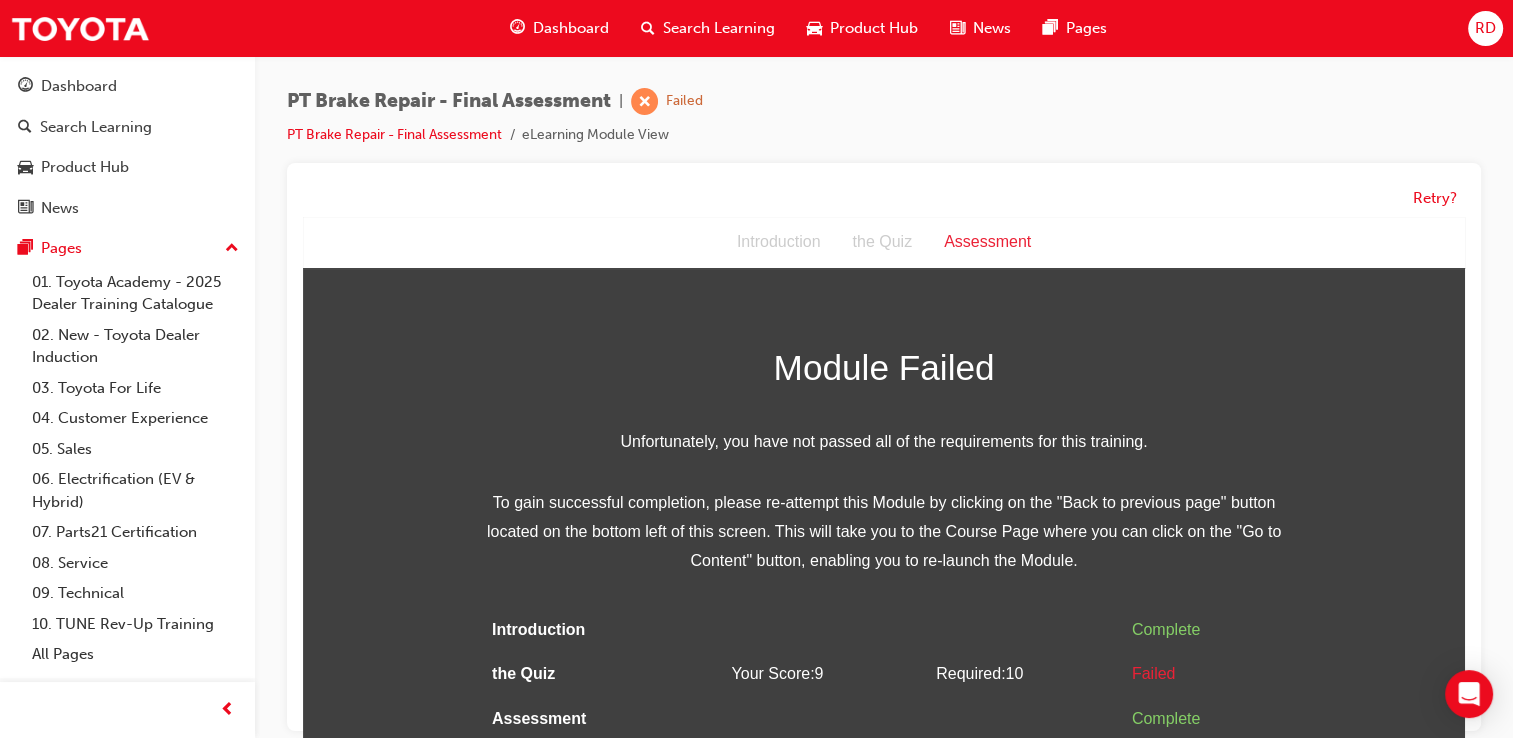 scroll, scrollTop: 14, scrollLeft: 0, axis: vertical 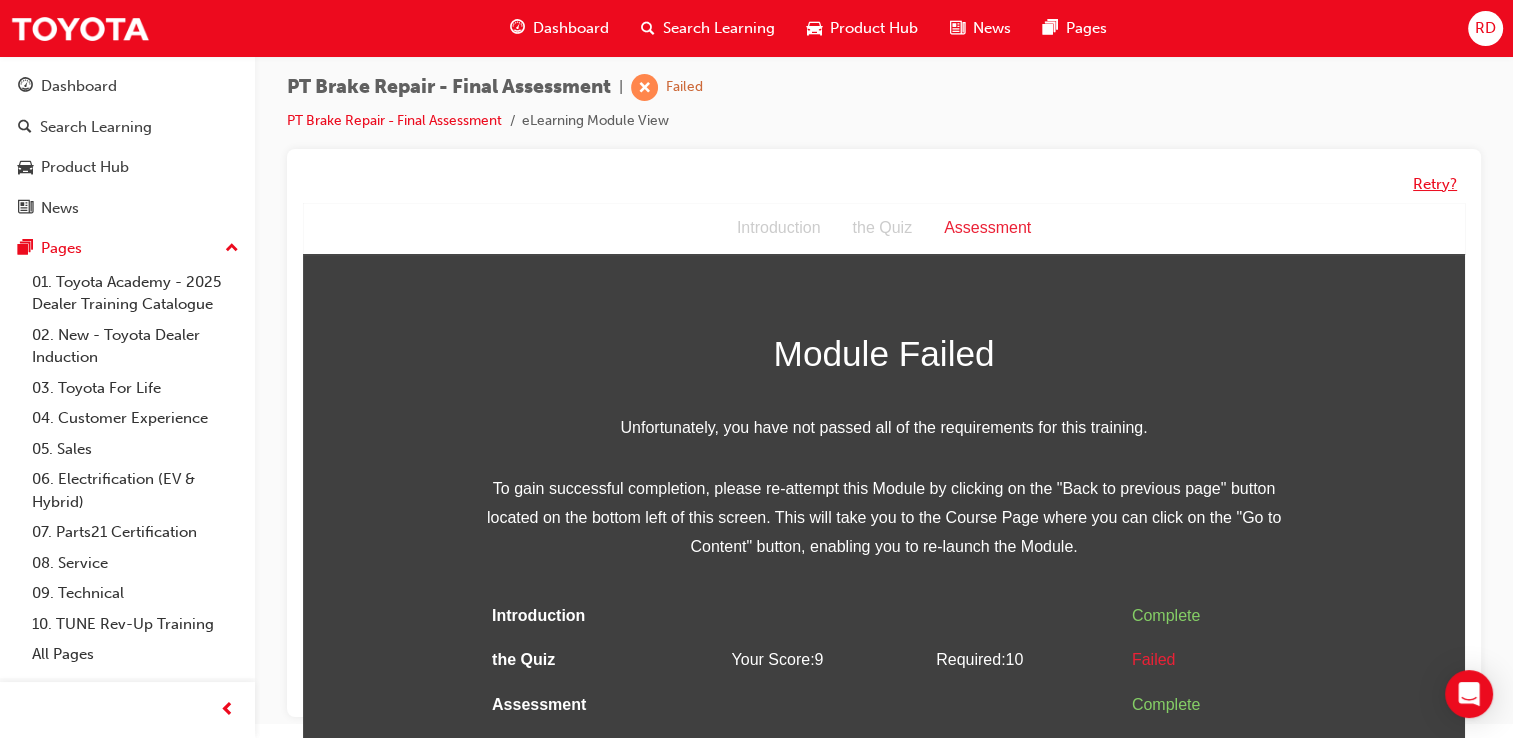 click on "Retry?" at bounding box center [1435, 184] 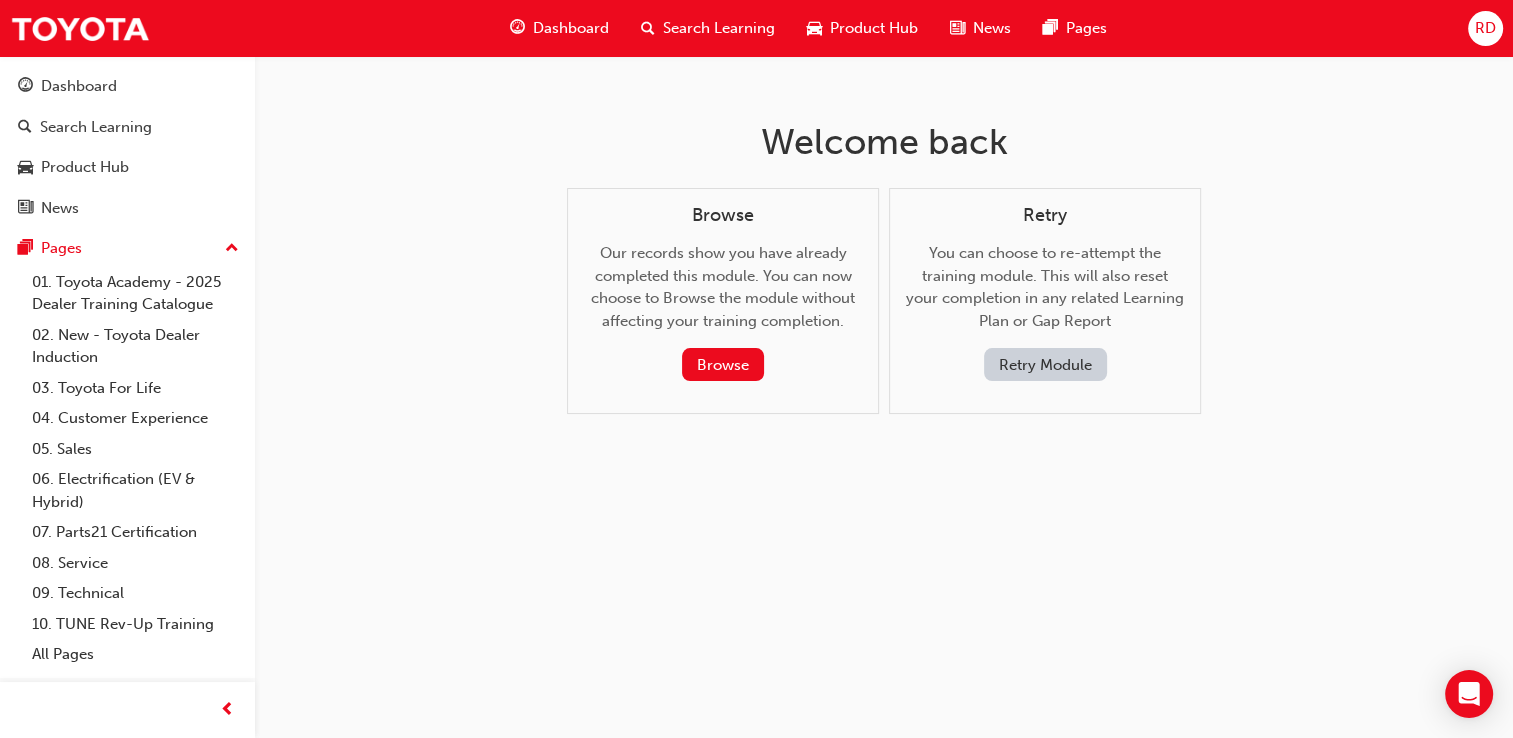 scroll, scrollTop: 0, scrollLeft: 0, axis: both 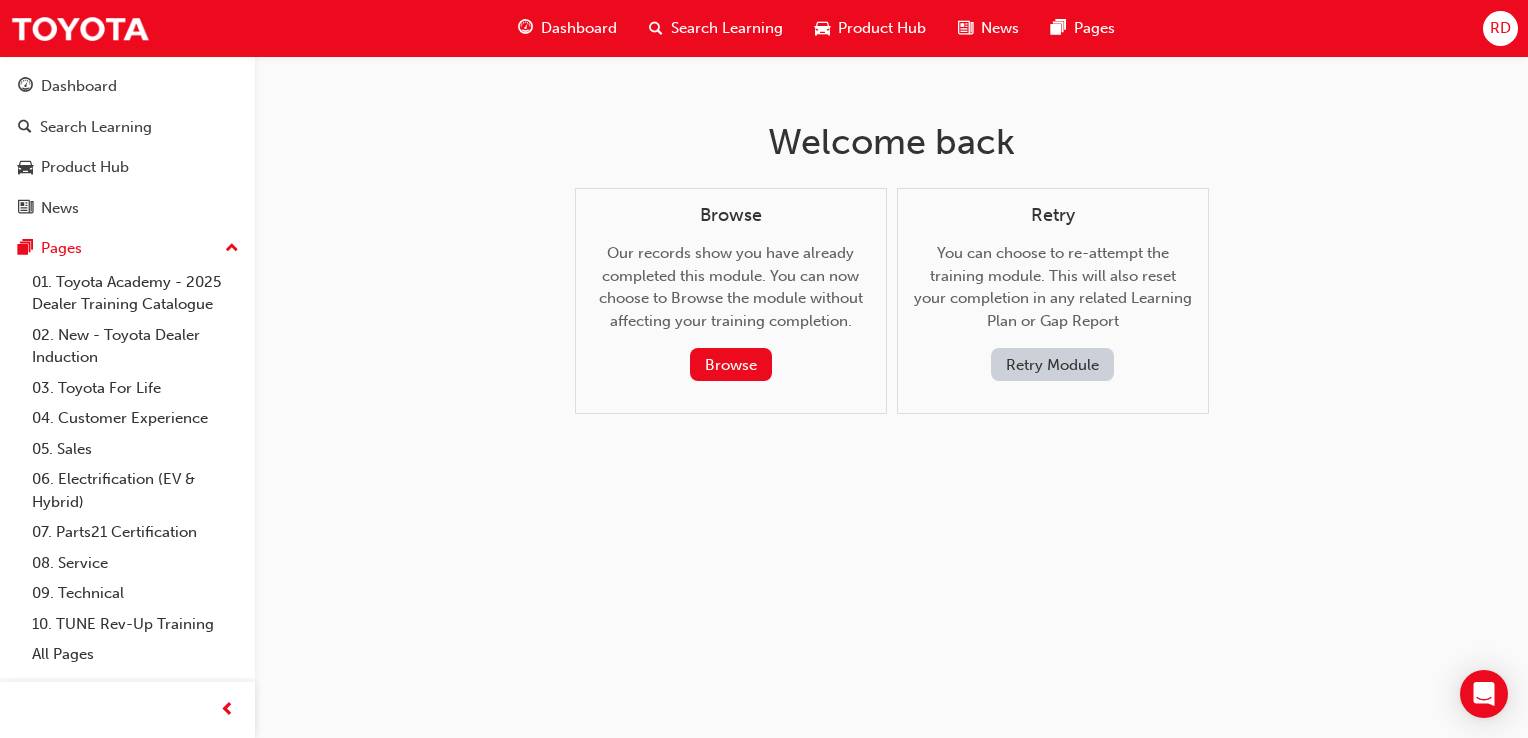 click on "Retry Module" at bounding box center [1052, 364] 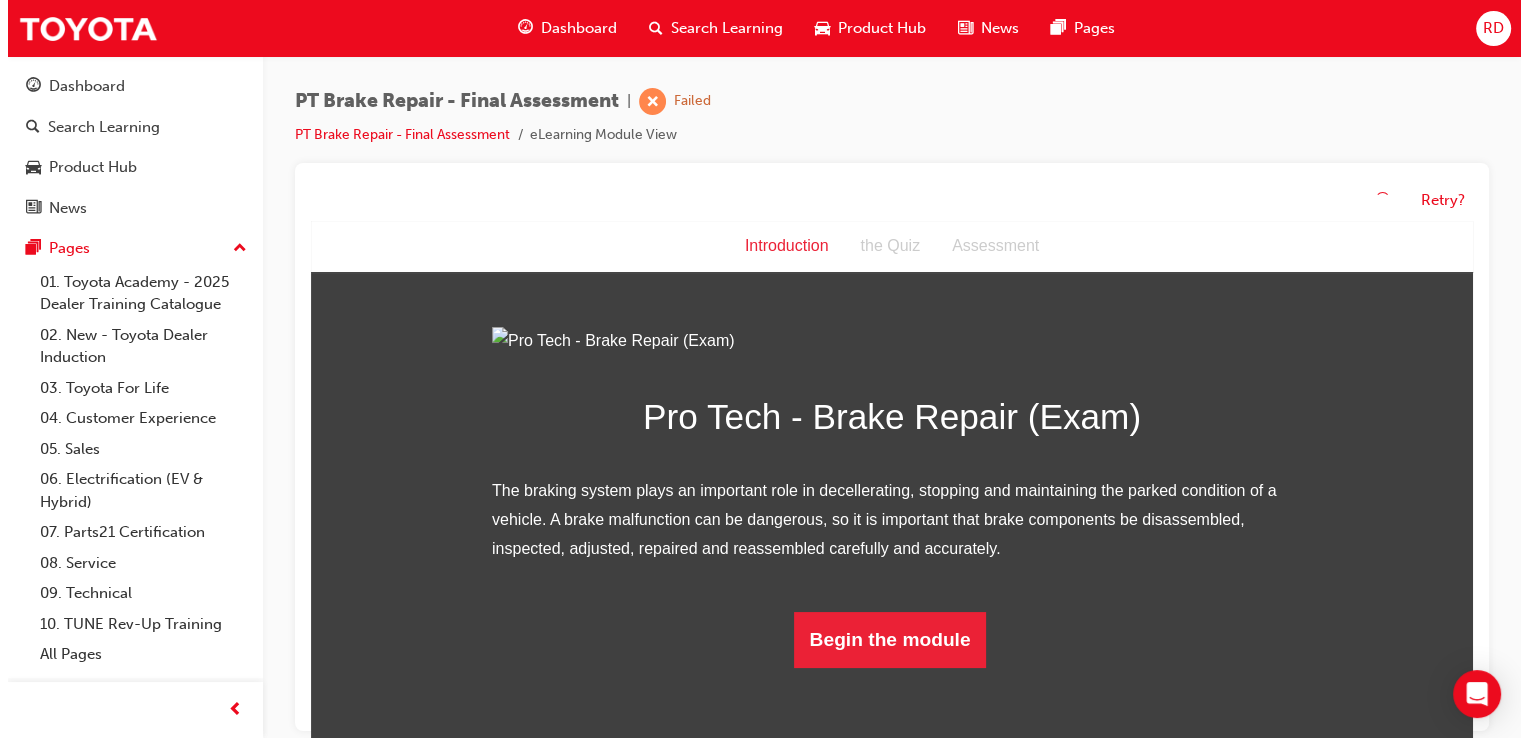 scroll, scrollTop: 130, scrollLeft: 0, axis: vertical 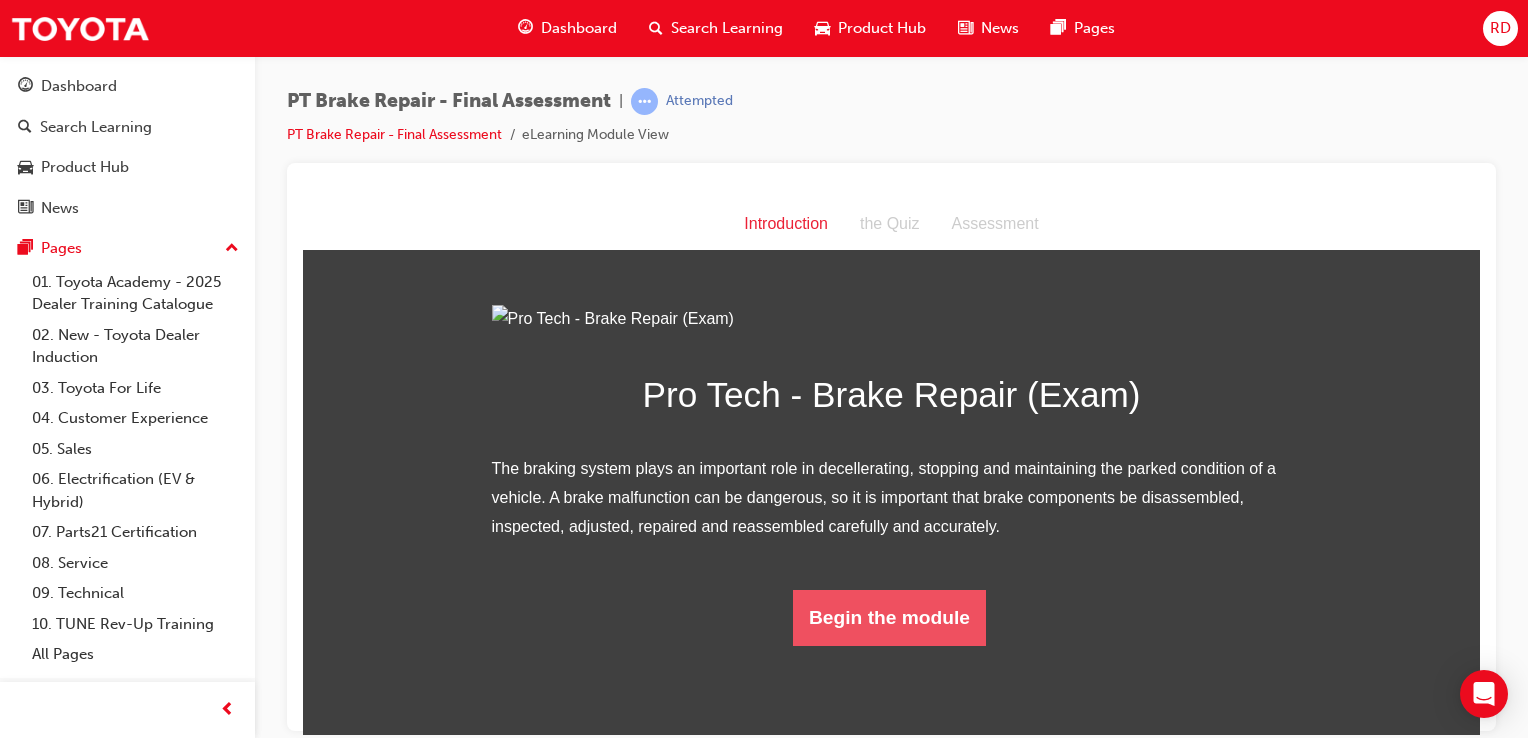 click on "Begin the module" at bounding box center (889, 617) 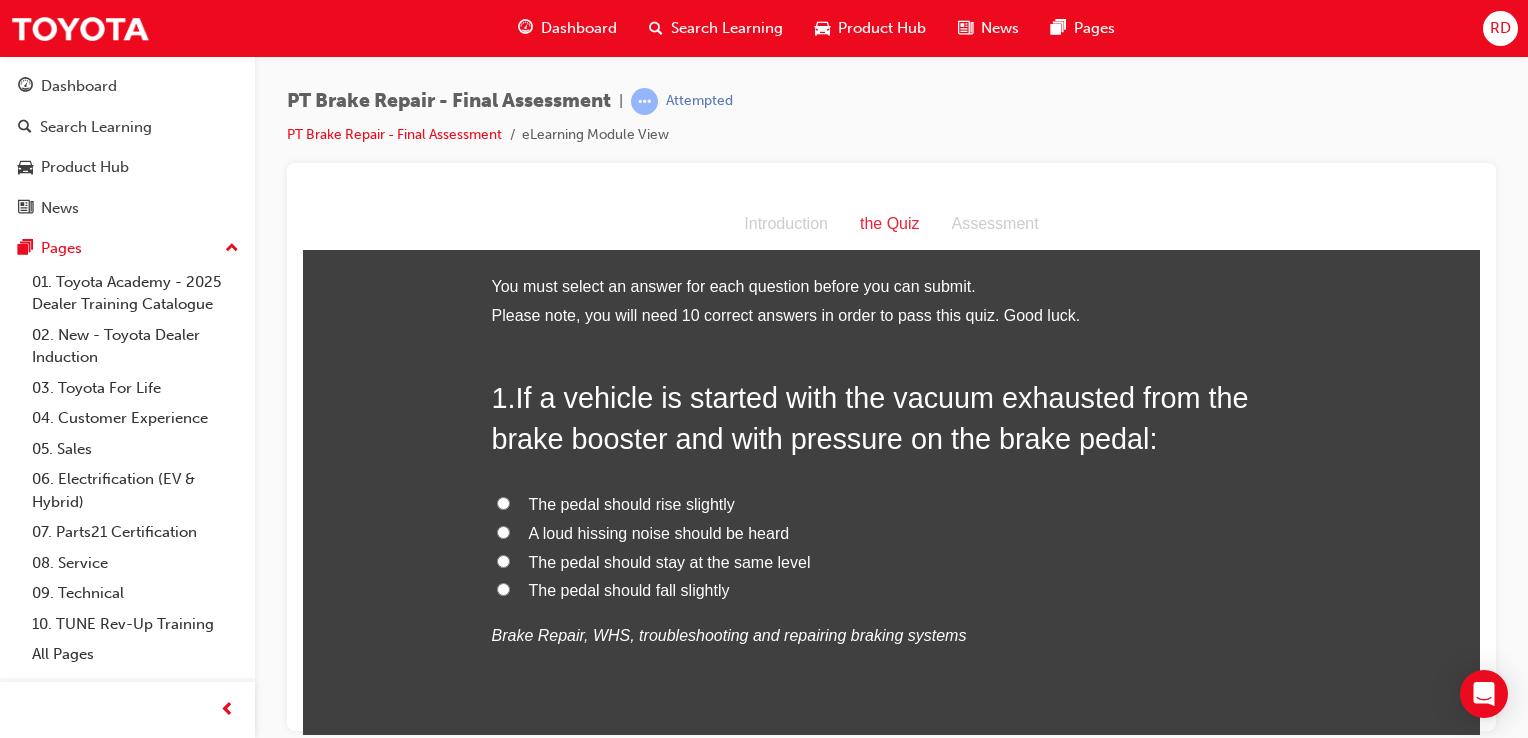 click on "The pedal should fall slightly" at bounding box center (892, 590) 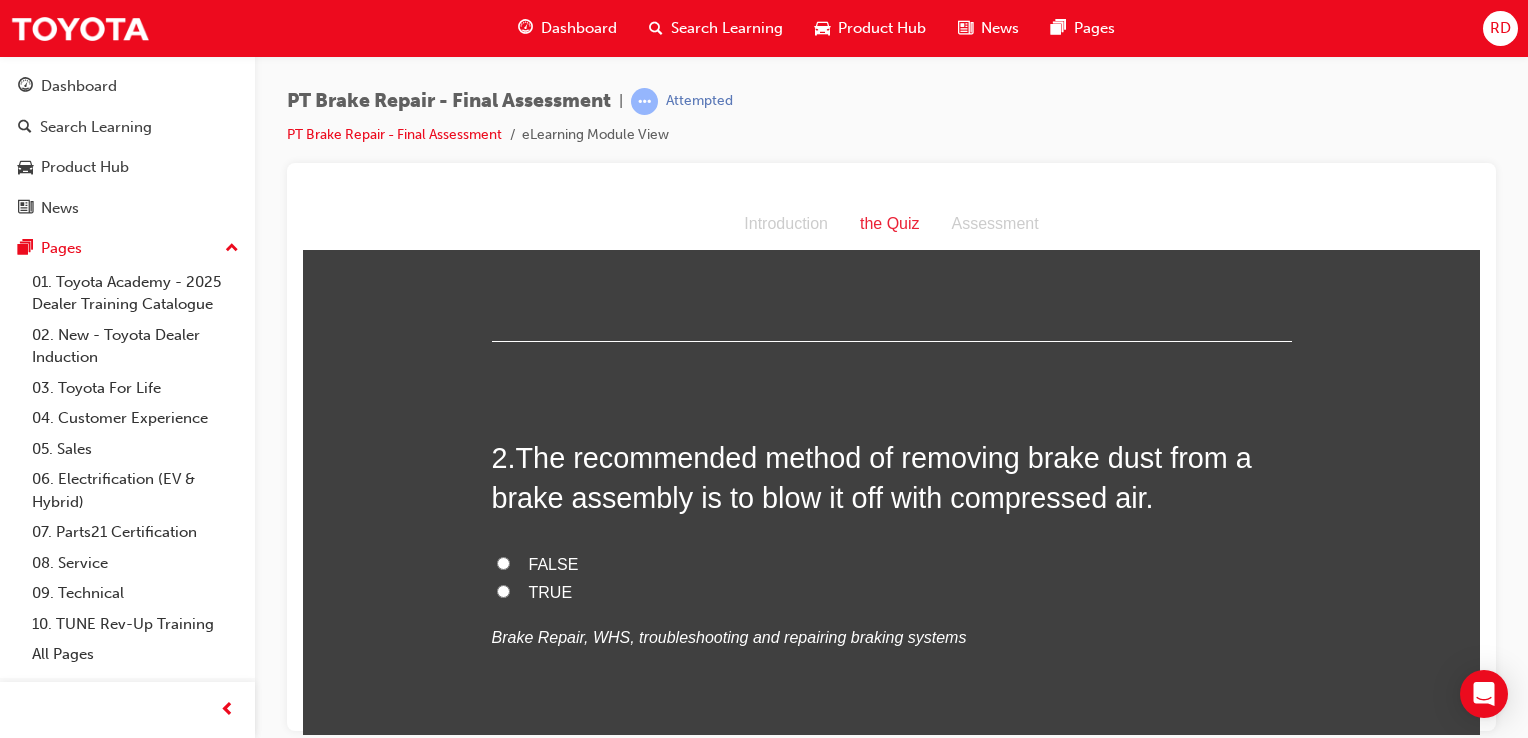 scroll, scrollTop: 408, scrollLeft: 0, axis: vertical 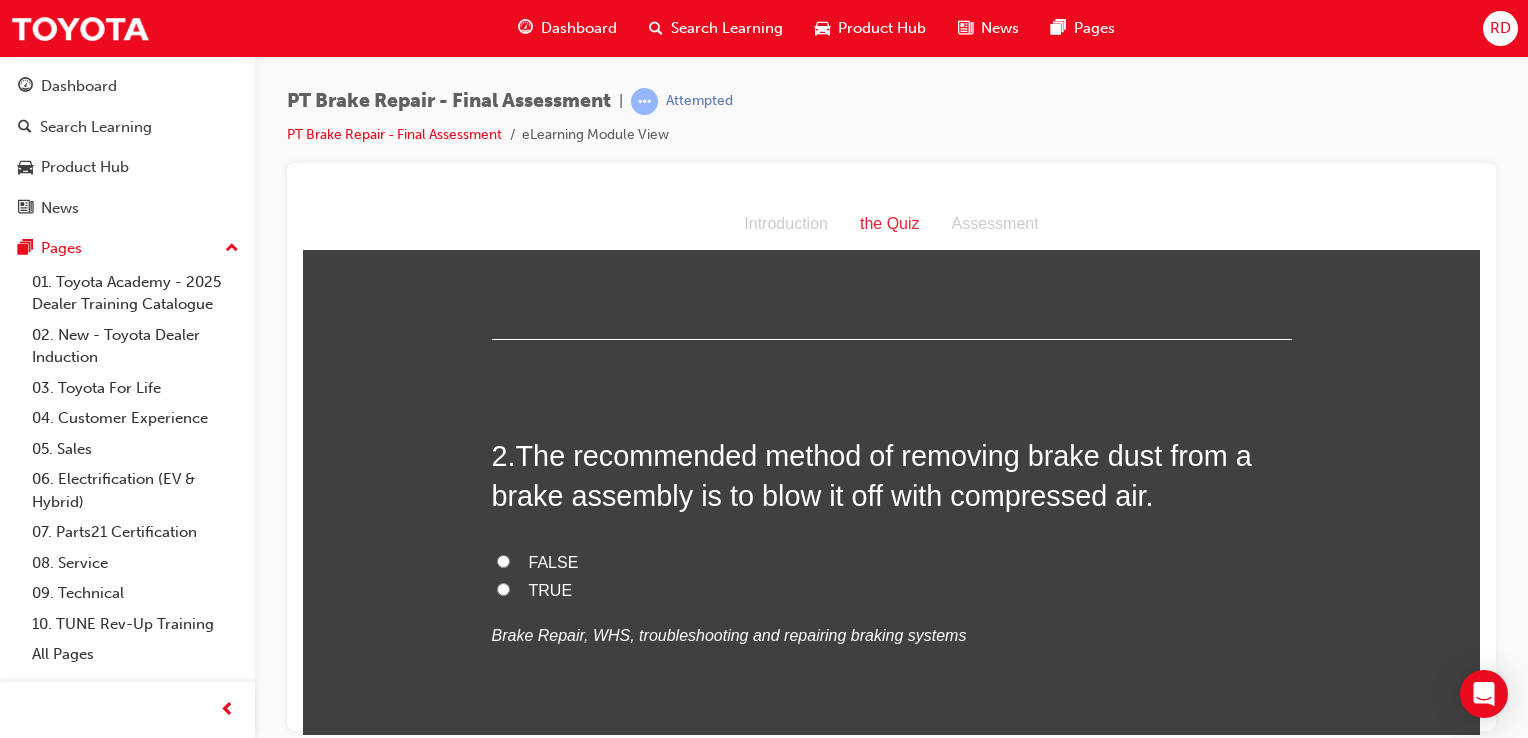 click on "FALSE" at bounding box center [503, 560] 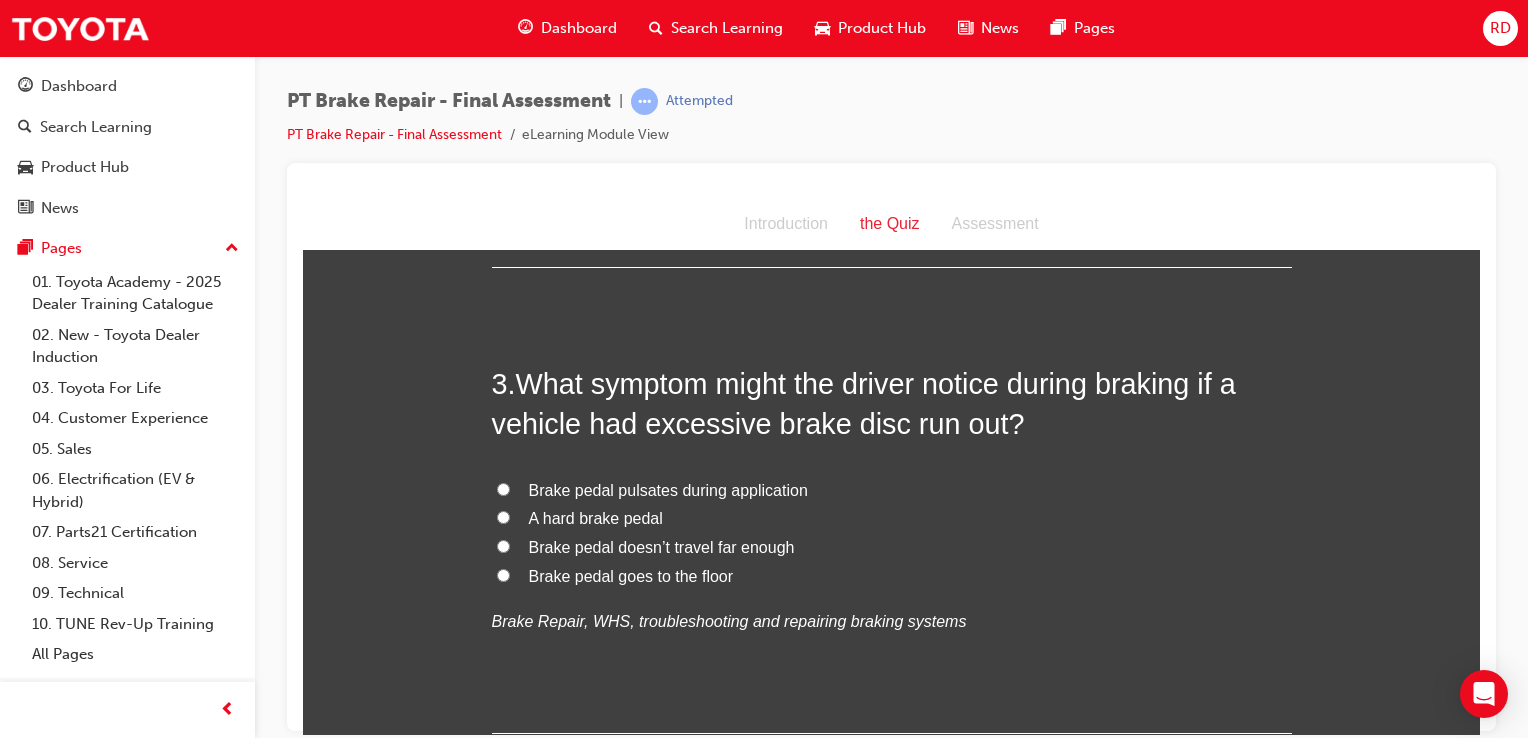 scroll, scrollTop: 894, scrollLeft: 0, axis: vertical 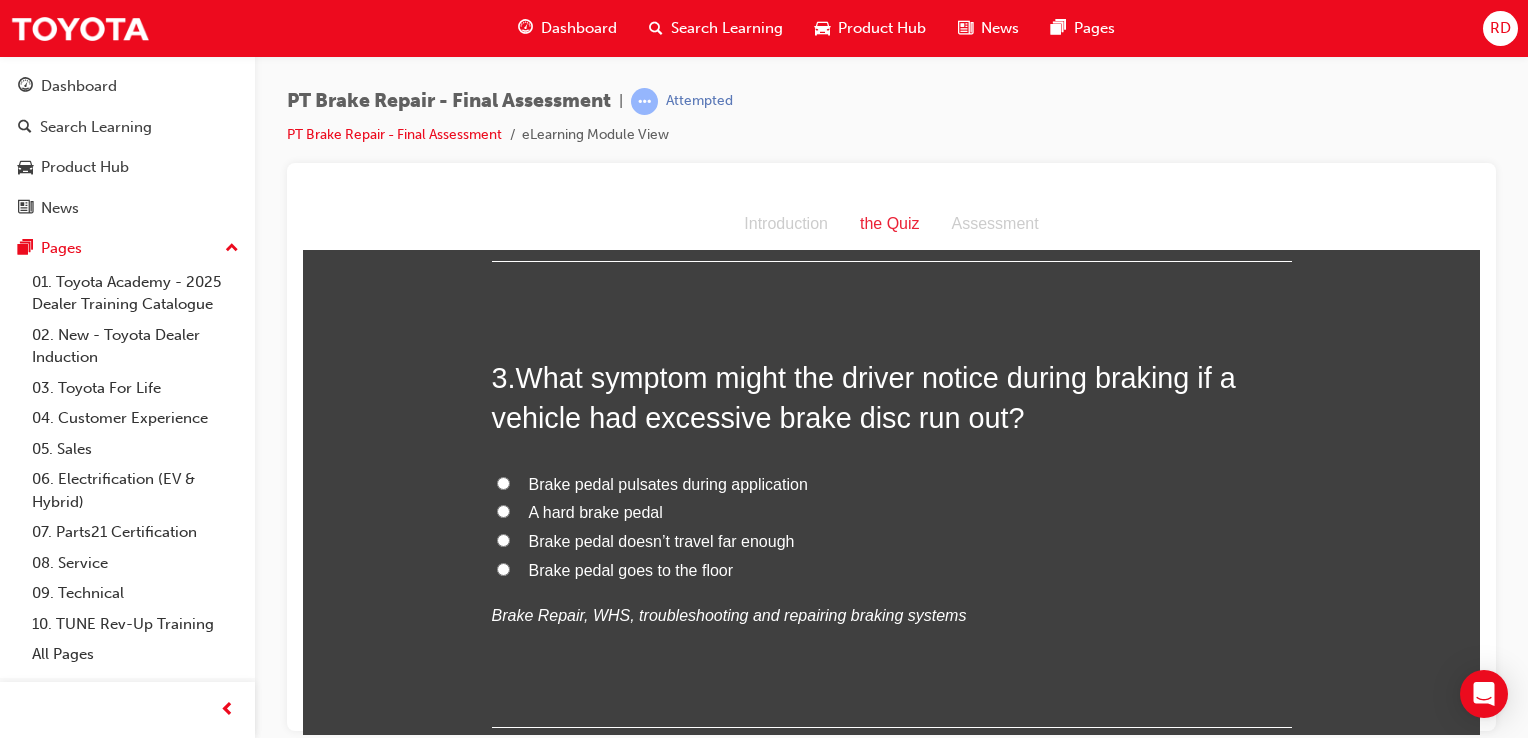 click on "Brake pedal pulsates during application" at bounding box center (503, 482) 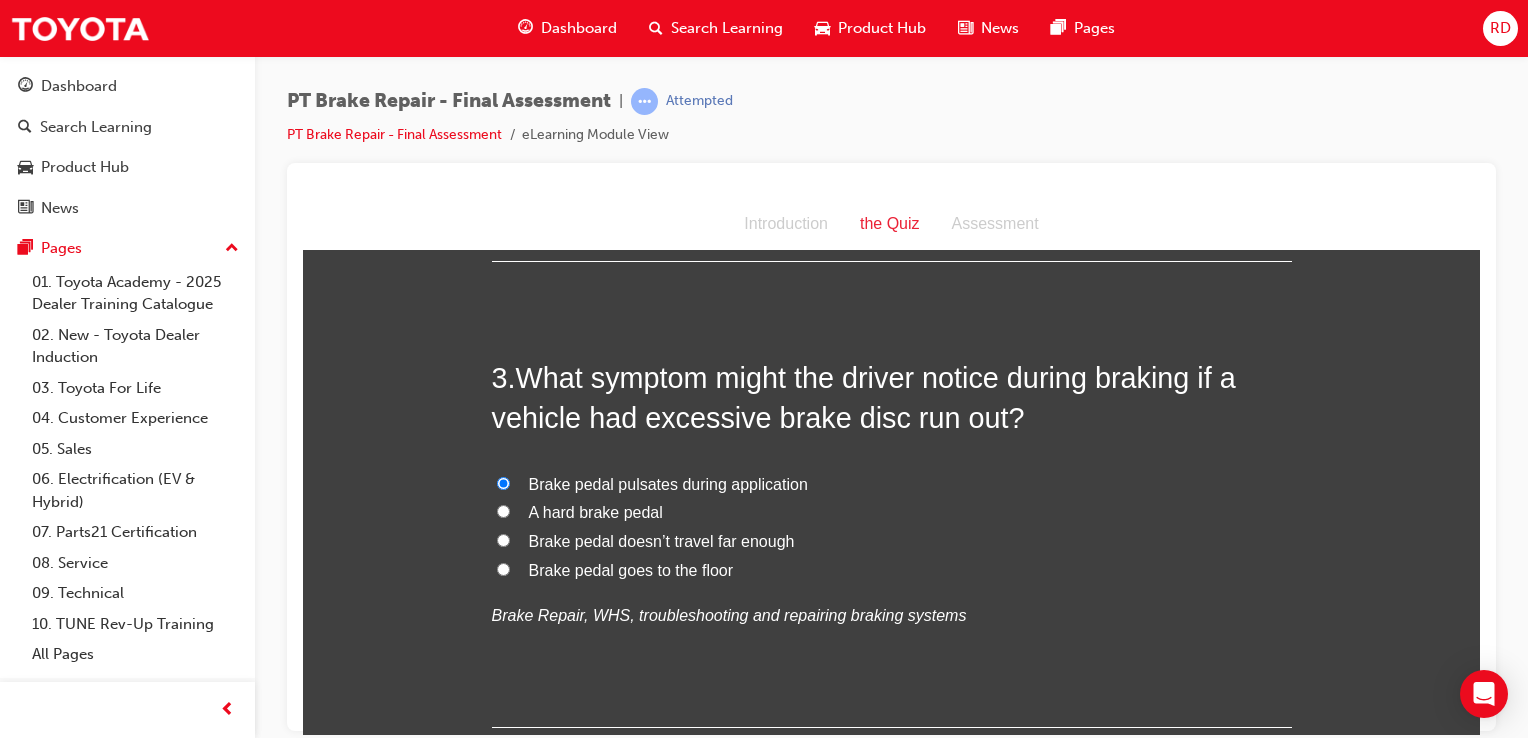 scroll, scrollTop: 1071, scrollLeft: 0, axis: vertical 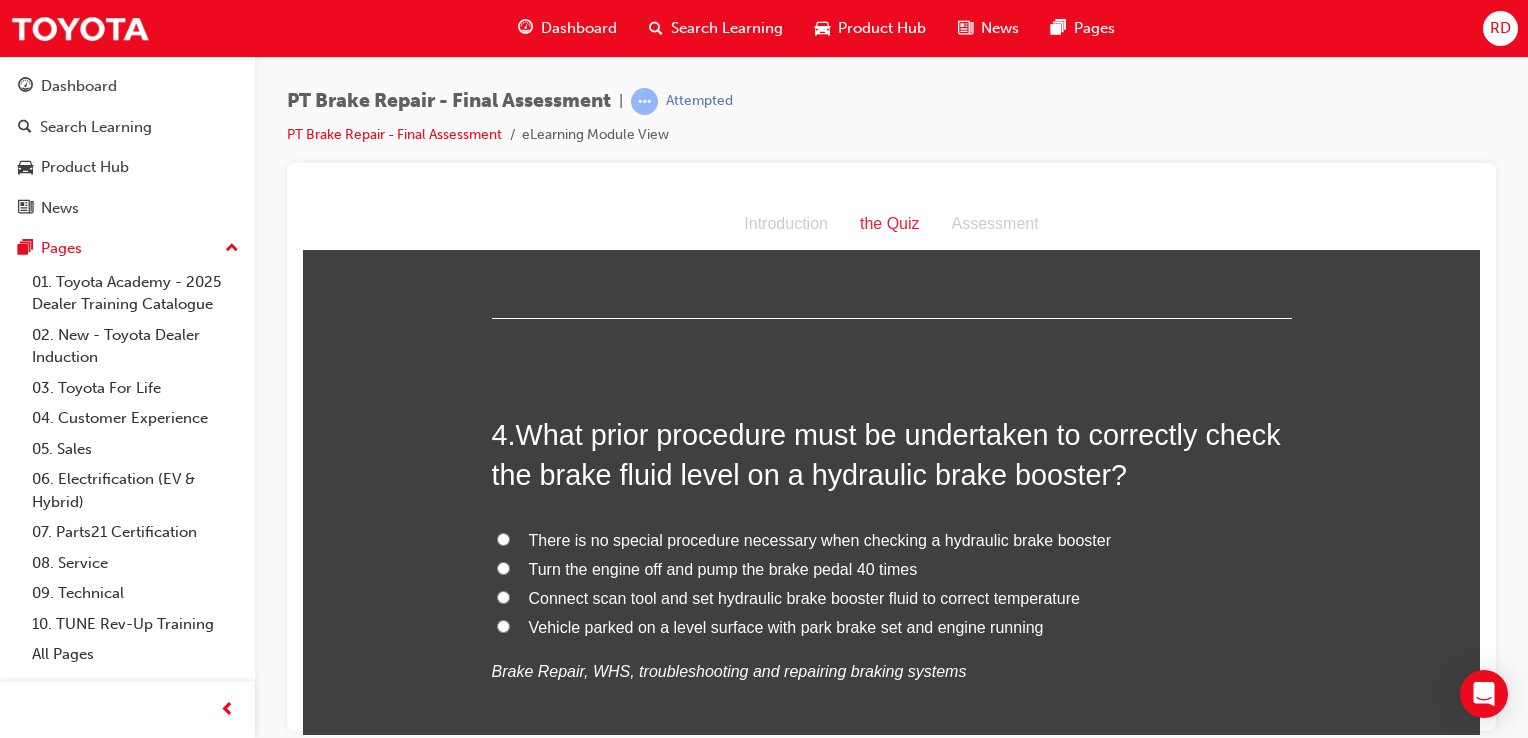 click on "Vehicle parked on a level surface with park brake set and engine running" at bounding box center [892, 627] 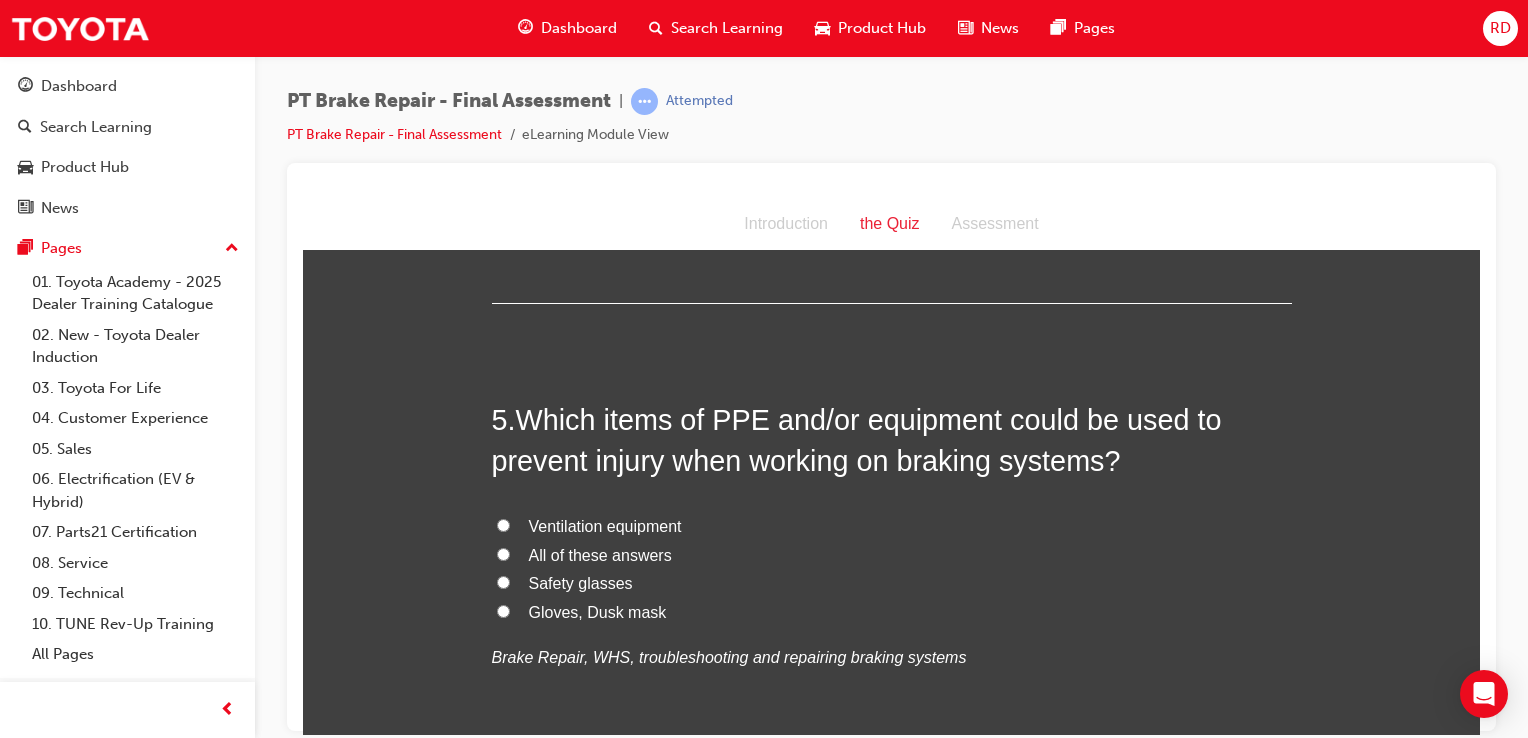 scroll, scrollTop: 1787, scrollLeft: 0, axis: vertical 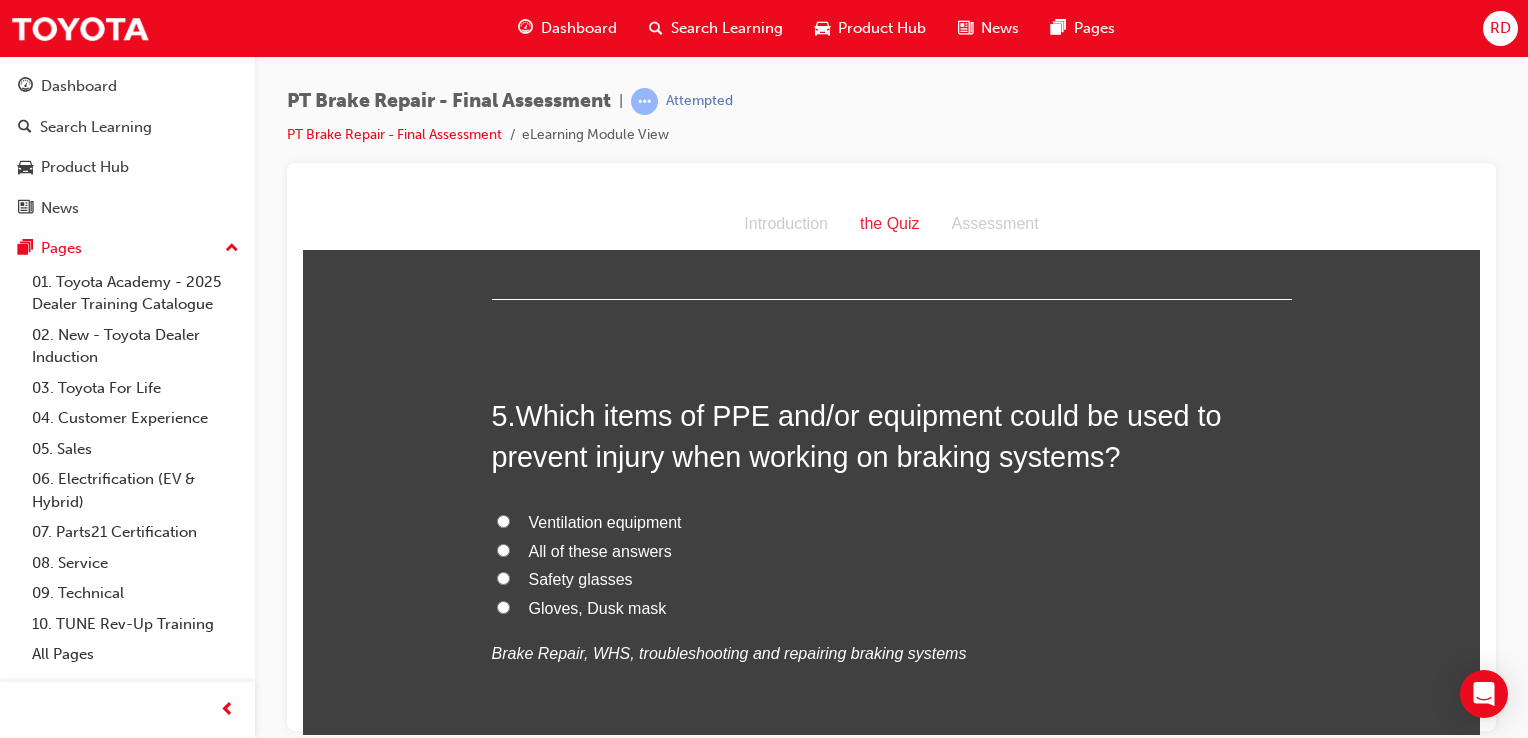 click on "Safety glasses" at bounding box center [503, 577] 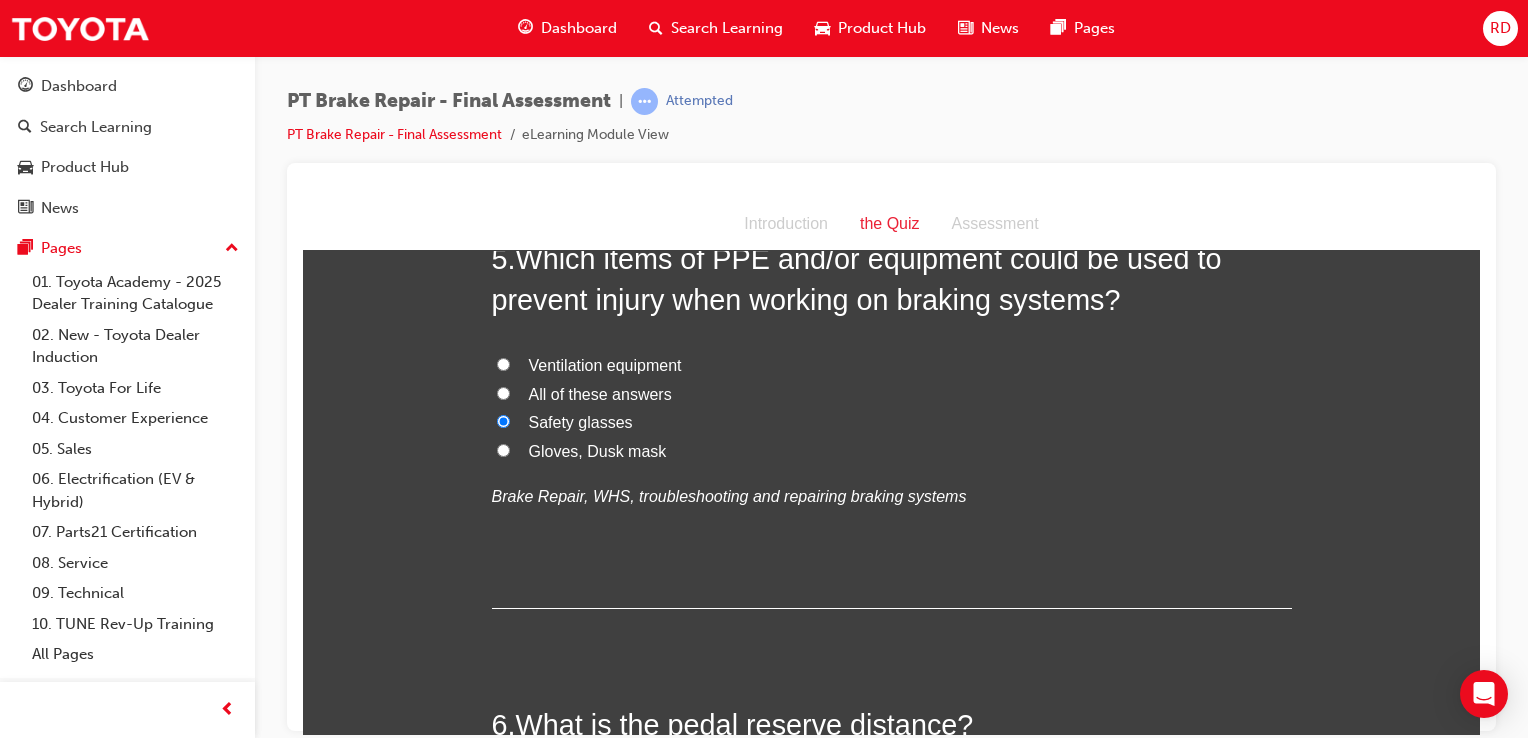 scroll, scrollTop: 1940, scrollLeft: 0, axis: vertical 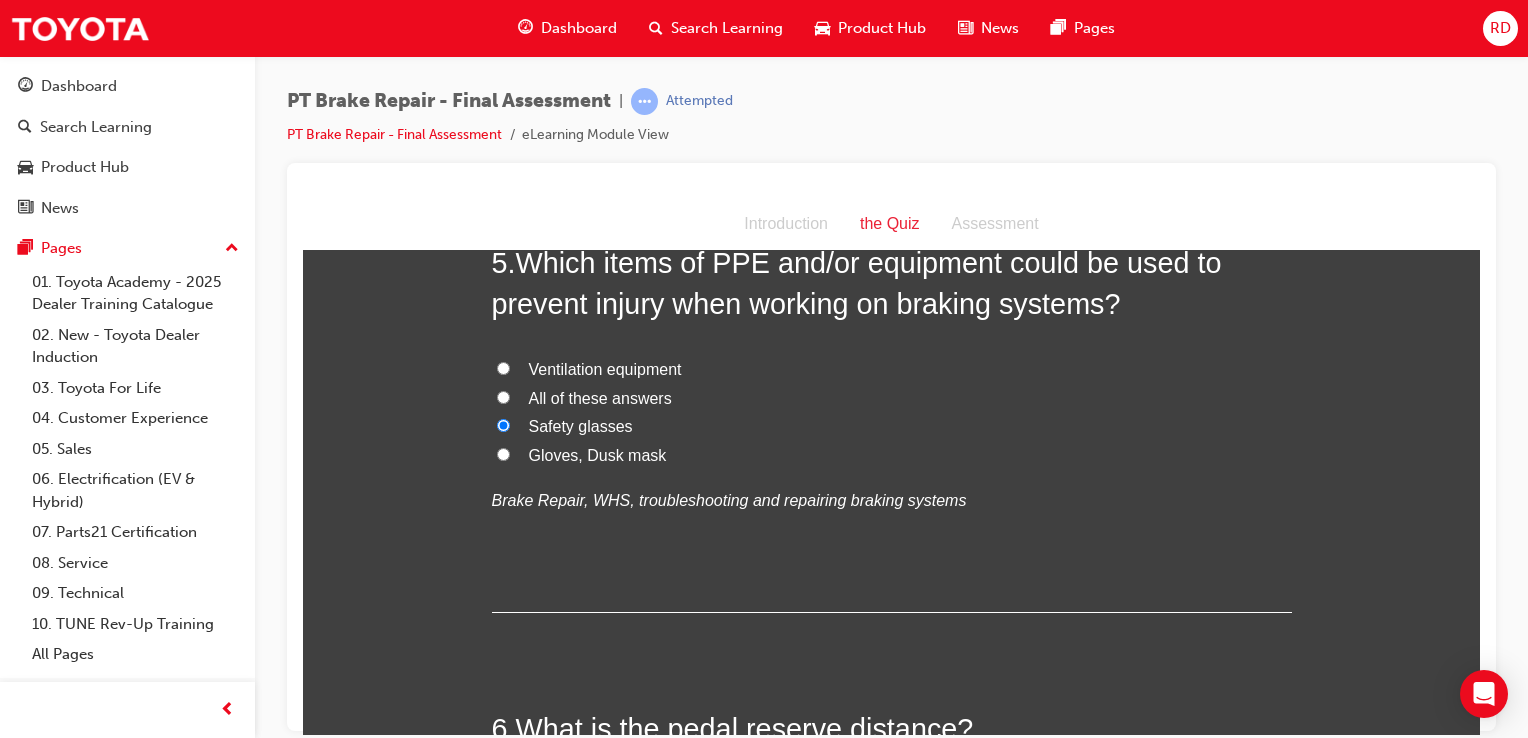 click on "All of these answers" at bounding box center [892, 398] 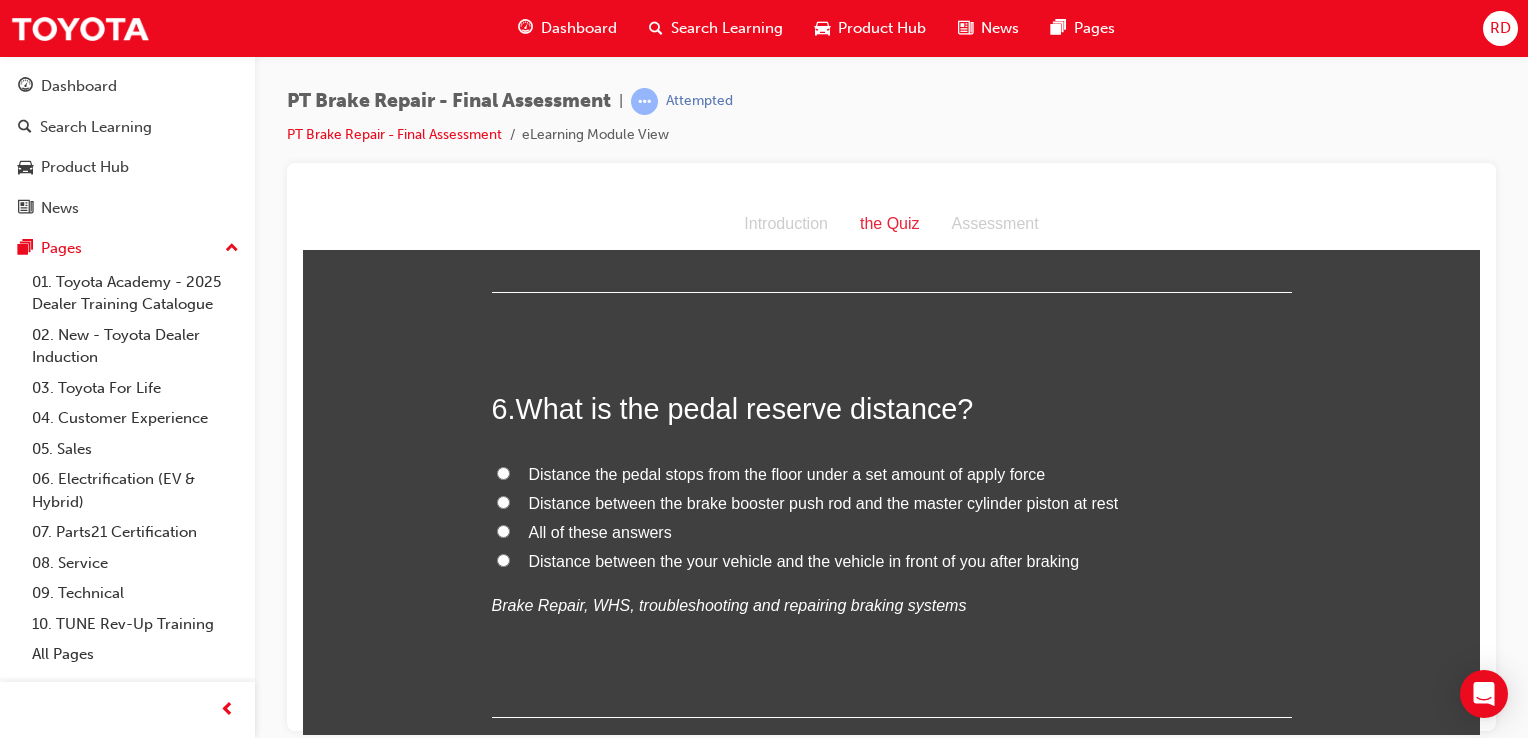 scroll, scrollTop: 2284, scrollLeft: 0, axis: vertical 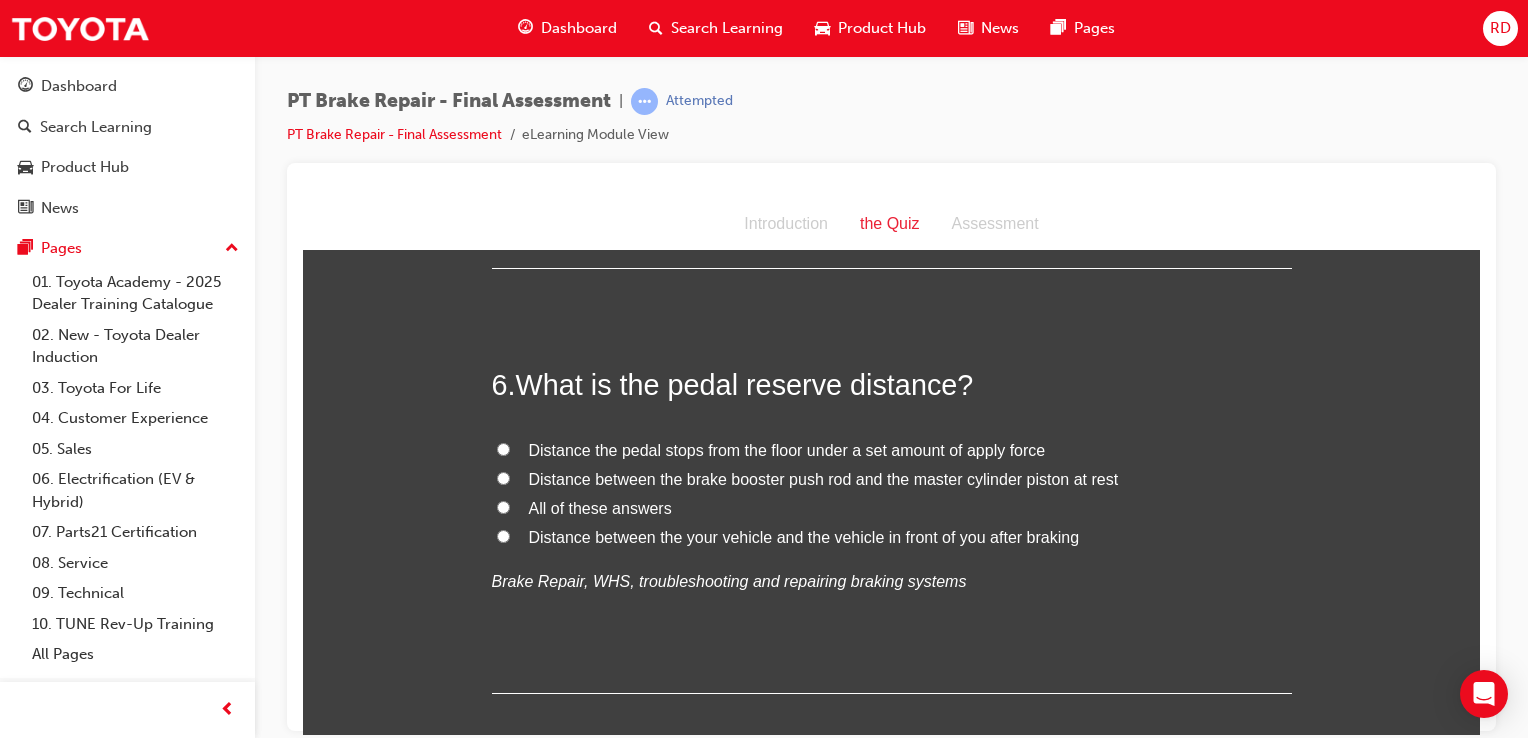 click on "Distance the pedal stops from the floor under a set amount of apply force" at bounding box center [892, 450] 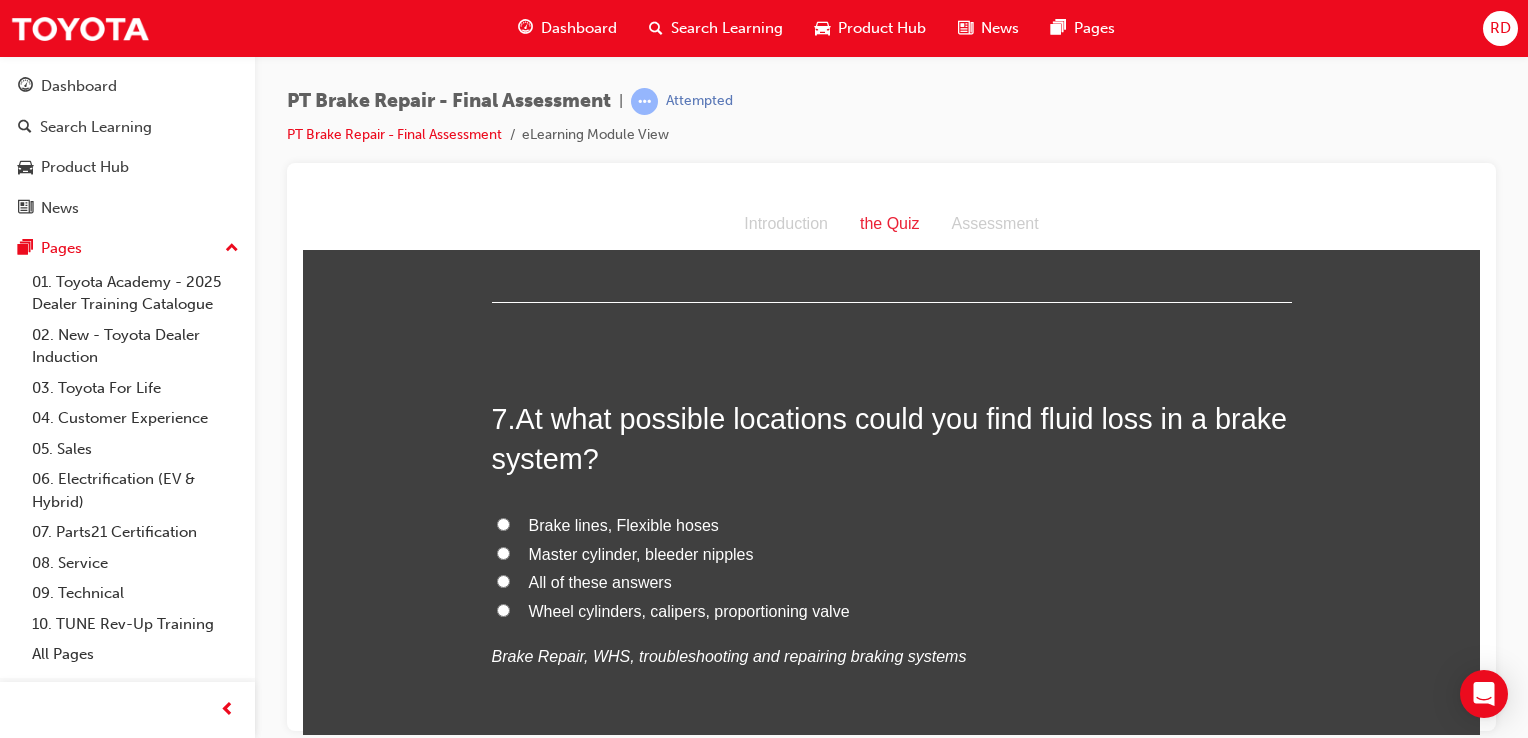 scroll, scrollTop: 2676, scrollLeft: 0, axis: vertical 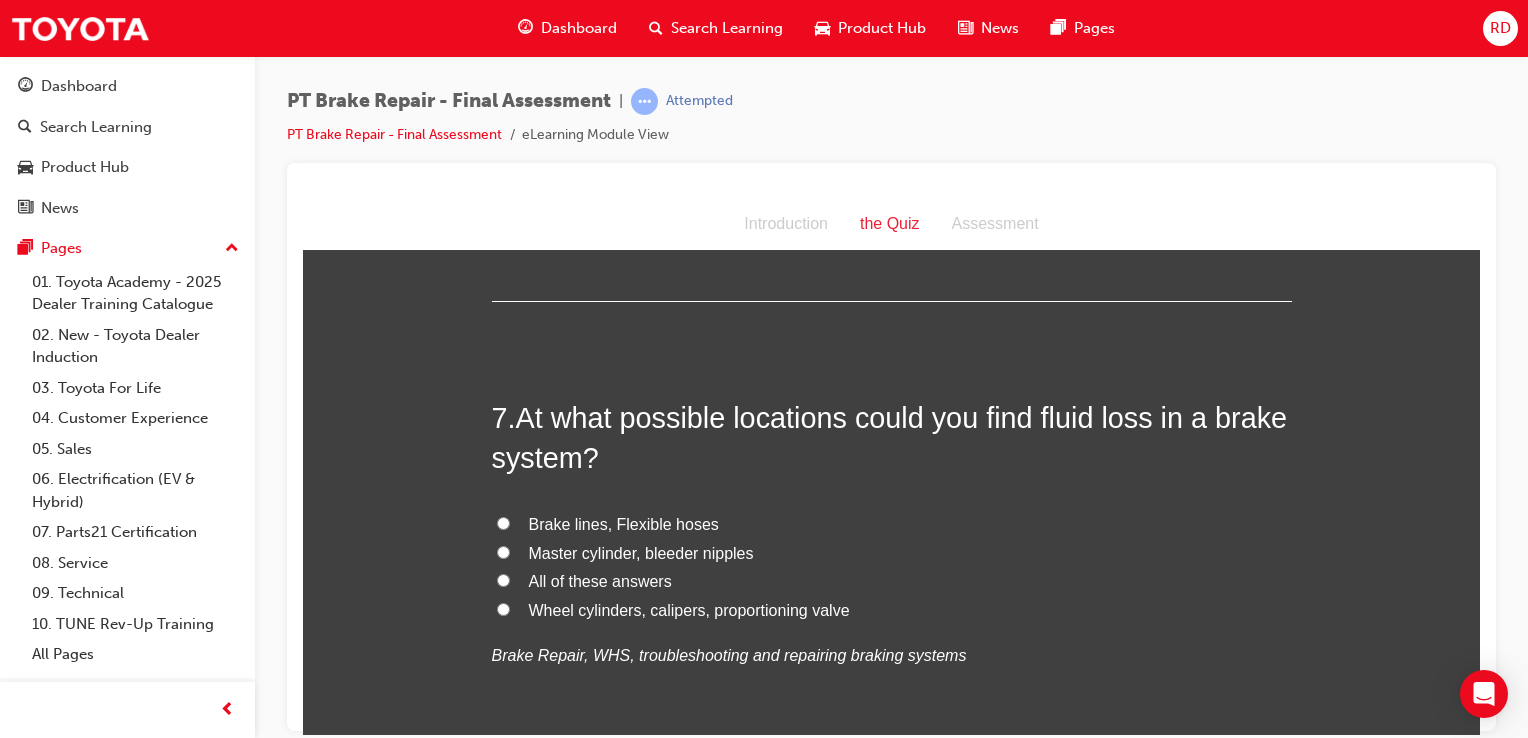 click on "All of these answers" at bounding box center [892, 581] 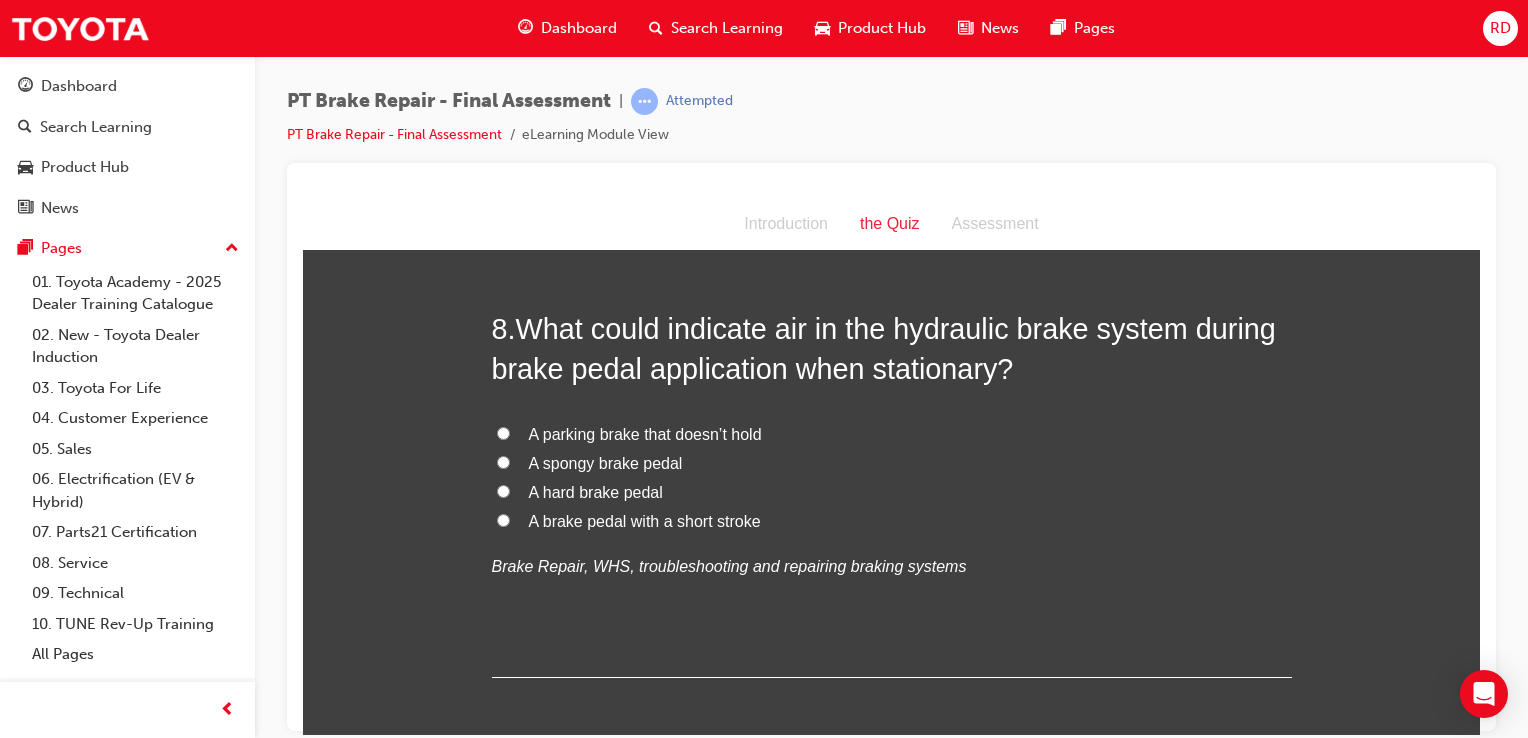 scroll, scrollTop: 3236, scrollLeft: 0, axis: vertical 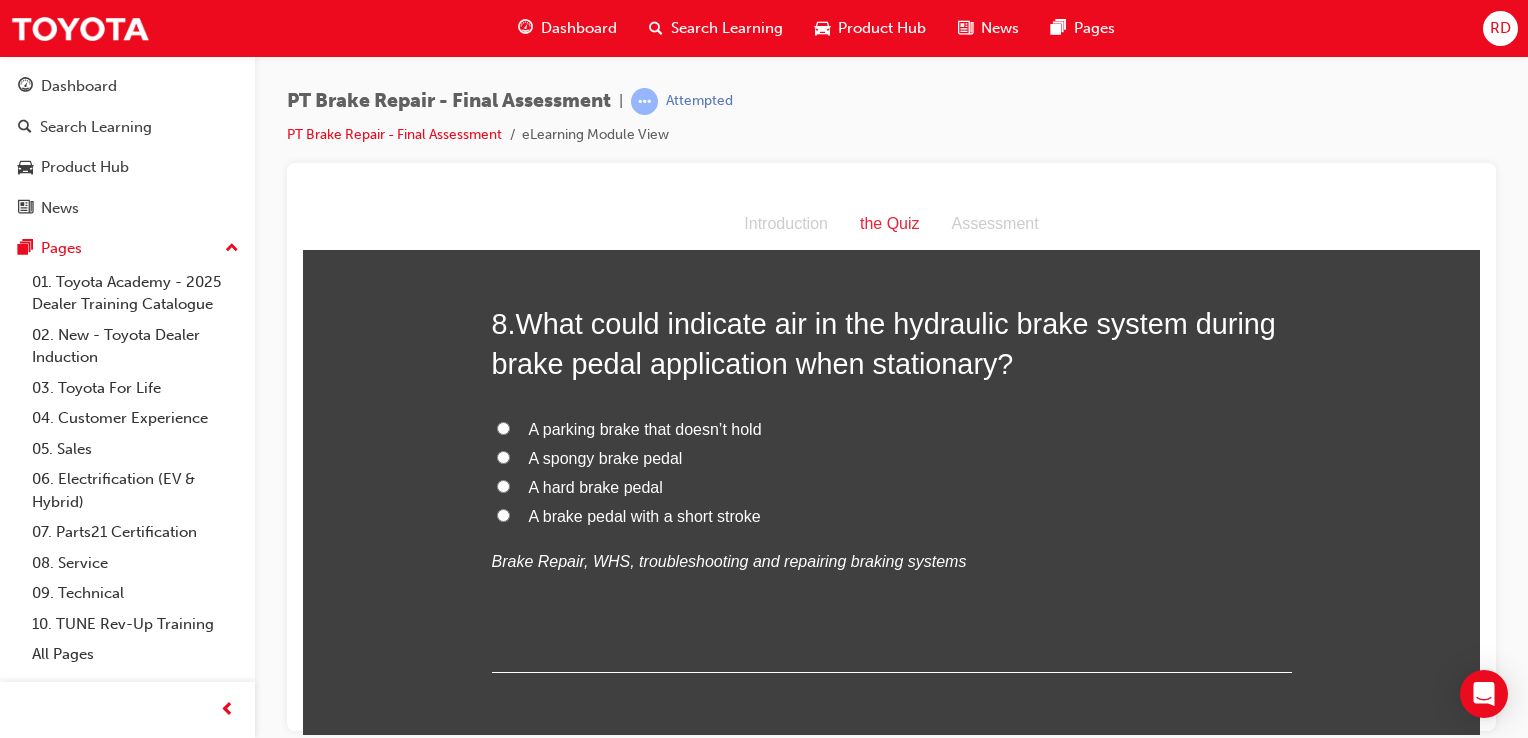 click on "A spongy brake pedal" at bounding box center (503, 456) 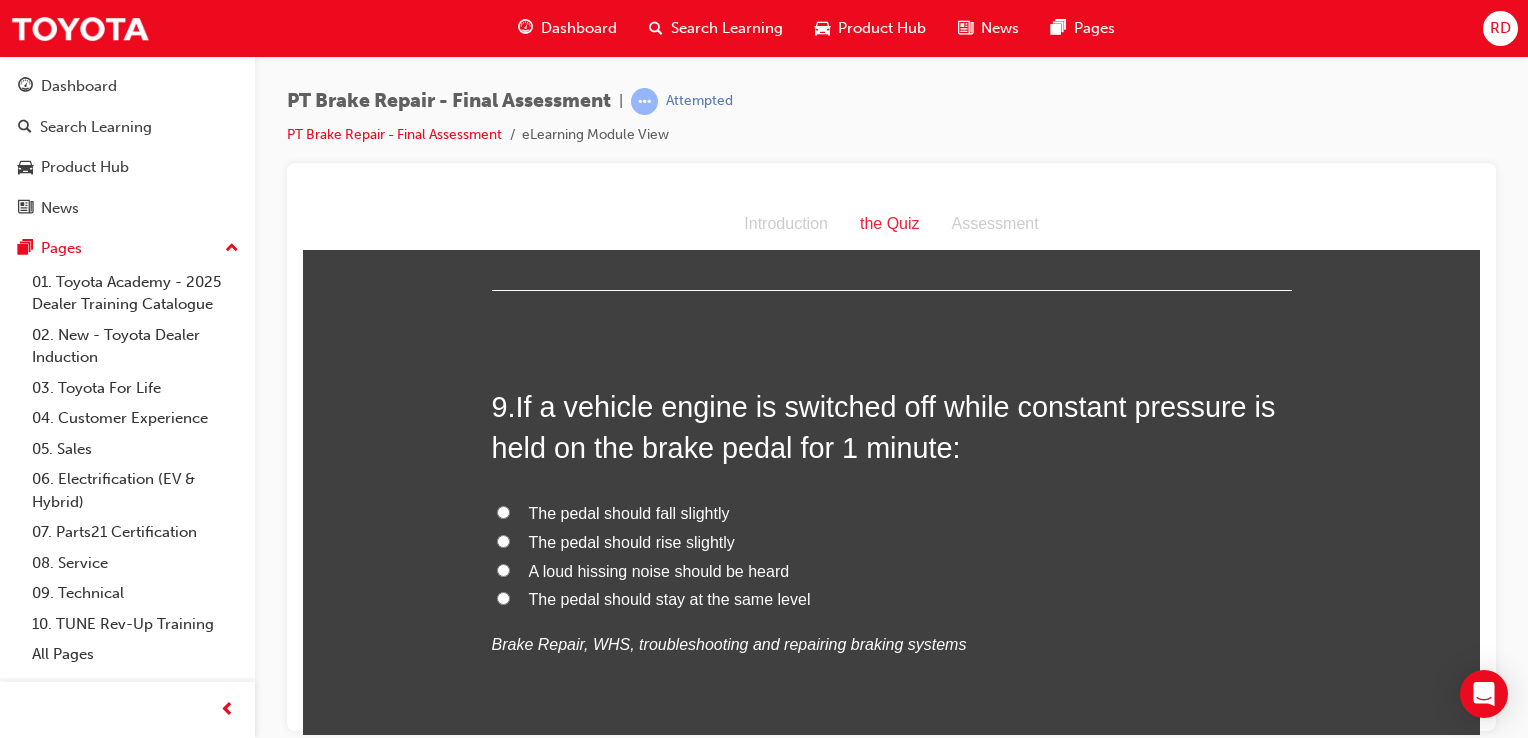 scroll, scrollTop: 3619, scrollLeft: 0, axis: vertical 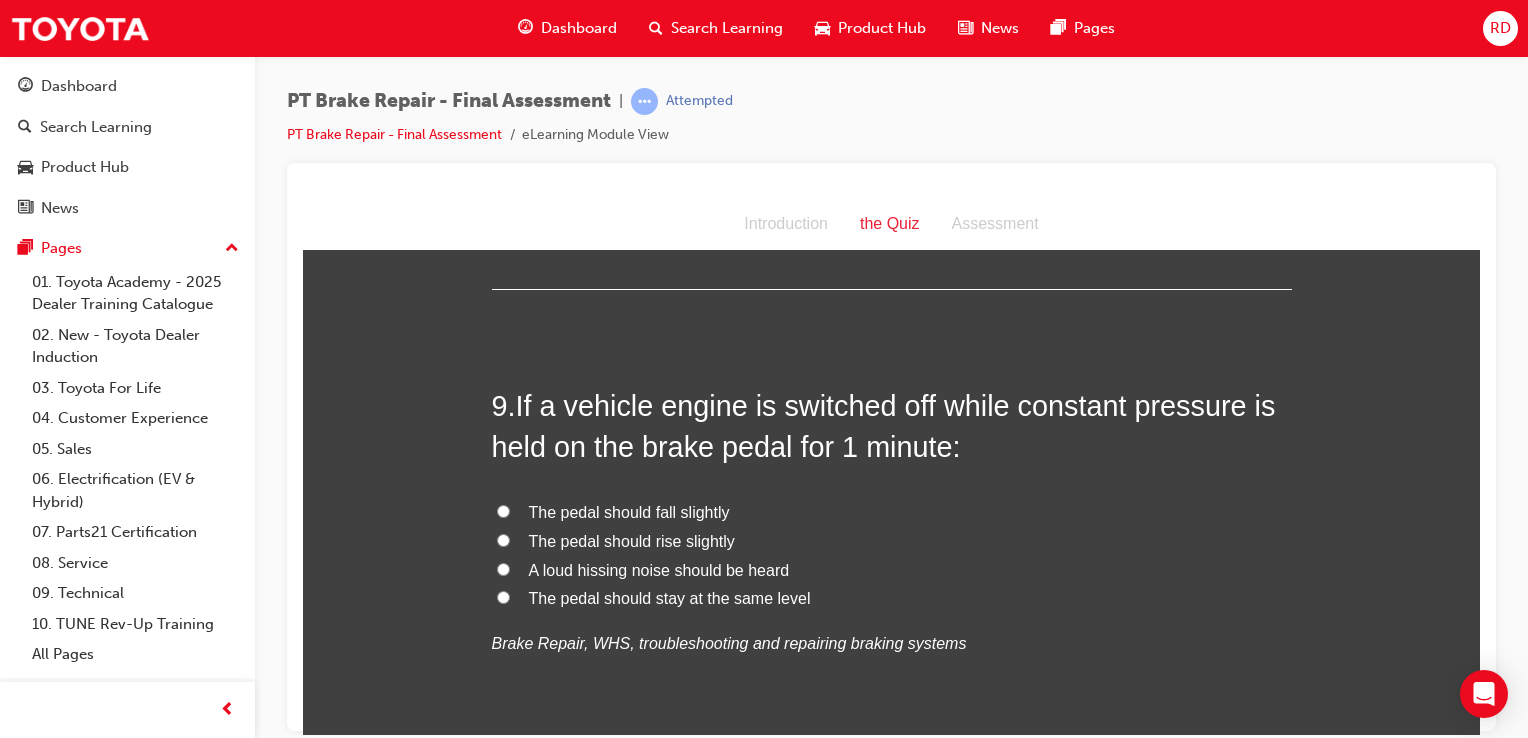 click on "The pedal should rise slightly" at bounding box center (503, 539) 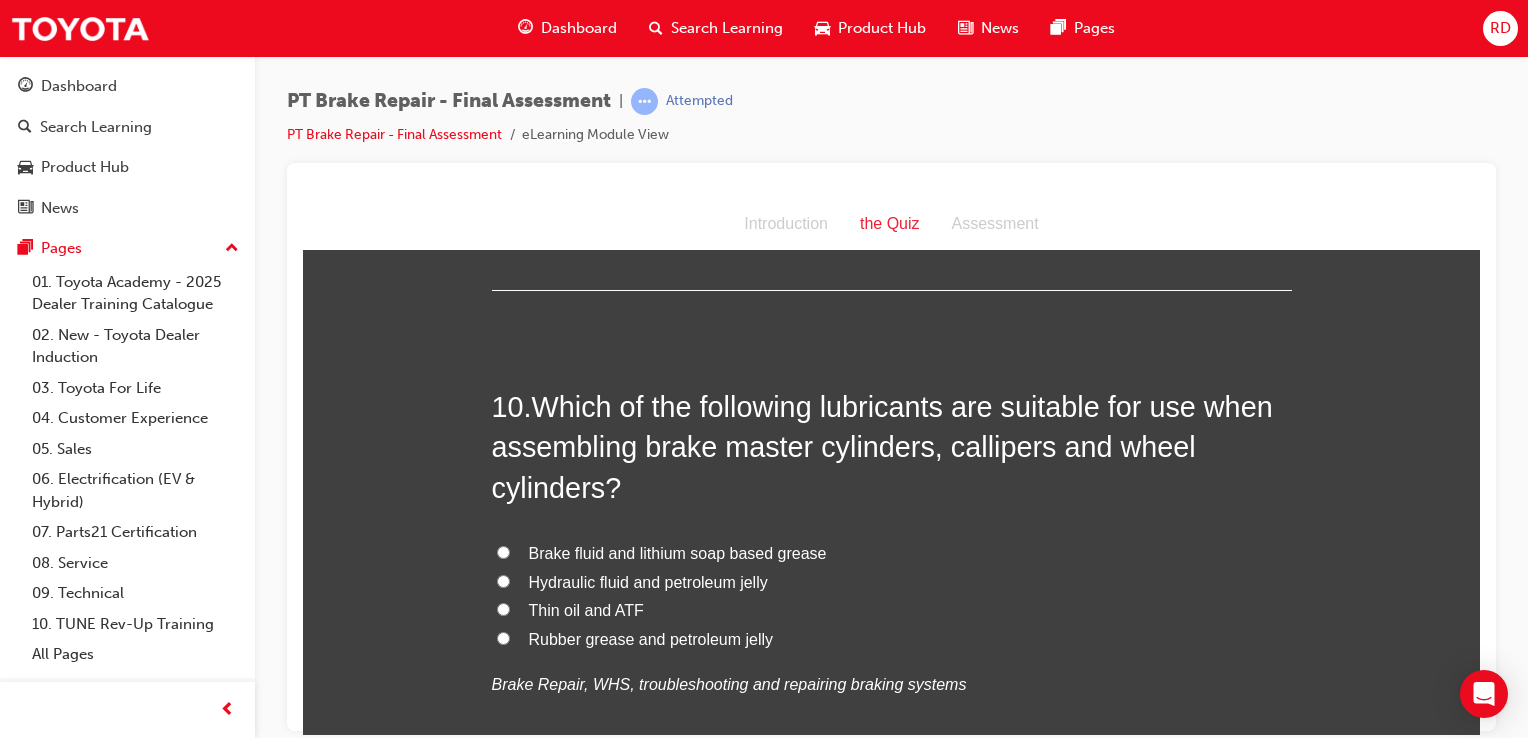 scroll, scrollTop: 4084, scrollLeft: 0, axis: vertical 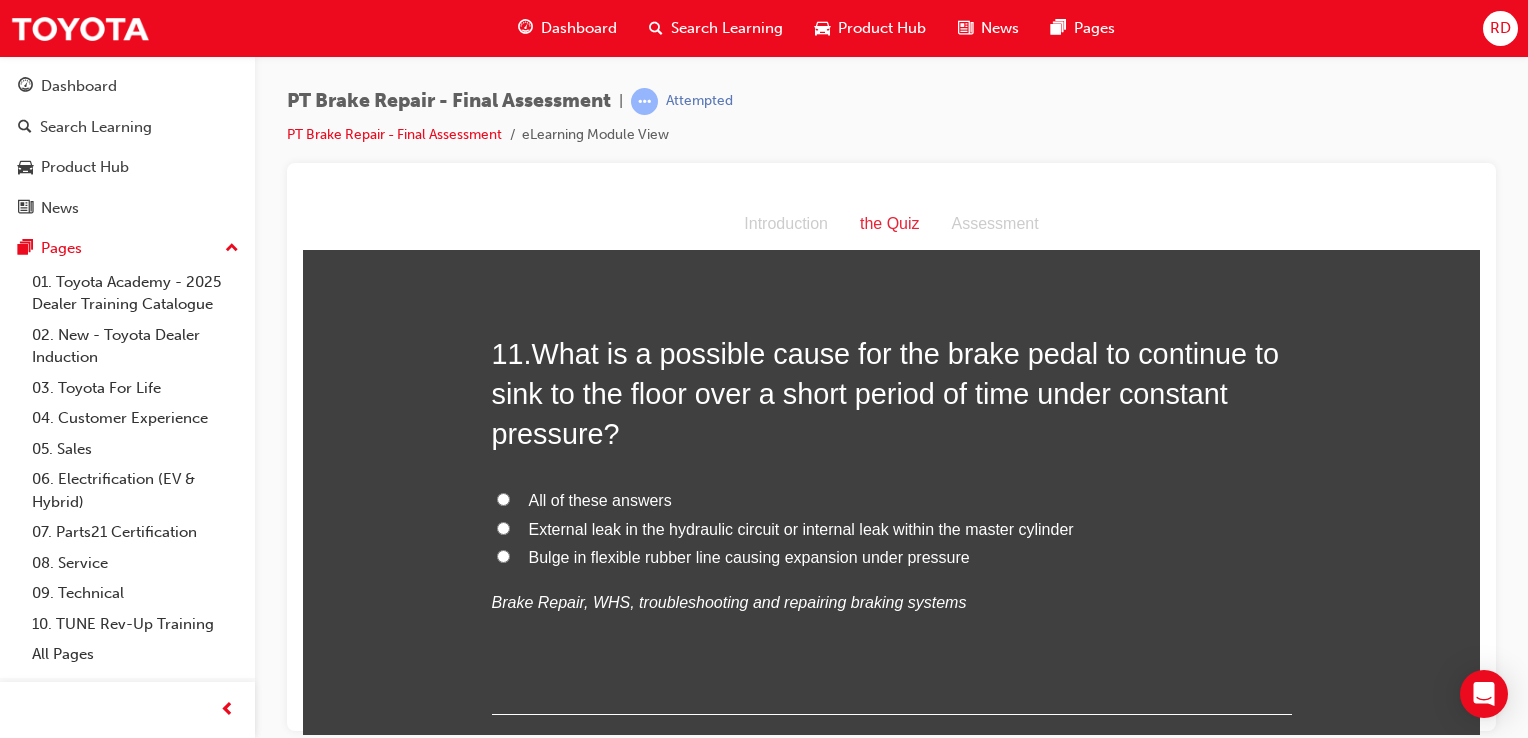 click on "All of these answers" at bounding box center (892, 500) 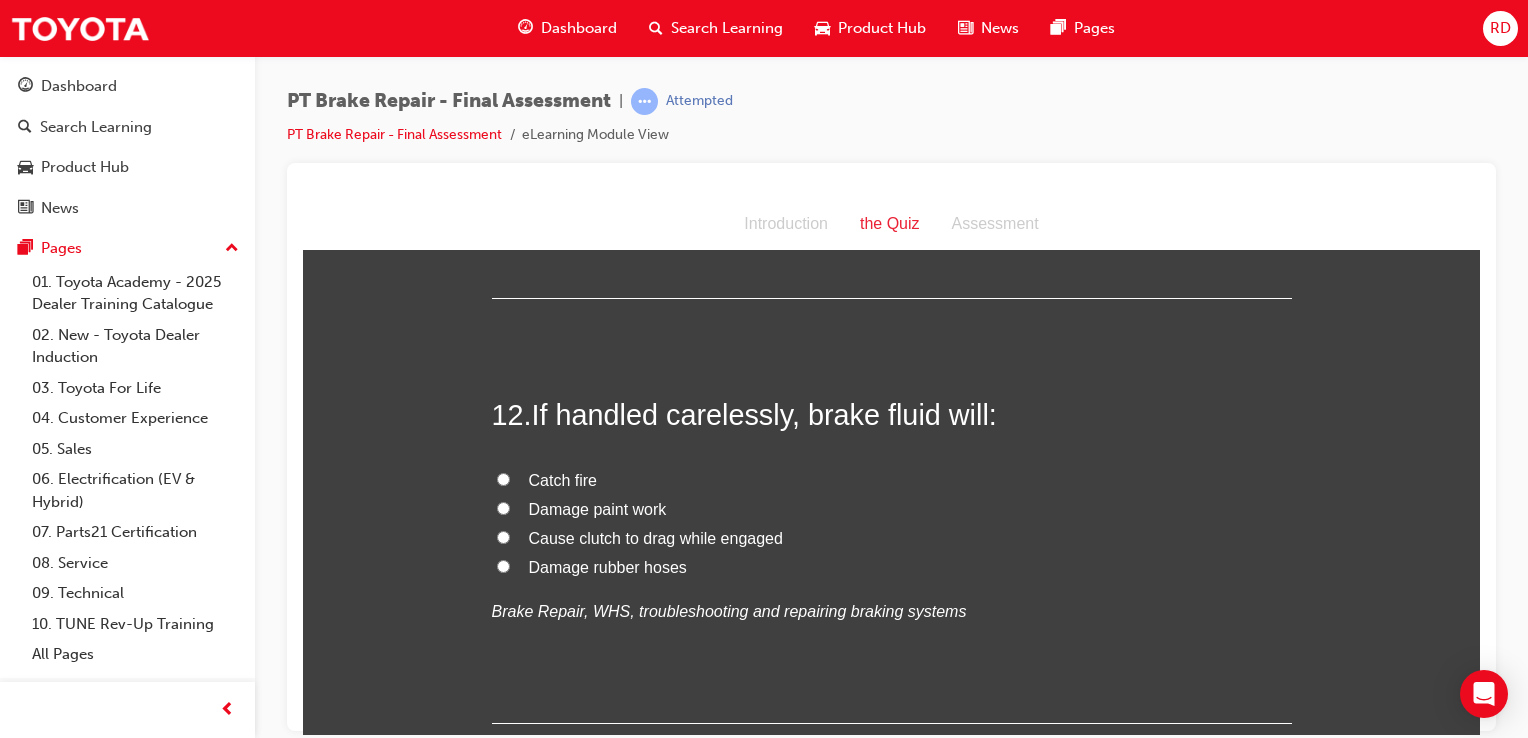 scroll, scrollTop: 5087, scrollLeft: 0, axis: vertical 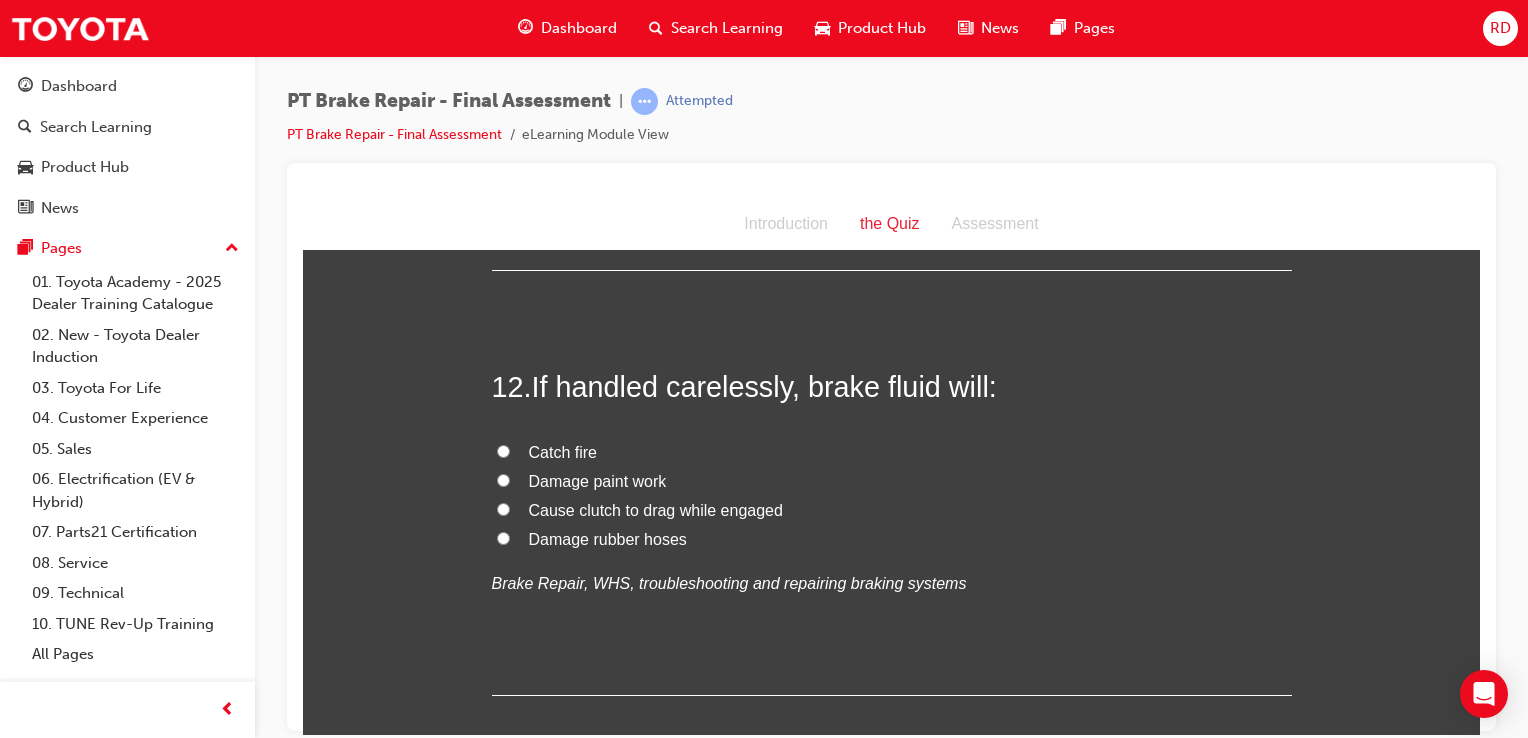 click on "Damage paint work" at bounding box center [503, 479] 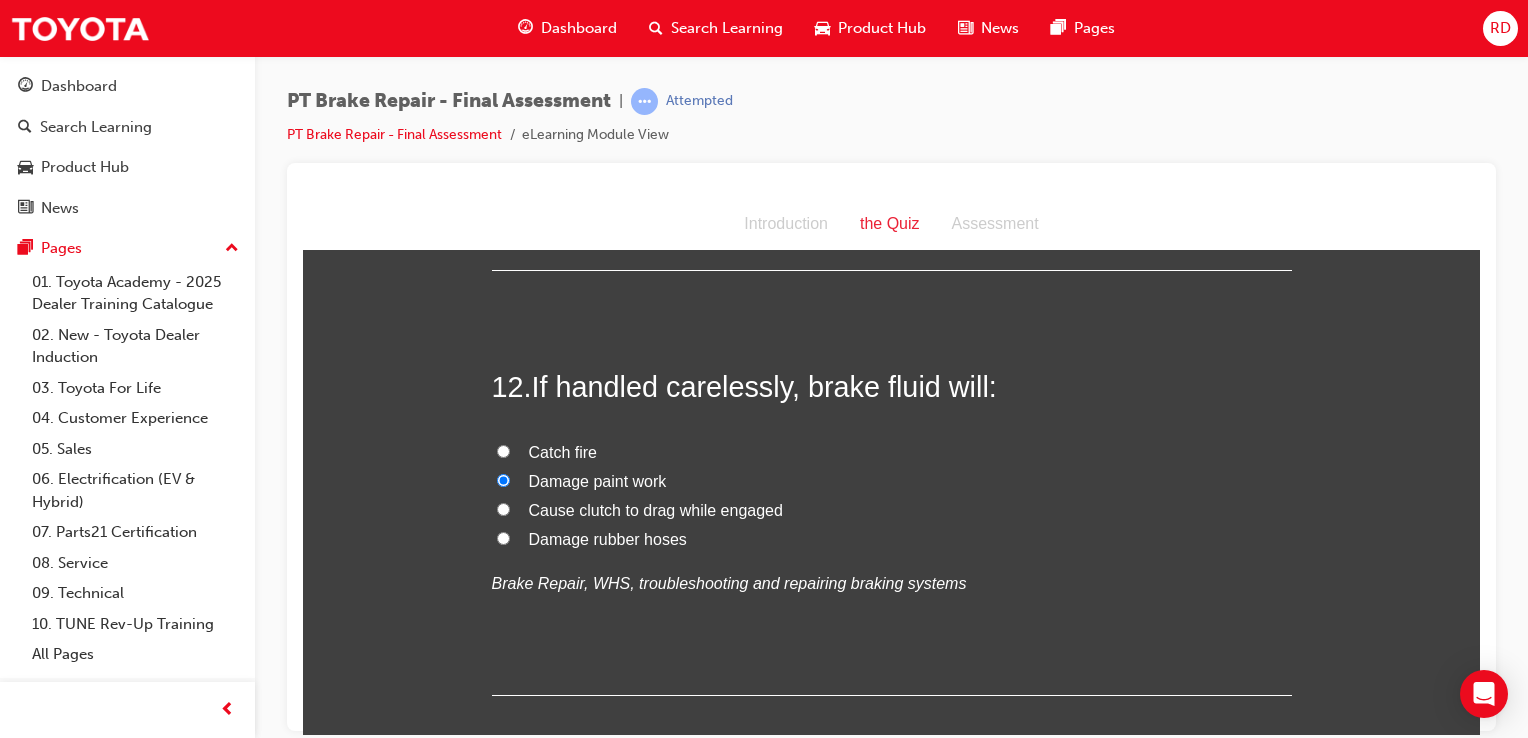 scroll, scrollTop: 5196, scrollLeft: 0, axis: vertical 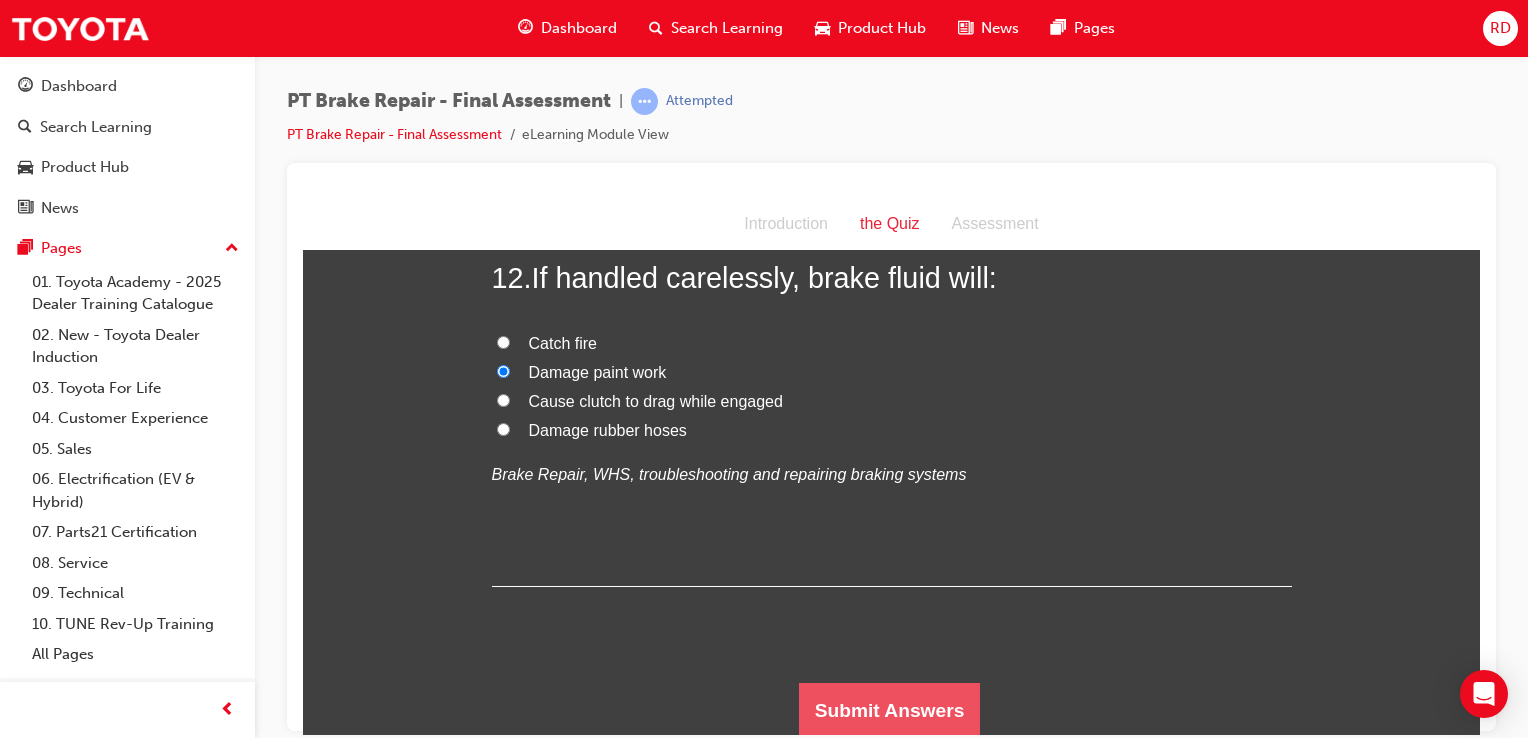 click on "Submit Answers" at bounding box center [890, 710] 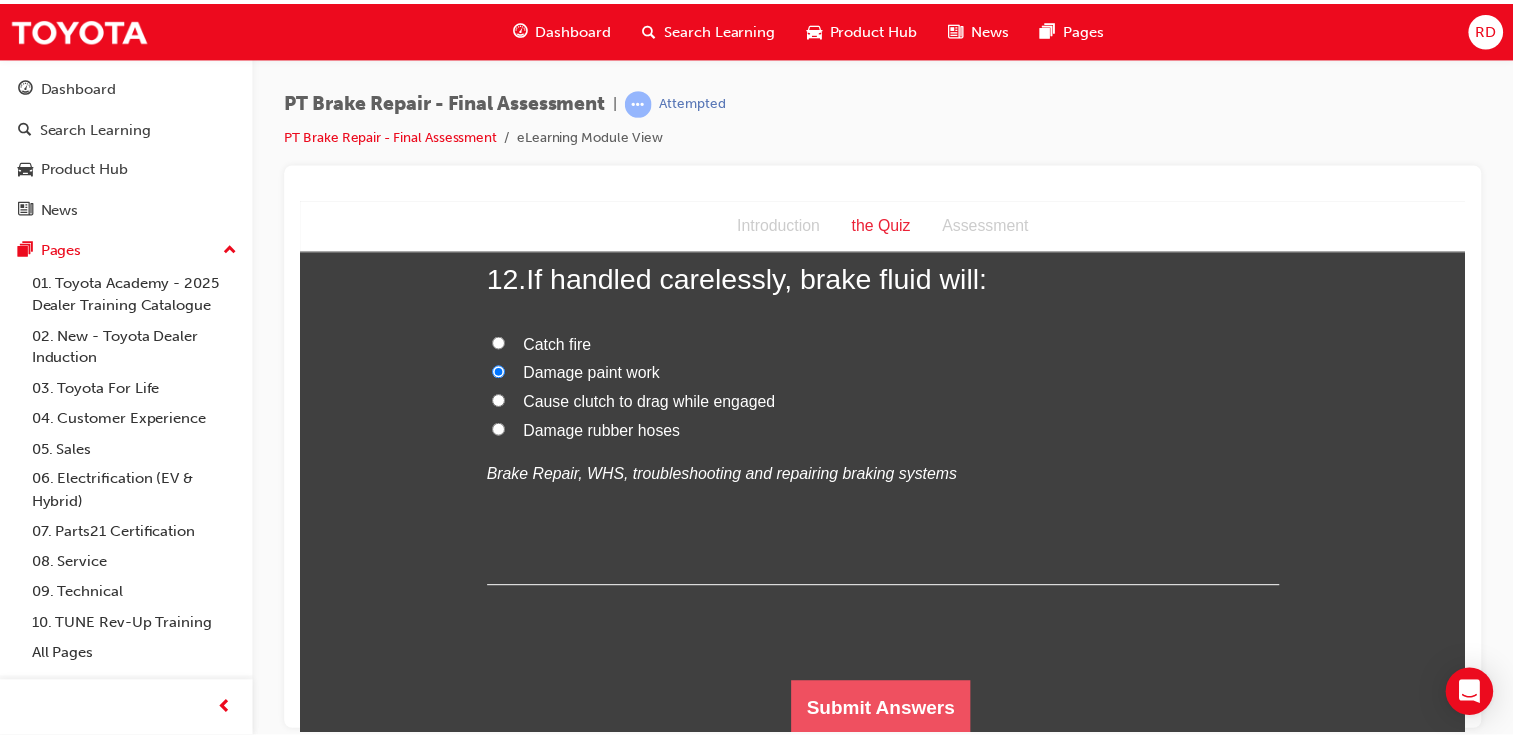 scroll, scrollTop: 0, scrollLeft: 0, axis: both 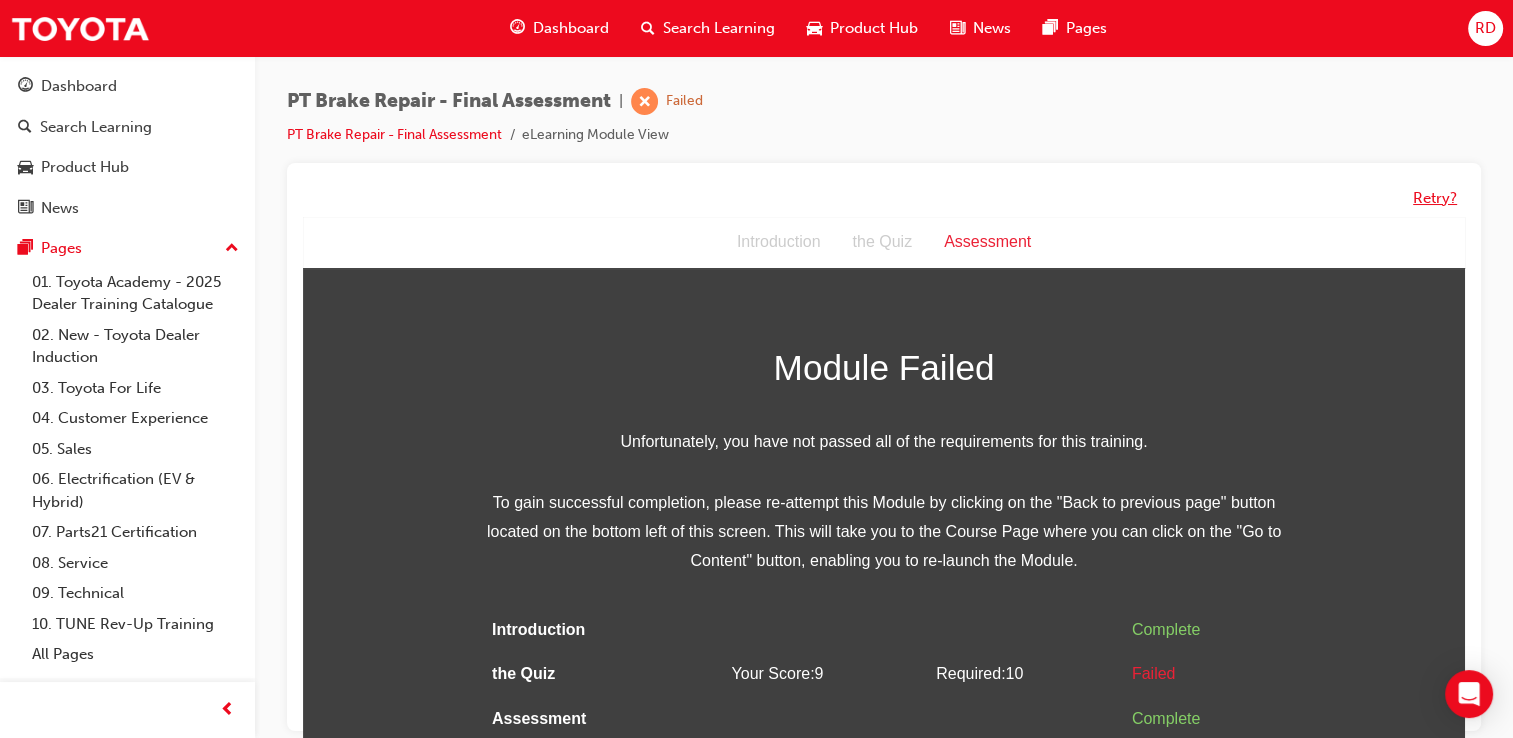 click on "Retry?" at bounding box center (1435, 198) 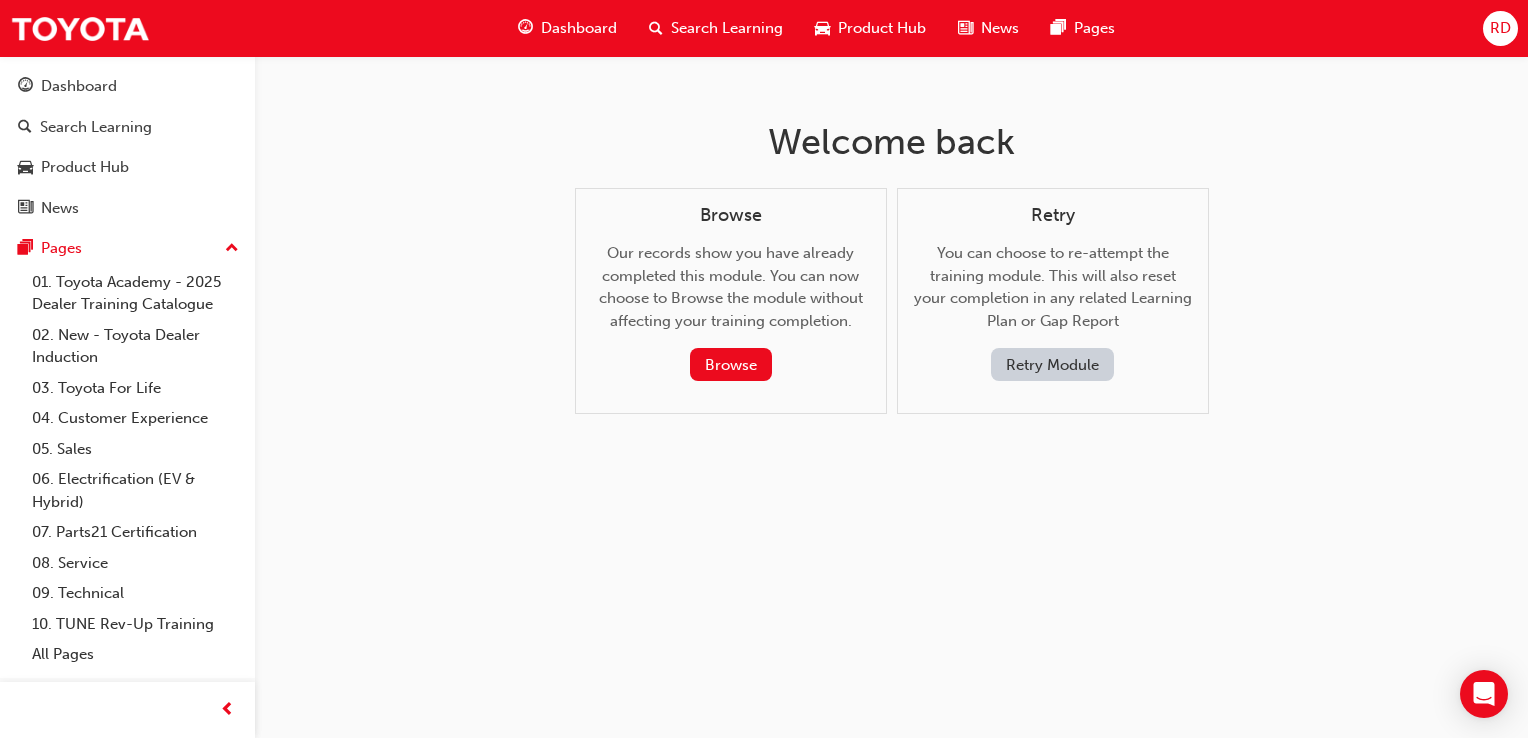 click on "Retry Module" at bounding box center (1052, 364) 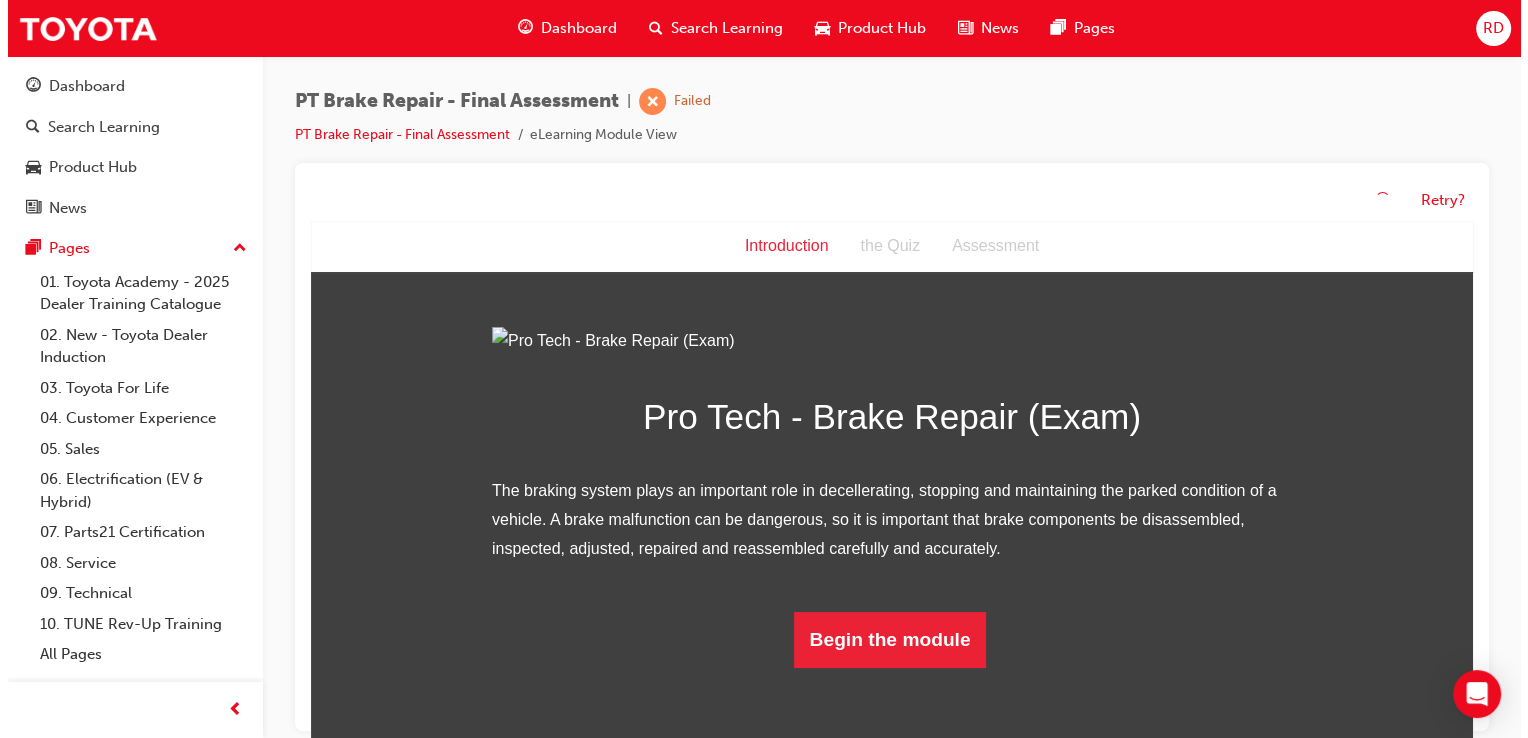 scroll, scrollTop: 130, scrollLeft: 0, axis: vertical 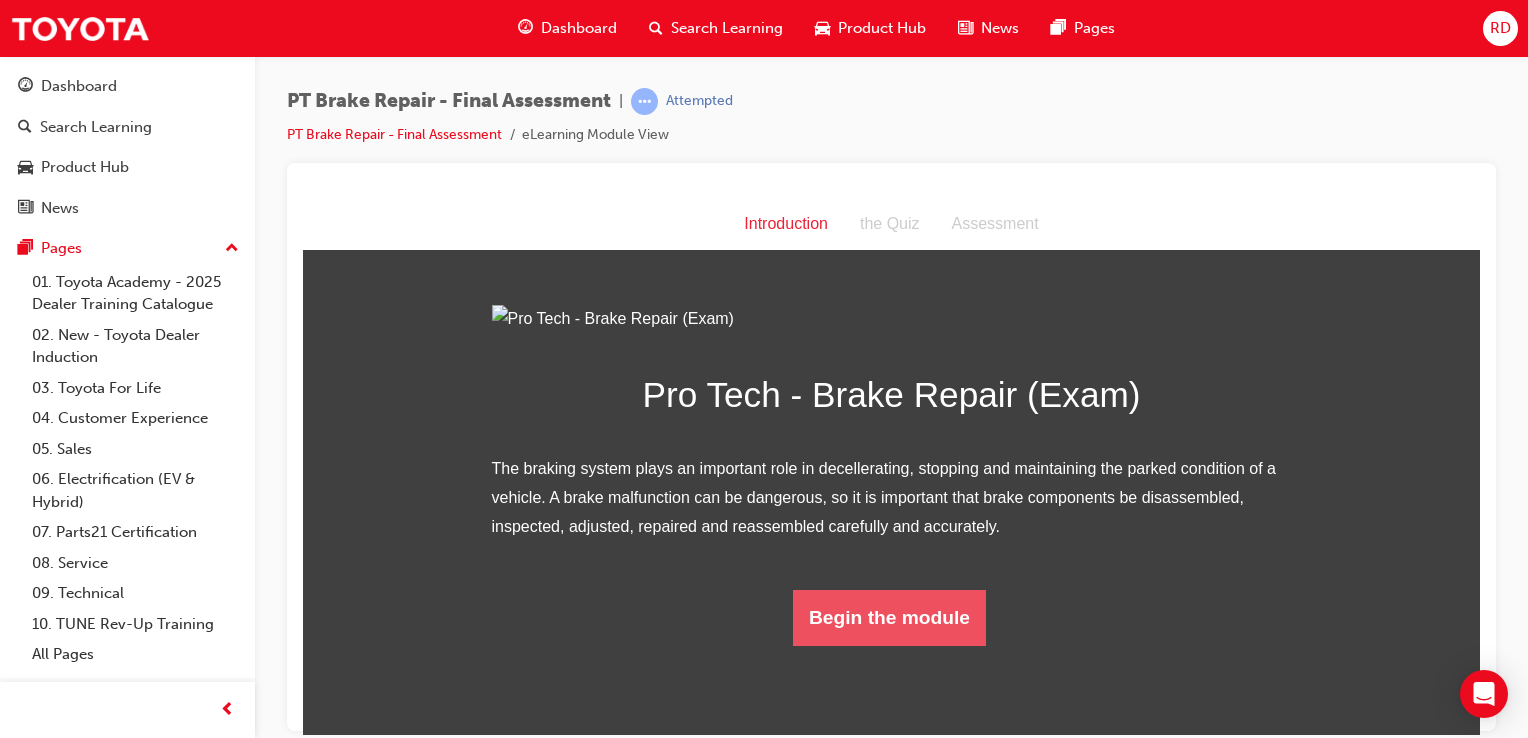 click on "Begin the module" at bounding box center (889, 617) 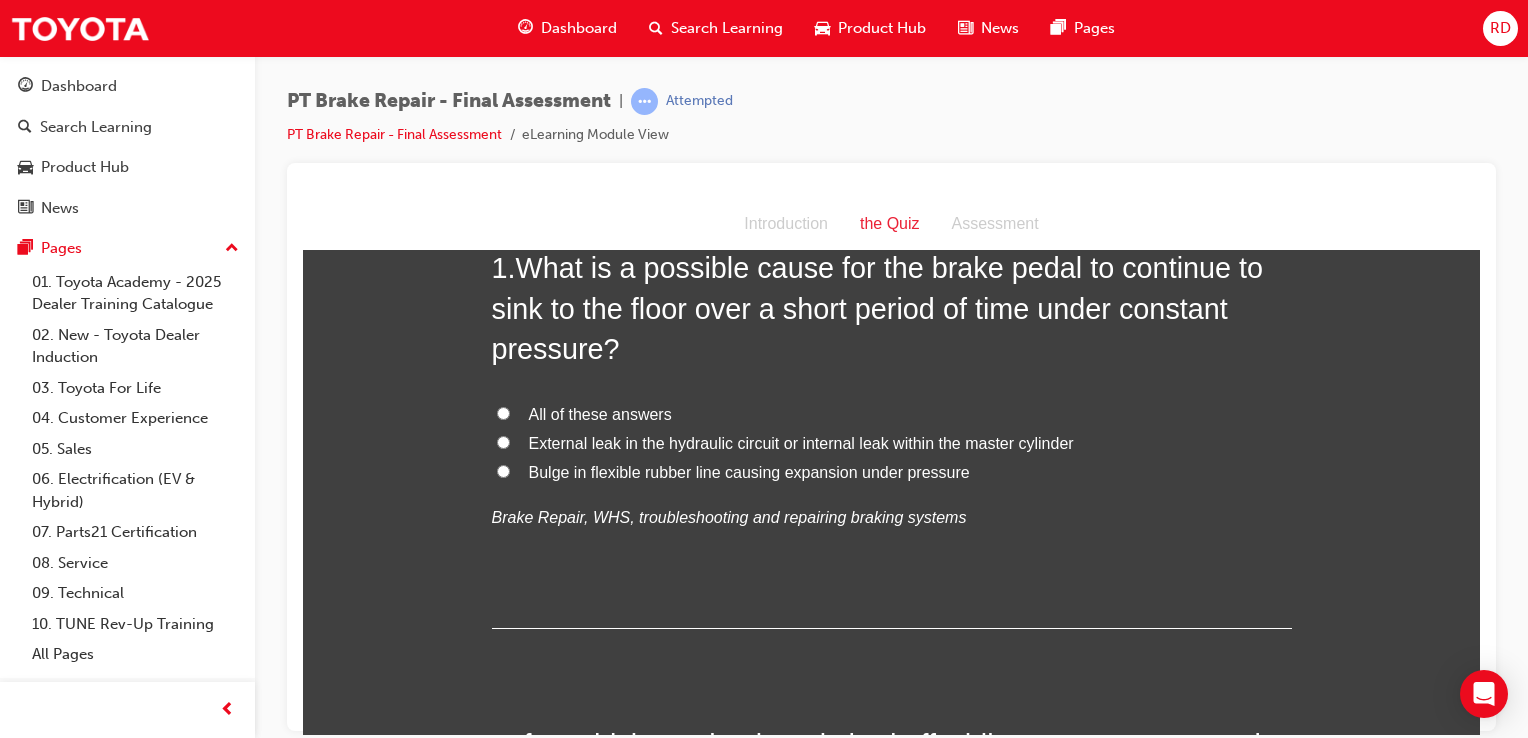 scroll, scrollTop: 0, scrollLeft: 0, axis: both 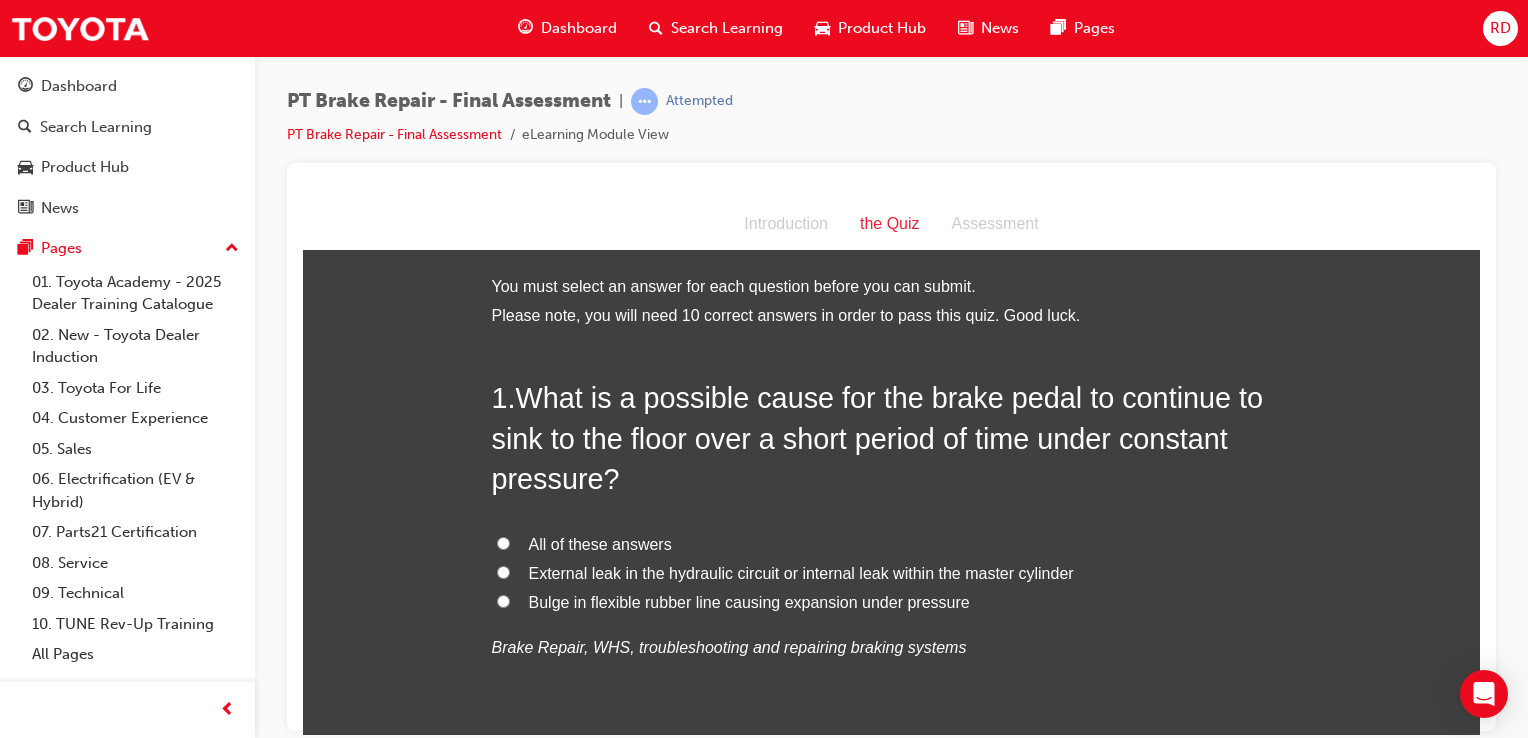click on "All of these answers" at bounding box center [892, 544] 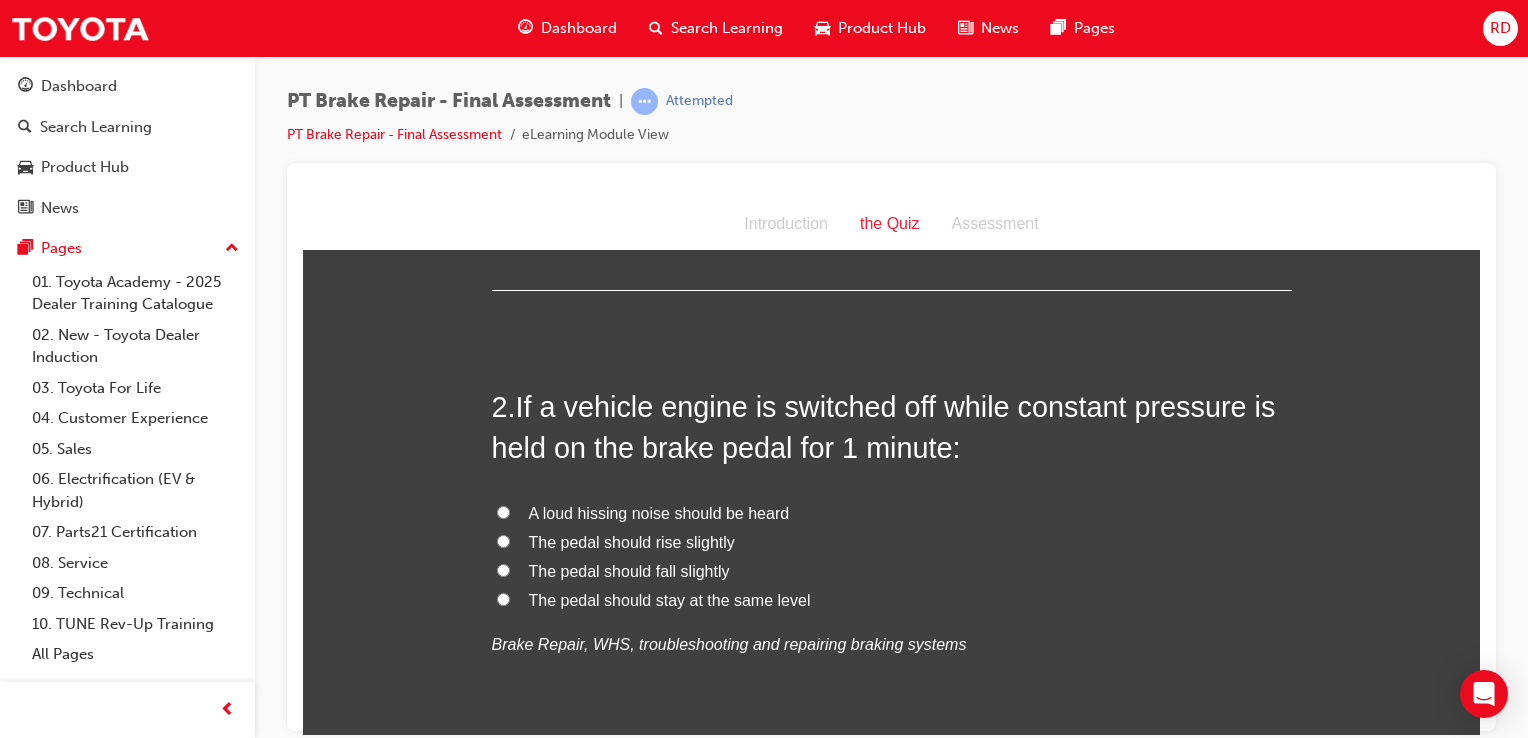 scroll, scrollTop: 470, scrollLeft: 0, axis: vertical 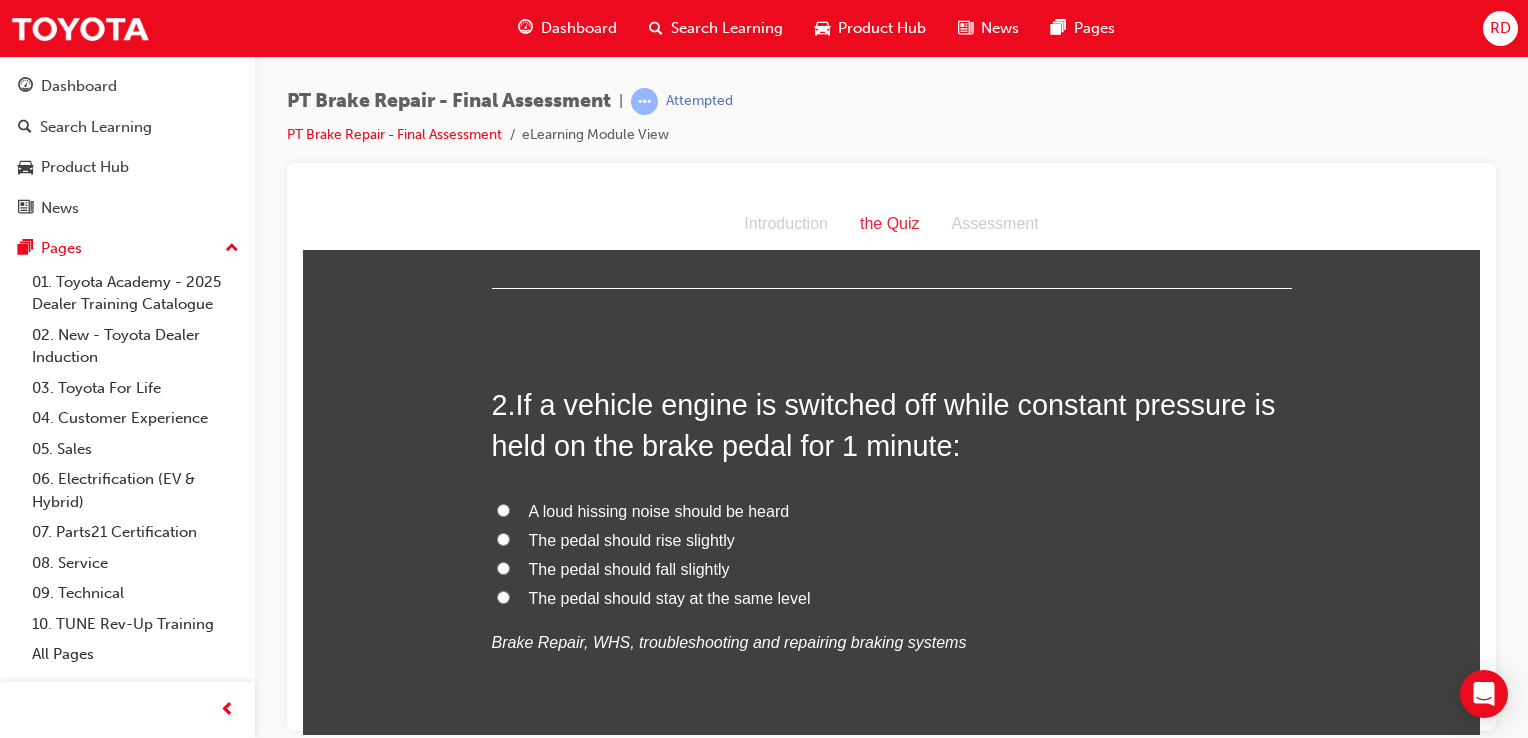 click on "The pedal should rise slightly" at bounding box center (503, 538) 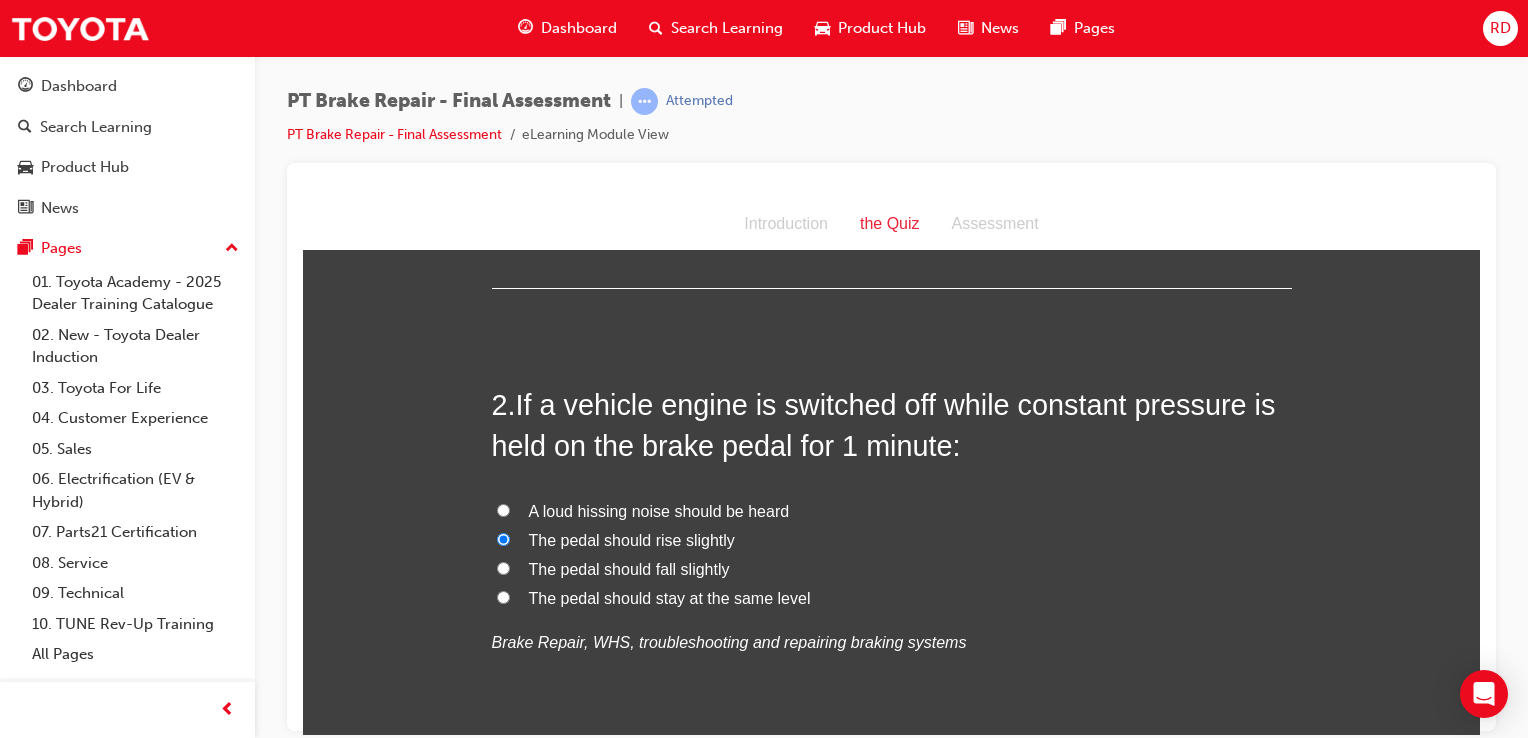 click on "You must select an answer for each question before you can submit. Please note, you will need 10 correct answers in order to pass this quiz. Good luck. 1 .  What is a possible cause for the brake pedal to continue to sink to the floor over a short period of time under constant pressure? All of these answers External leak in the hydraulic circuit or internal leak within the master cylinder Bulge in flexible rubber line causing expansion under pressure
Brake Repair, WHS, troubleshooting and repairing braking systems 2 .  If a vehicle engine is switched off while constant pressure is held on the brake pedal for 1 minute: A loud hissing noise should be heard The pedal should rise slightly The pedal should fall slightly The pedal should stay at the same level
Brake Repair, WHS, troubleshooting and repairing braking systems 3 .  If handled carelessly, brake fluid will: Damage paint work Damage rubber hoses Cause clutch to drag while engaged Catch fire
4 .  What is the pedal reserve distance?
5 .  TRUE 6" at bounding box center (891, 2633) 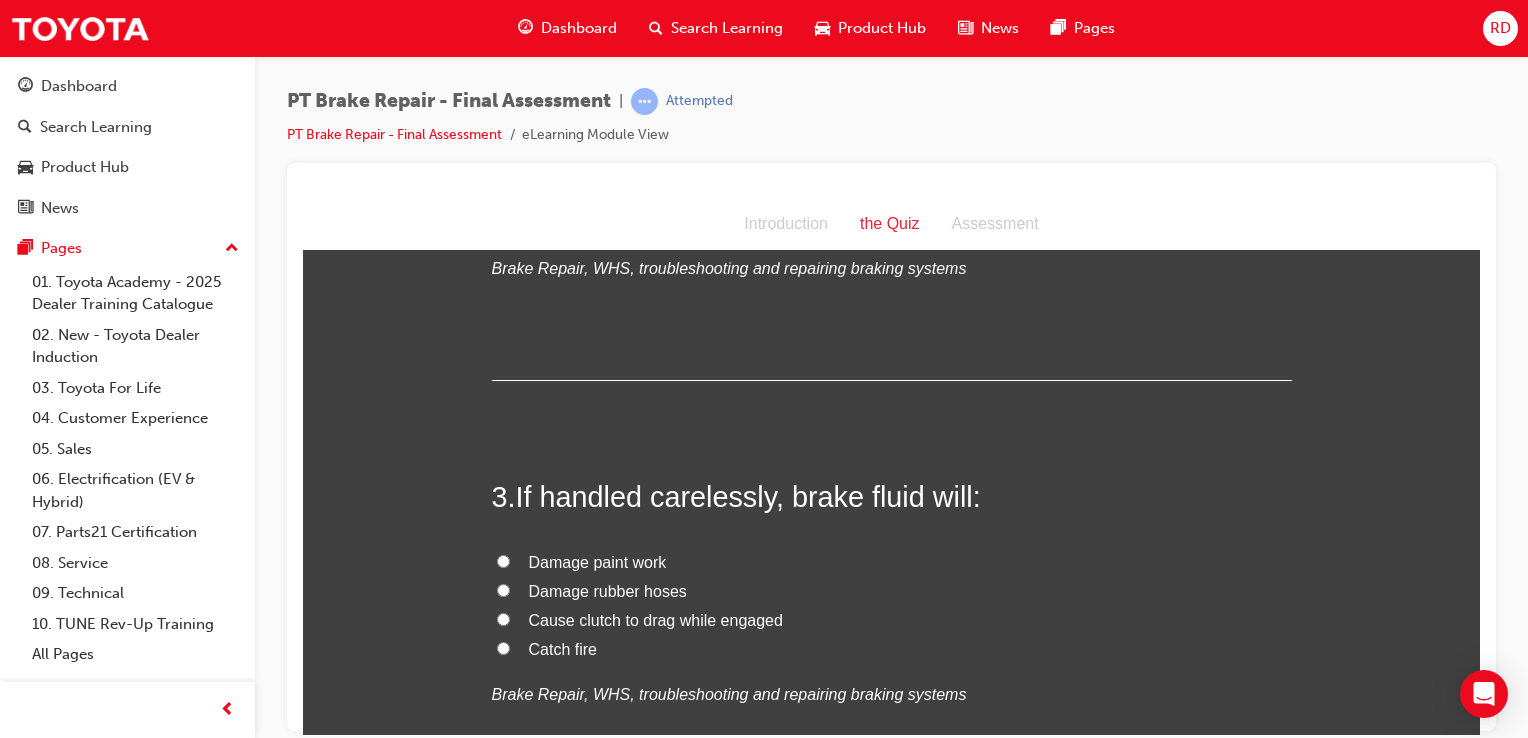 scroll, scrollTop: 846, scrollLeft: 0, axis: vertical 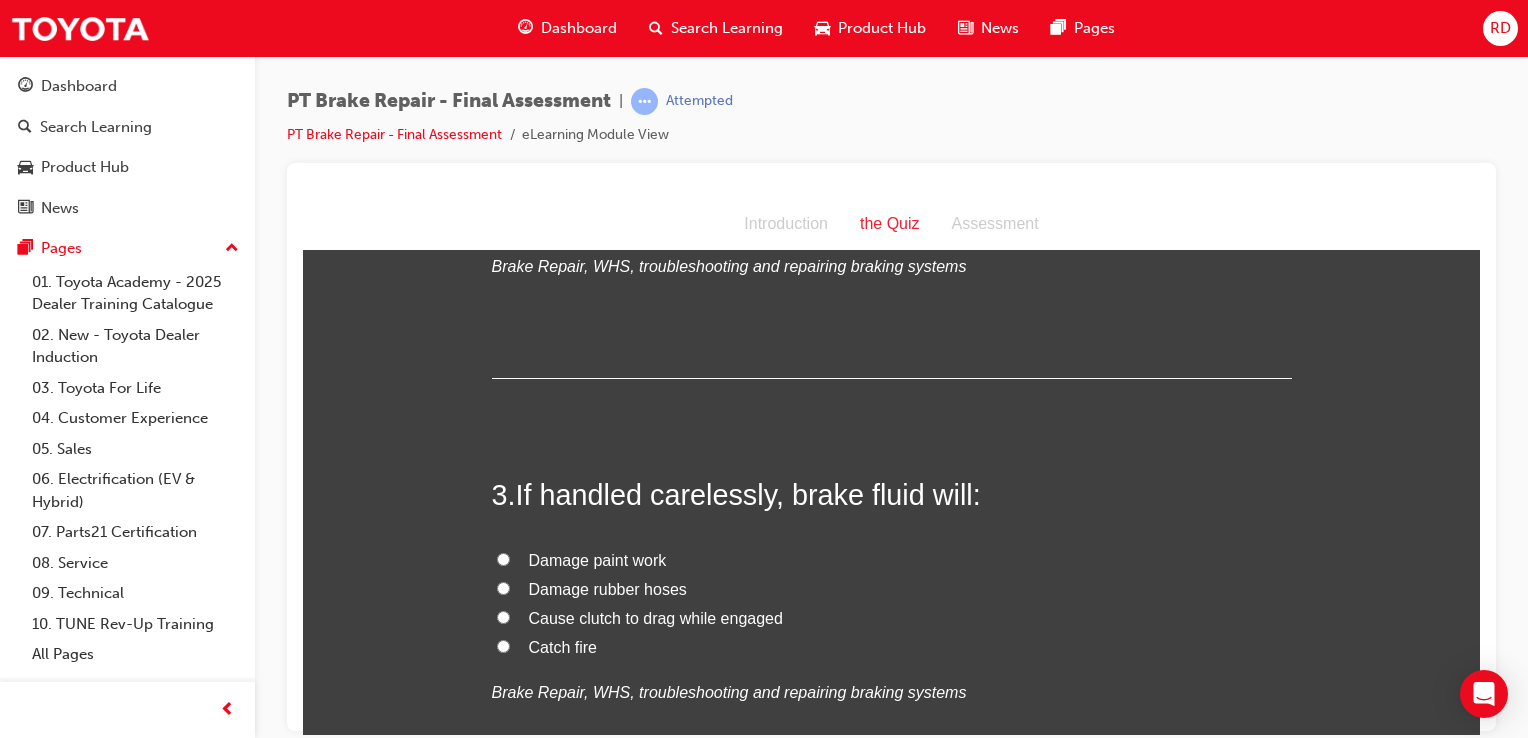 click on "Damage paint work" at bounding box center (892, 560) 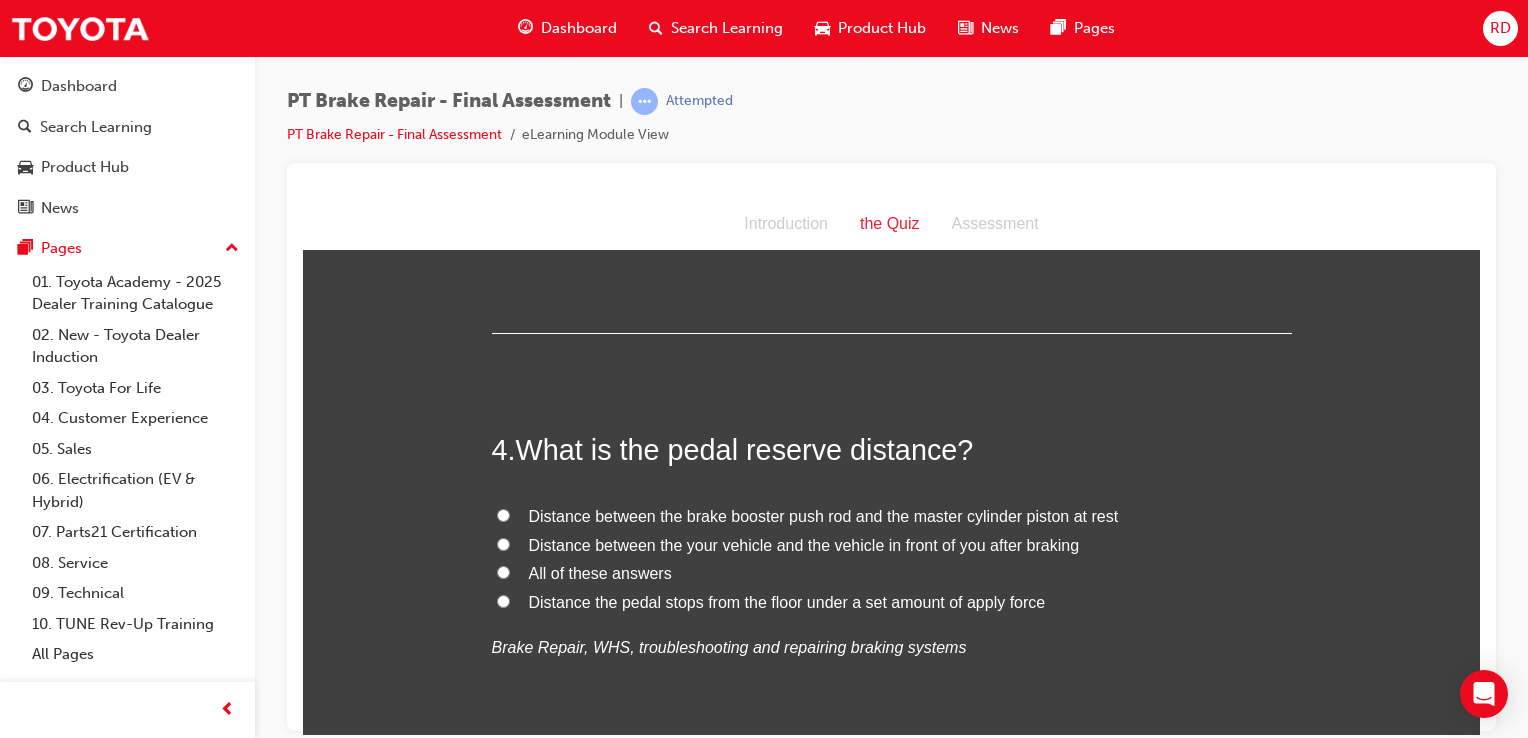scroll, scrollTop: 1319, scrollLeft: 0, axis: vertical 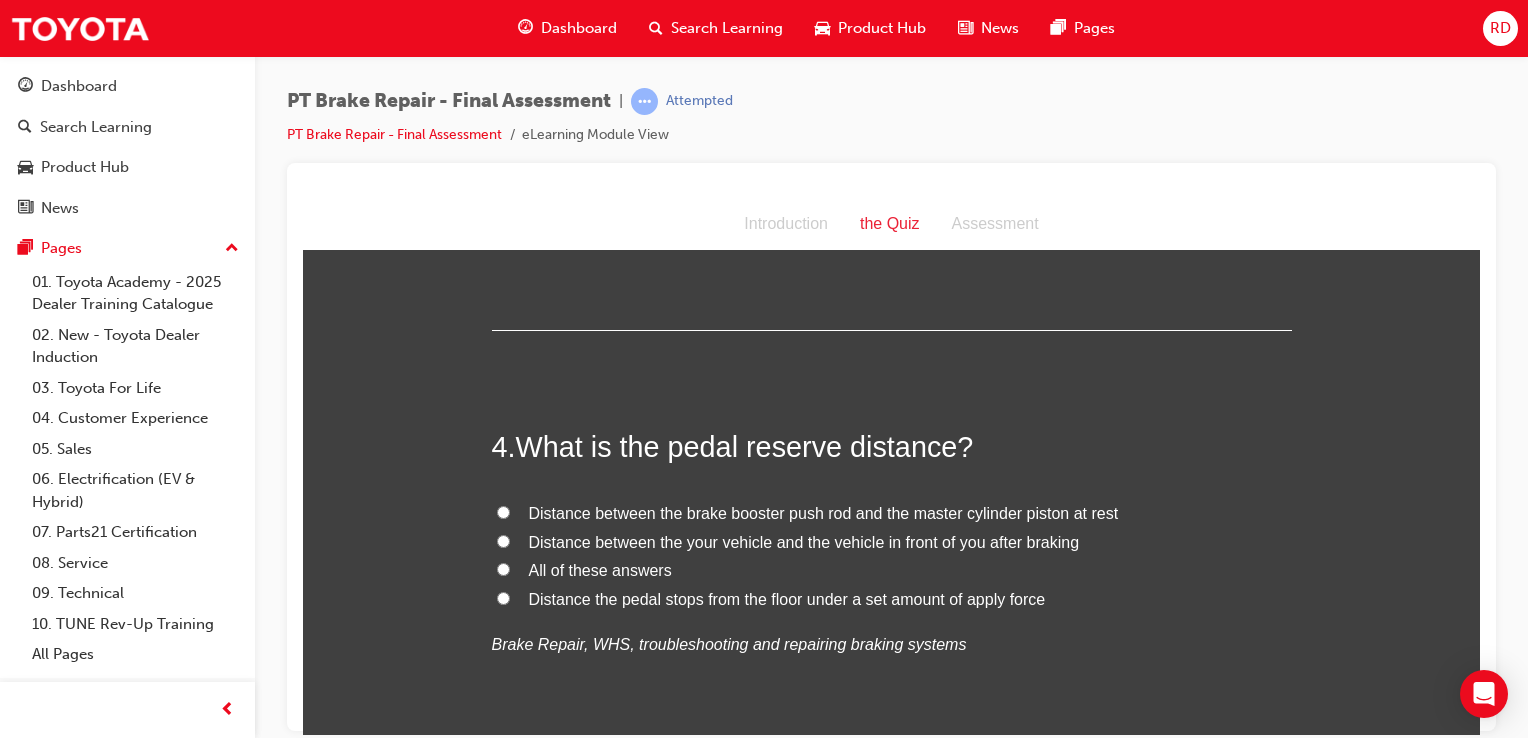 click on "Distance the pedal stops from the floor under a set amount of apply force" at bounding box center [503, 597] 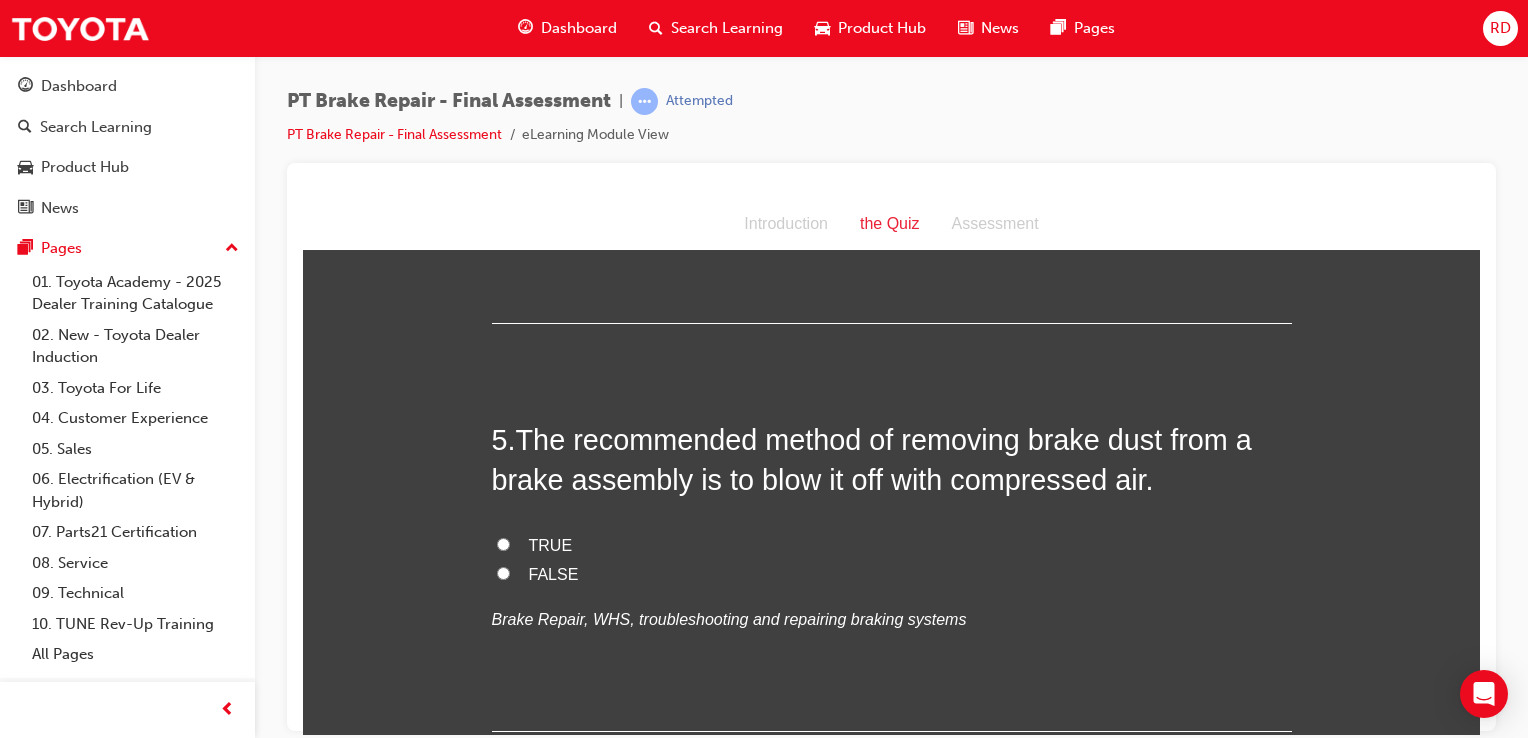 scroll, scrollTop: 1762, scrollLeft: 0, axis: vertical 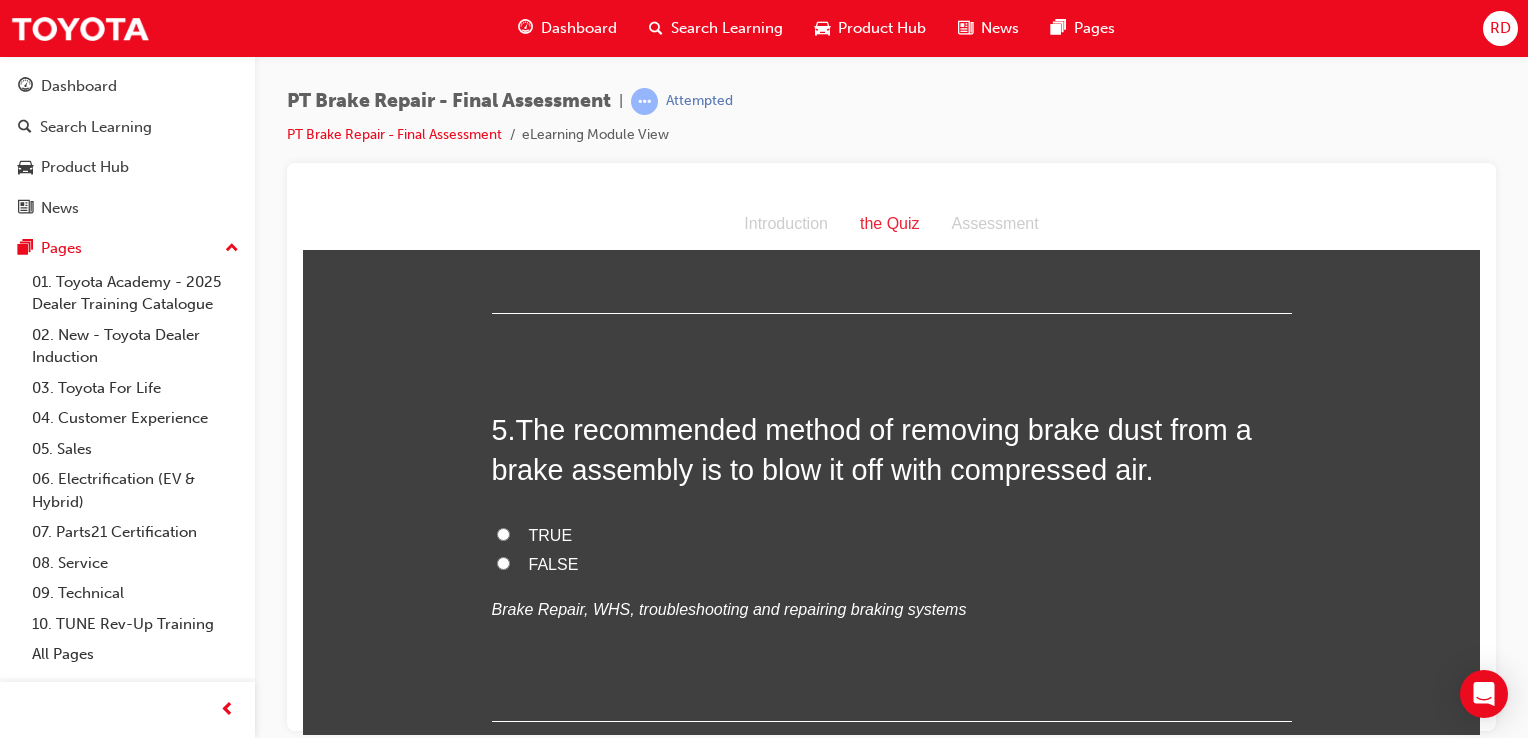 click on "FALSE" at bounding box center (892, 564) 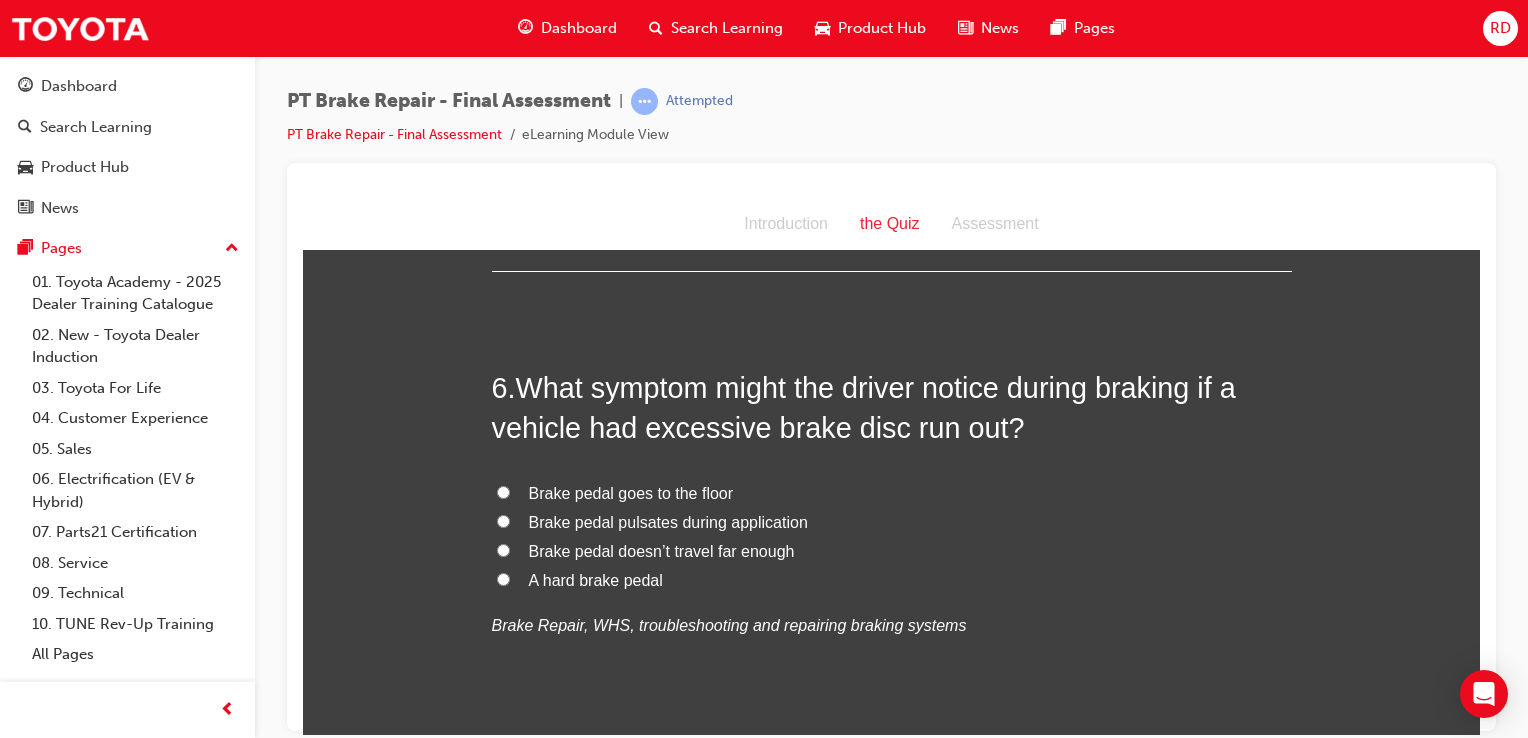 scroll, scrollTop: 2214, scrollLeft: 0, axis: vertical 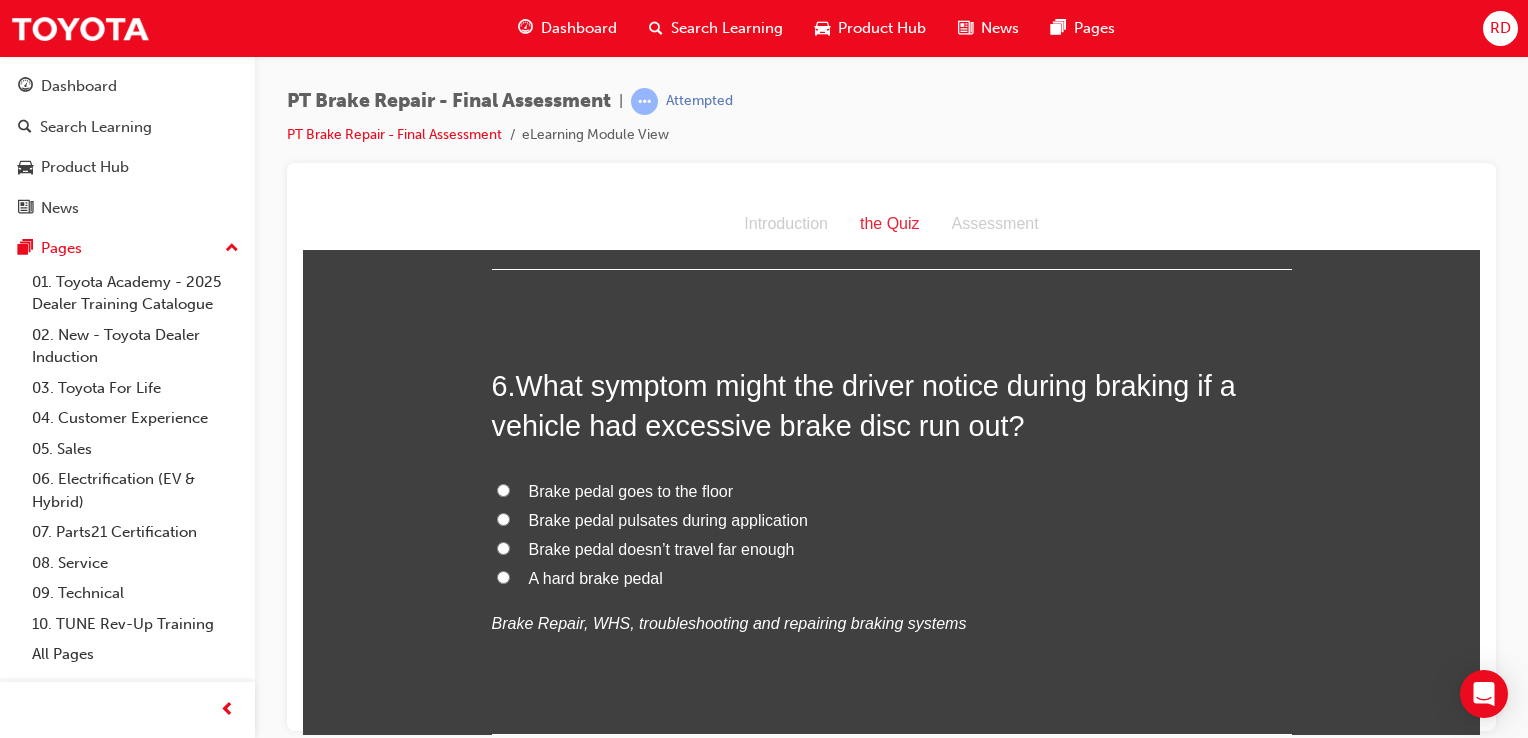 click on "Brake pedal goes to the floor" at bounding box center (892, 491) 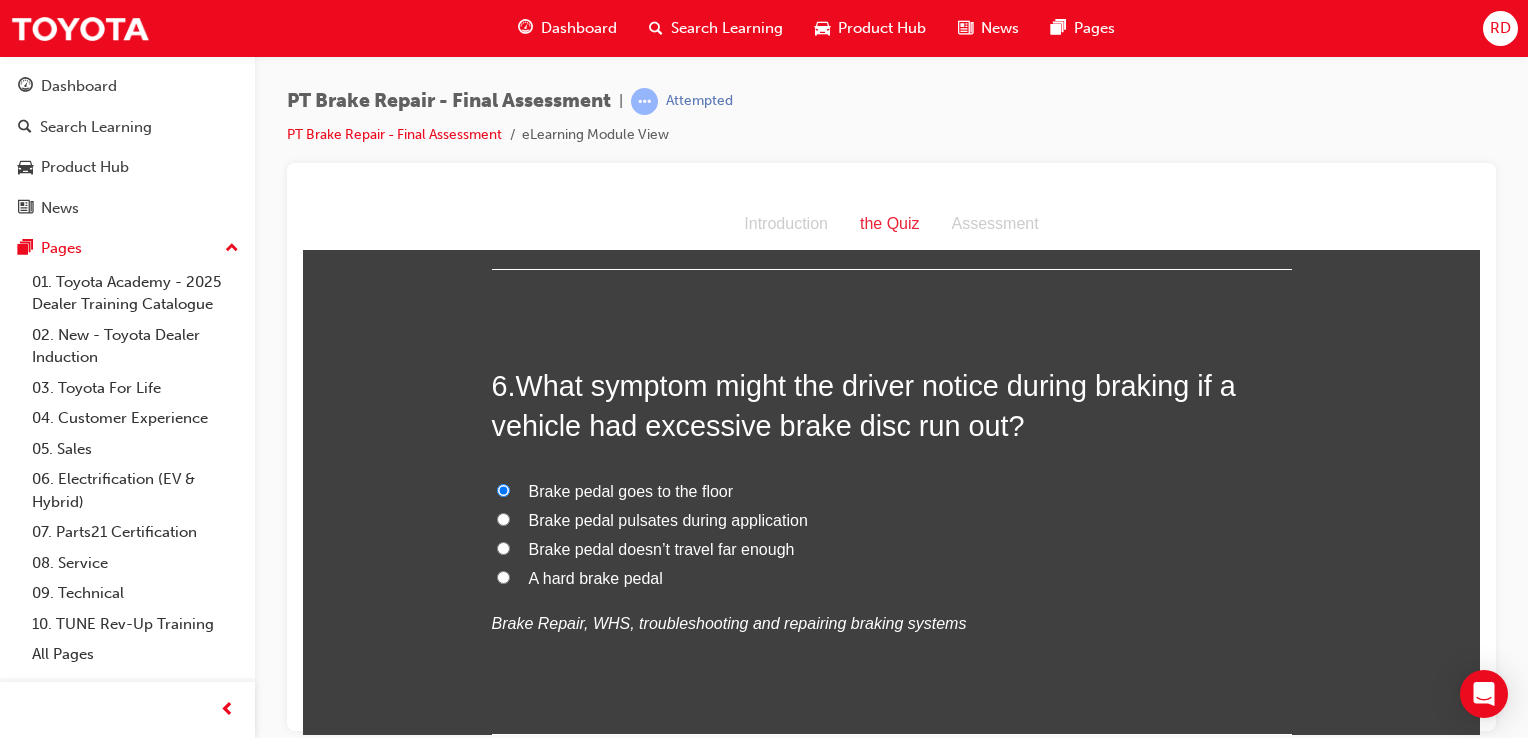 click on "Brake pedal pulsates during application" at bounding box center (503, 518) 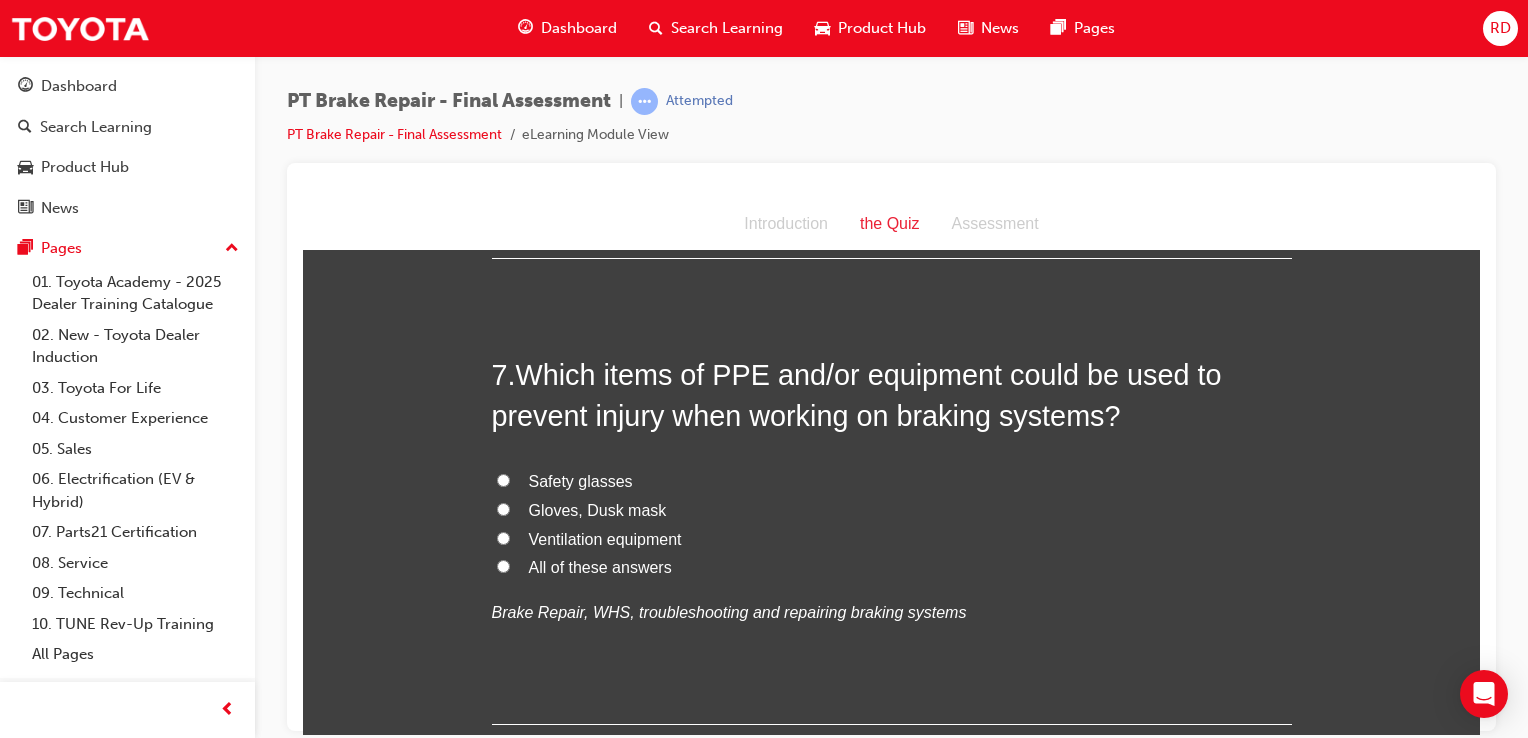 scroll, scrollTop: 2691, scrollLeft: 0, axis: vertical 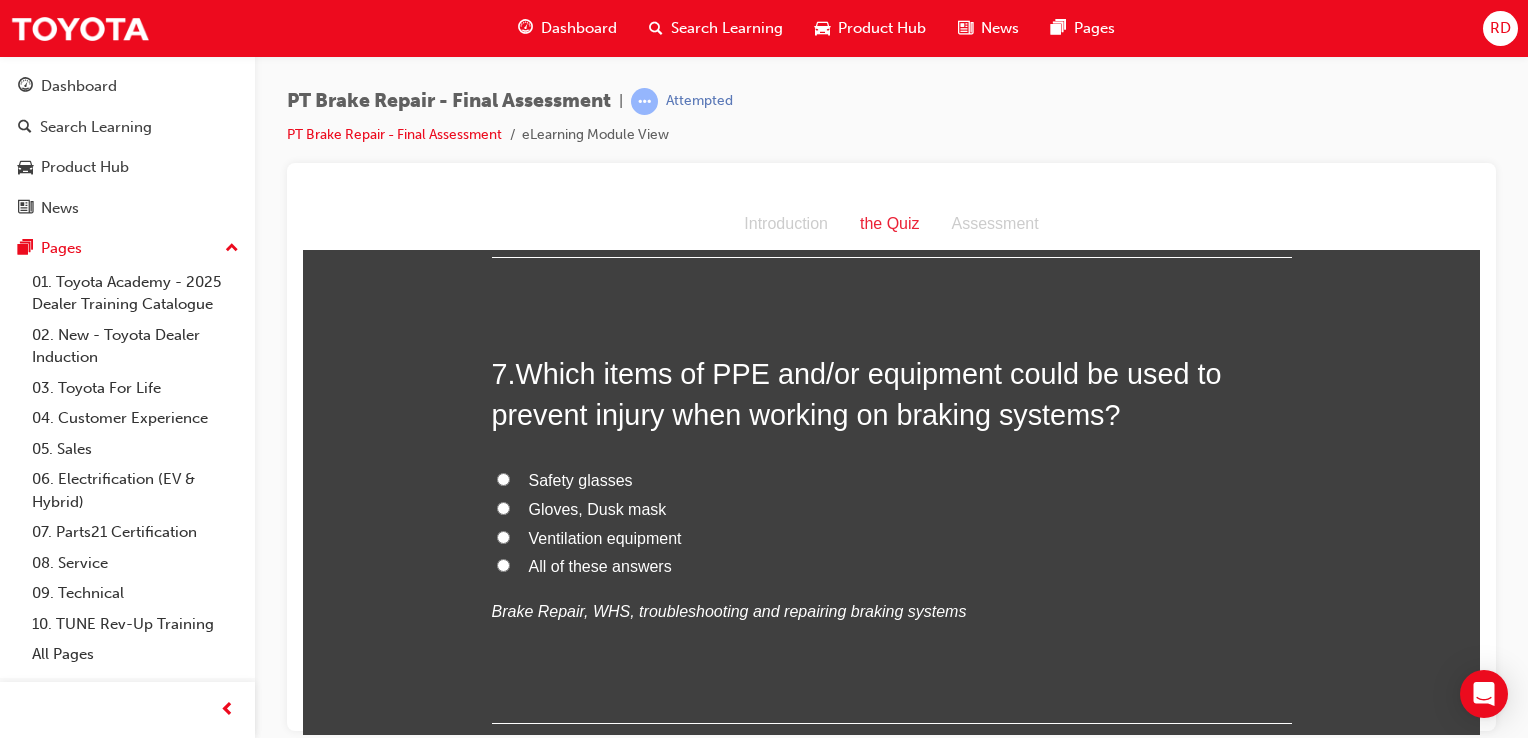 click on "All of these answers" at bounding box center [503, 564] 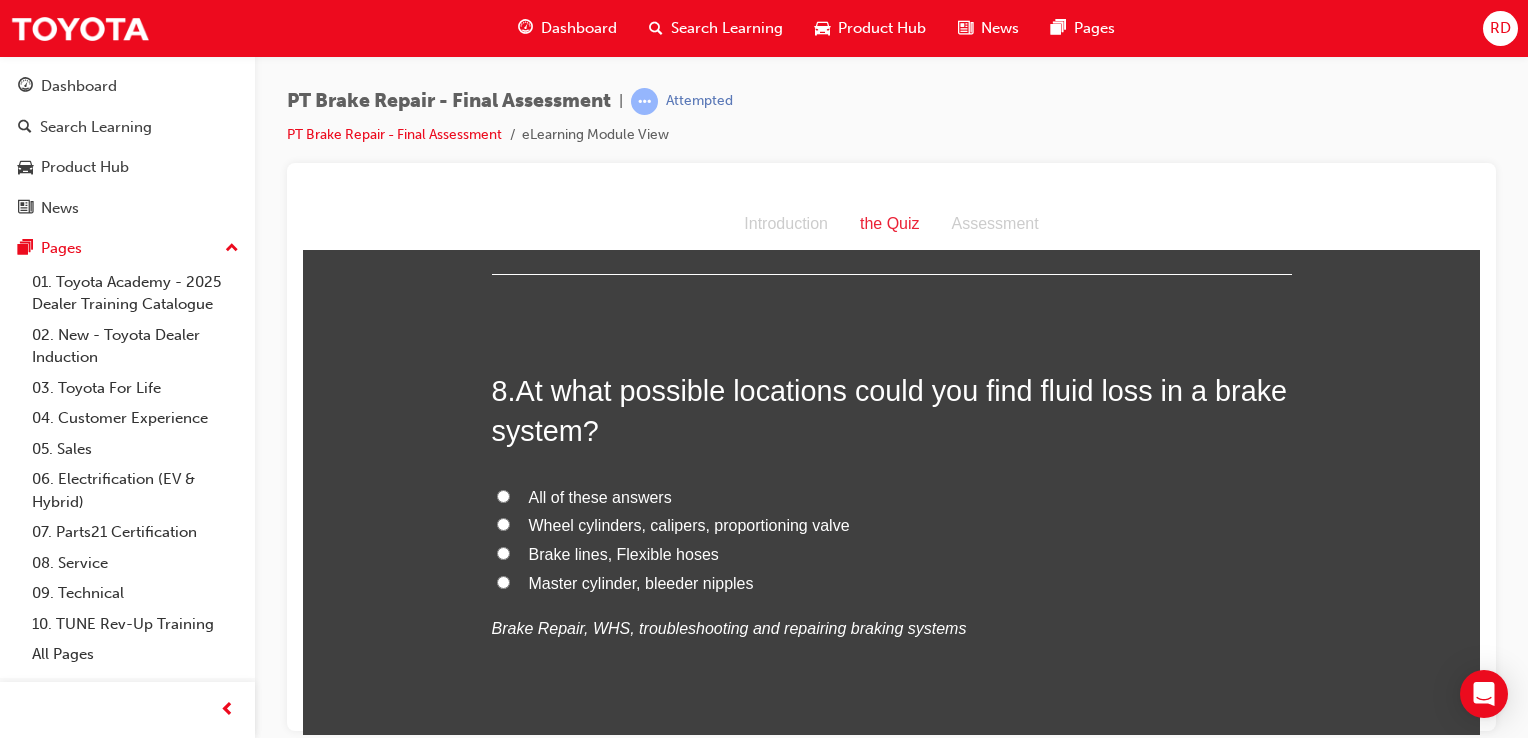 scroll, scrollTop: 3142, scrollLeft: 0, axis: vertical 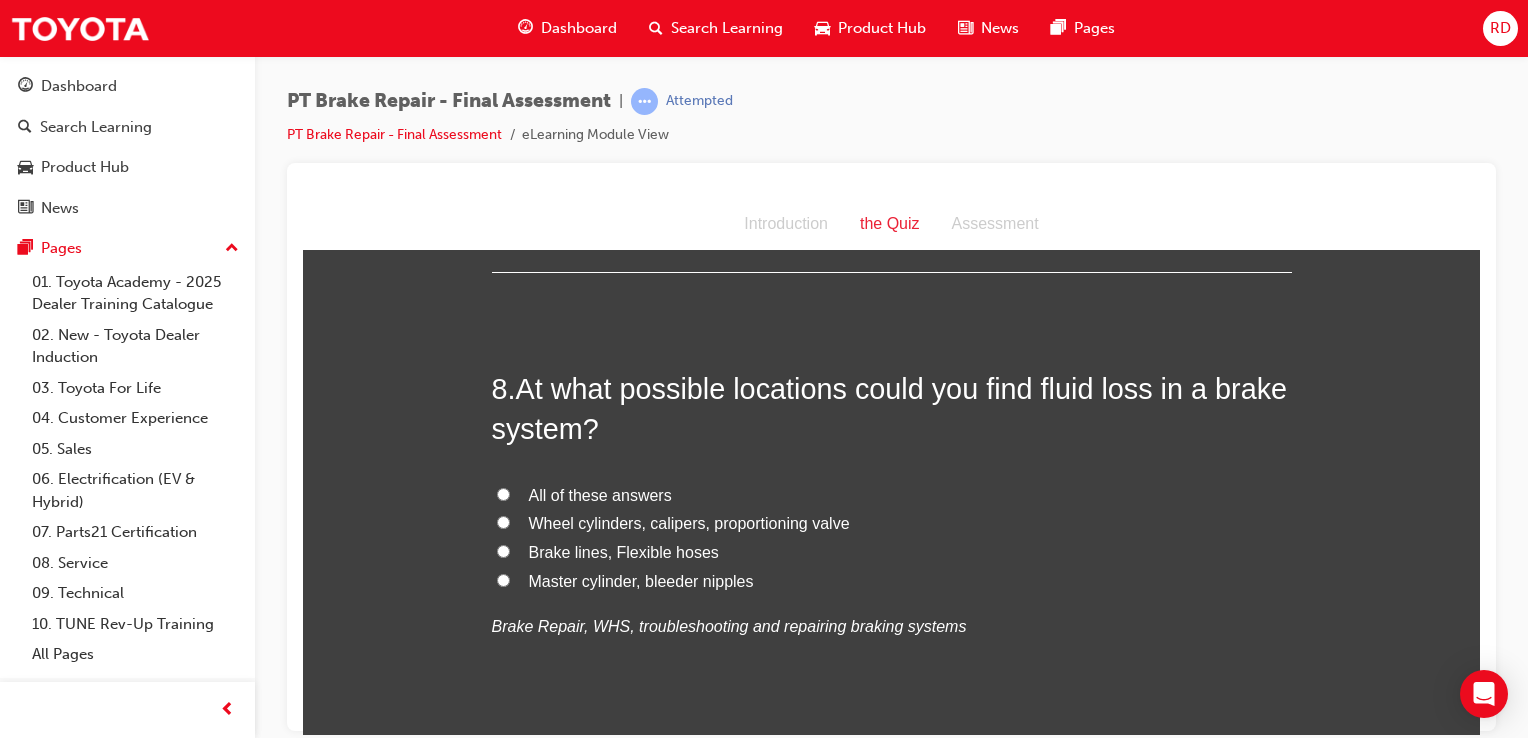 click on "All of these answers" at bounding box center (503, 493) 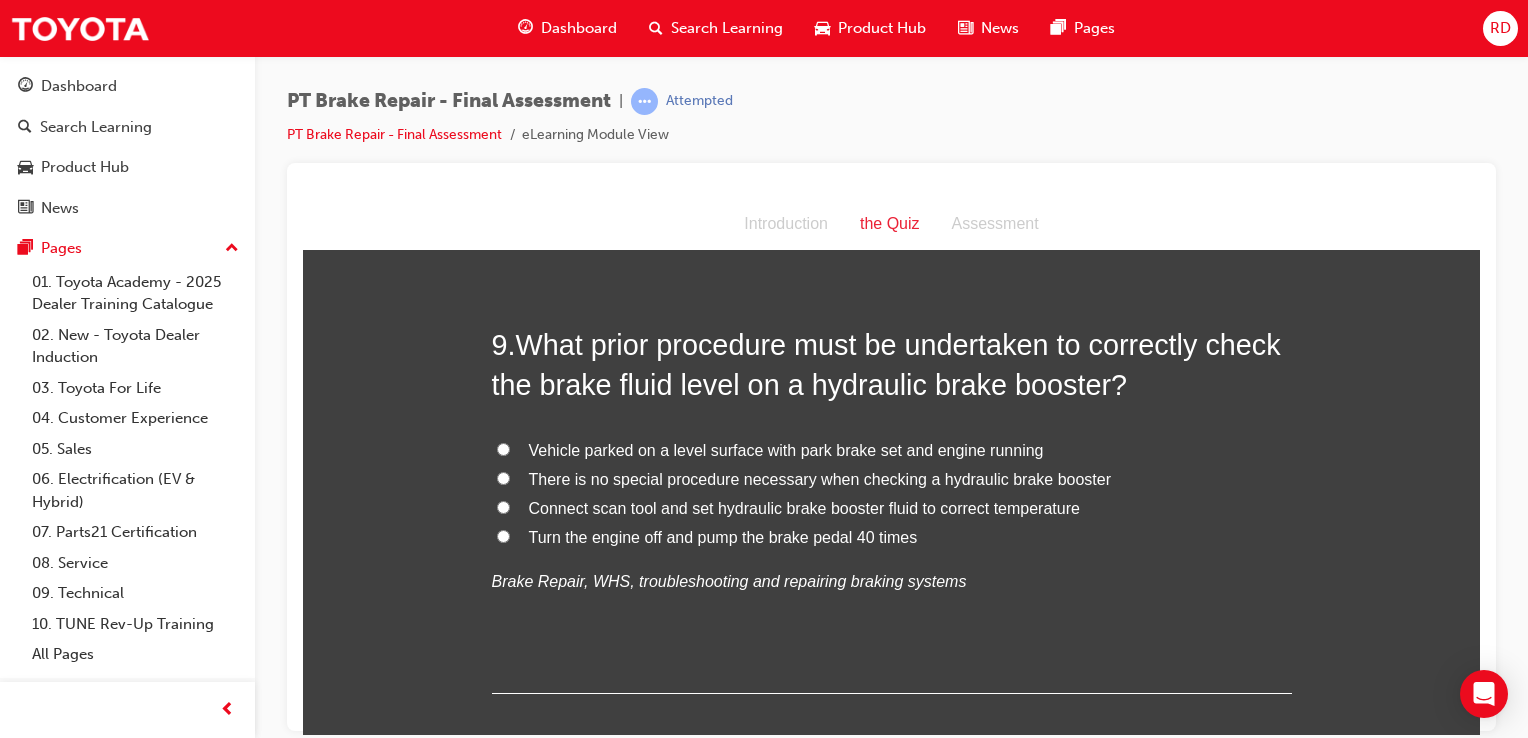 scroll, scrollTop: 3680, scrollLeft: 0, axis: vertical 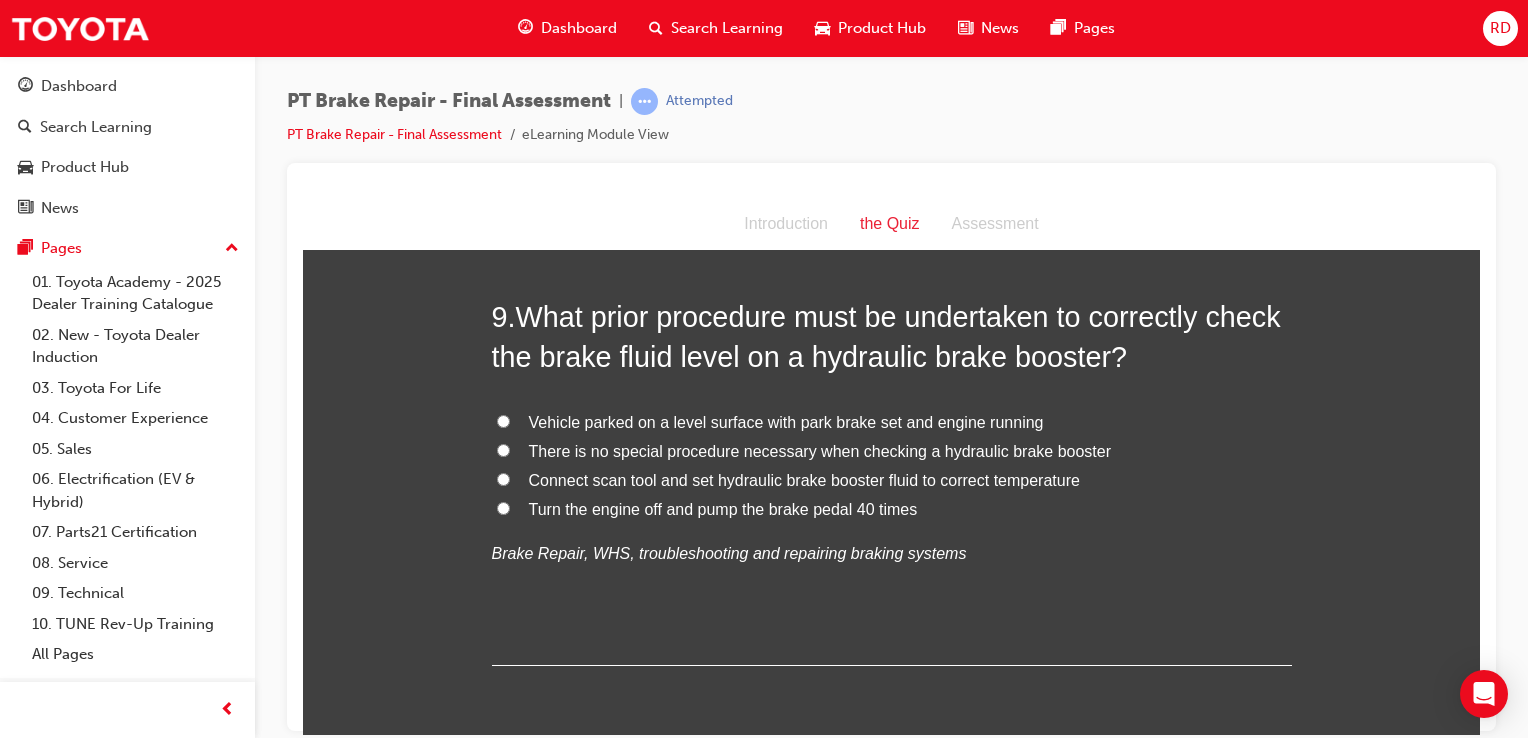 click on "Vehicle parked on a level surface with park brake set and engine running" at bounding box center (503, 420) 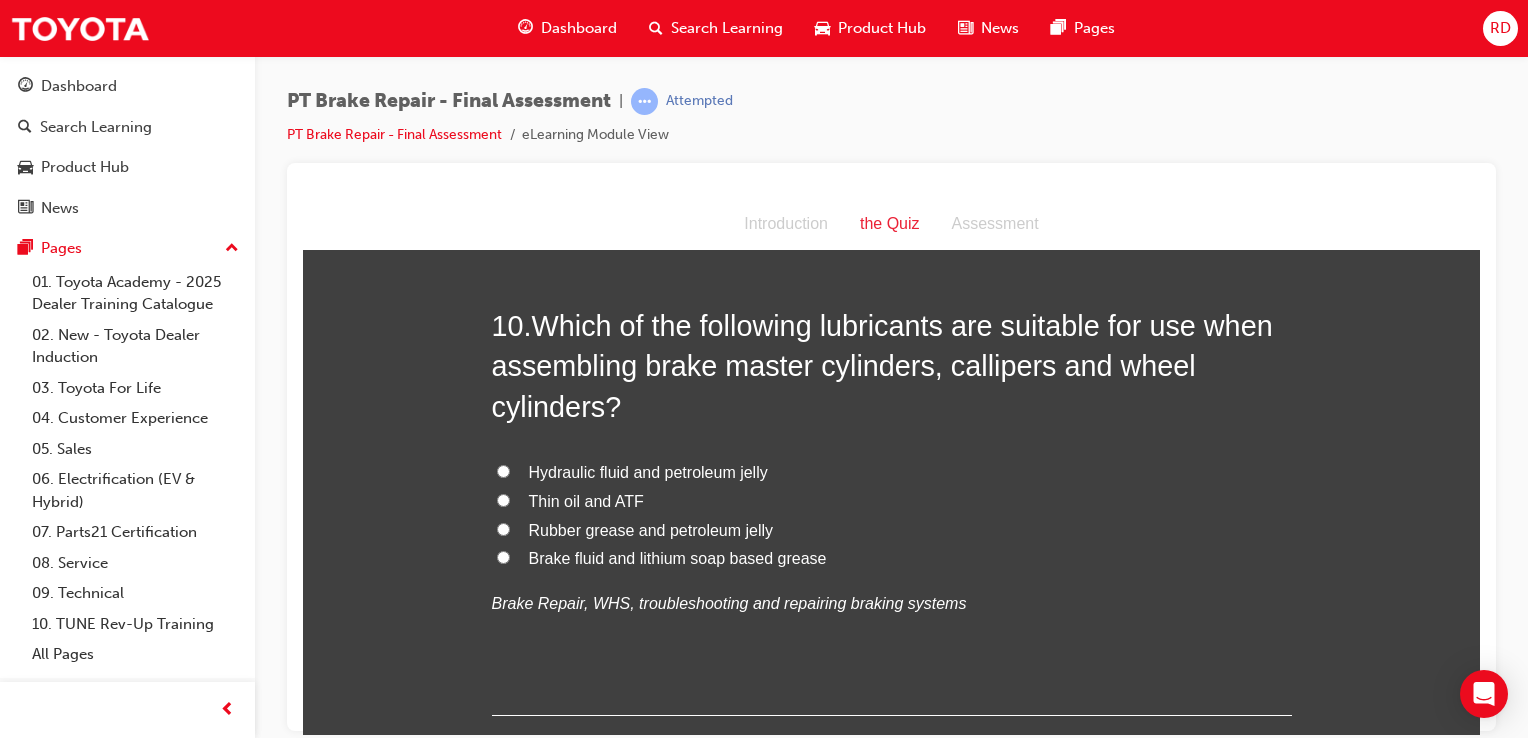 scroll, scrollTop: 4138, scrollLeft: 0, axis: vertical 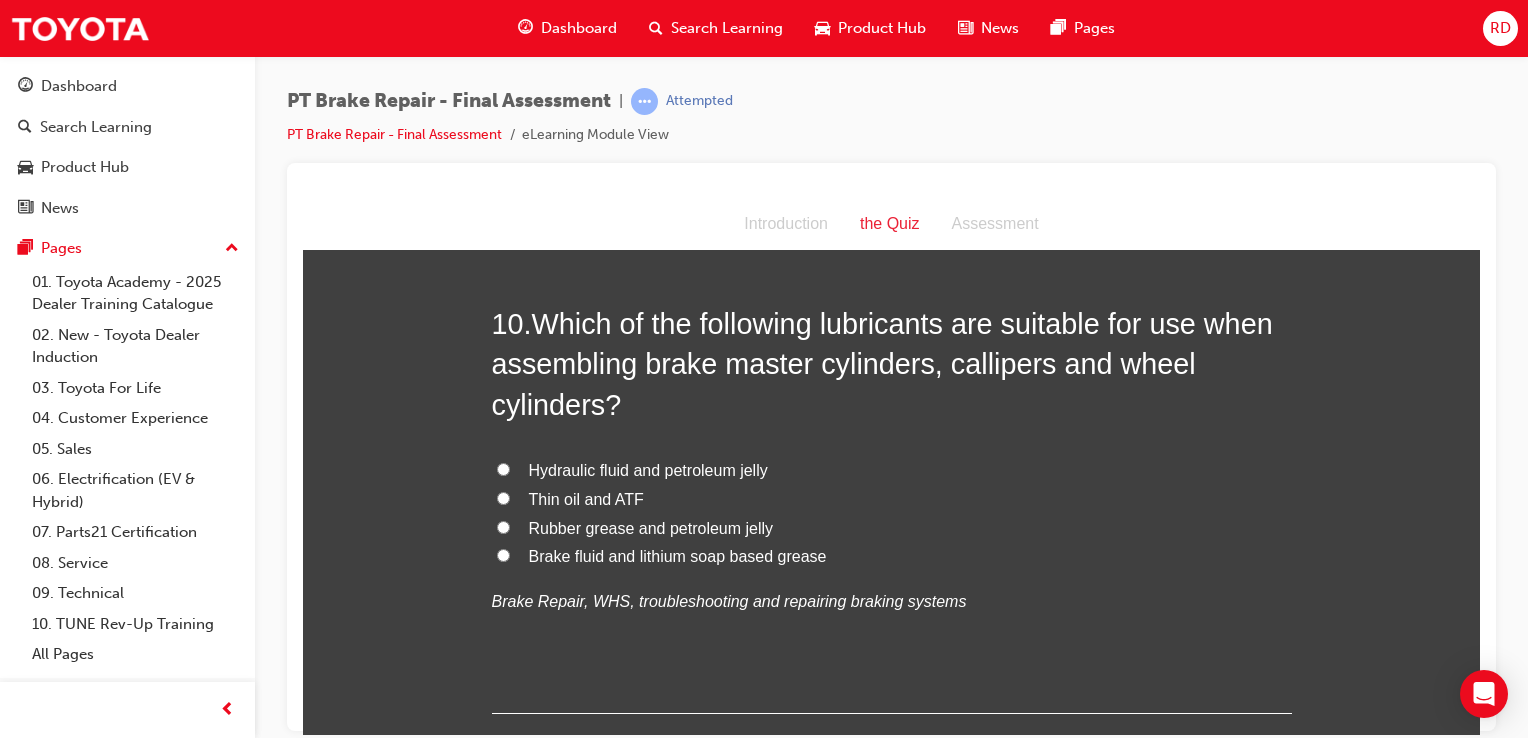 click on "Rubber grease and petroleum jelly" at bounding box center (503, 526) 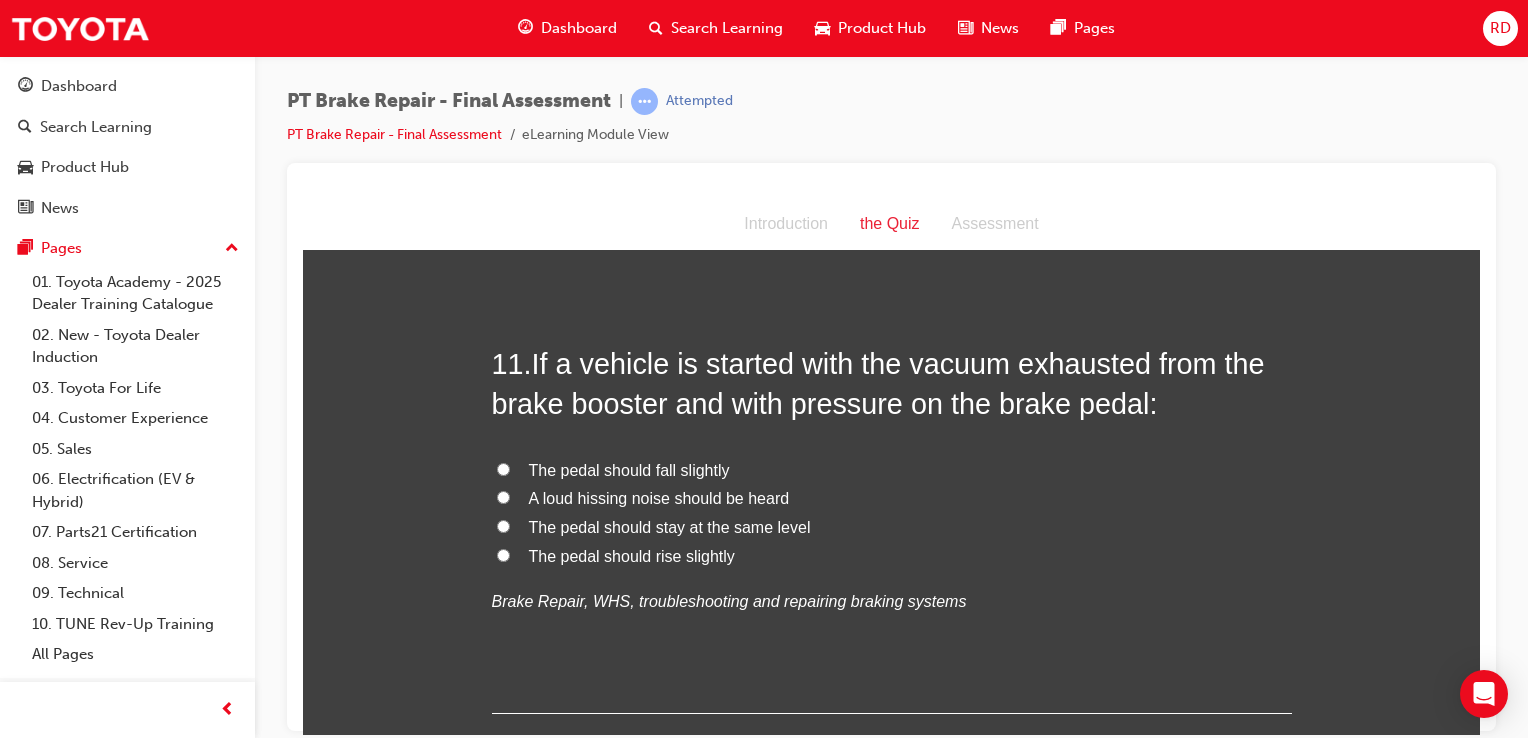 scroll, scrollTop: 4604, scrollLeft: 0, axis: vertical 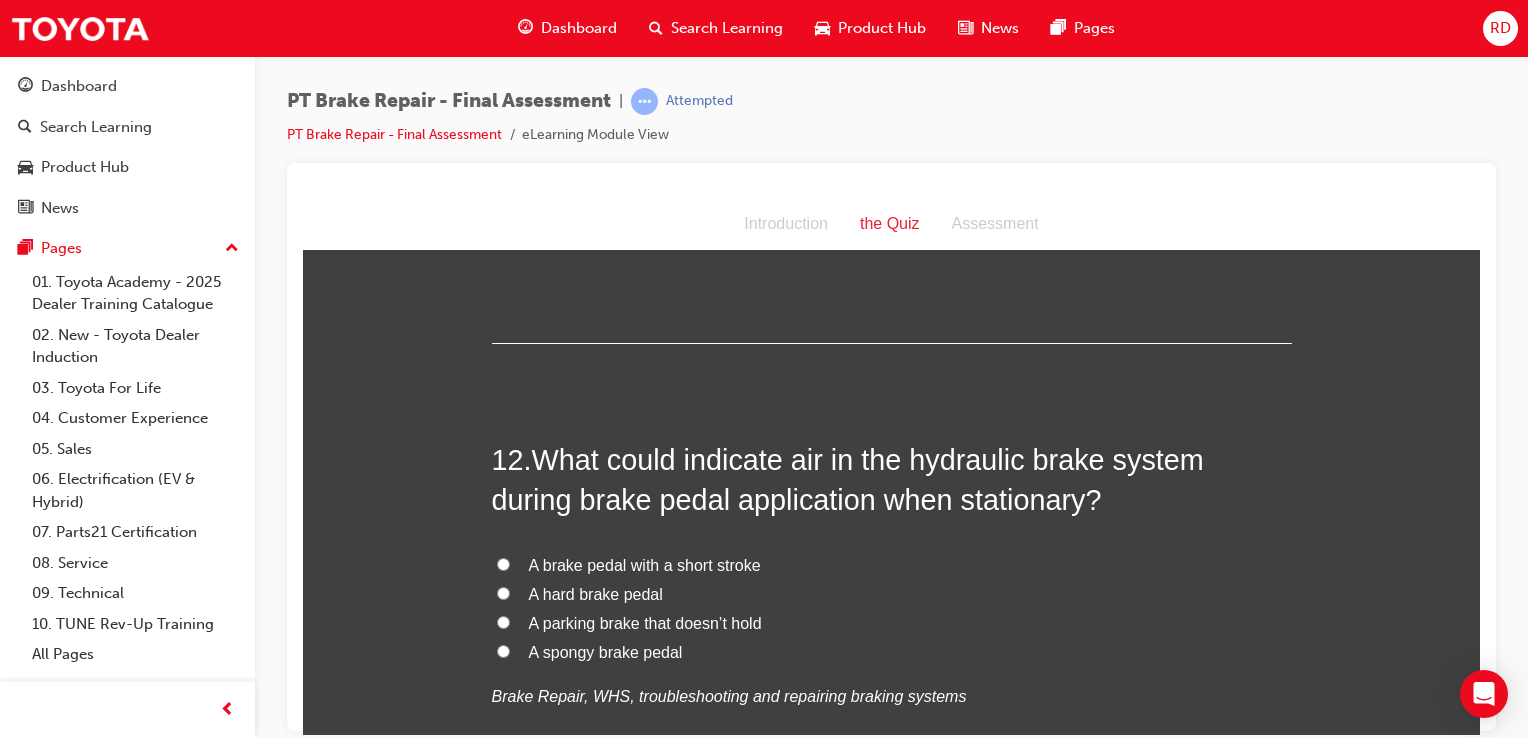 click on "A spongy brake pedal" at bounding box center (503, 650) 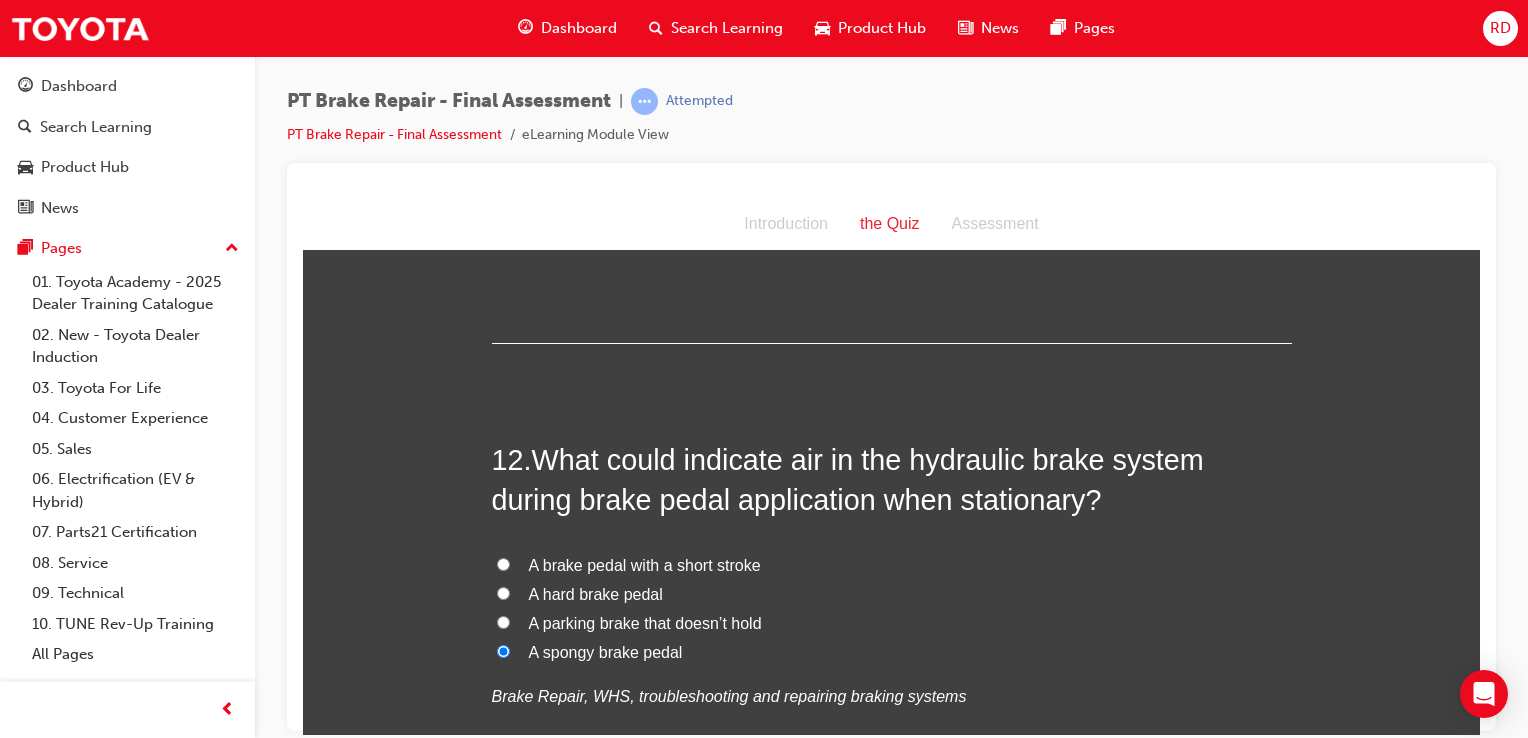 scroll, scrollTop: 5196, scrollLeft: 0, axis: vertical 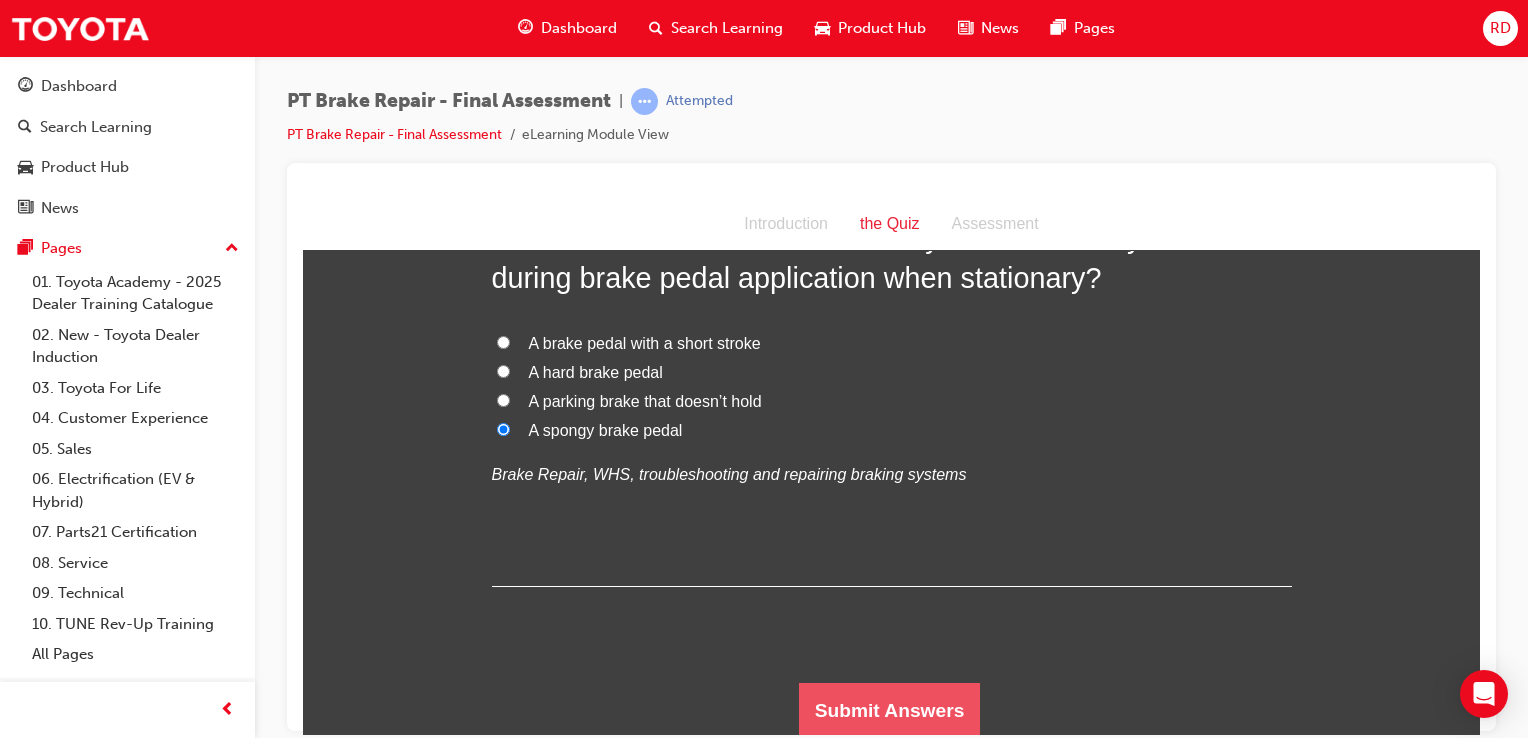 click on "Submit Answers" at bounding box center (890, 710) 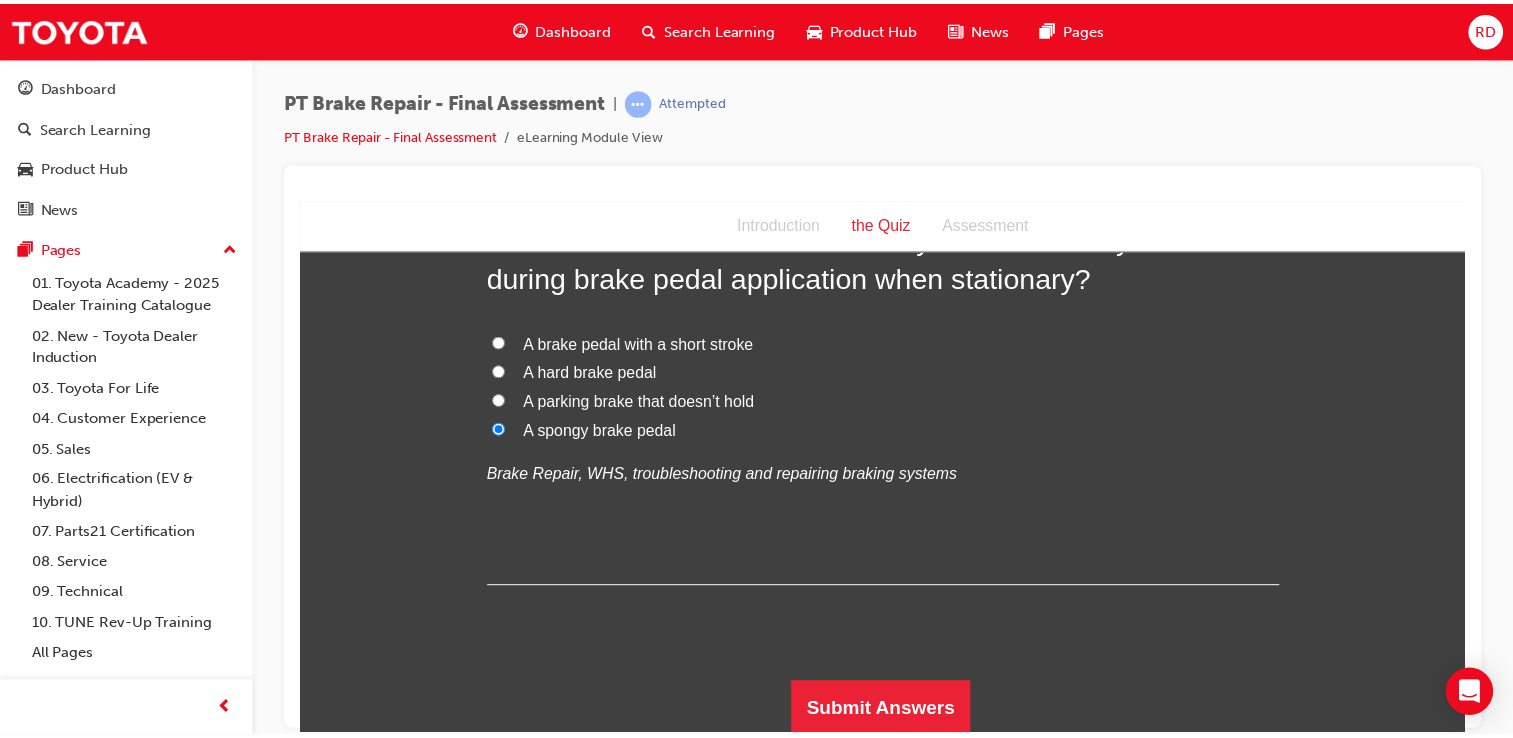 scroll, scrollTop: 0, scrollLeft: 0, axis: both 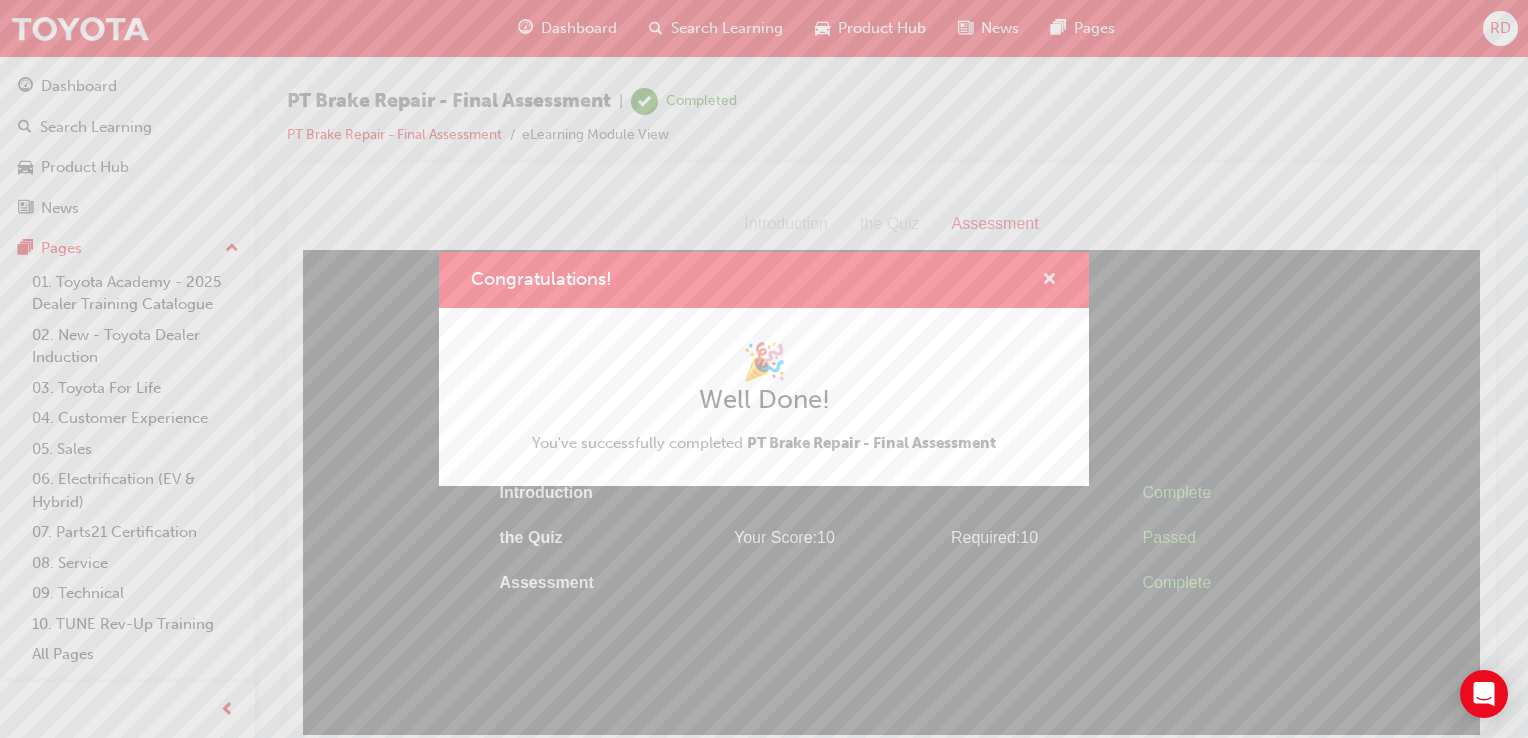 click at bounding box center [1049, 281] 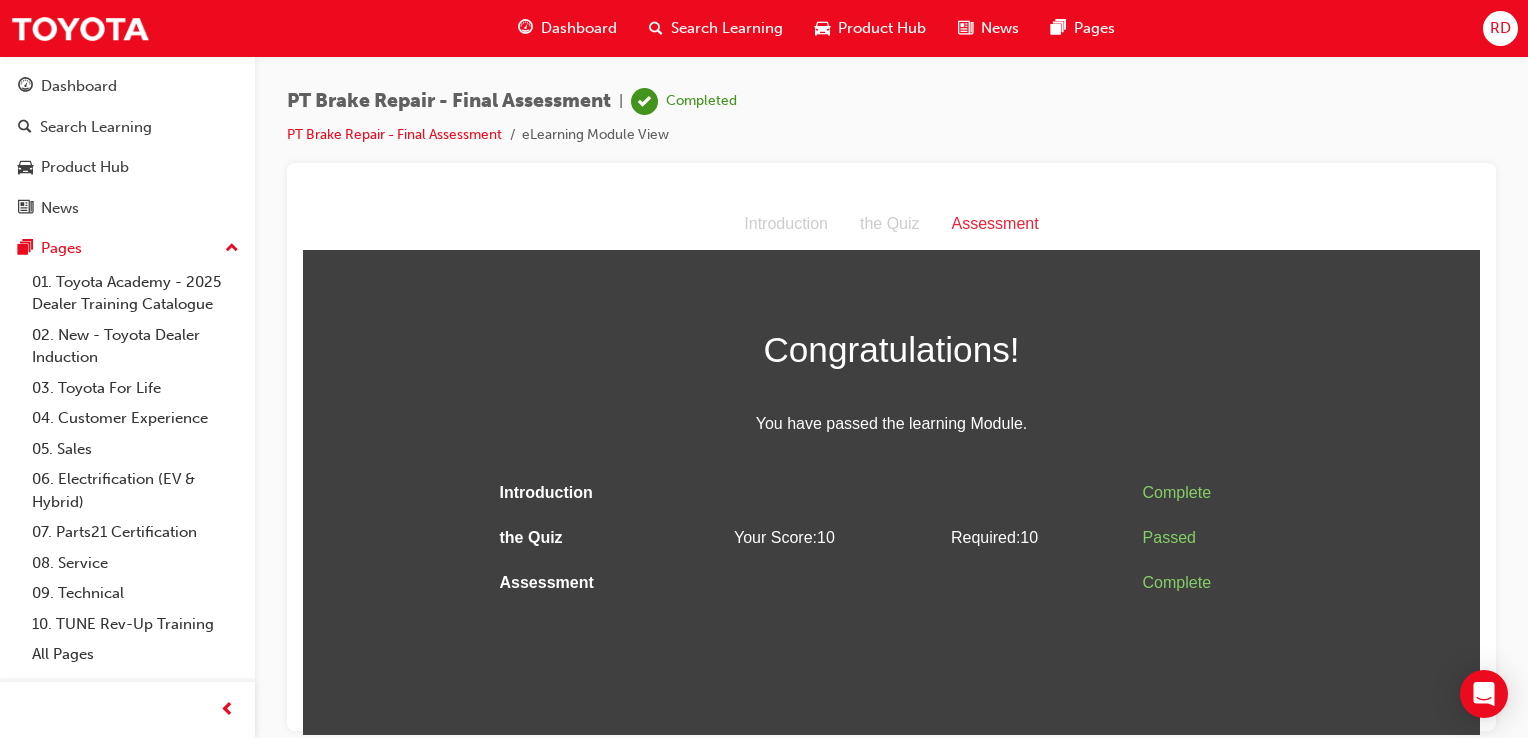 click on "Dashboard" at bounding box center (579, 28) 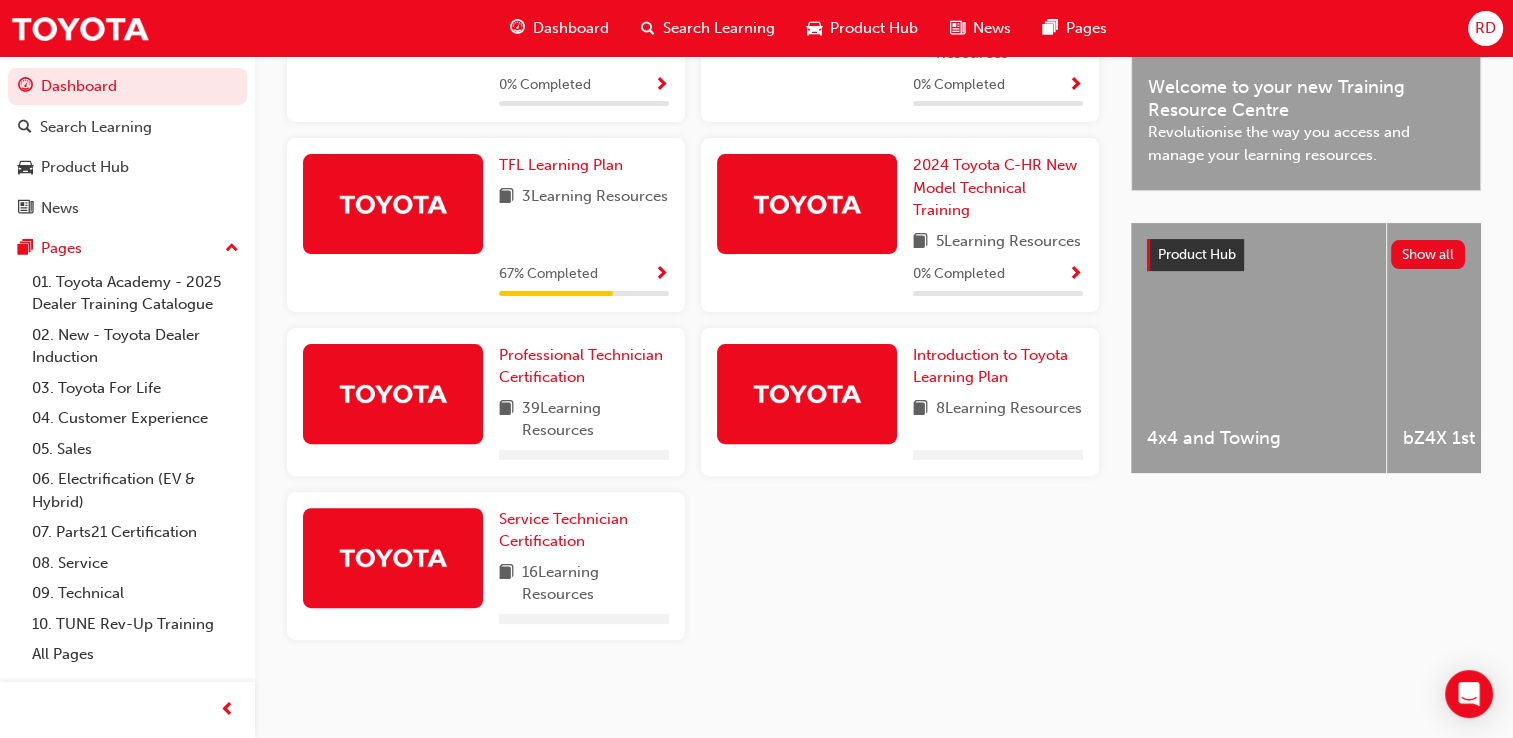scroll, scrollTop: 569, scrollLeft: 0, axis: vertical 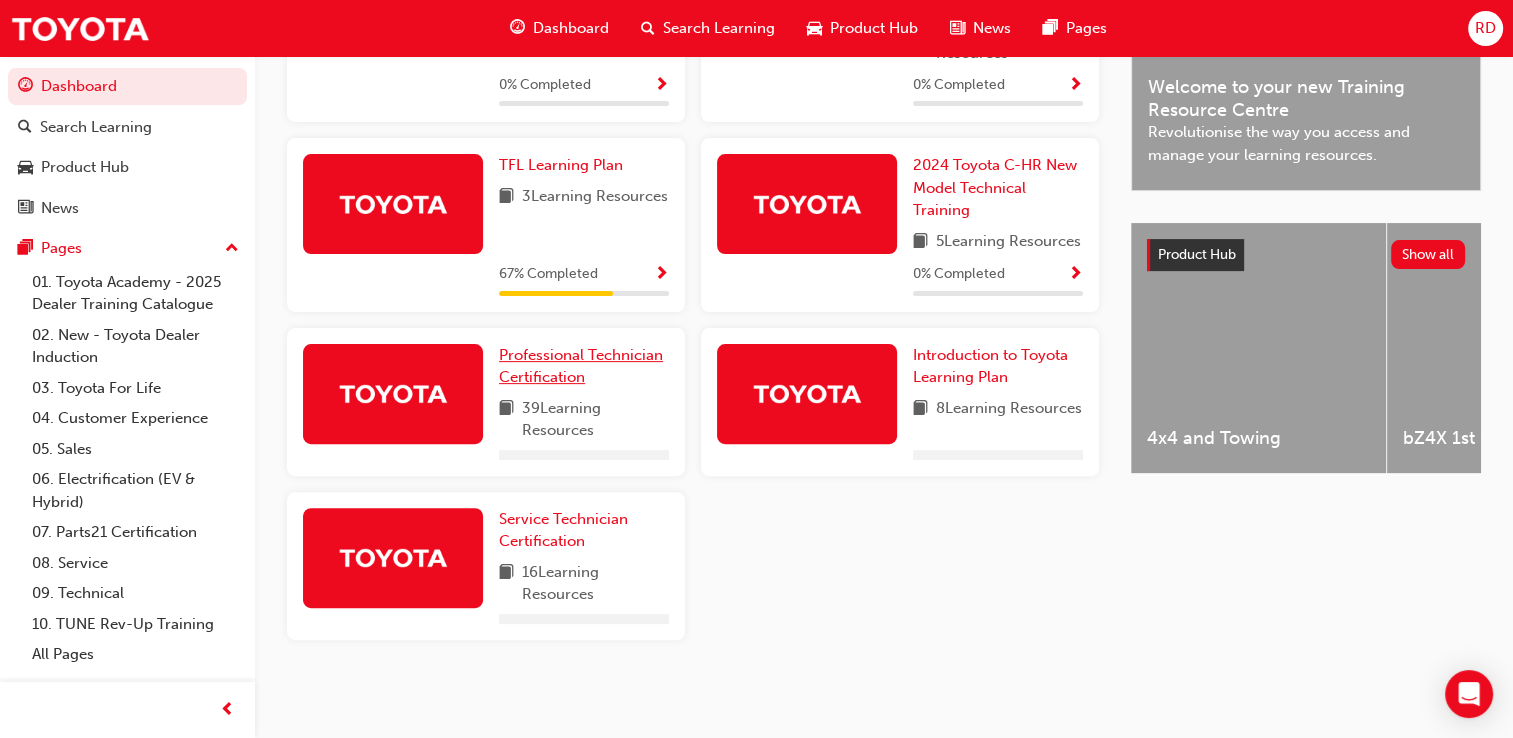 click on "Professional Technician Certification" at bounding box center (581, 366) 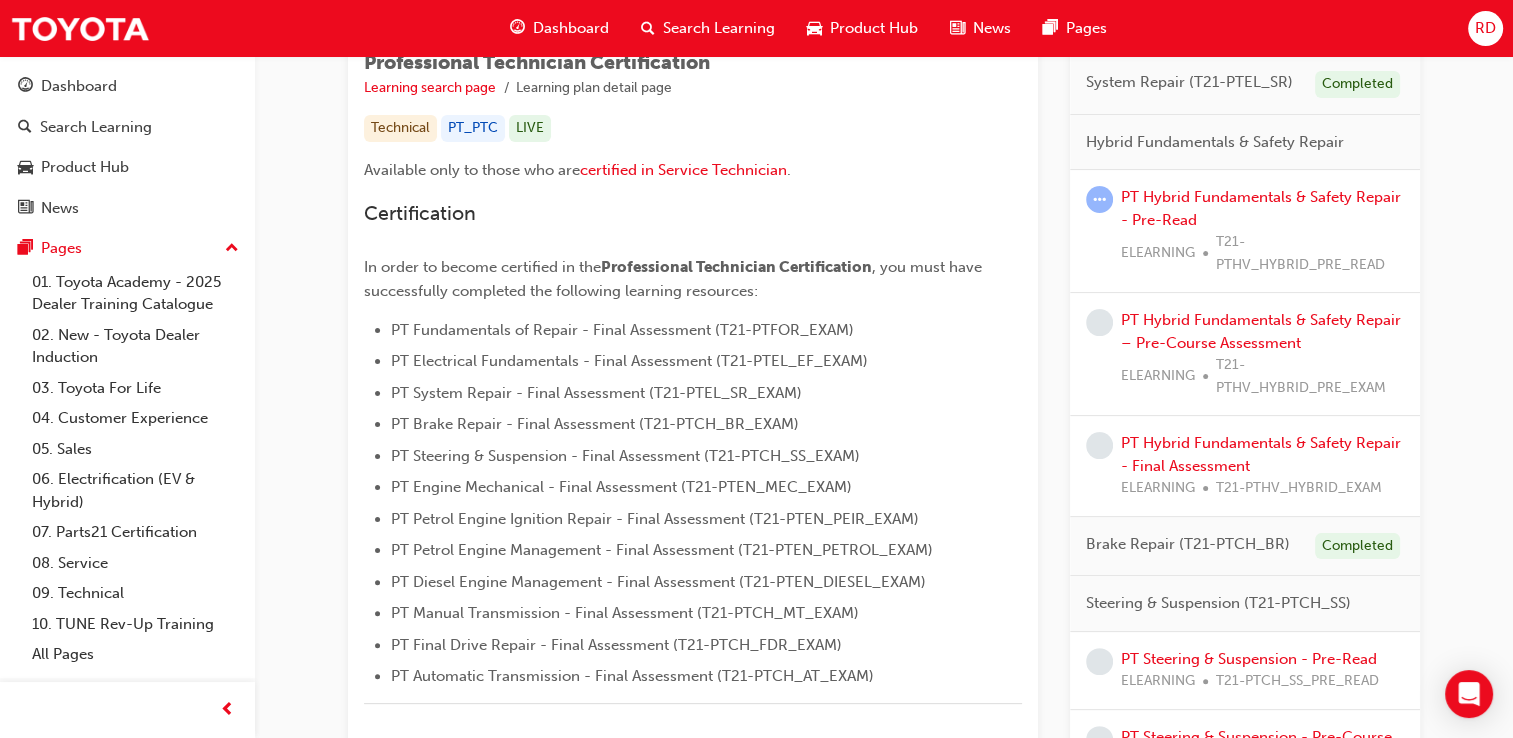 scroll, scrollTop: 370, scrollLeft: 0, axis: vertical 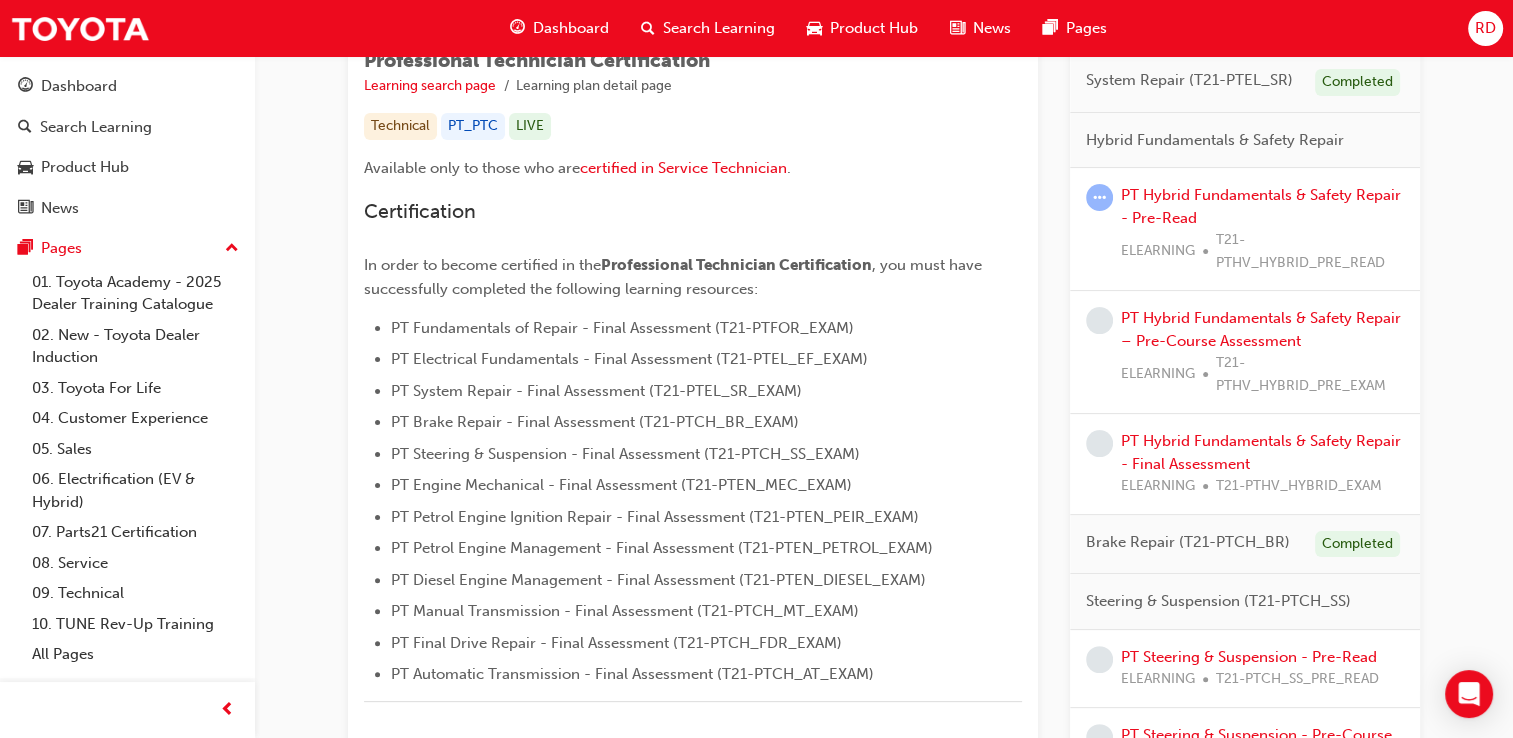 click on "Brake Repair (T21-PTCH_BR) Completed" at bounding box center (1245, 545) 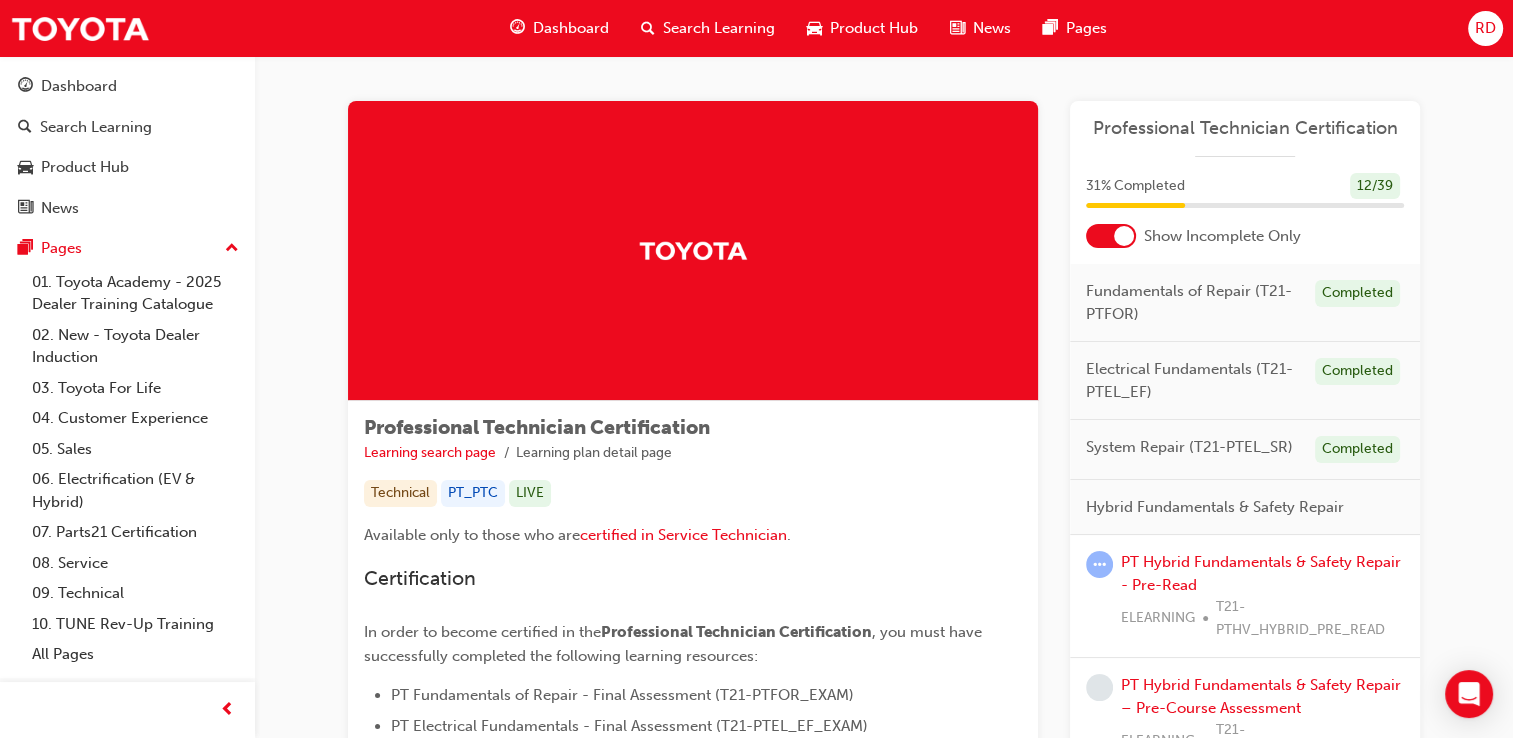 scroll, scrollTop: 0, scrollLeft: 0, axis: both 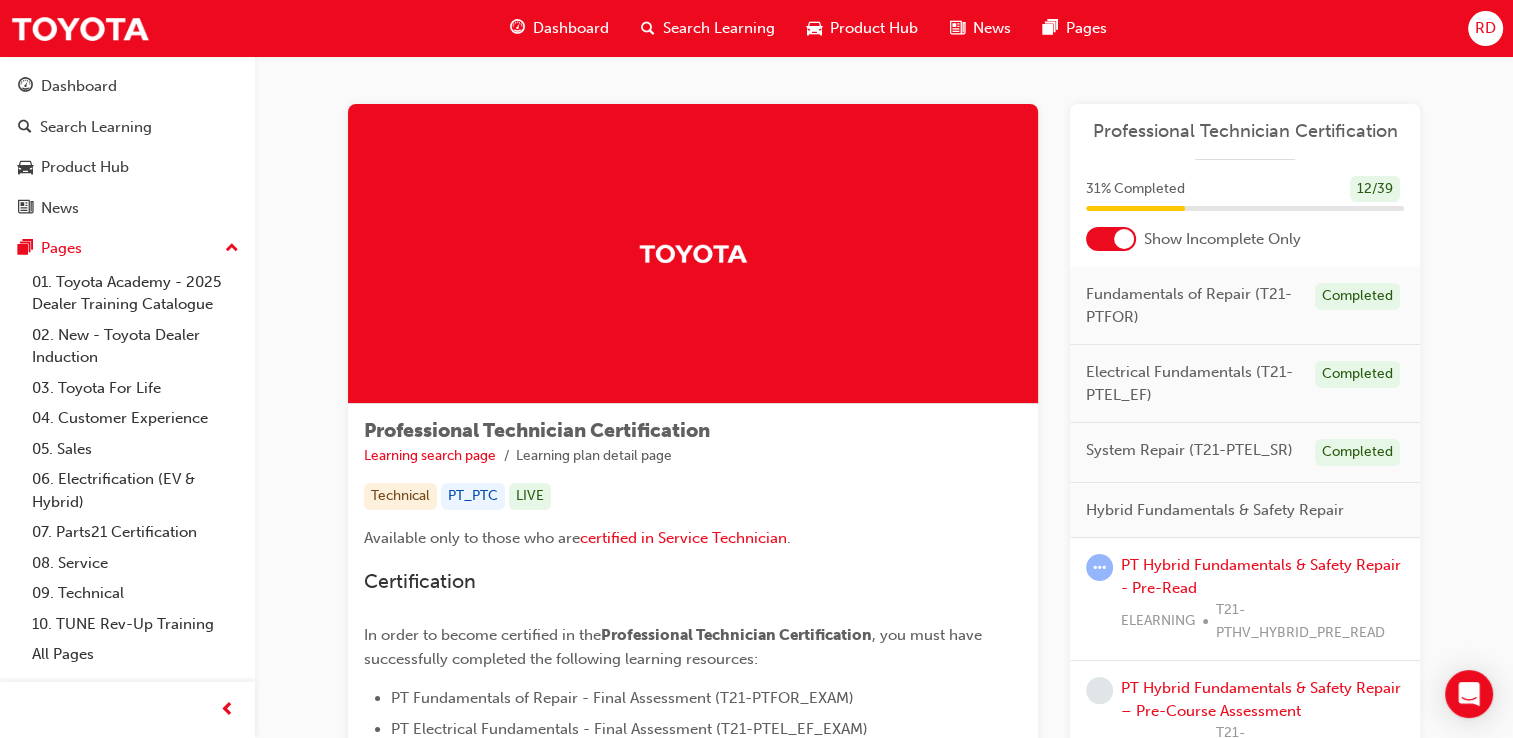 click on "12 / 39" at bounding box center [1375, 189] 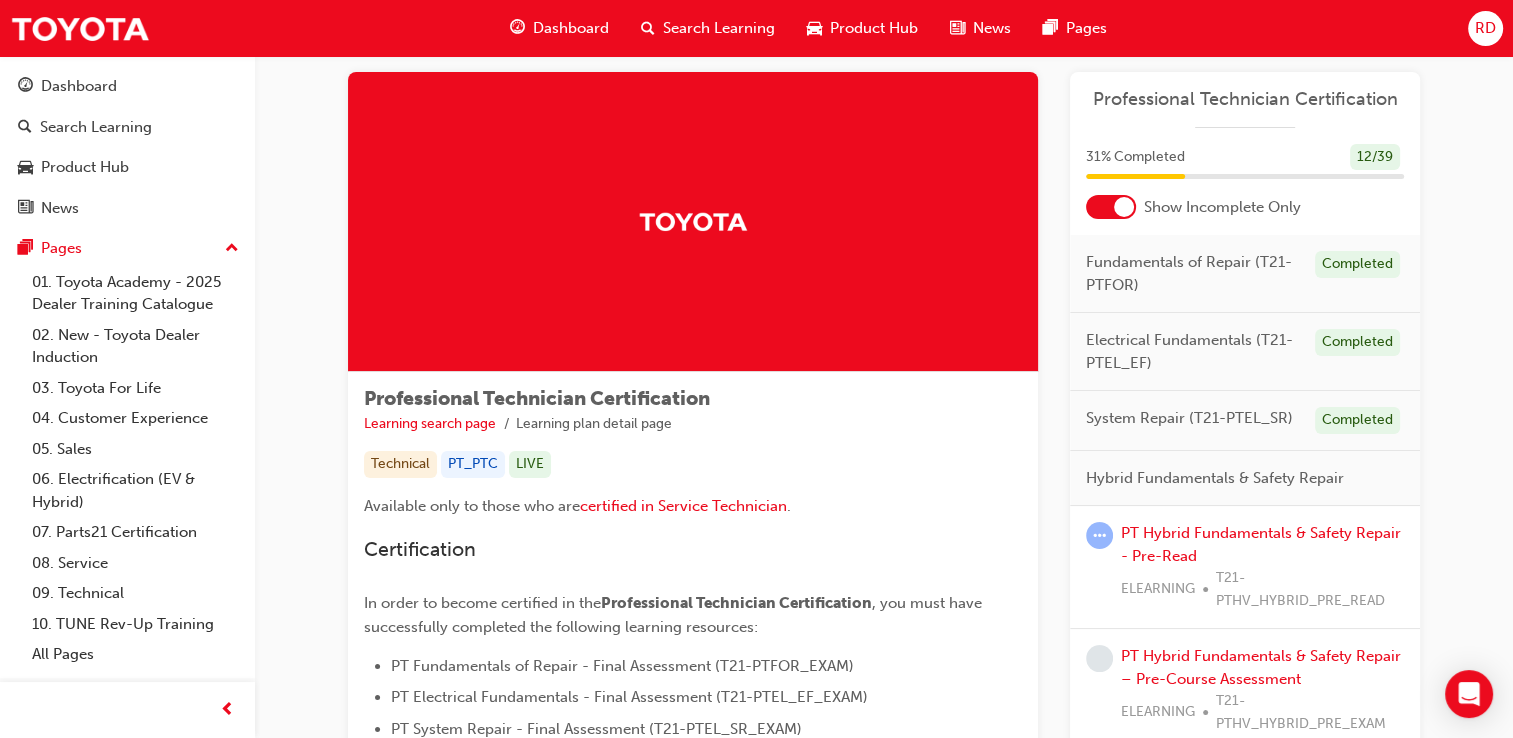 scroll, scrollTop: 0, scrollLeft: 0, axis: both 